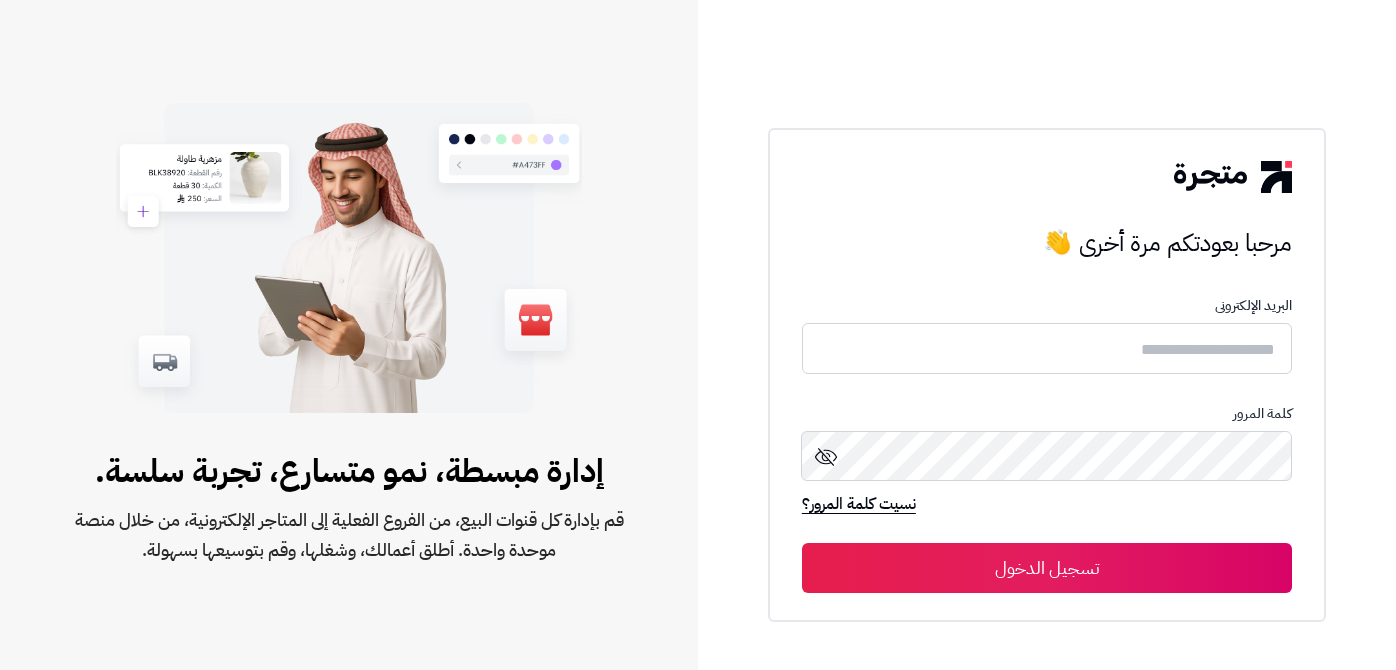 scroll, scrollTop: 0, scrollLeft: 0, axis: both 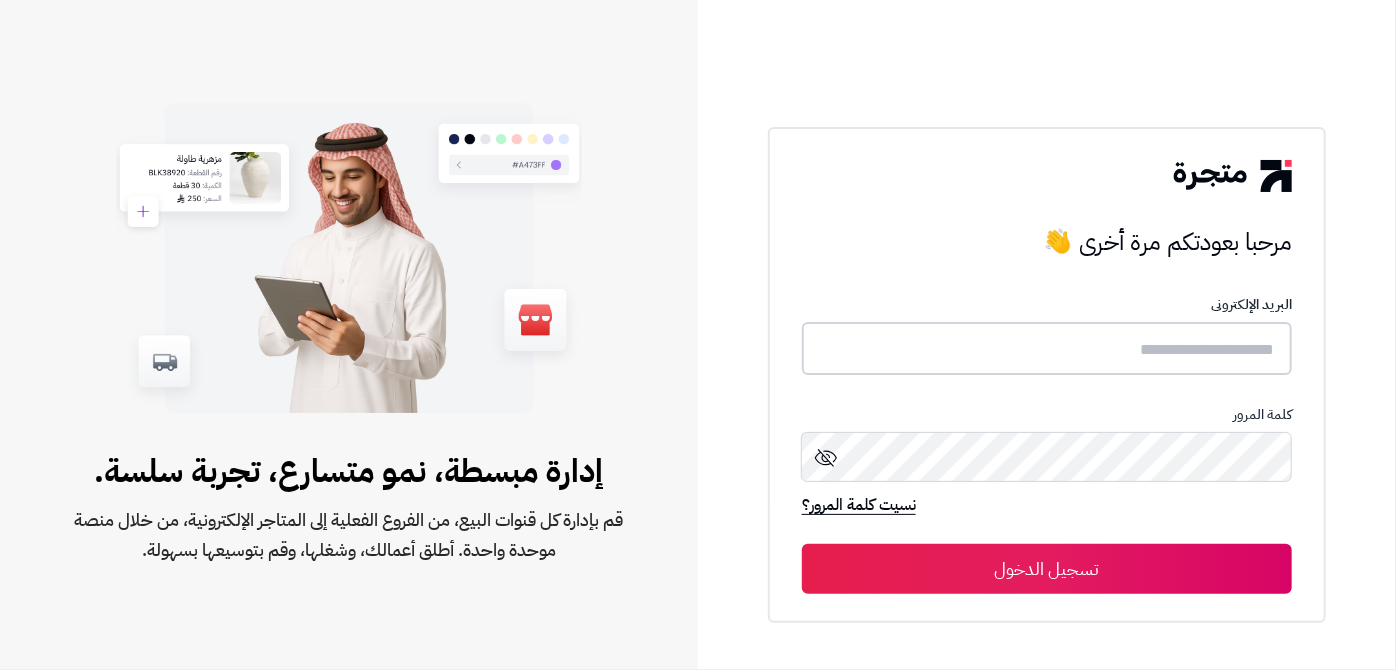 type on "**********" 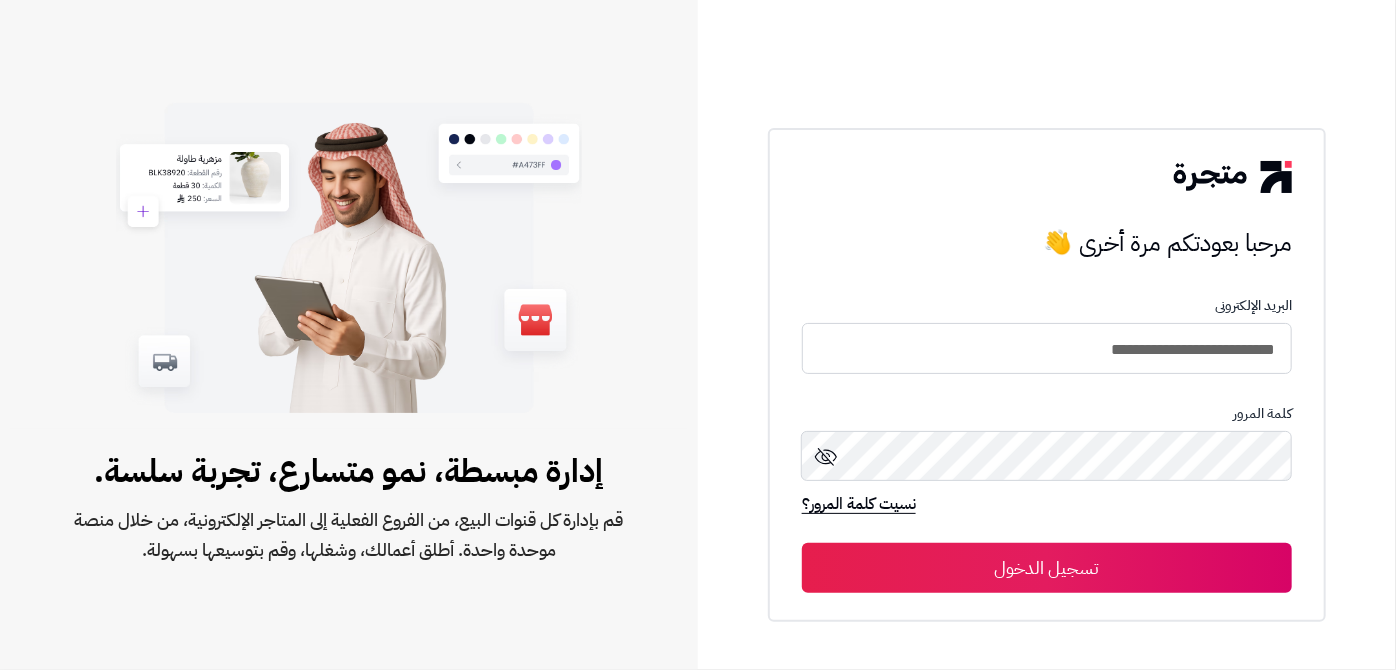 click on "تسجيل الدخول" at bounding box center (1047, 568) 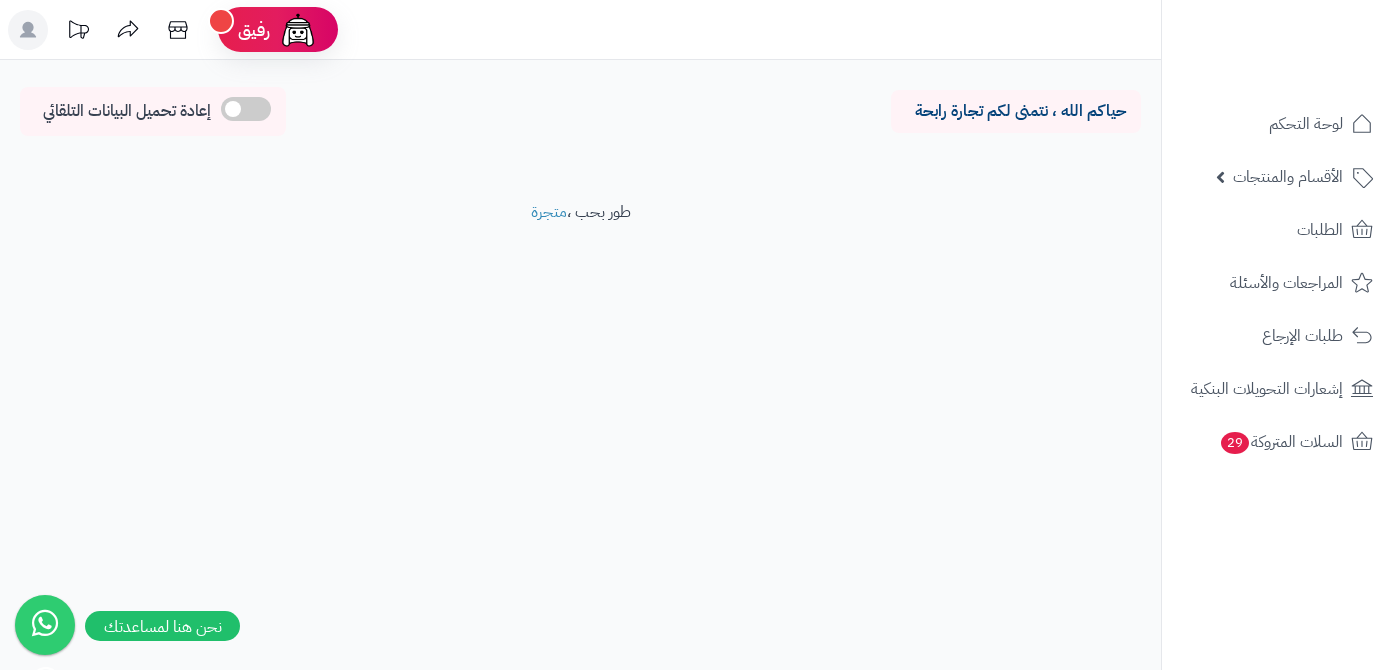 scroll, scrollTop: 0, scrollLeft: 0, axis: both 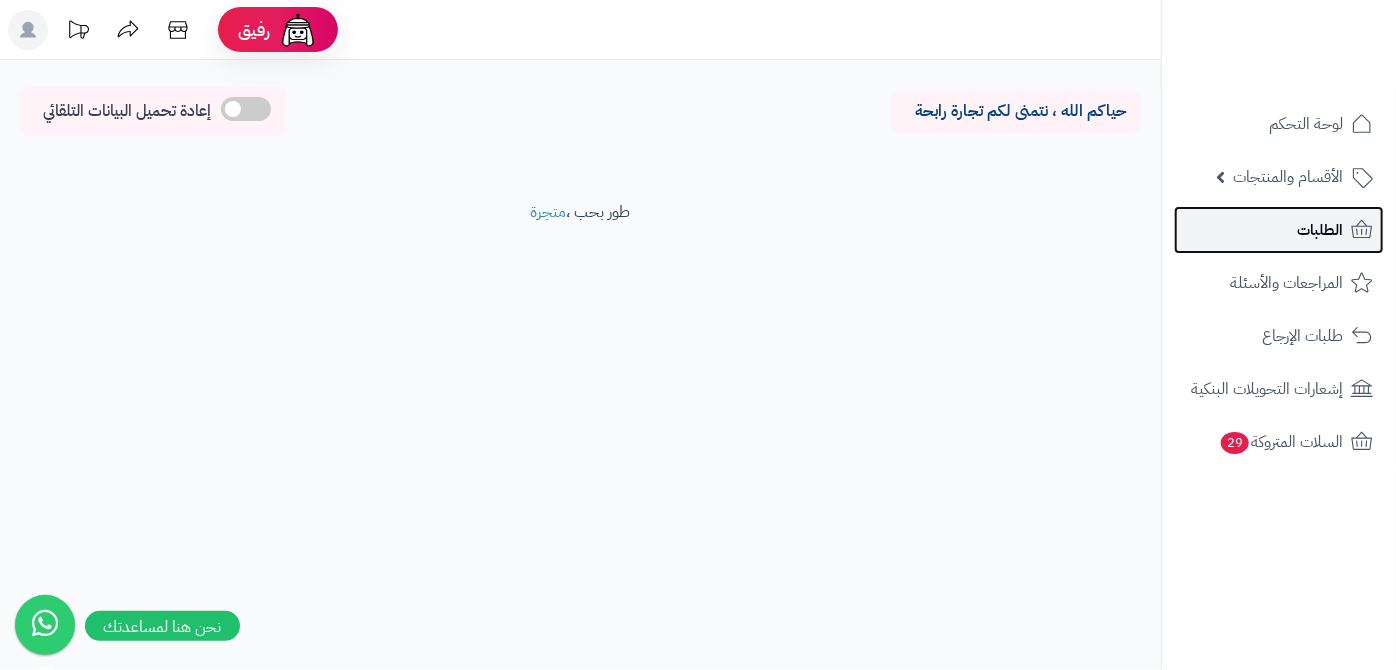 click on "الطلبات" at bounding box center (1320, 230) 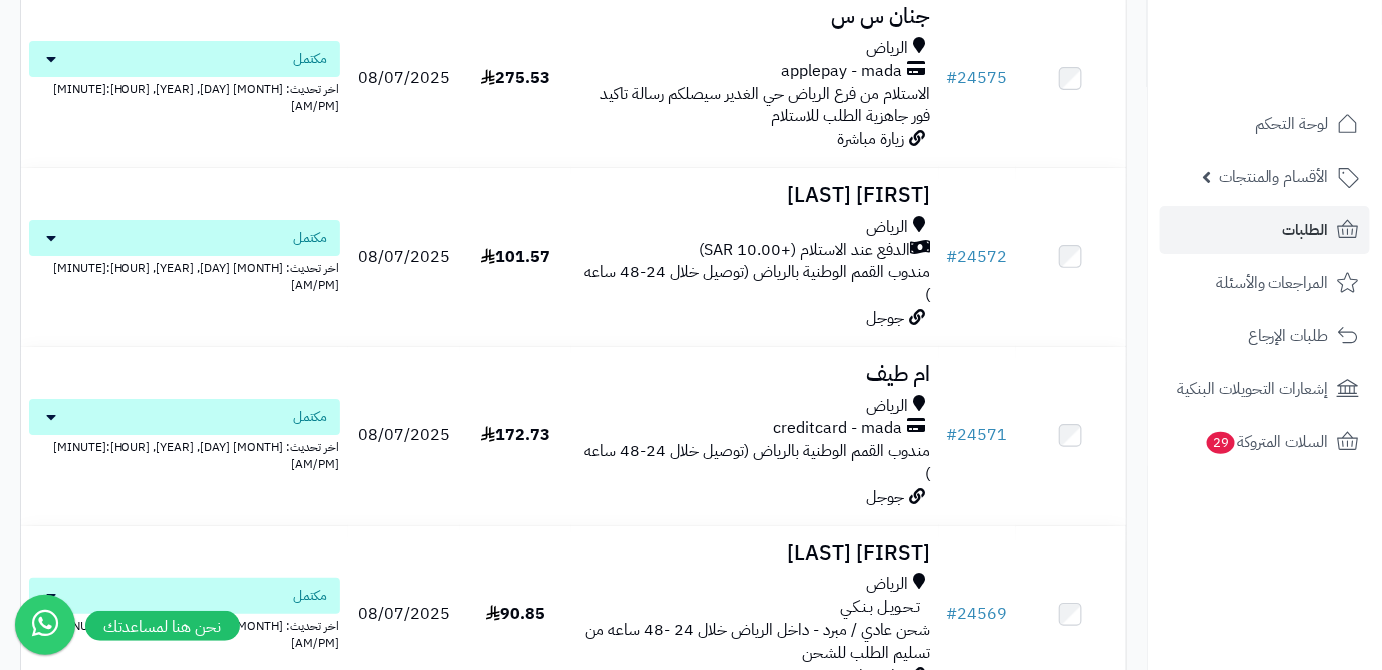 scroll, scrollTop: 5239, scrollLeft: 0, axis: vertical 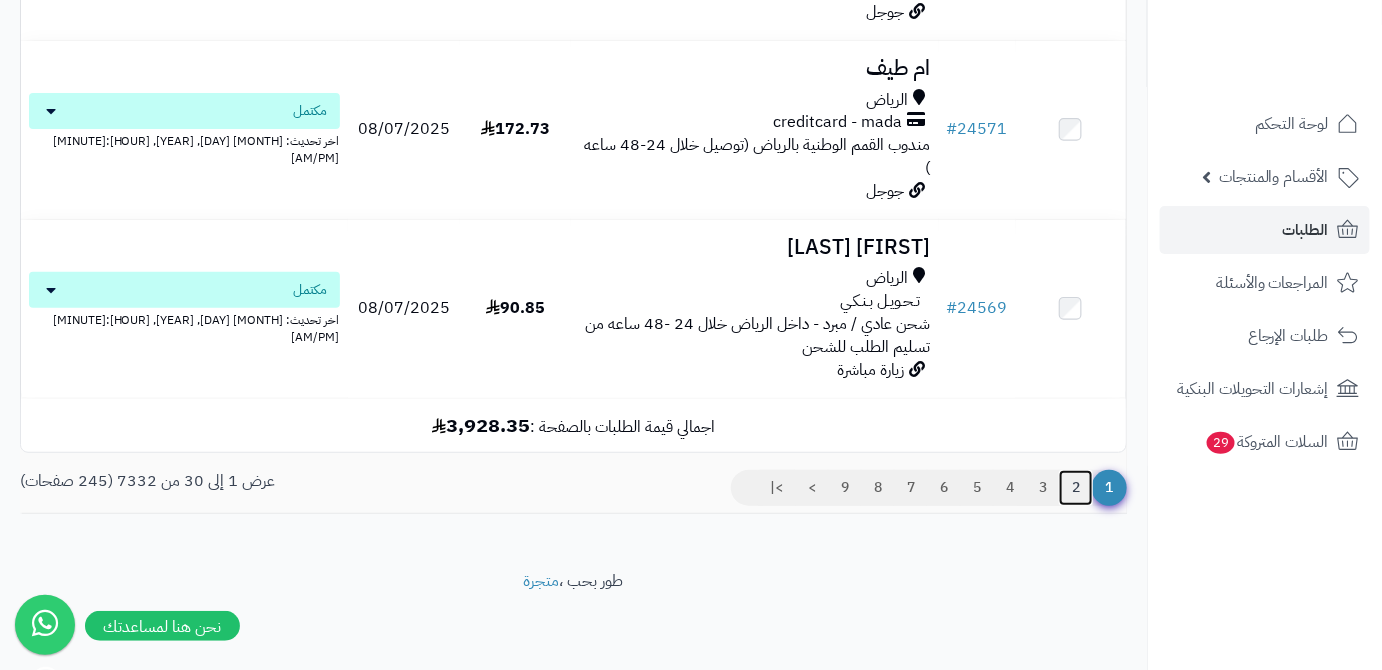 click on "2" at bounding box center (1076, 488) 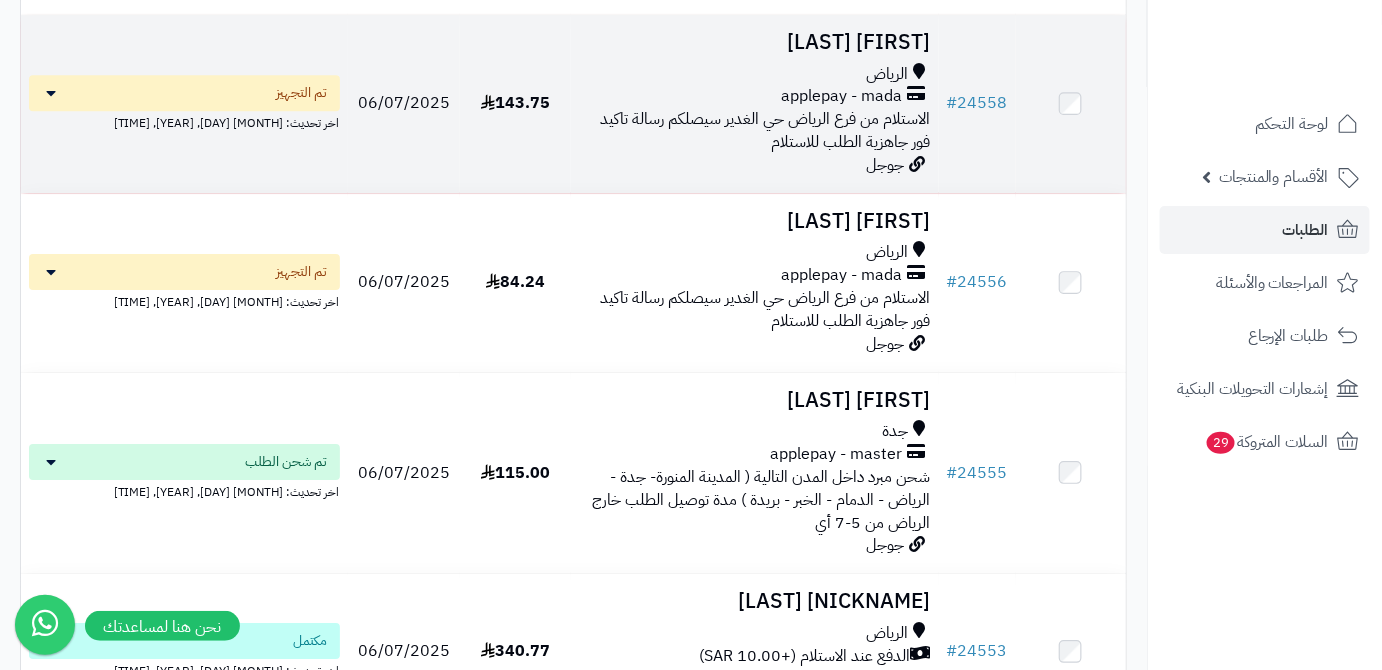scroll, scrollTop: 2000, scrollLeft: 0, axis: vertical 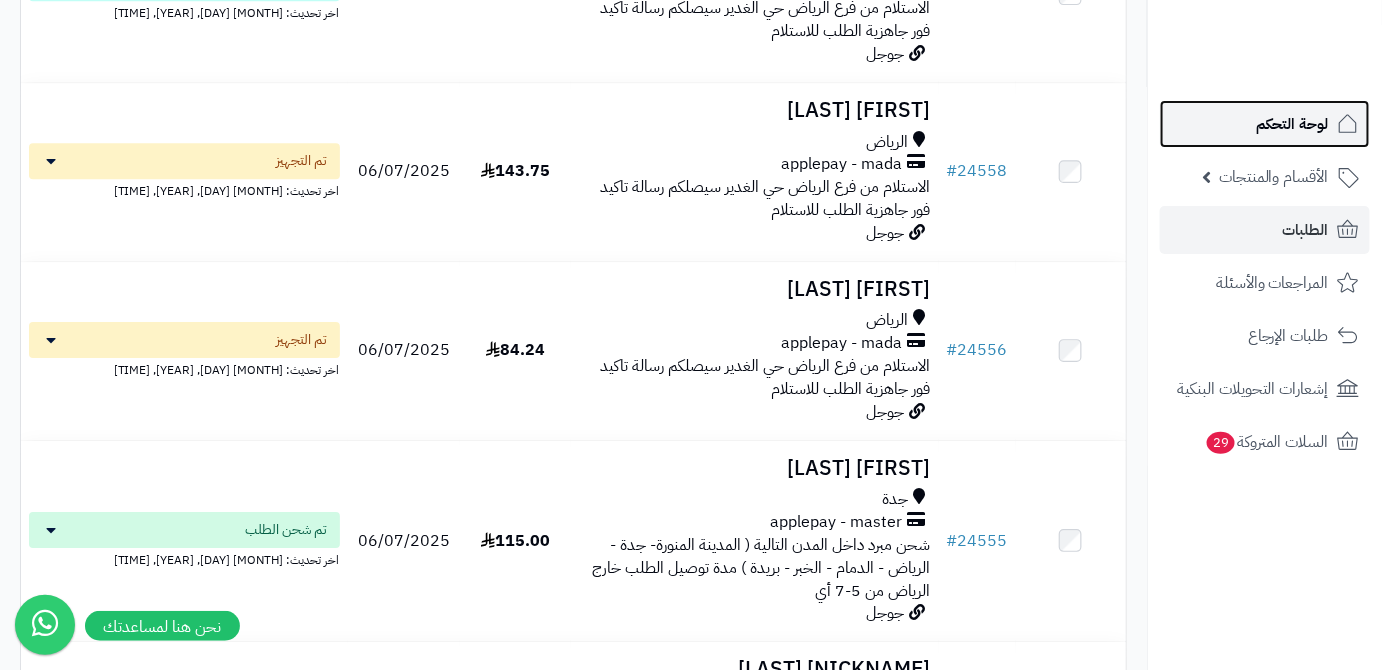 click on "لوحة التحكم" at bounding box center (1292, 124) 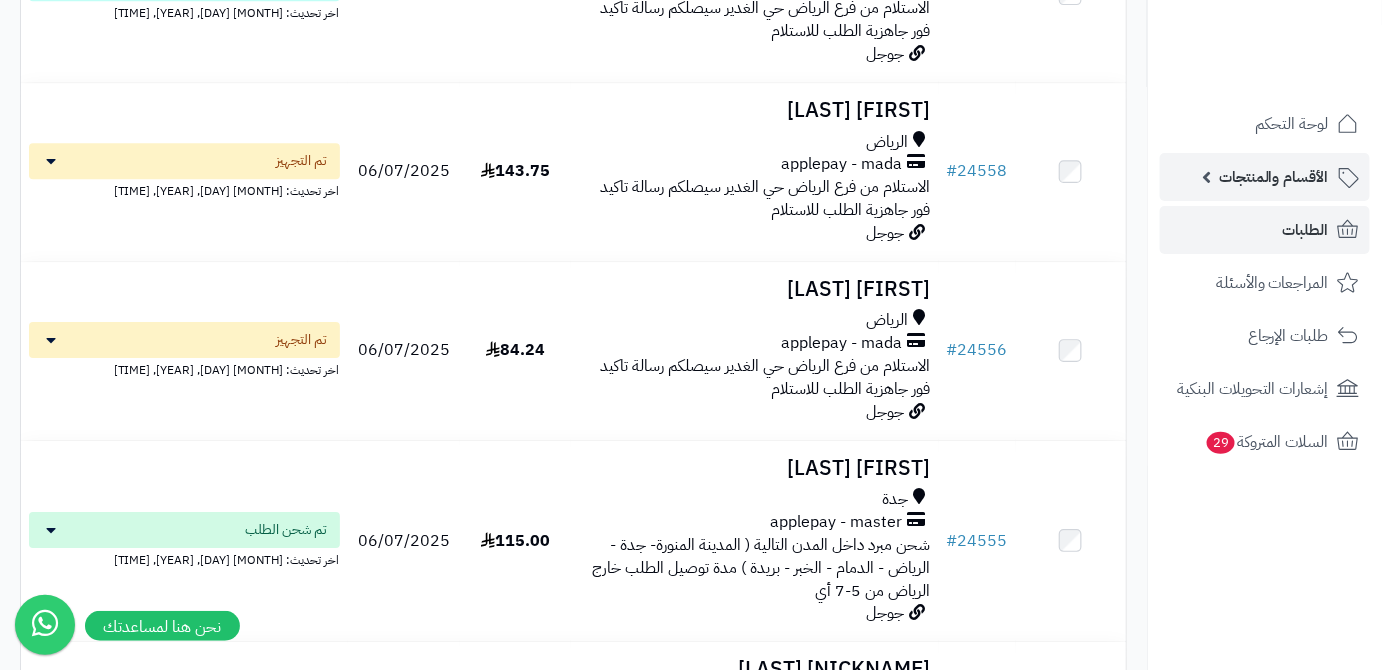 click on "الأقسام والمنتجات" at bounding box center [1274, 177] 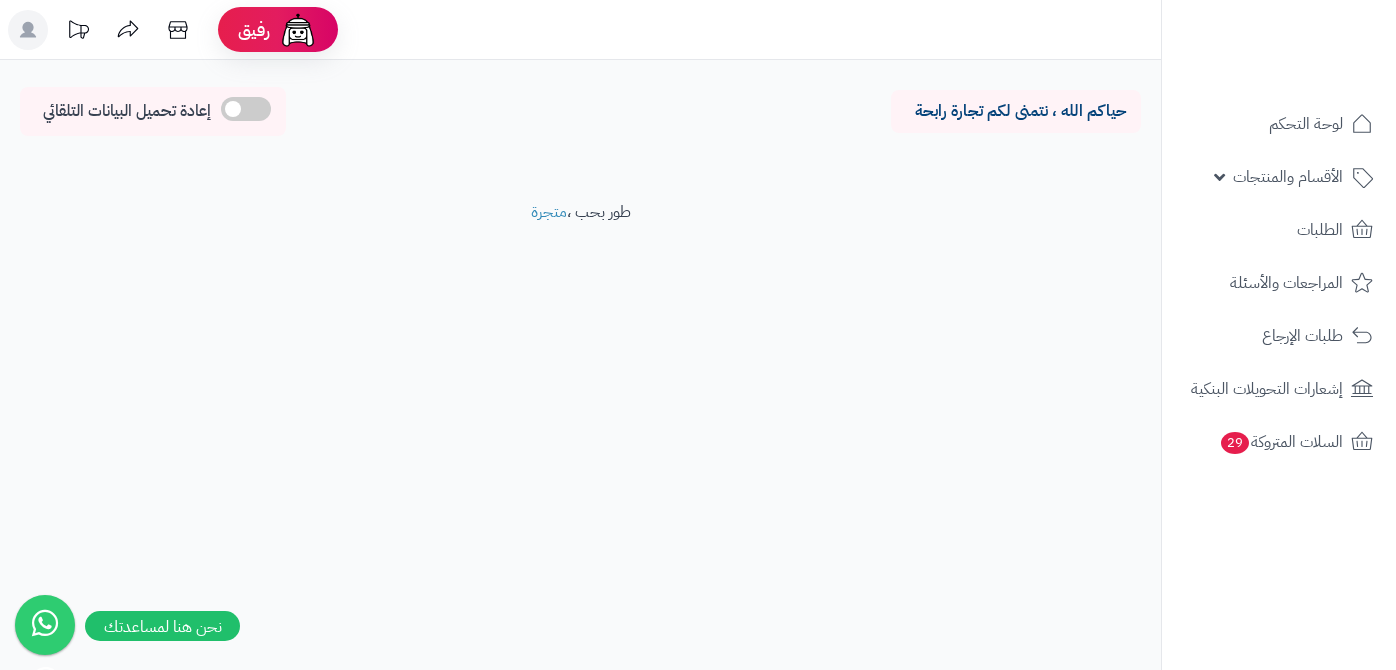 scroll, scrollTop: 0, scrollLeft: 0, axis: both 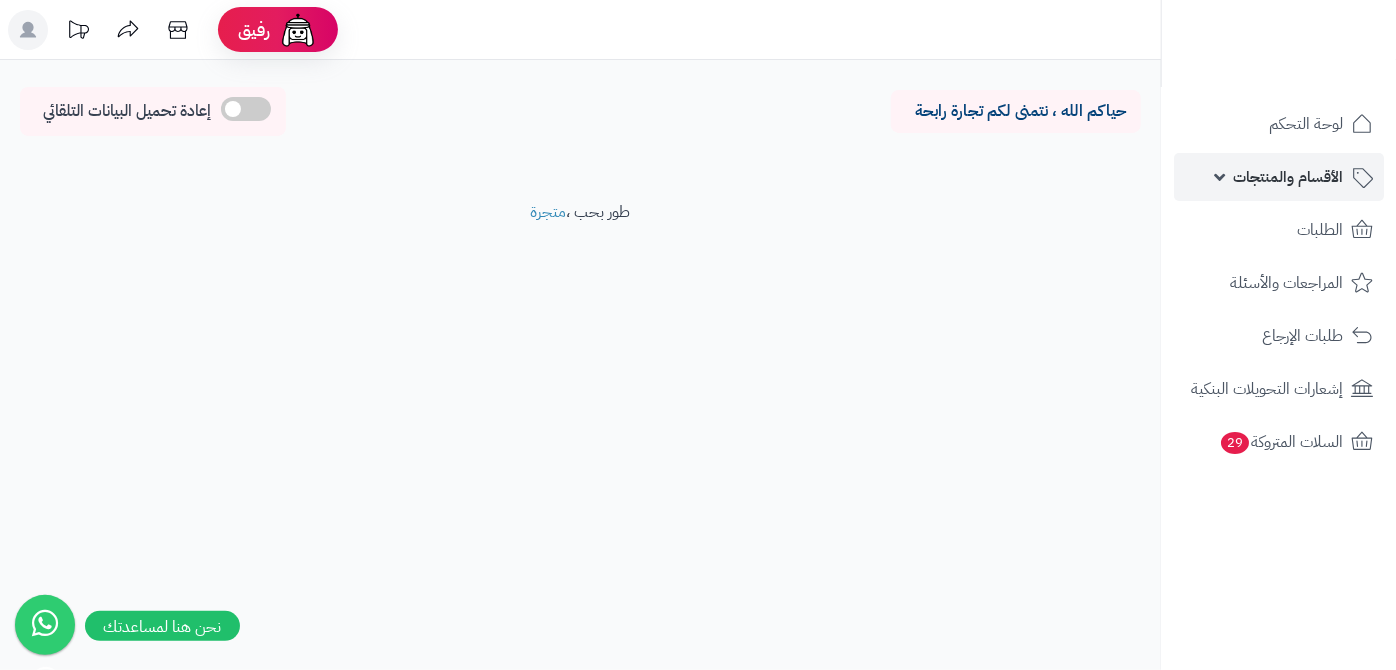 click on "الأقسام والمنتجات" at bounding box center [1288, 177] 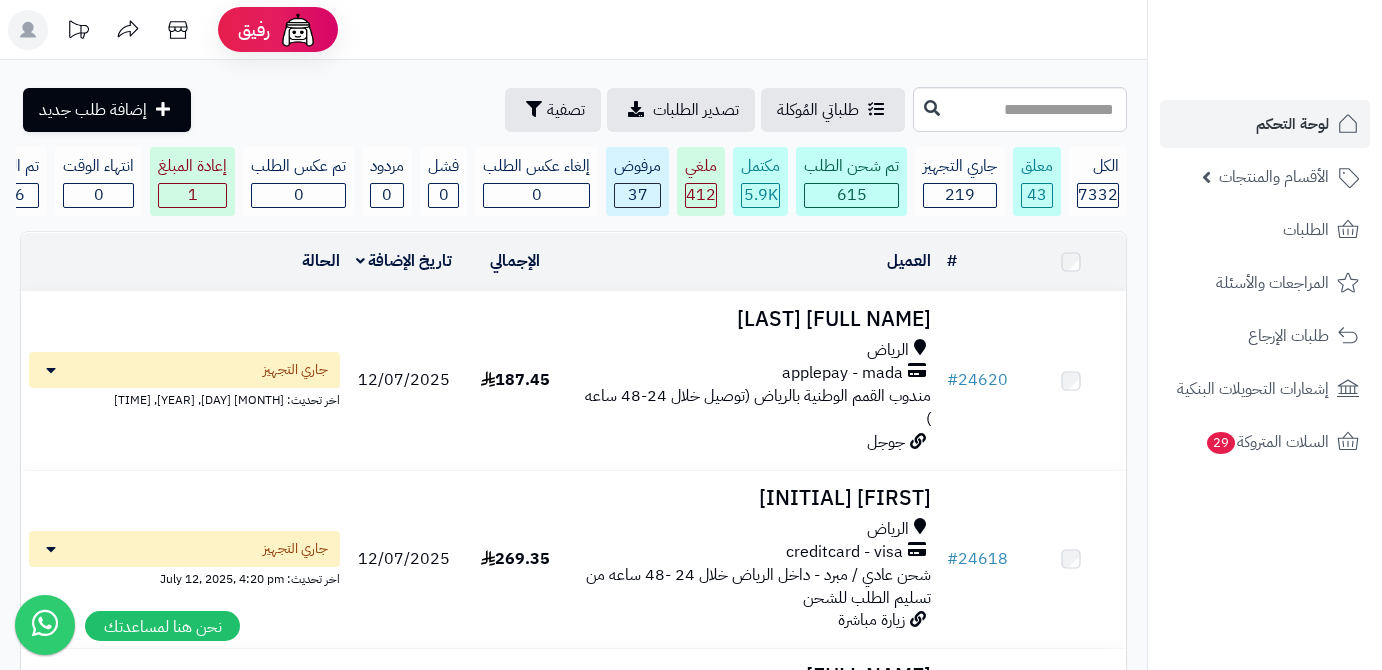 scroll, scrollTop: 0, scrollLeft: 0, axis: both 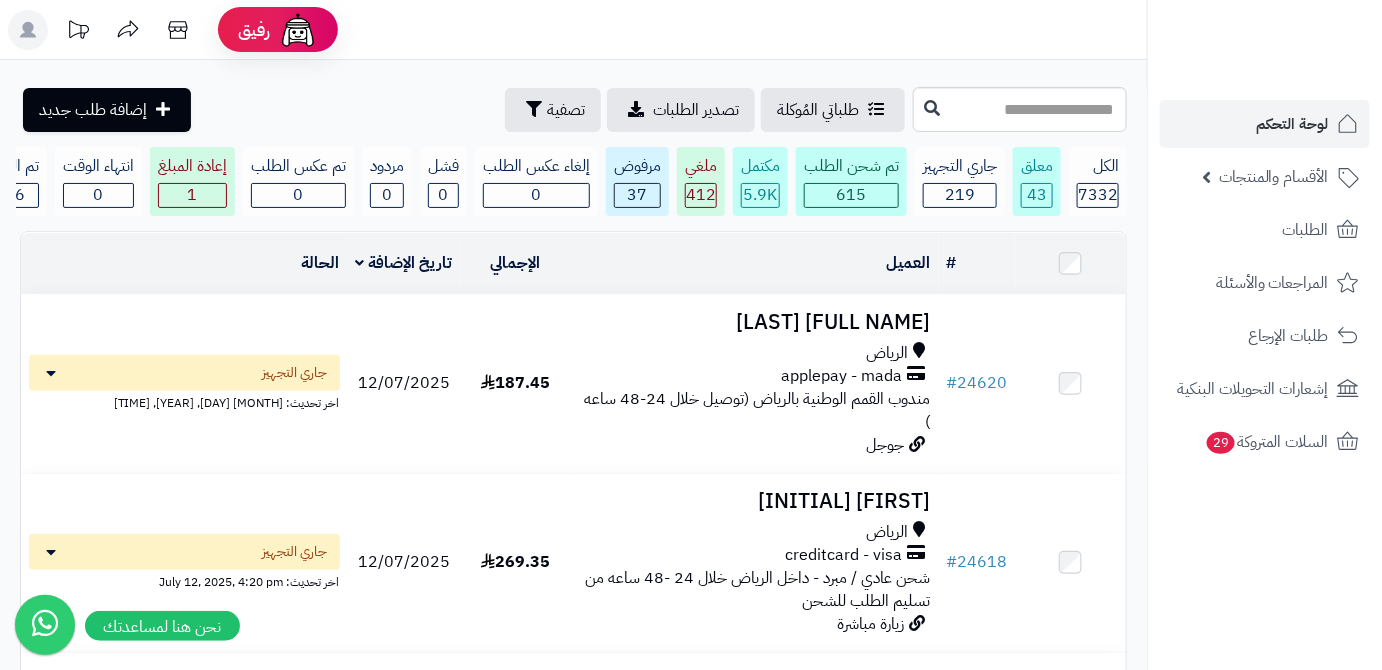 click on "الأقسام والمنتجات" at bounding box center (1274, 177) 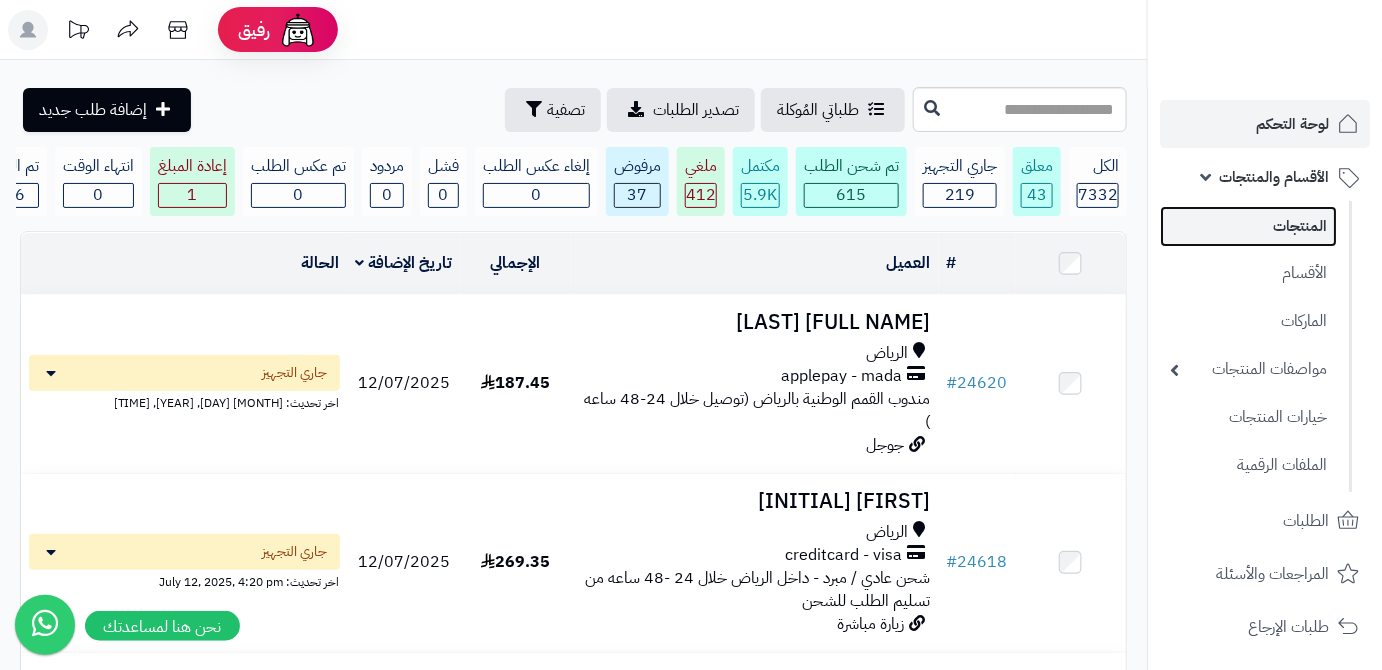 click on "المنتجات" at bounding box center [1248, 226] 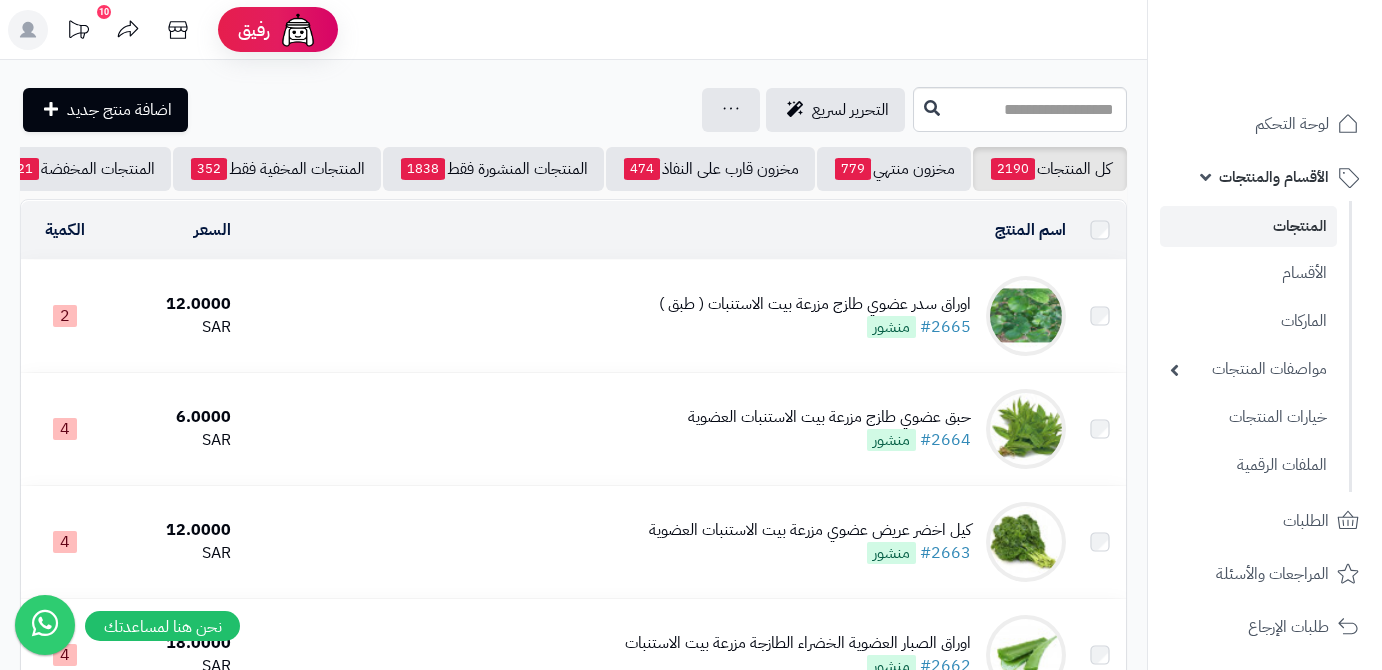 scroll, scrollTop: 0, scrollLeft: 0, axis: both 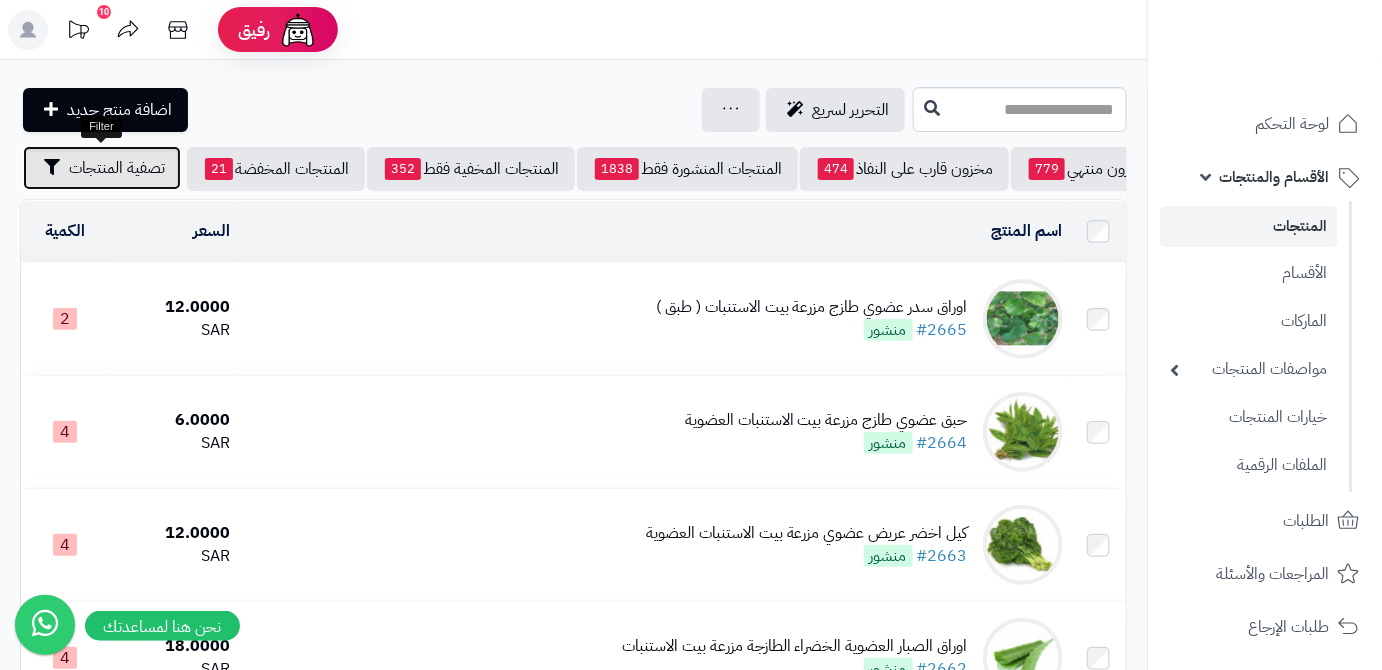 click on "تصفية المنتجات" at bounding box center [117, 168] 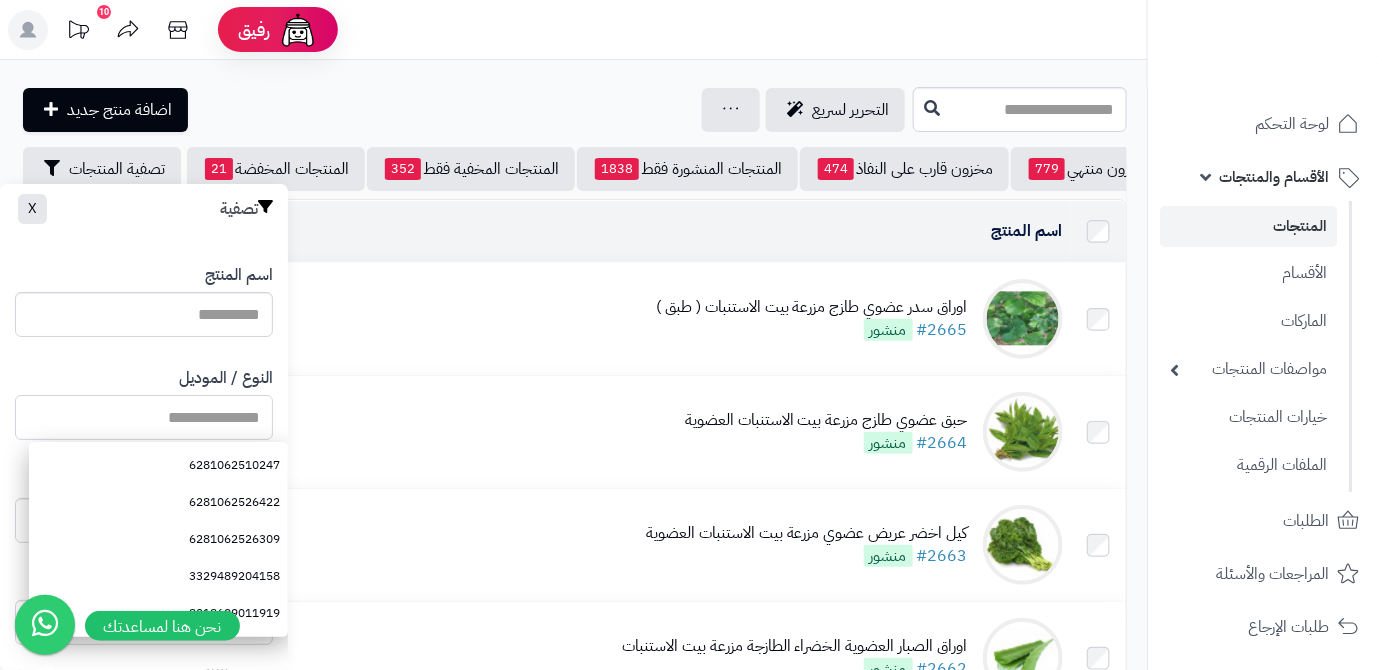 paste on "**********" 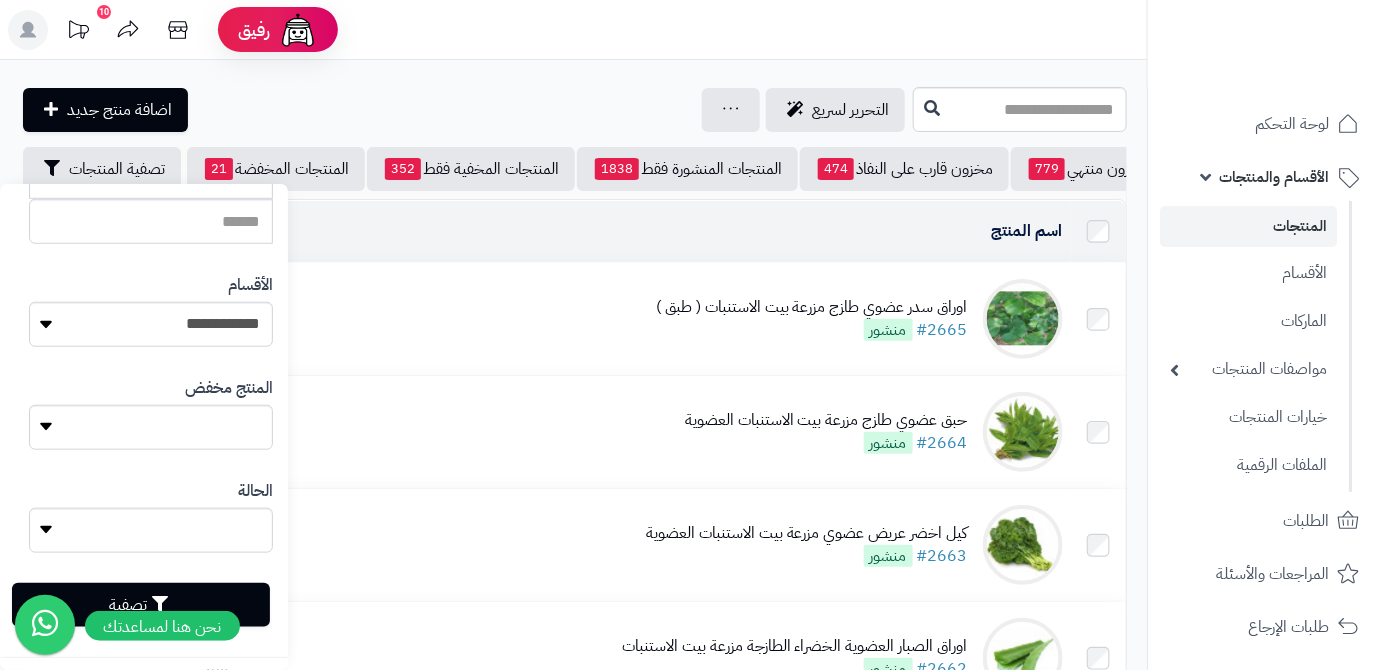 scroll, scrollTop: 552, scrollLeft: 0, axis: vertical 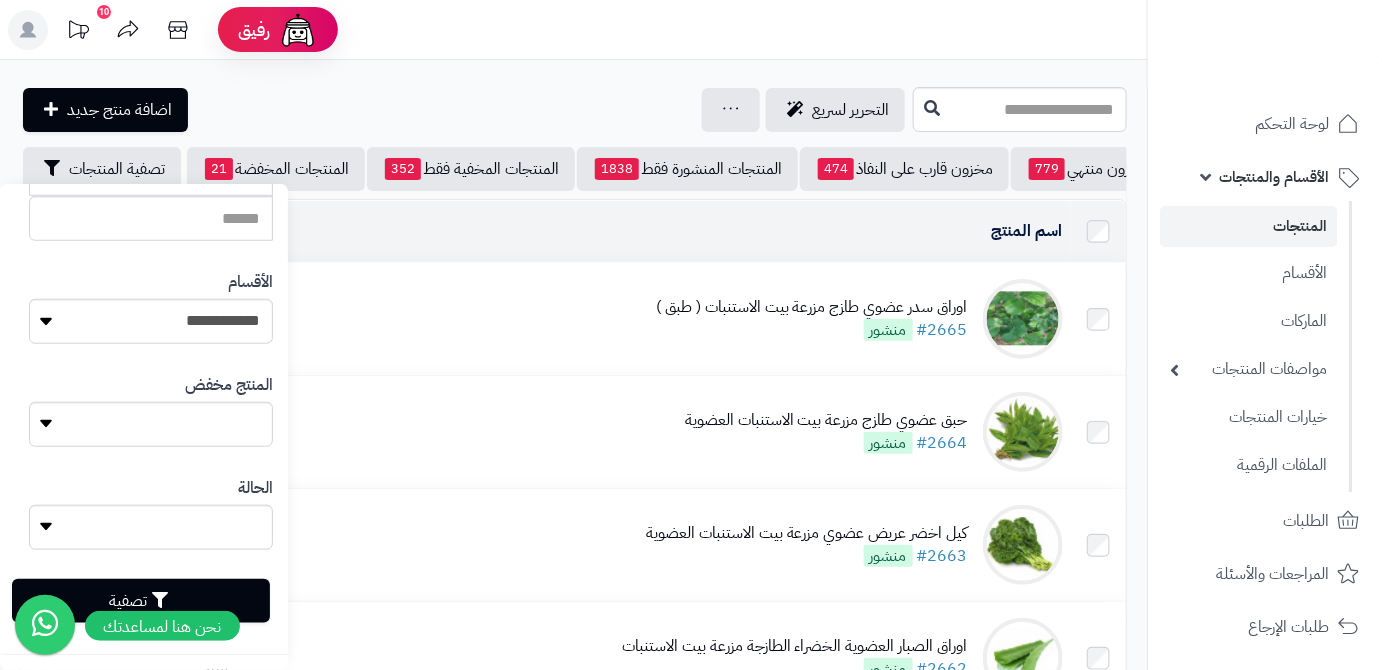 type on "**********" 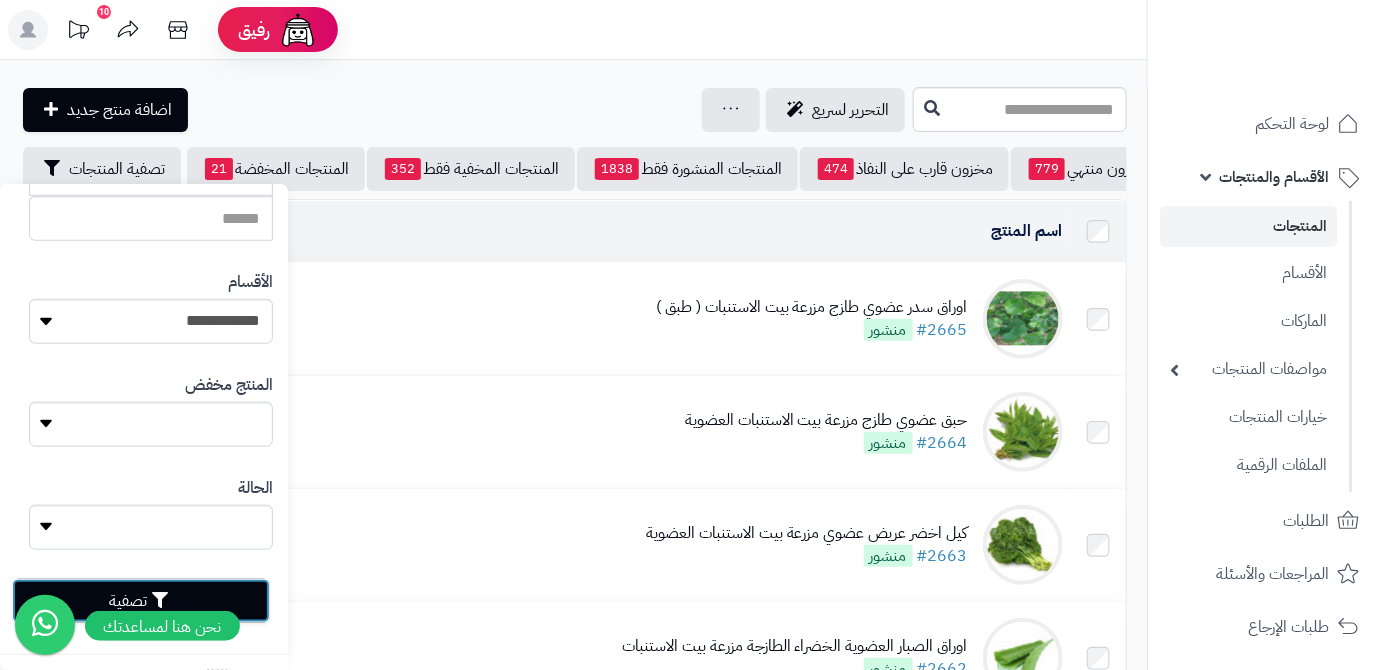 click on "تصفية" at bounding box center (141, 601) 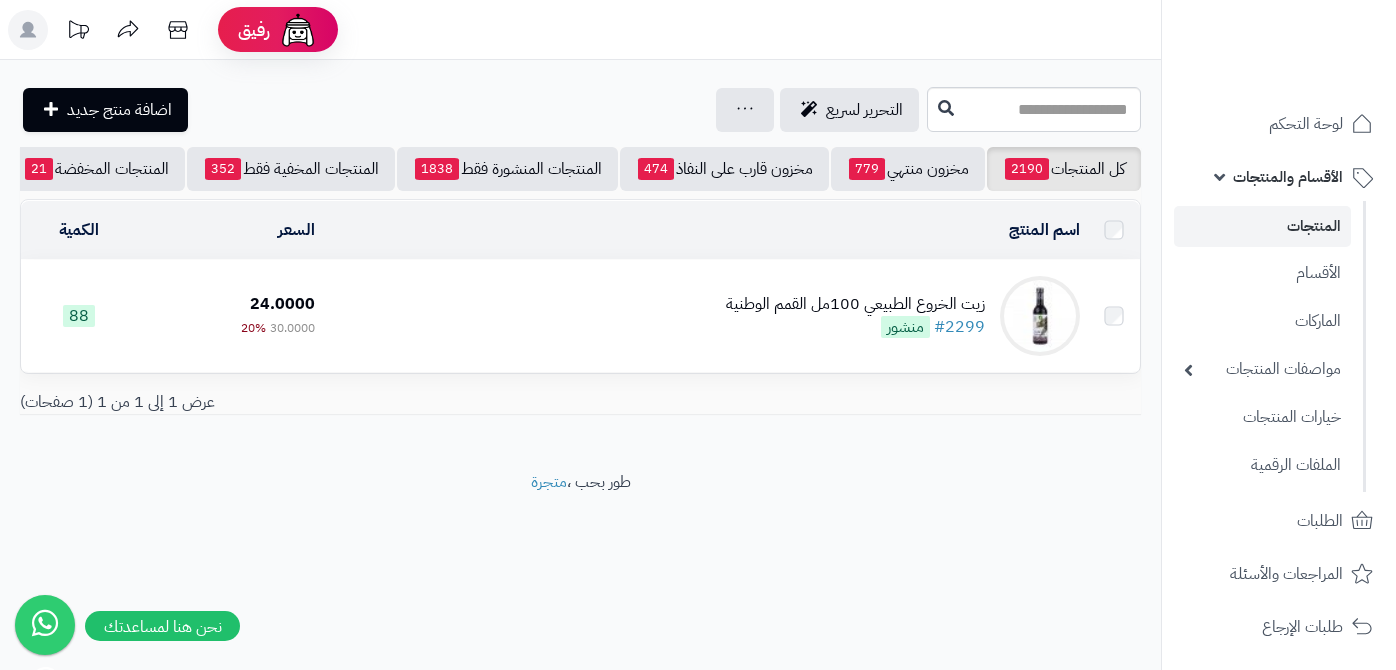 scroll, scrollTop: 0, scrollLeft: 0, axis: both 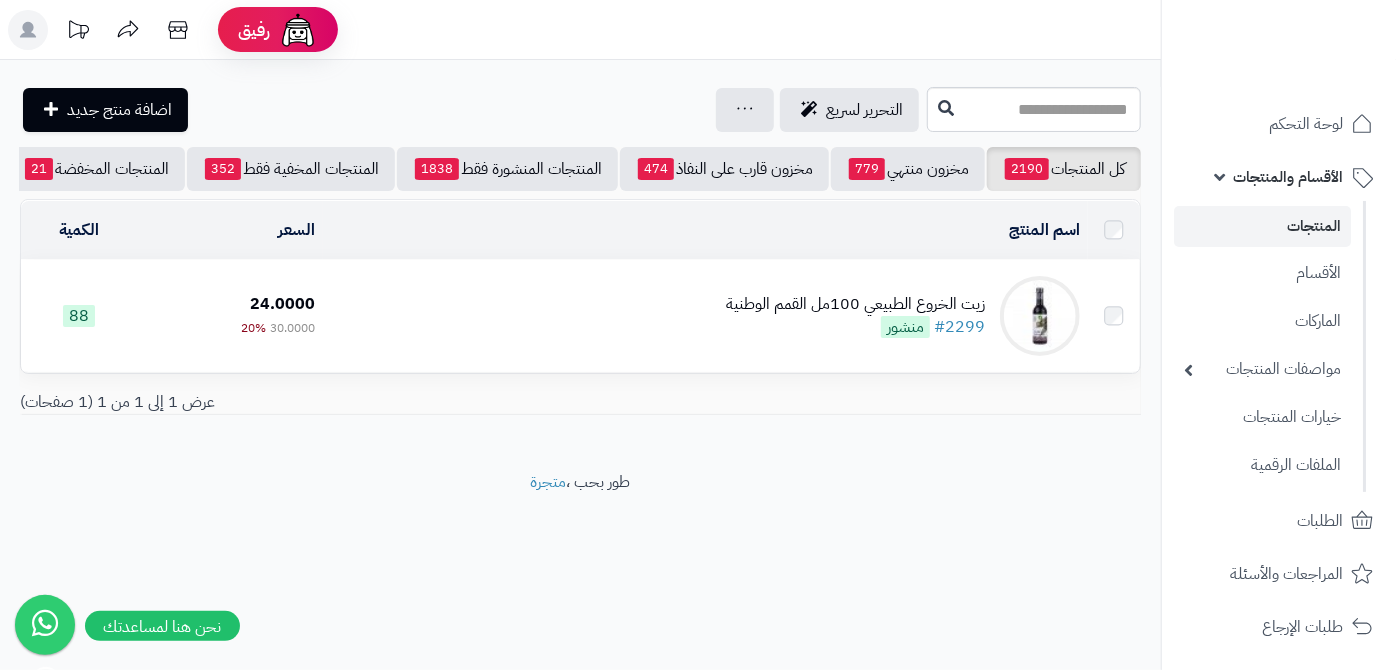 click on "زيت الخروع الطبيعي 100مل القمم الوطنية" at bounding box center (855, 304) 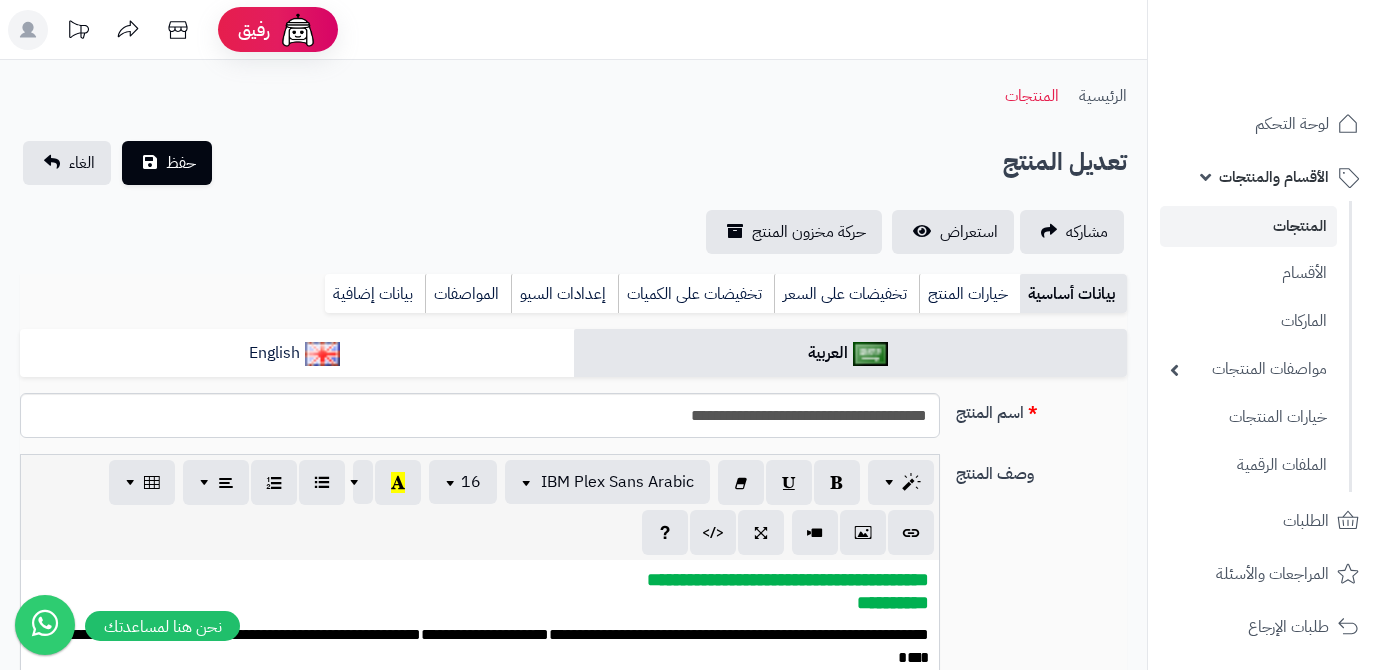 scroll, scrollTop: 0, scrollLeft: 0, axis: both 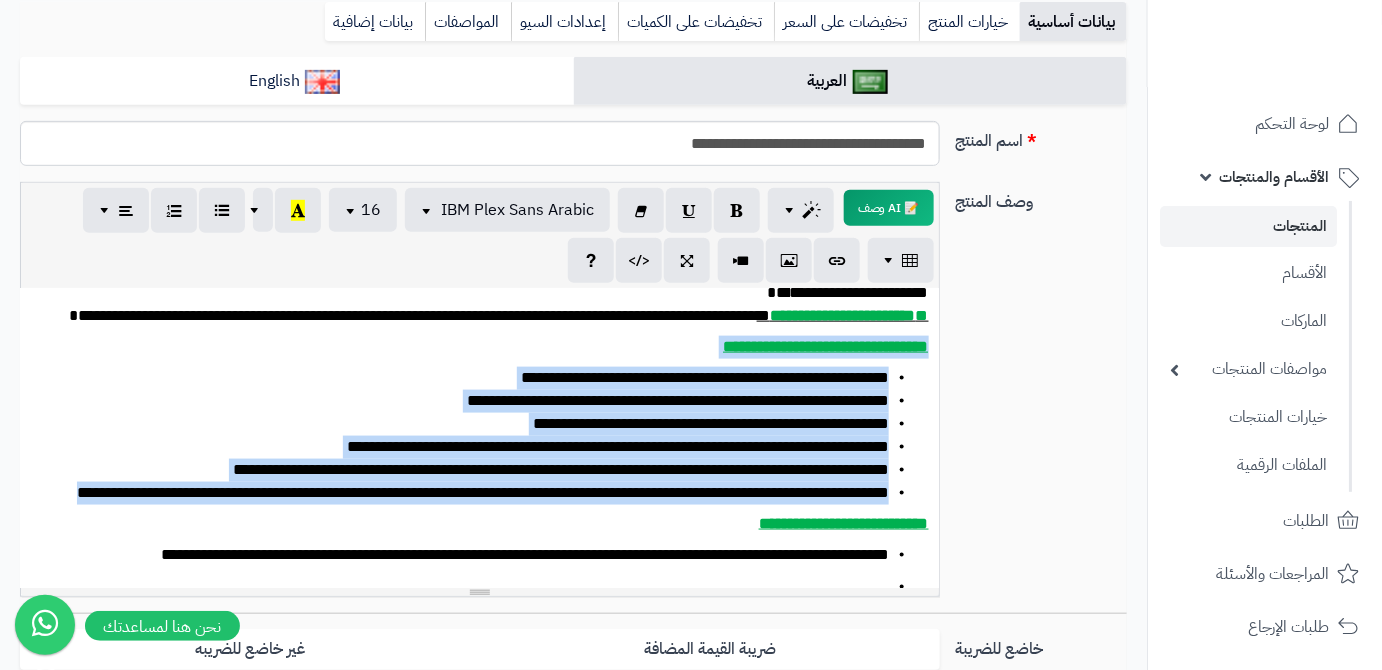 drag, startPoint x: 930, startPoint y: 326, endPoint x: 117, endPoint y: 466, distance: 824.96606 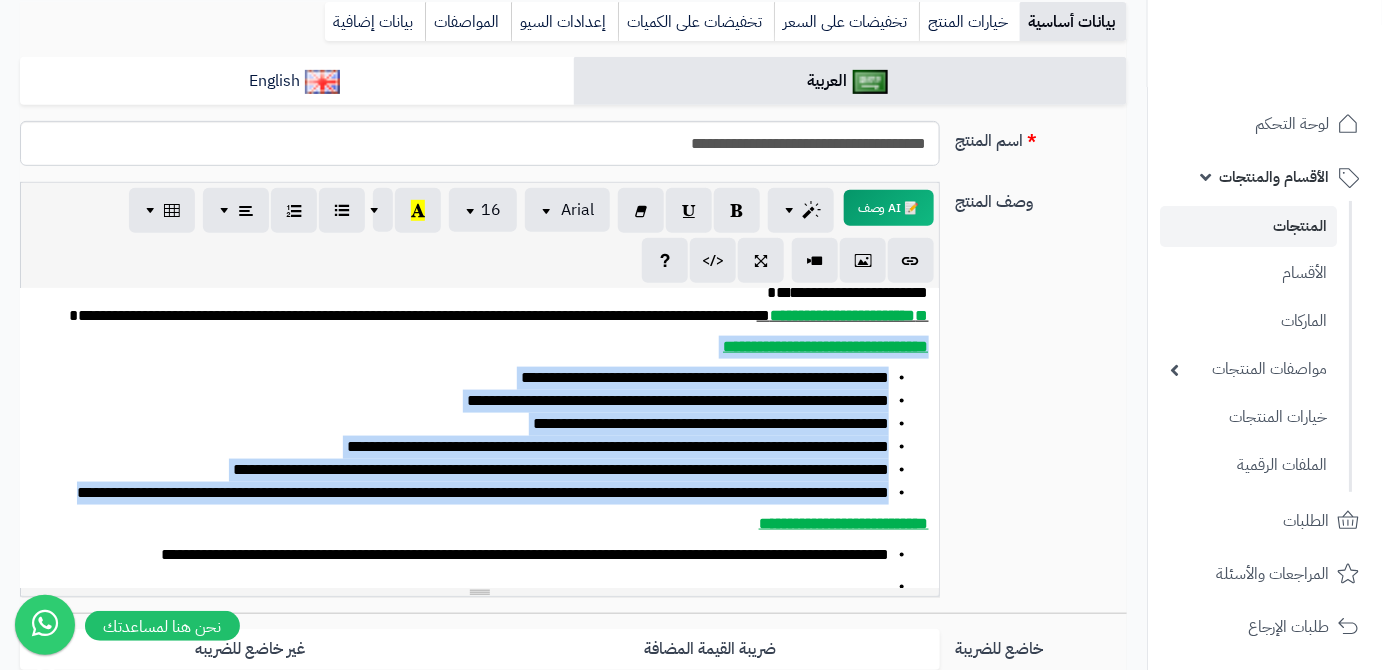 type 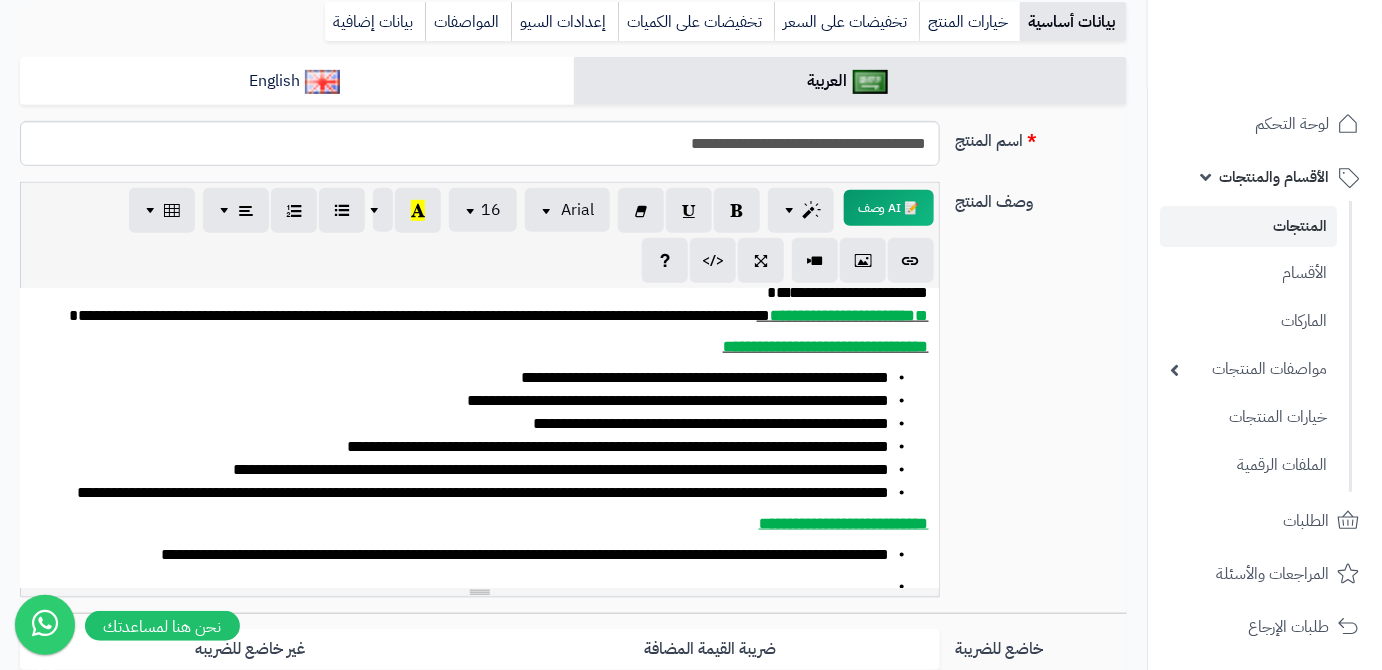 scroll, scrollTop: 892, scrollLeft: 0, axis: vertical 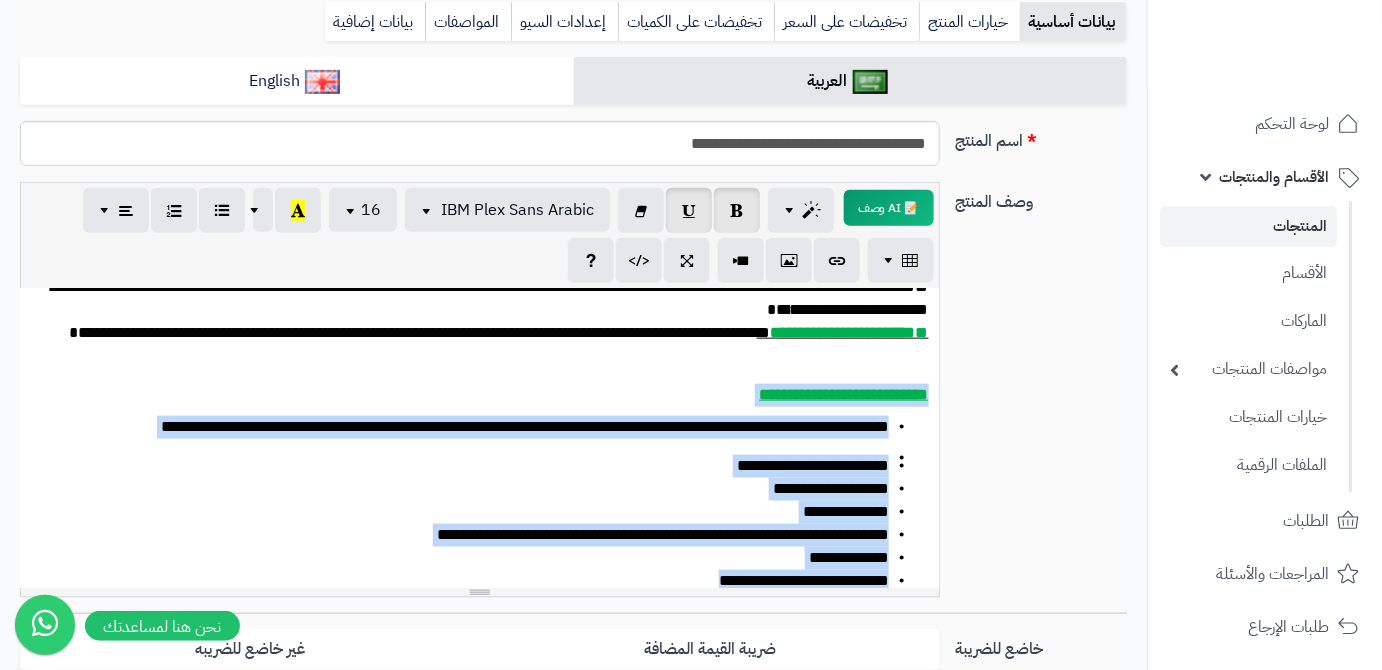 drag, startPoint x: 928, startPoint y: 379, endPoint x: 716, endPoint y: 567, distance: 283.35138 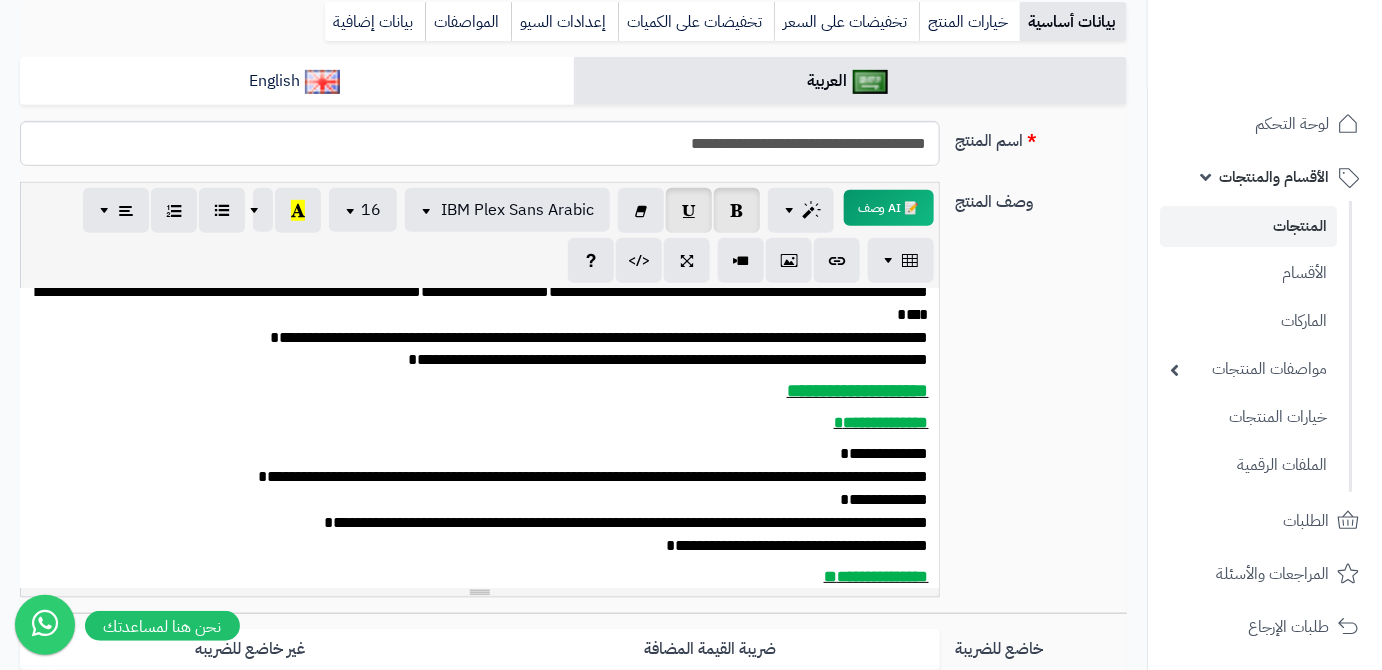 scroll, scrollTop: 0, scrollLeft: 0, axis: both 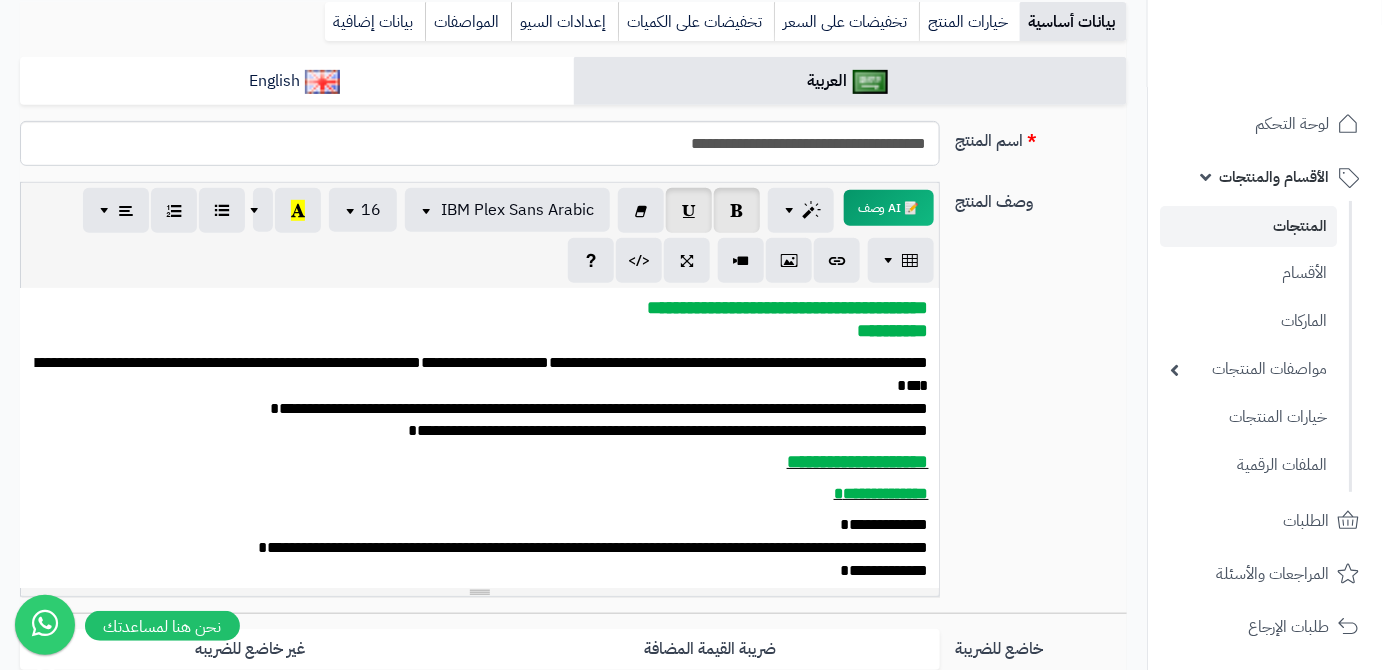 click on "**********" at bounding box center (479, 438) 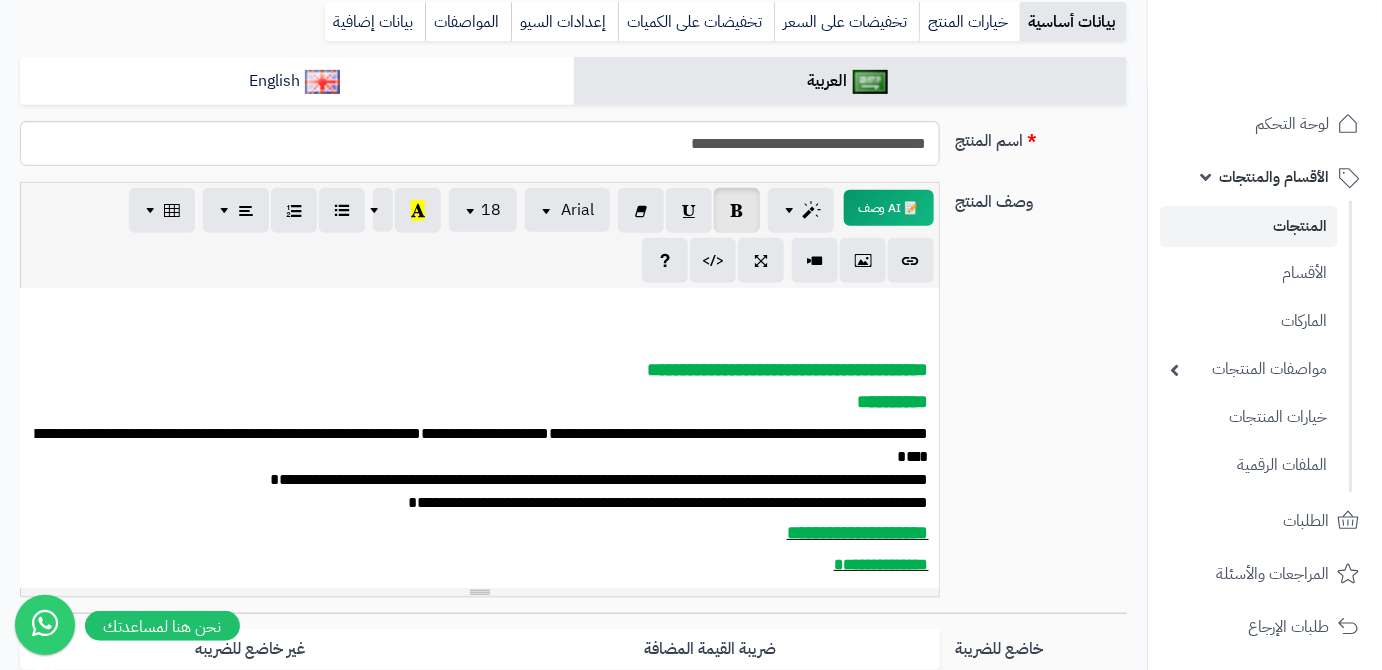 click at bounding box center [479, 309] 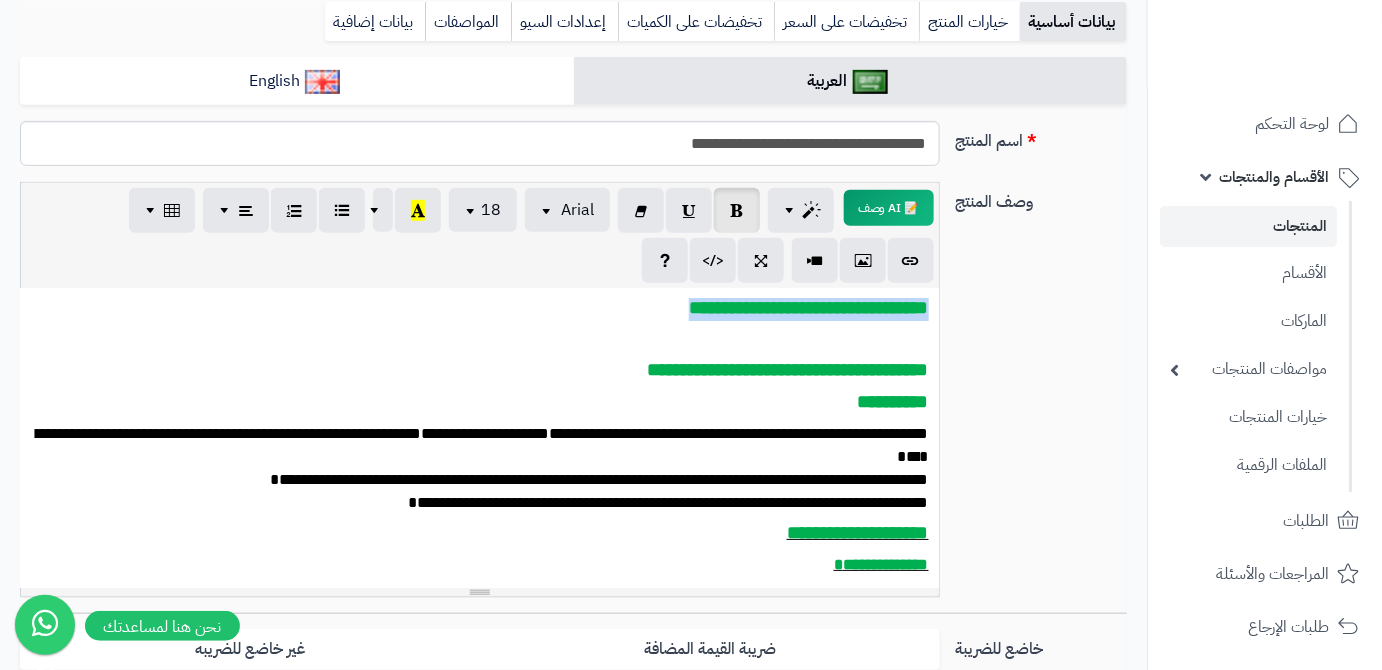 drag, startPoint x: 930, startPoint y: 315, endPoint x: 701, endPoint y: 321, distance: 229.07858 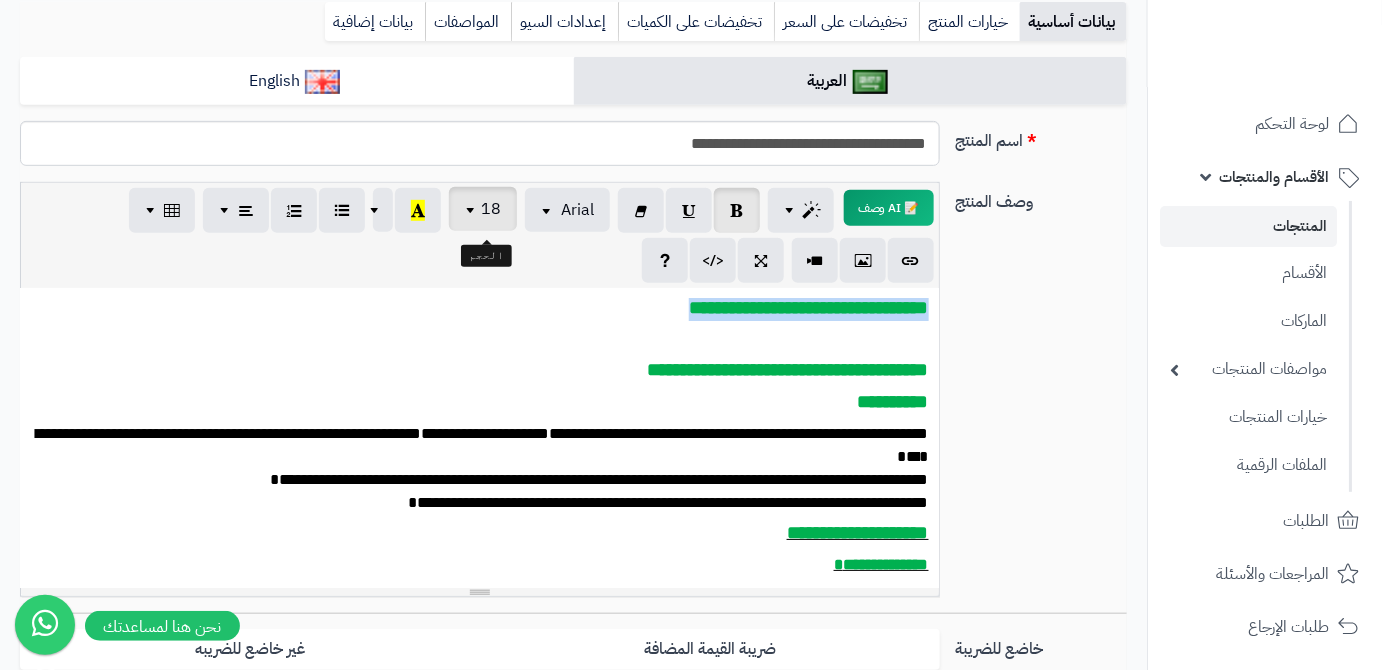 click at bounding box center [473, 209] 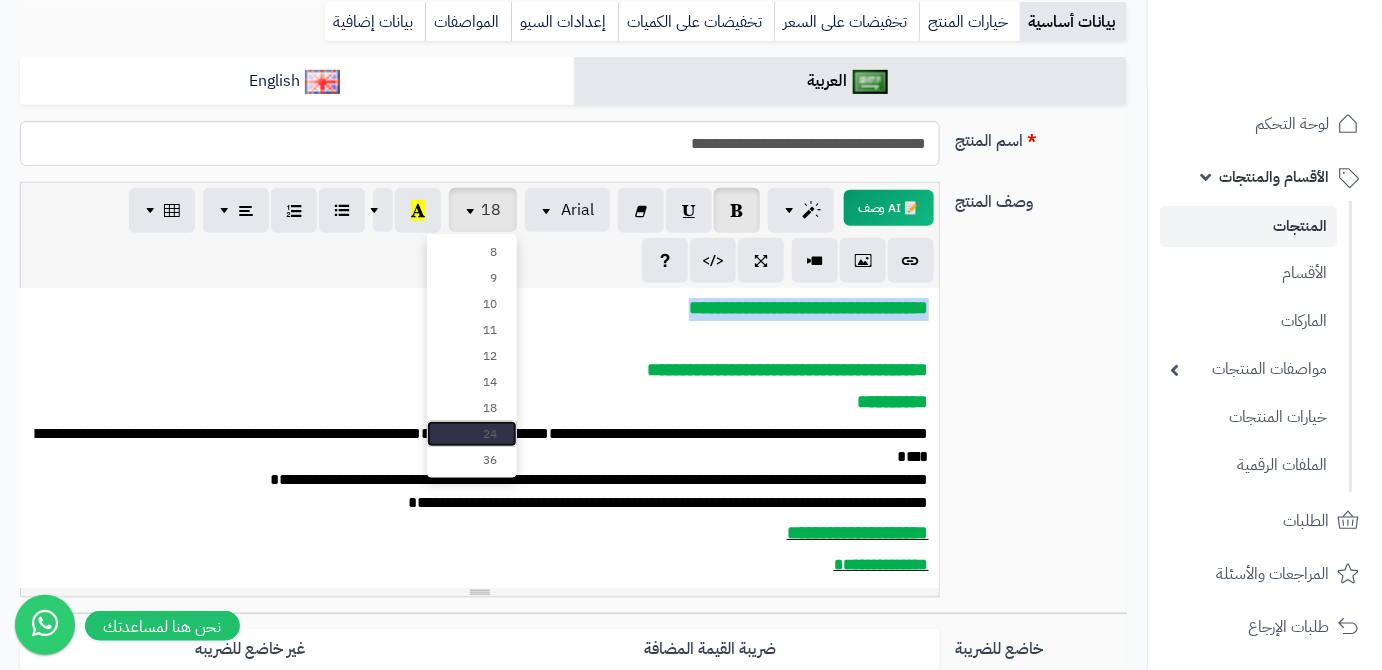 click on "24" at bounding box center (472, 434) 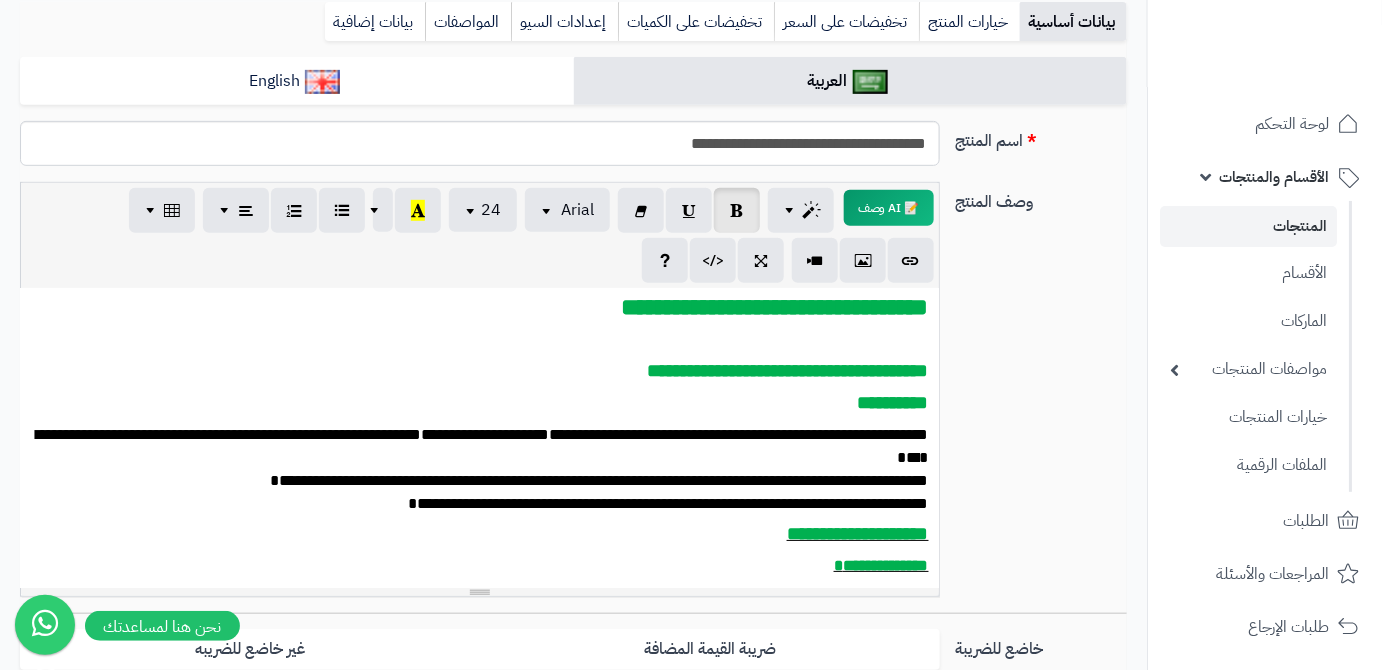 click at bounding box center [479, 341] 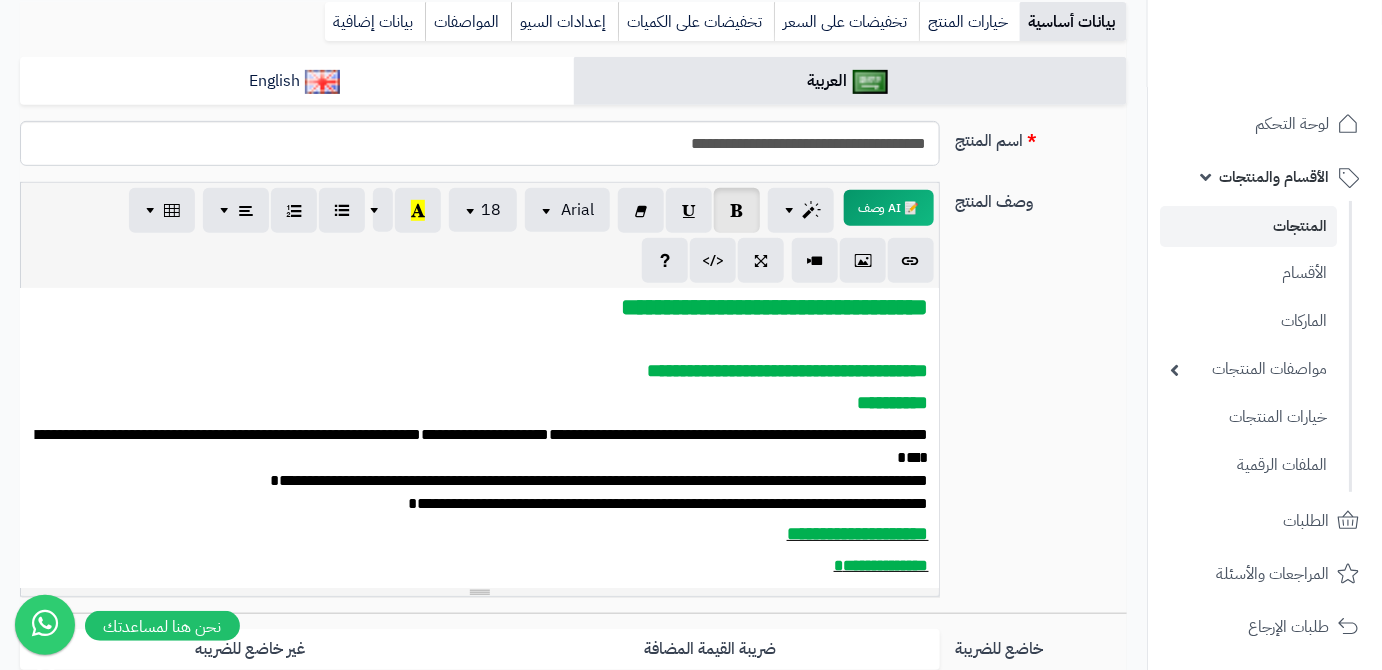 click on "**********" at bounding box center (479, 438) 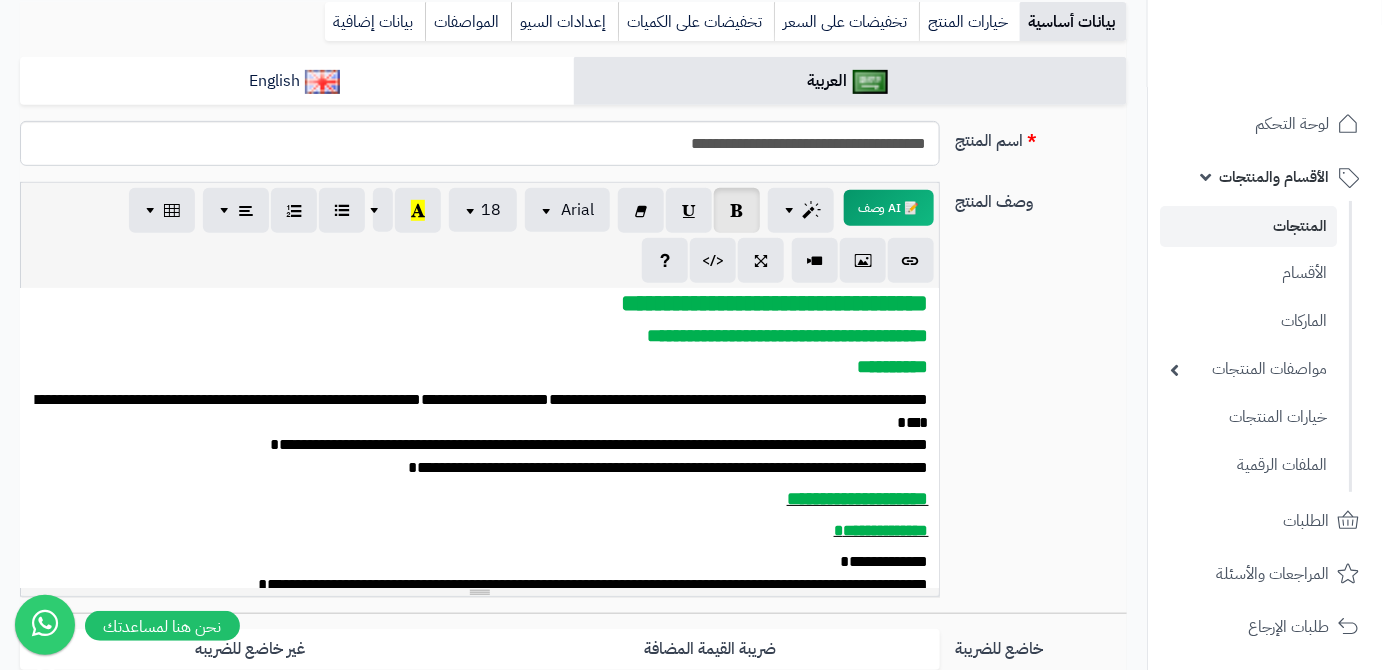 scroll, scrollTop: 0, scrollLeft: 0, axis: both 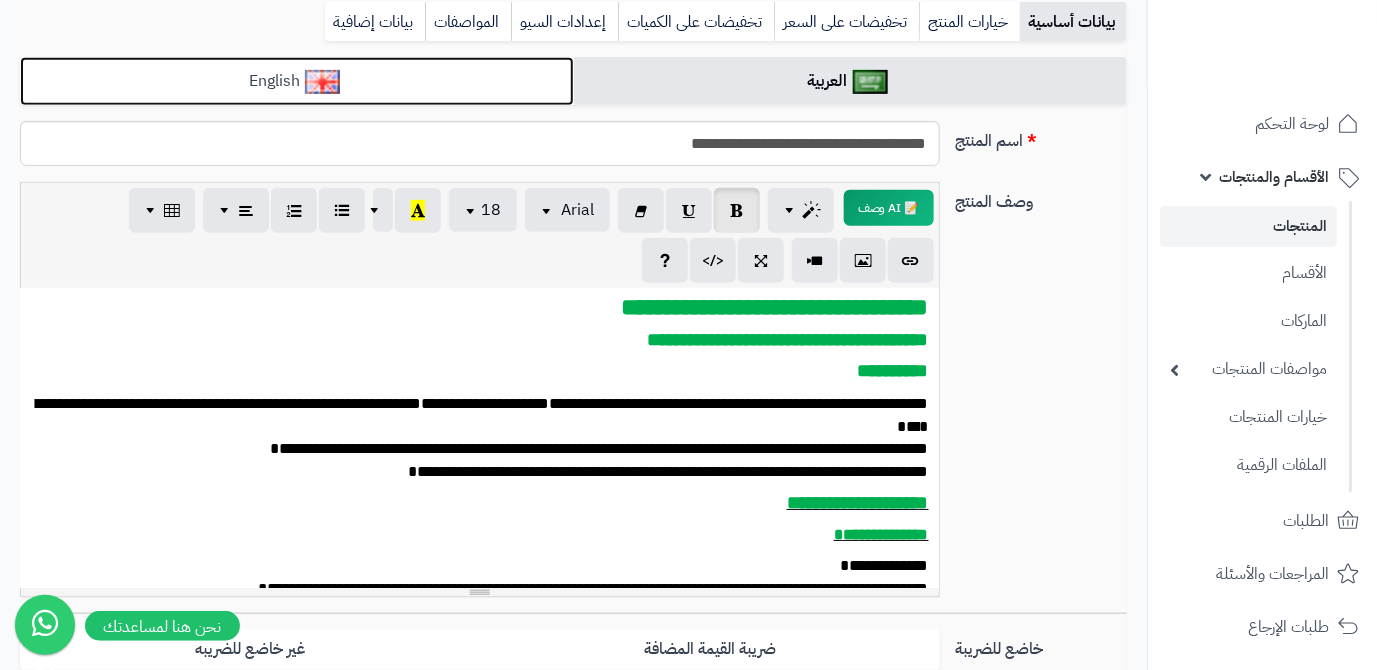 click on "English" at bounding box center (297, 81) 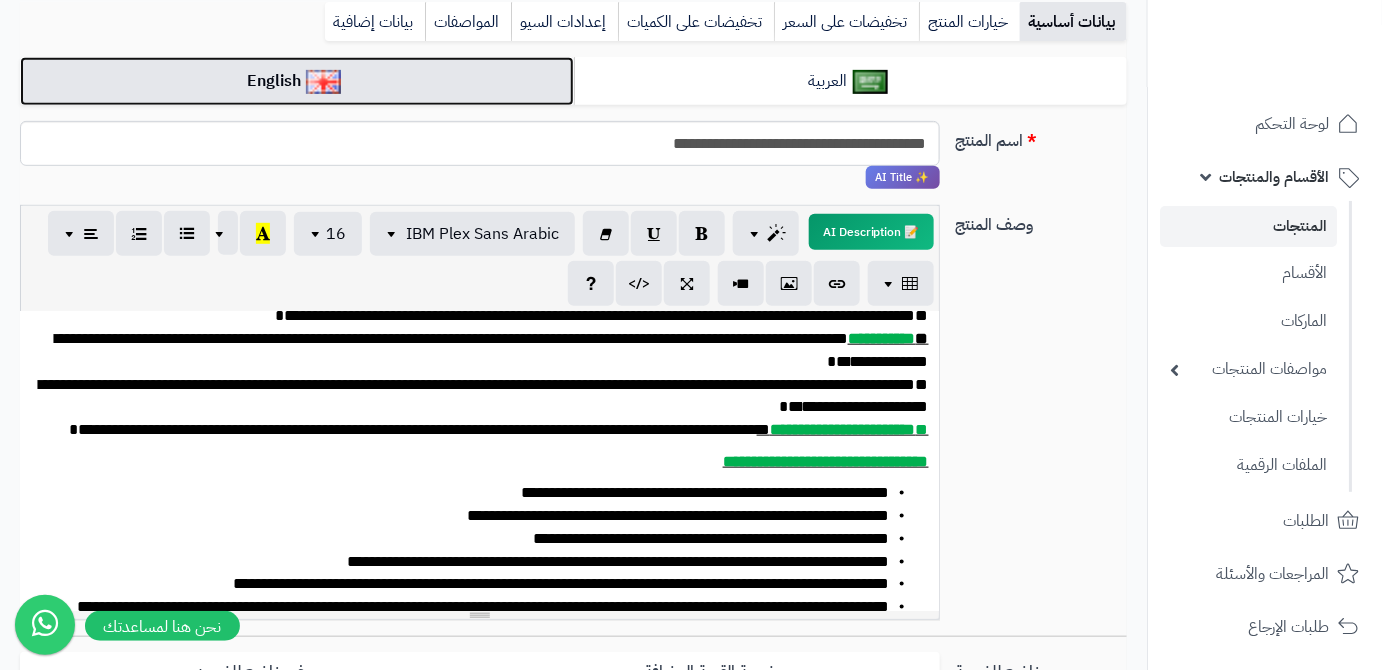 scroll, scrollTop: 909, scrollLeft: 0, axis: vertical 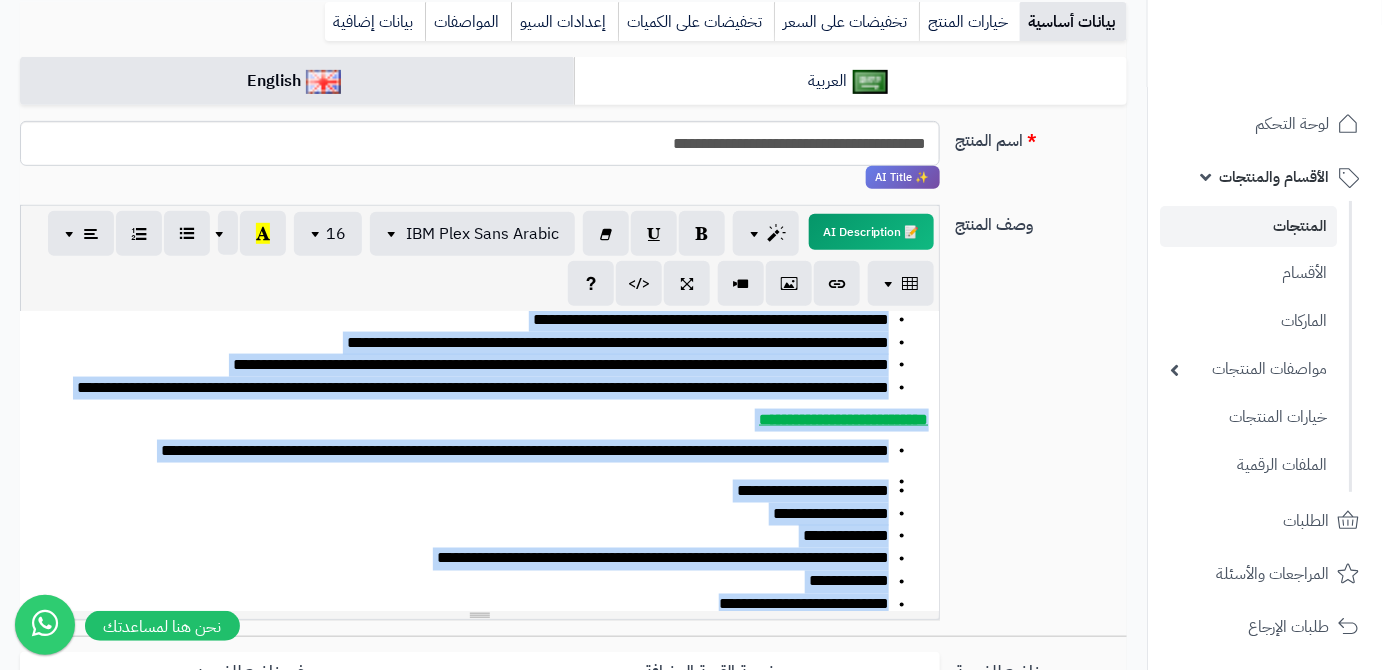 drag, startPoint x: 891, startPoint y: 365, endPoint x: 715, endPoint y: 604, distance: 296.8114 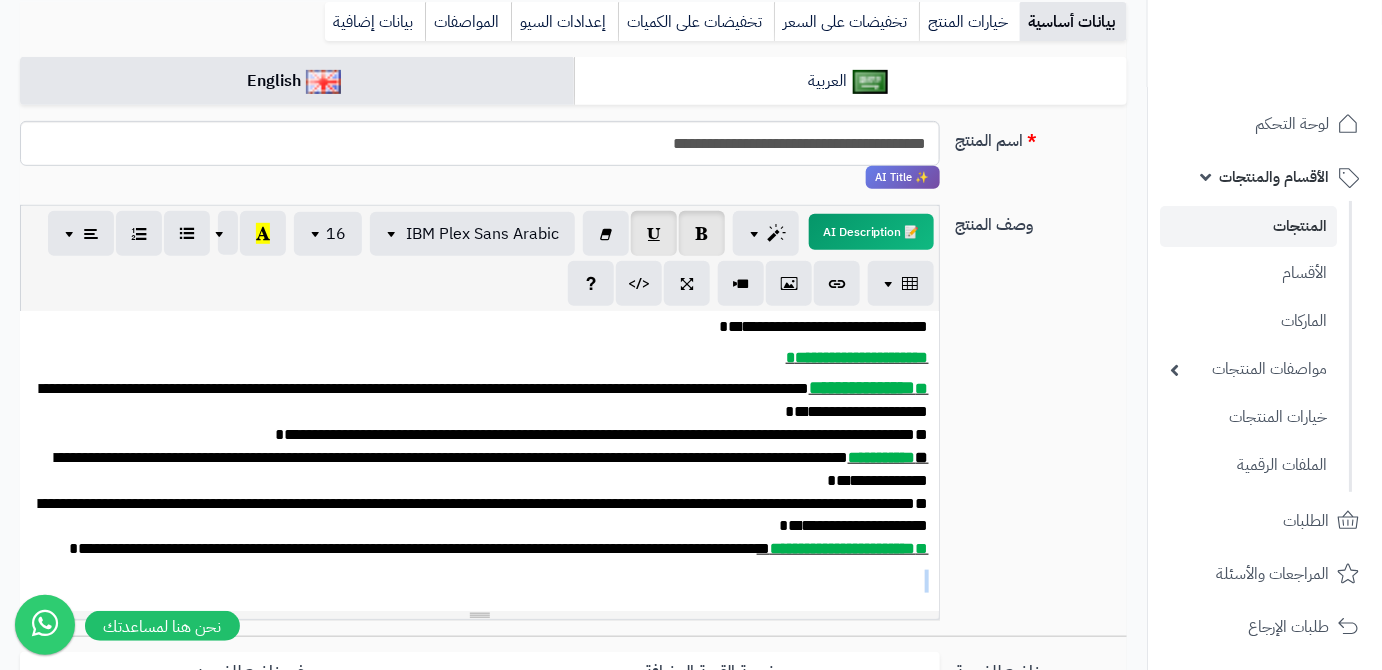 type 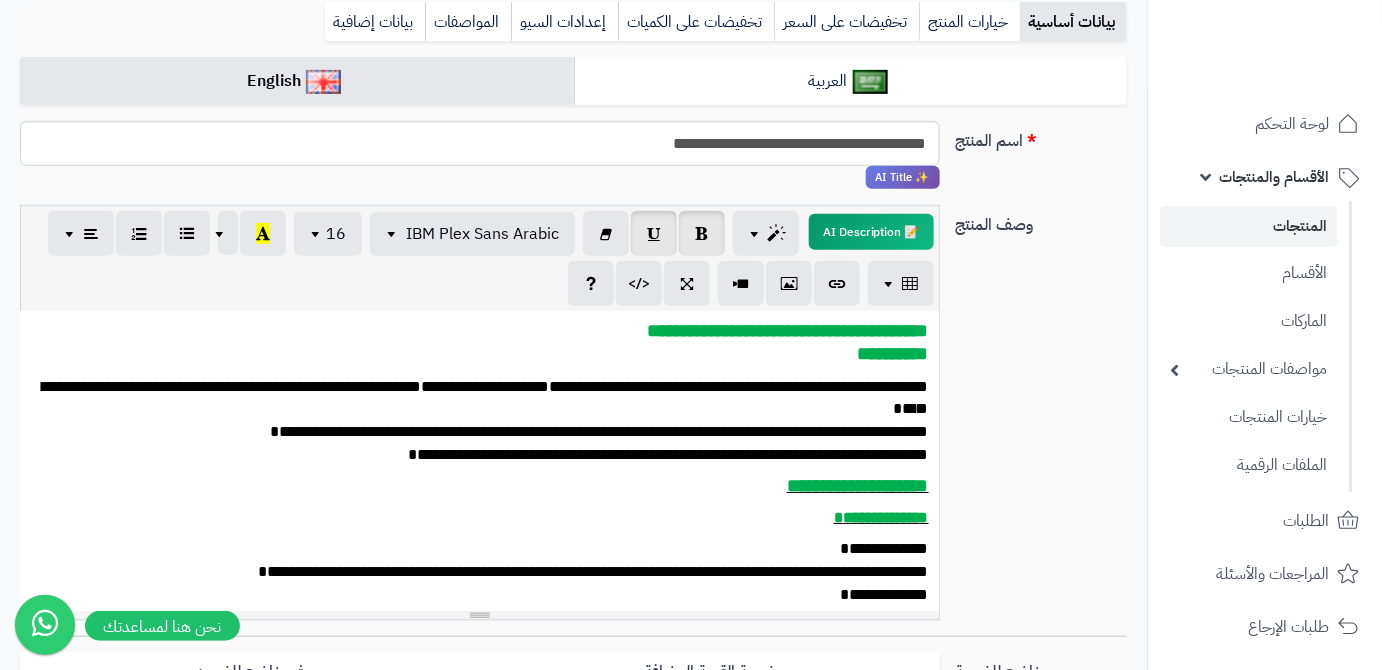scroll, scrollTop: 0, scrollLeft: 0, axis: both 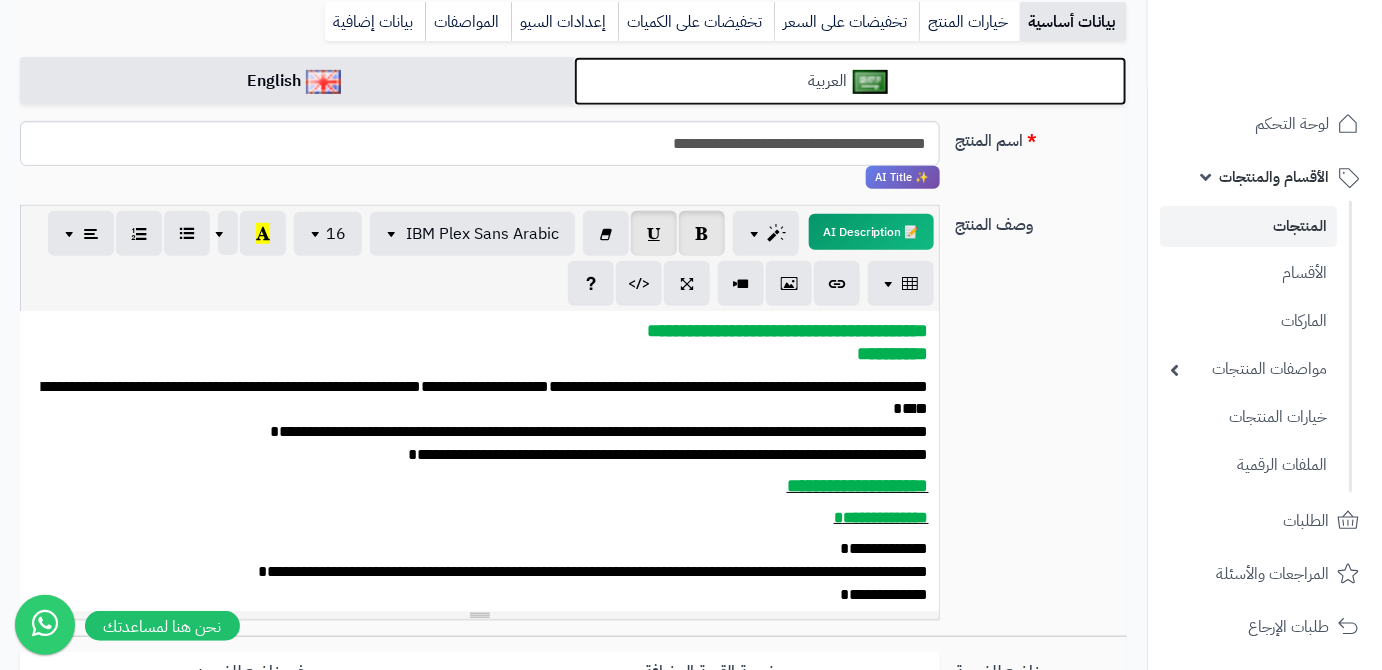 click on "العربية" at bounding box center (851, 81) 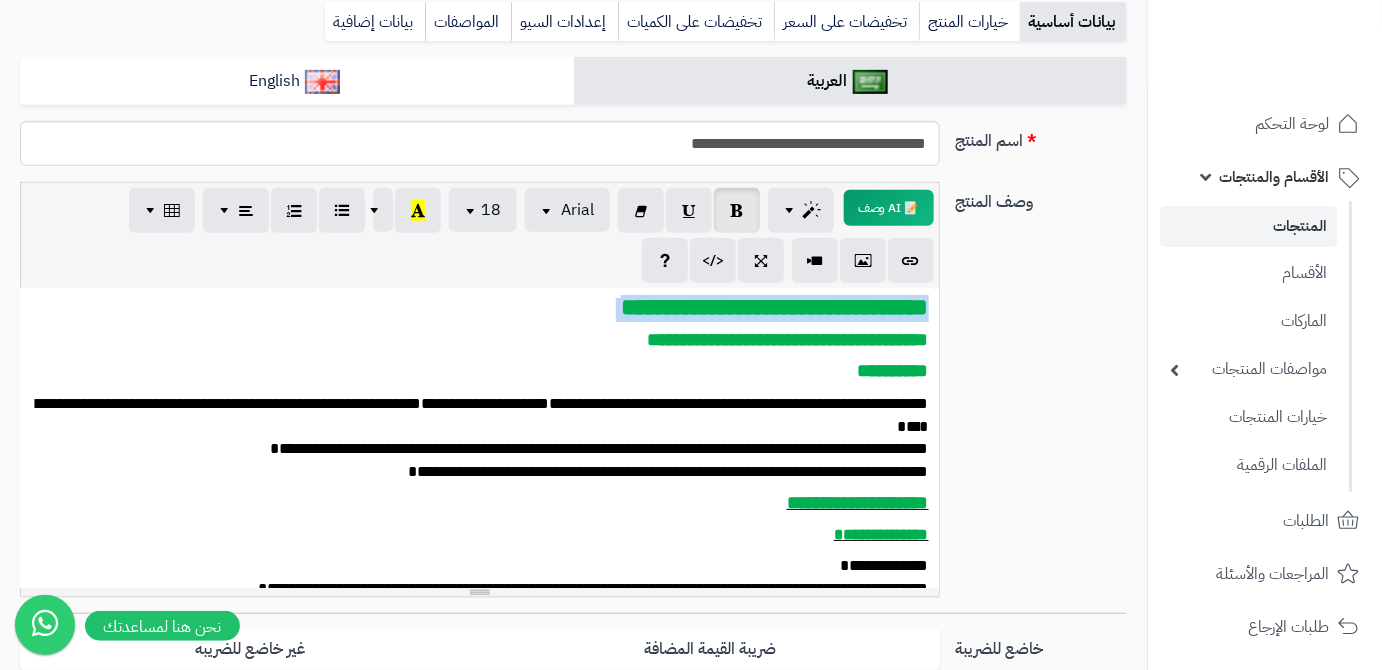 drag, startPoint x: 623, startPoint y: 312, endPoint x: 941, endPoint y: 317, distance: 318.0393 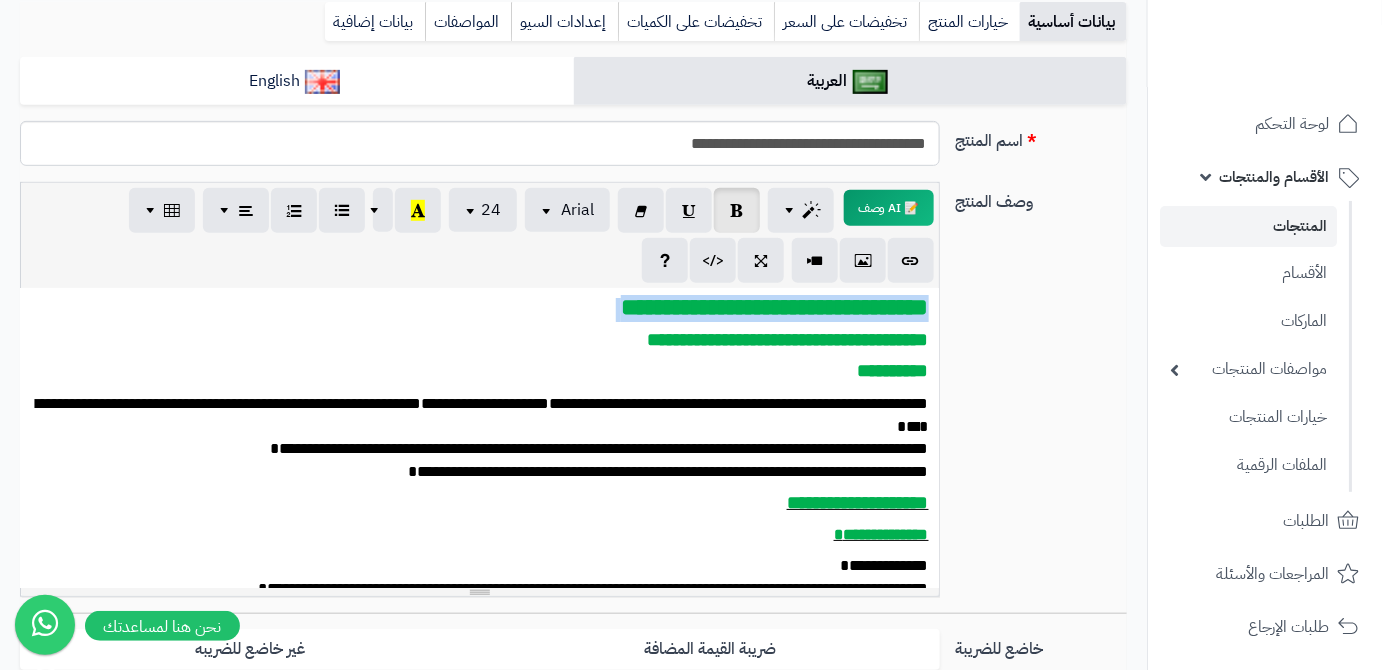 copy on "**********" 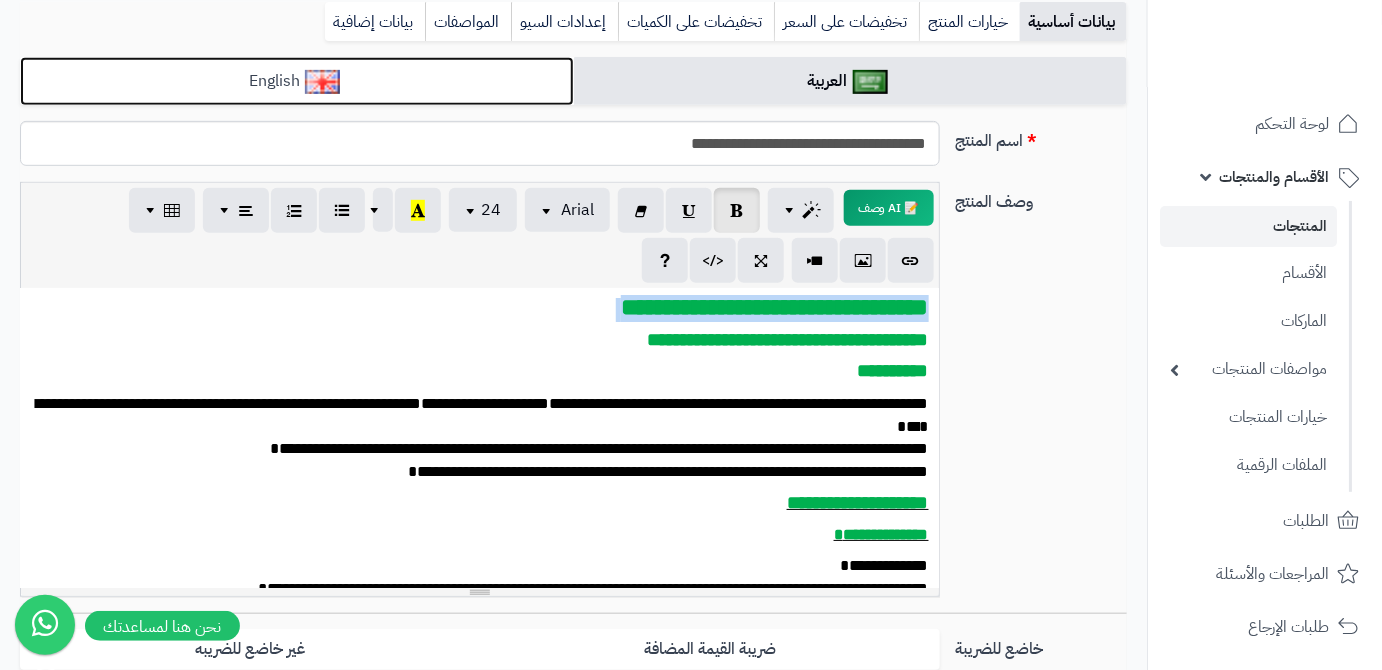 click on "English" at bounding box center [297, 81] 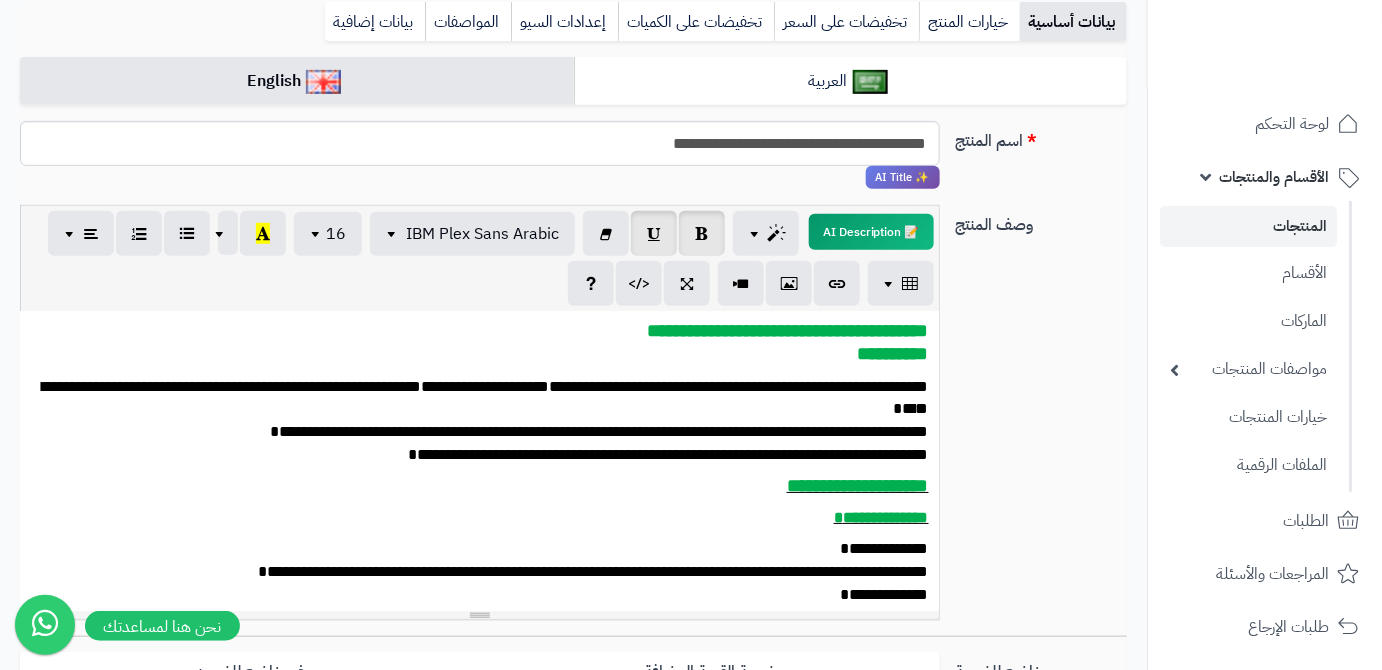 click on "**********" at bounding box center (479, 461) 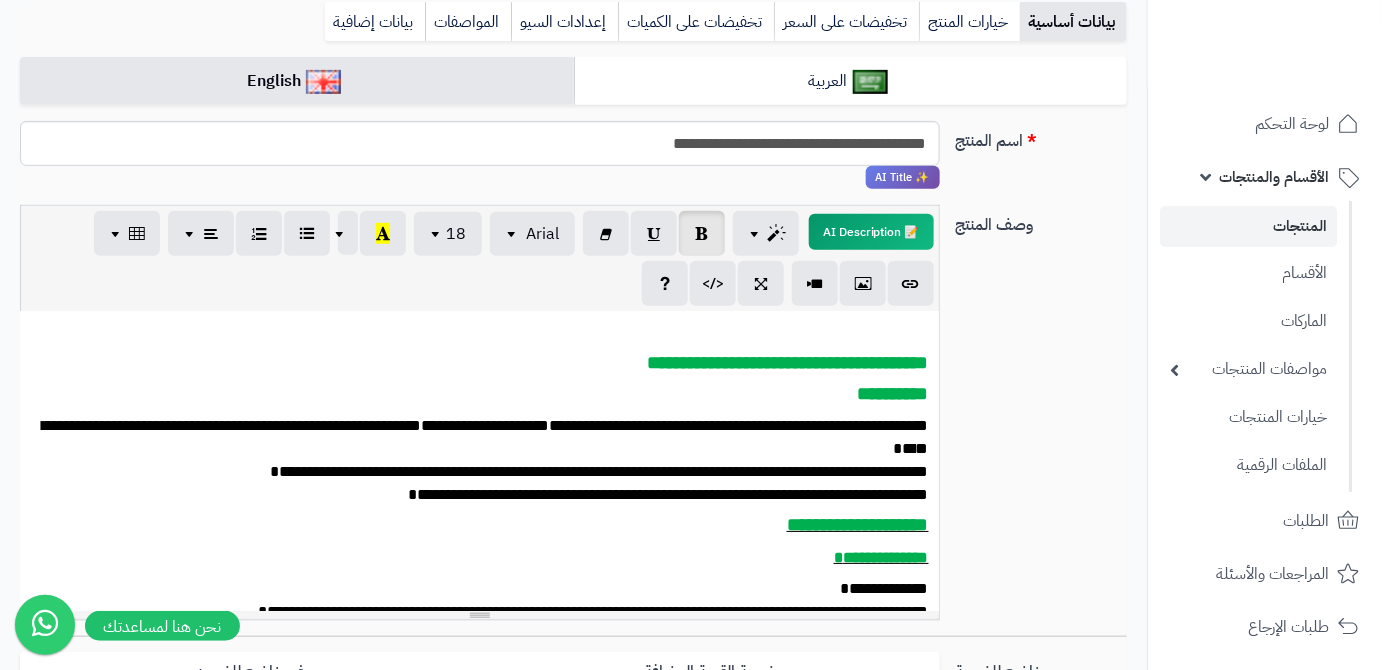 click at bounding box center (479, 332) 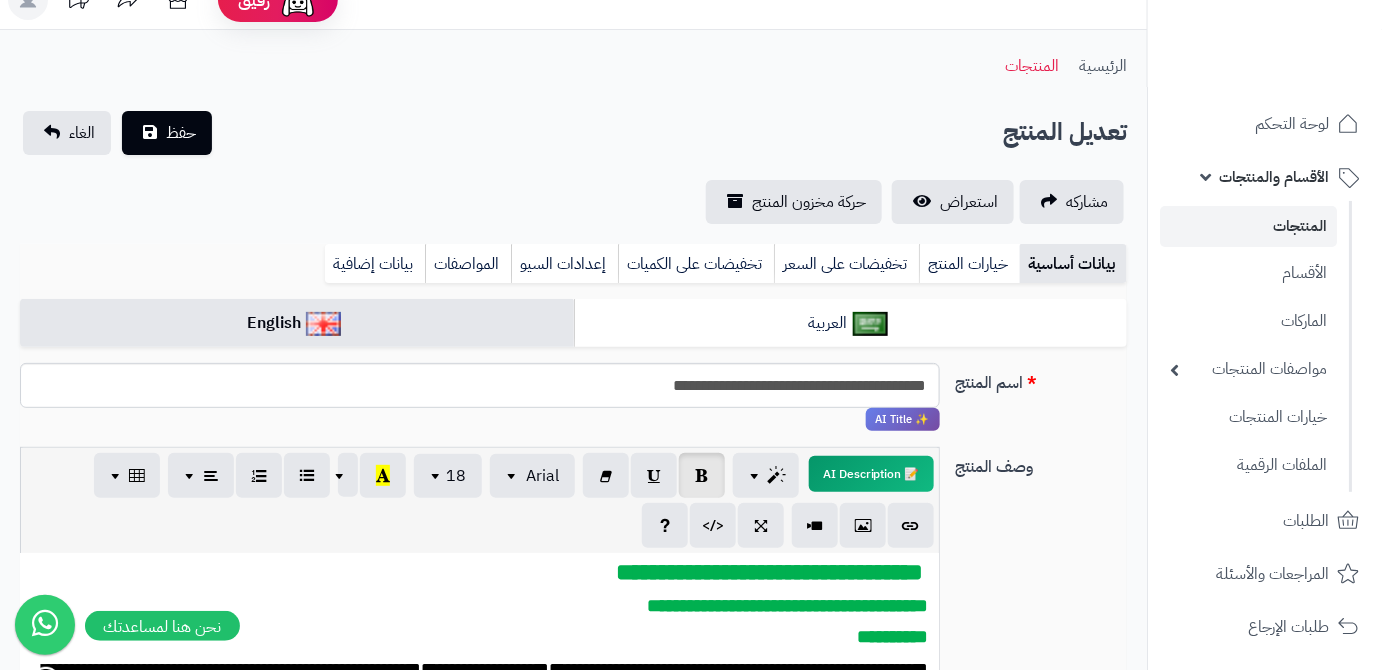 scroll, scrollTop: 0, scrollLeft: 0, axis: both 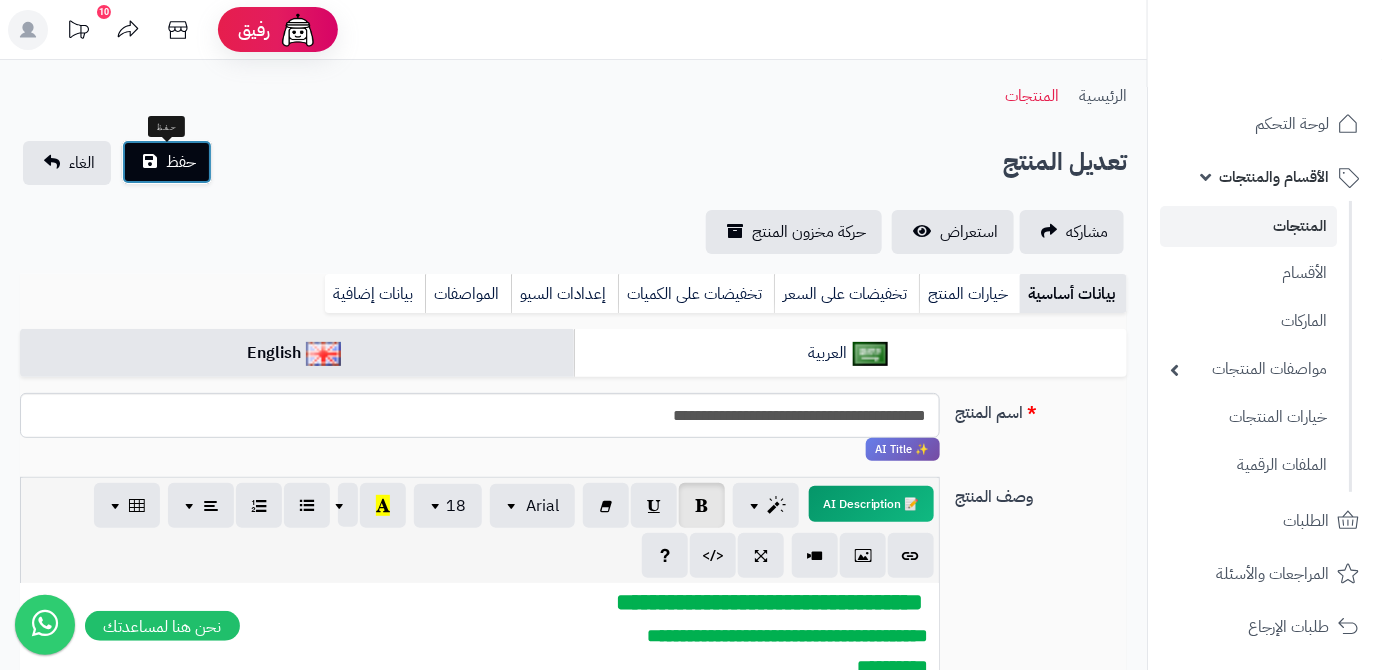 click on "حفظ" at bounding box center (181, 162) 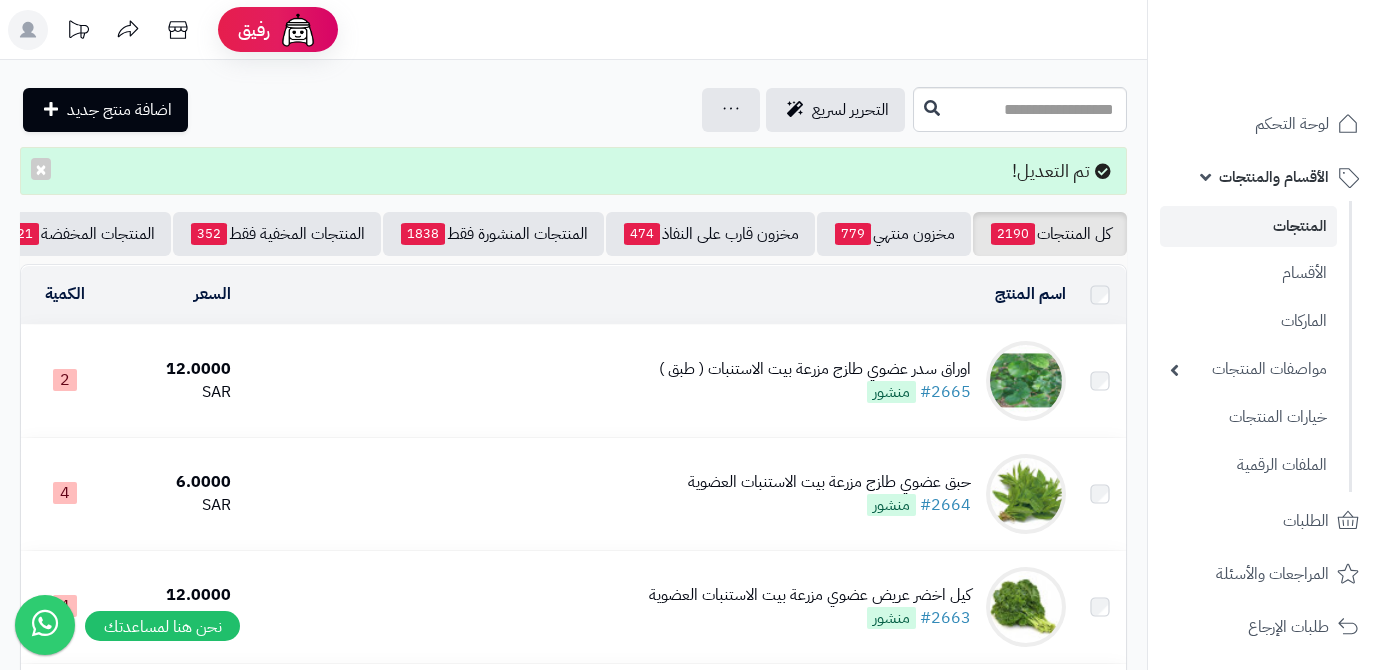 scroll, scrollTop: 0, scrollLeft: 0, axis: both 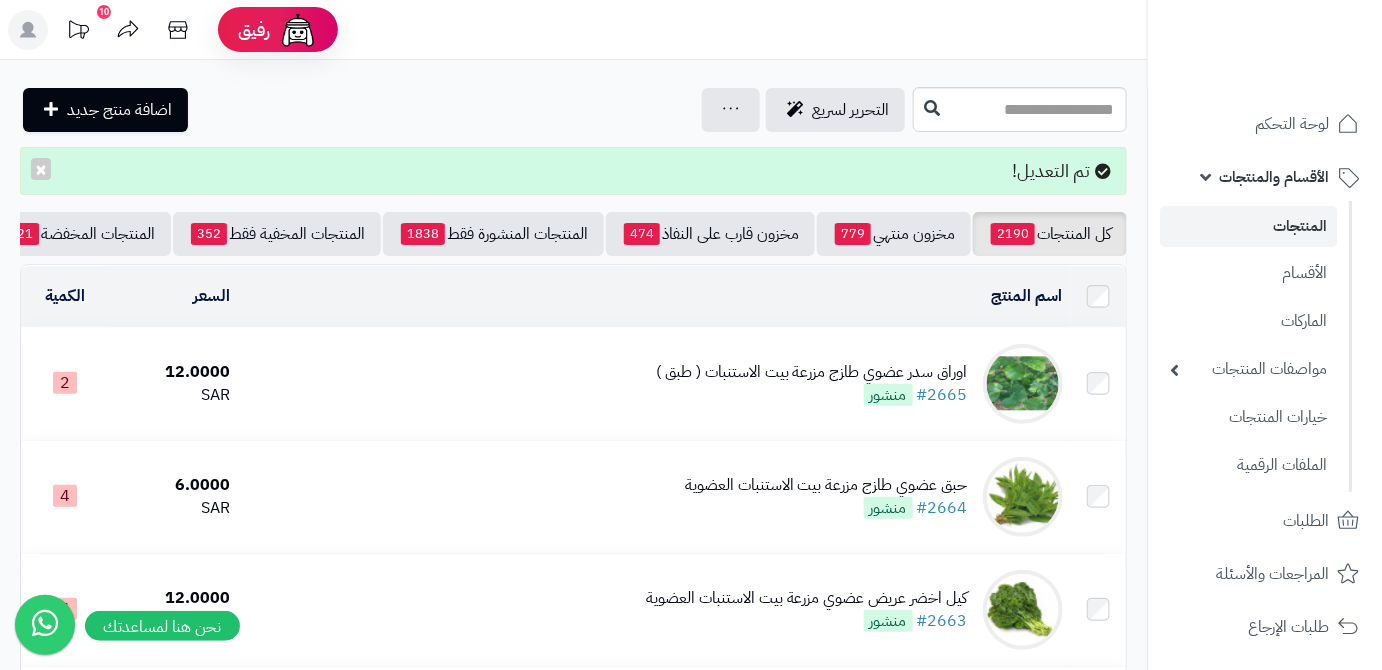 click on "كل المنتجات
2190
مخزون منتهي
779
مخزون قارب على النفاذ
474
المنتجات المنشورة فقط
1838
المنتجات المخفية فقط
352
المنتجات المخفضة
21
تصفية المنتجات
اسم المنتج المحدد:  0
نسخ
حذف                             السعر                          الكمية
اوراق سدر عضوي طازج مزرعة بيت الاستنبات ( طبق )
#2665
منشور
12.0000 SAR                          2
حبق عضوي طازج مزرعة بيت الاستنبات العضوية
#2664
منشور
6.0000 SAR                          4
كيل اخضر عريض عضوي مزرعة بيت الاستنبات العضوية
#2663
منشور
12.0000 SAR 4
#2662" at bounding box center [573, 1974] 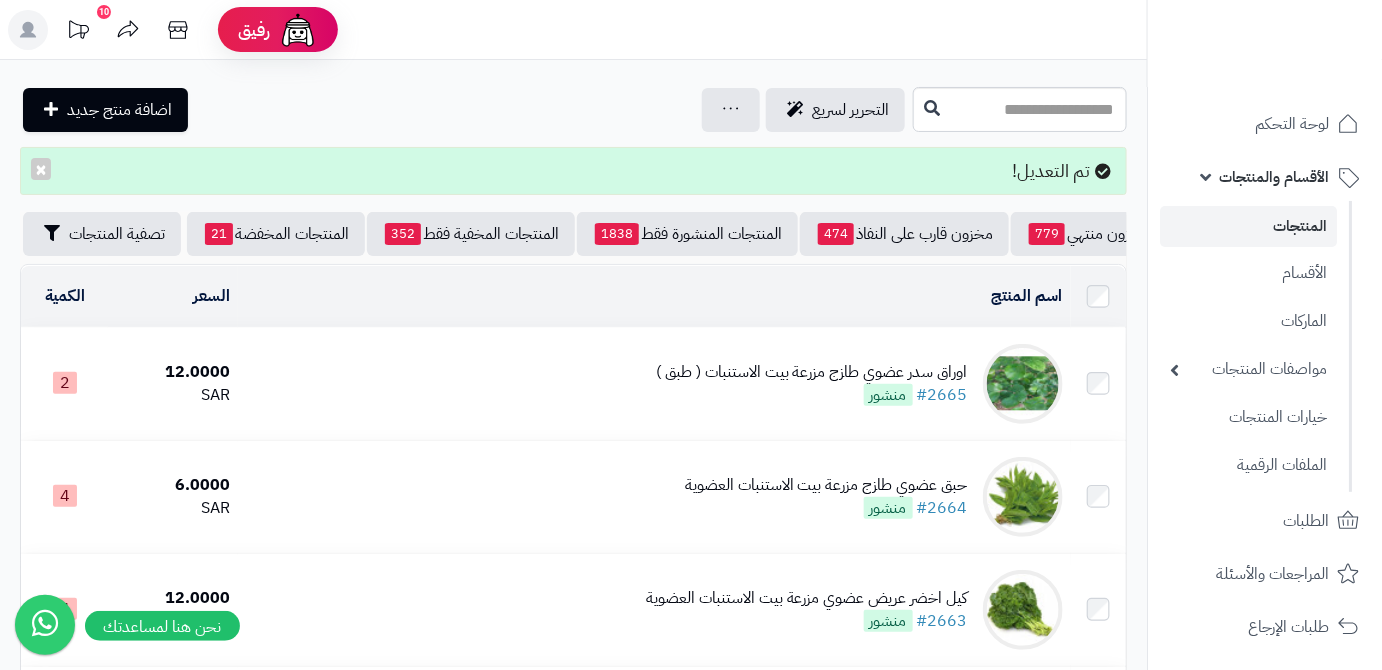 scroll, scrollTop: 0, scrollLeft: -211, axis: horizontal 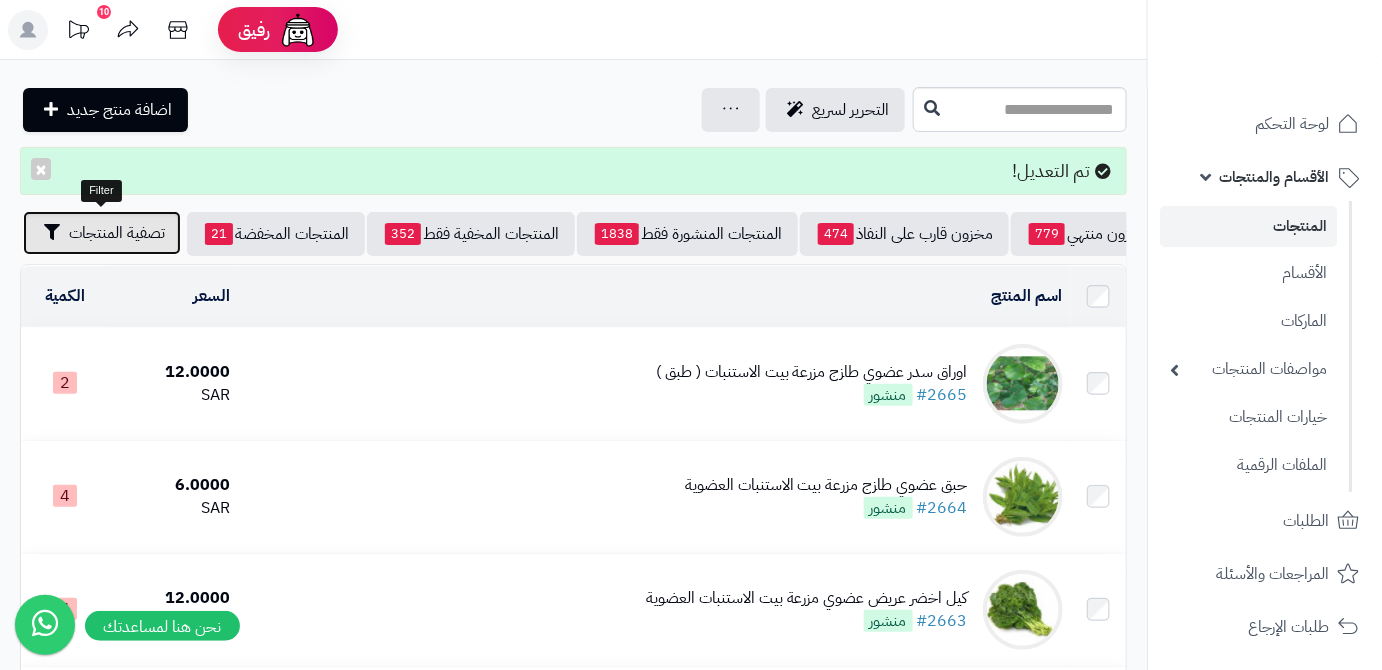 click on "تصفية المنتجات" at bounding box center (117, 233) 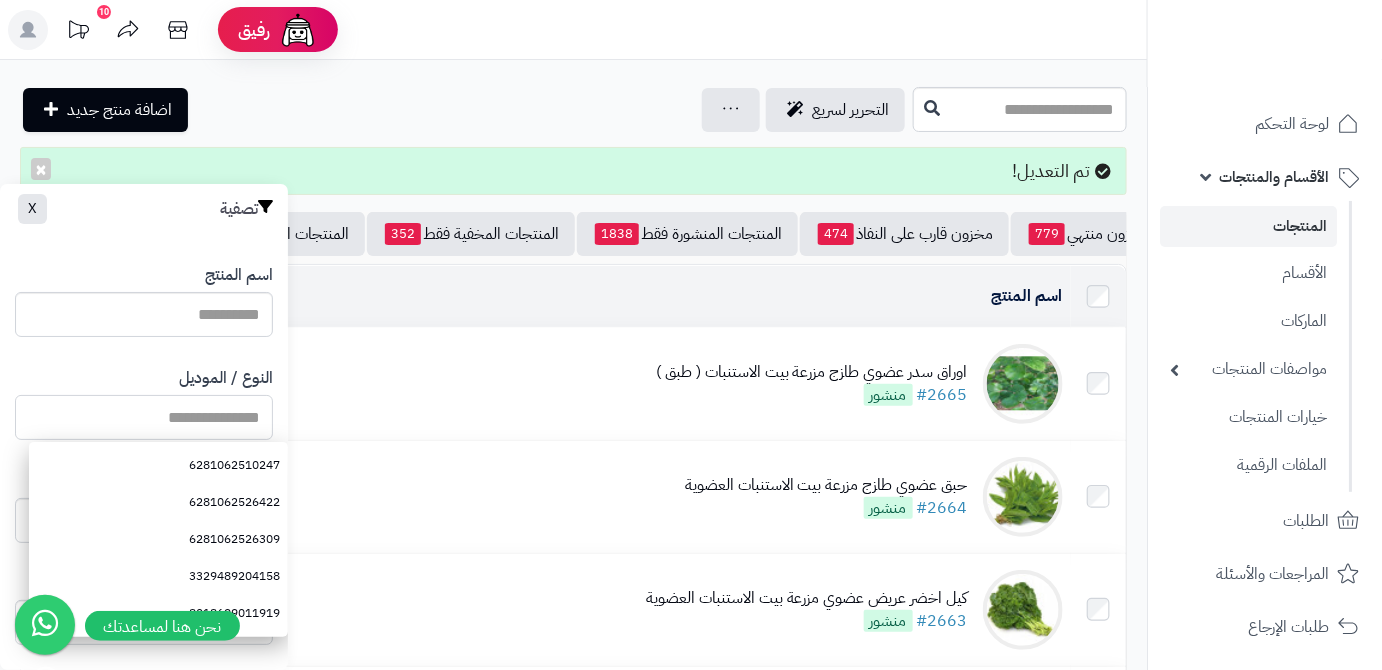 paste on "**********" 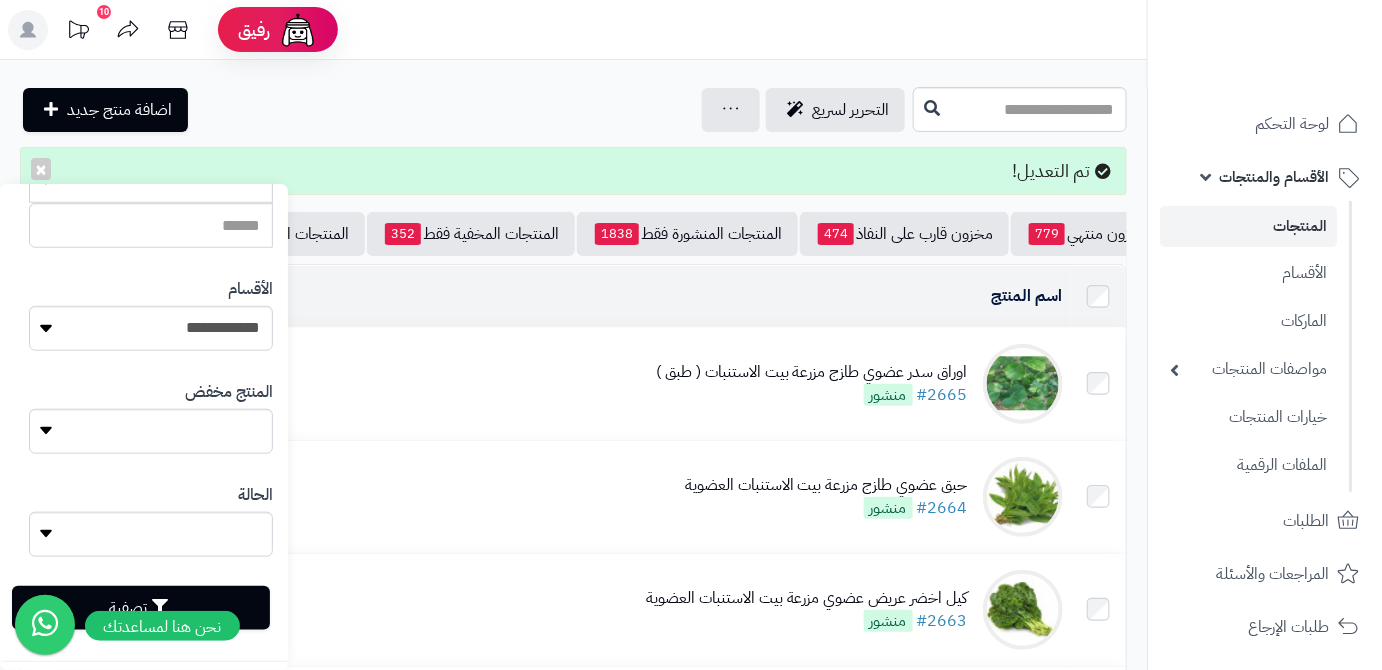 scroll, scrollTop: 552, scrollLeft: 0, axis: vertical 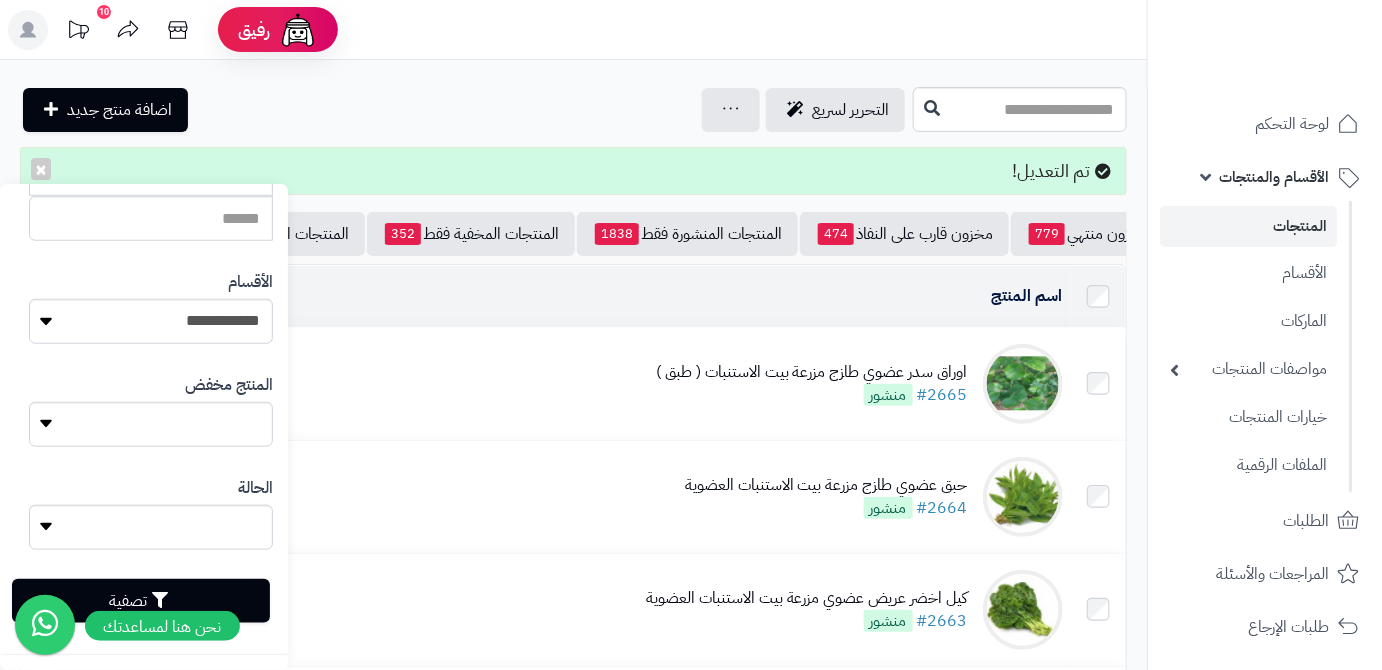 type on "**********" 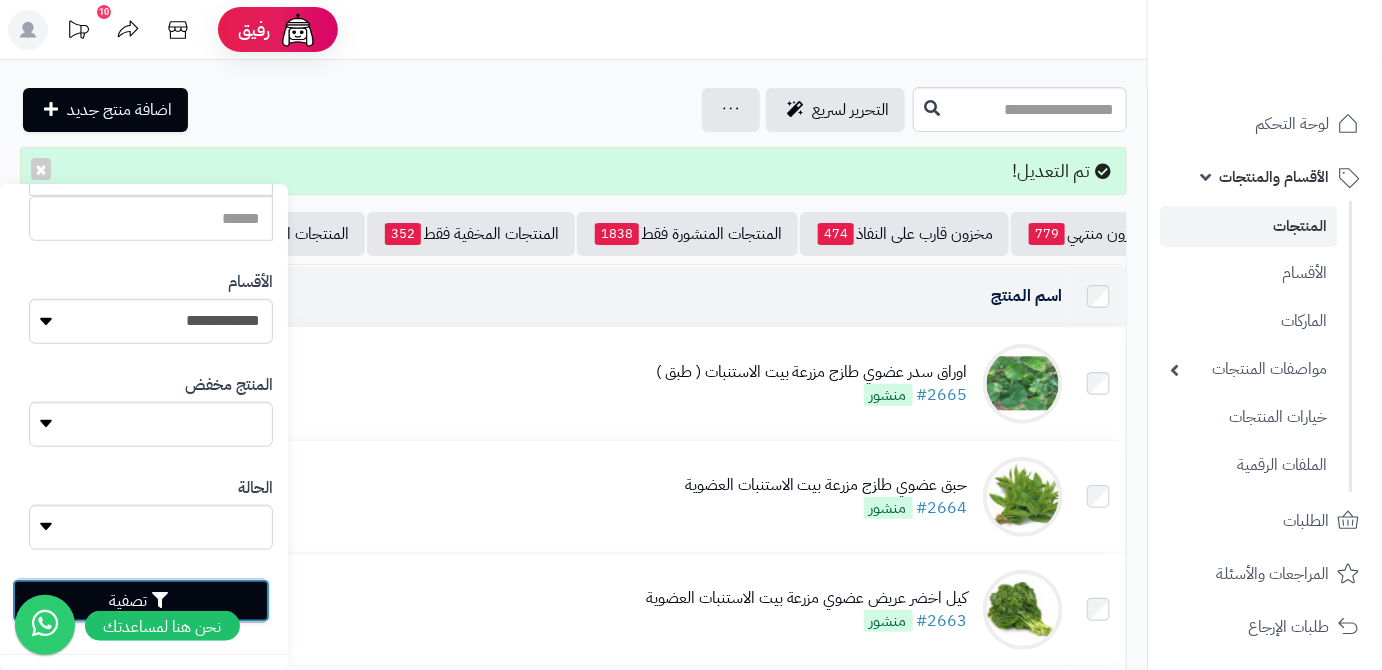 click on "تصفية" at bounding box center [141, 601] 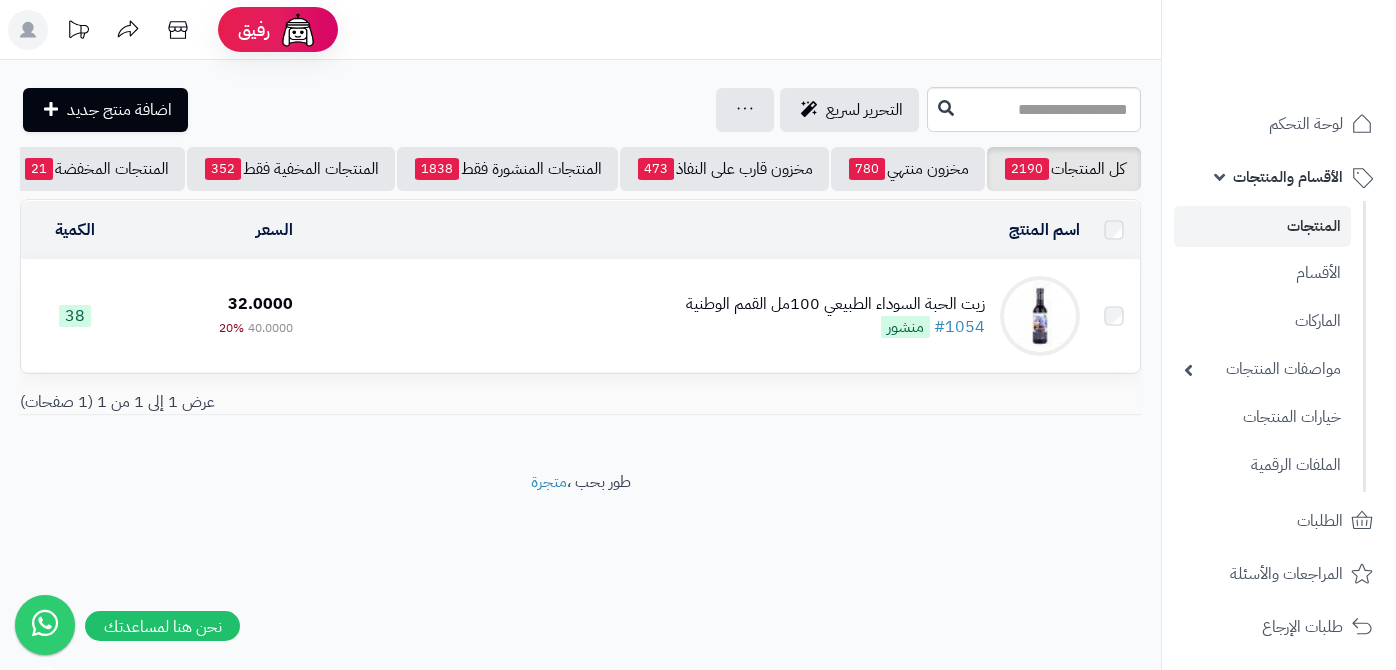 scroll, scrollTop: 0, scrollLeft: 0, axis: both 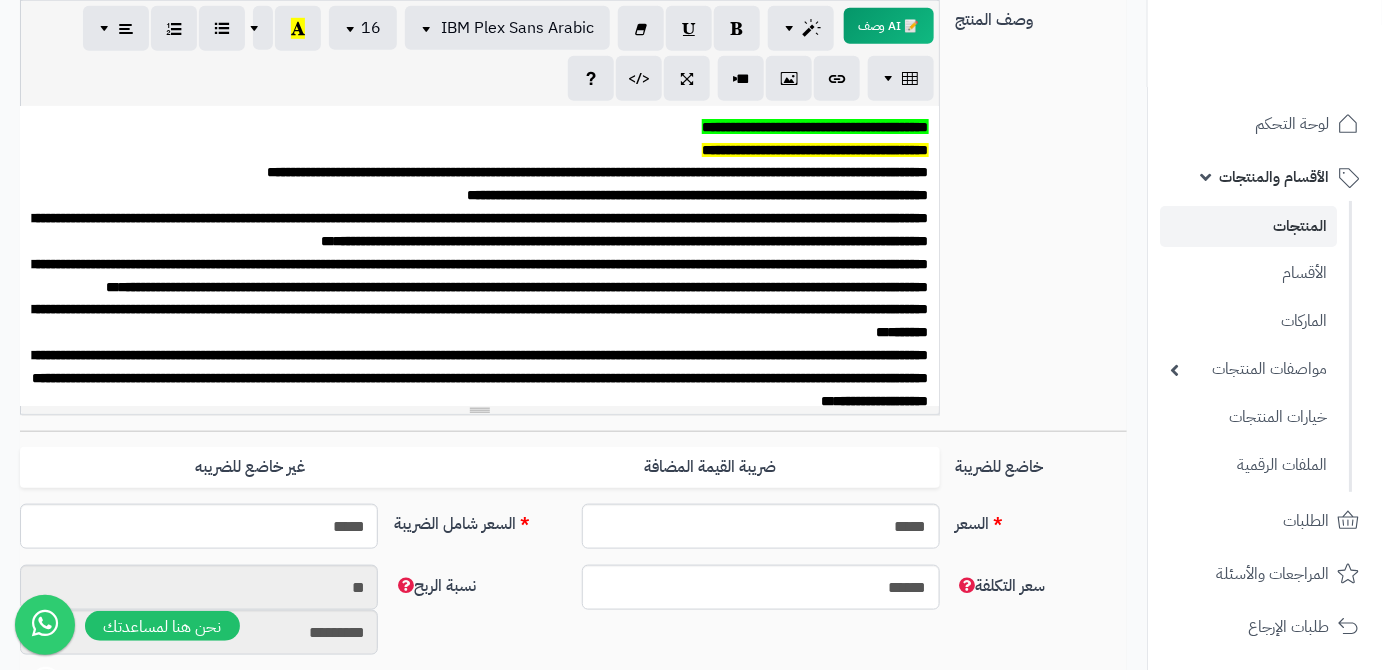 click on "**********" at bounding box center (815, 149) 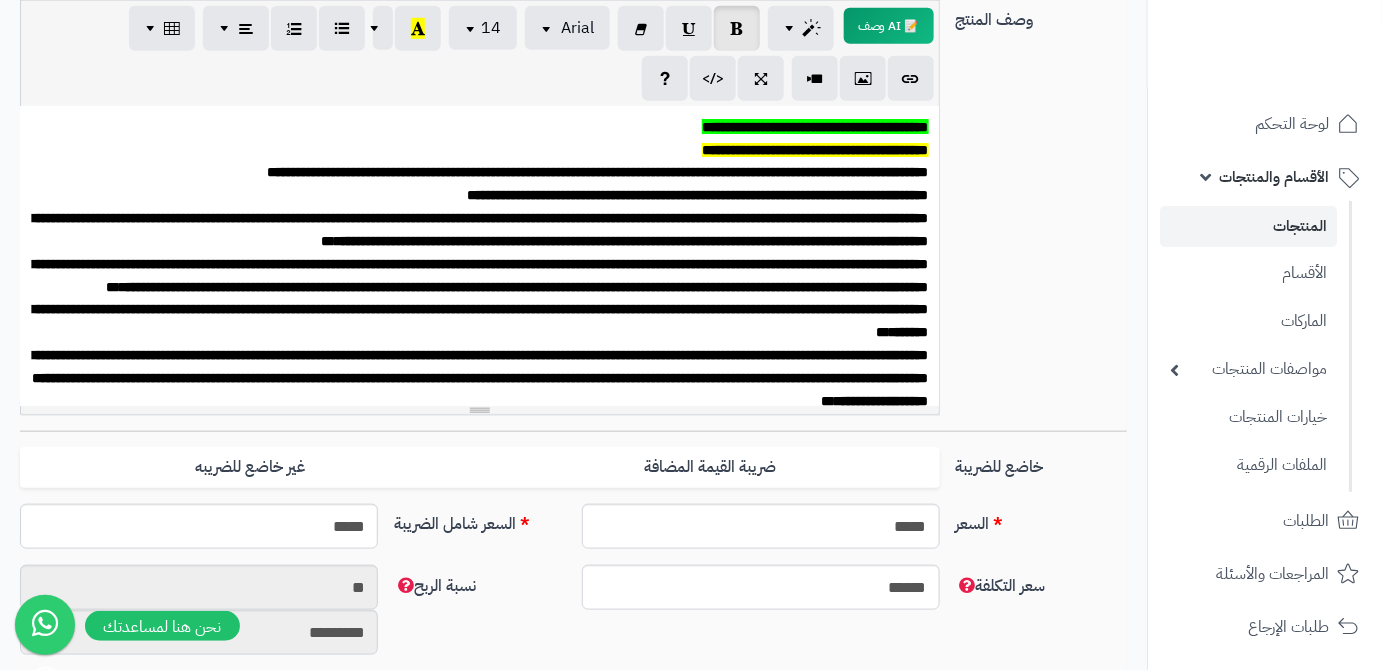 click on "**********" at bounding box center [815, 127] 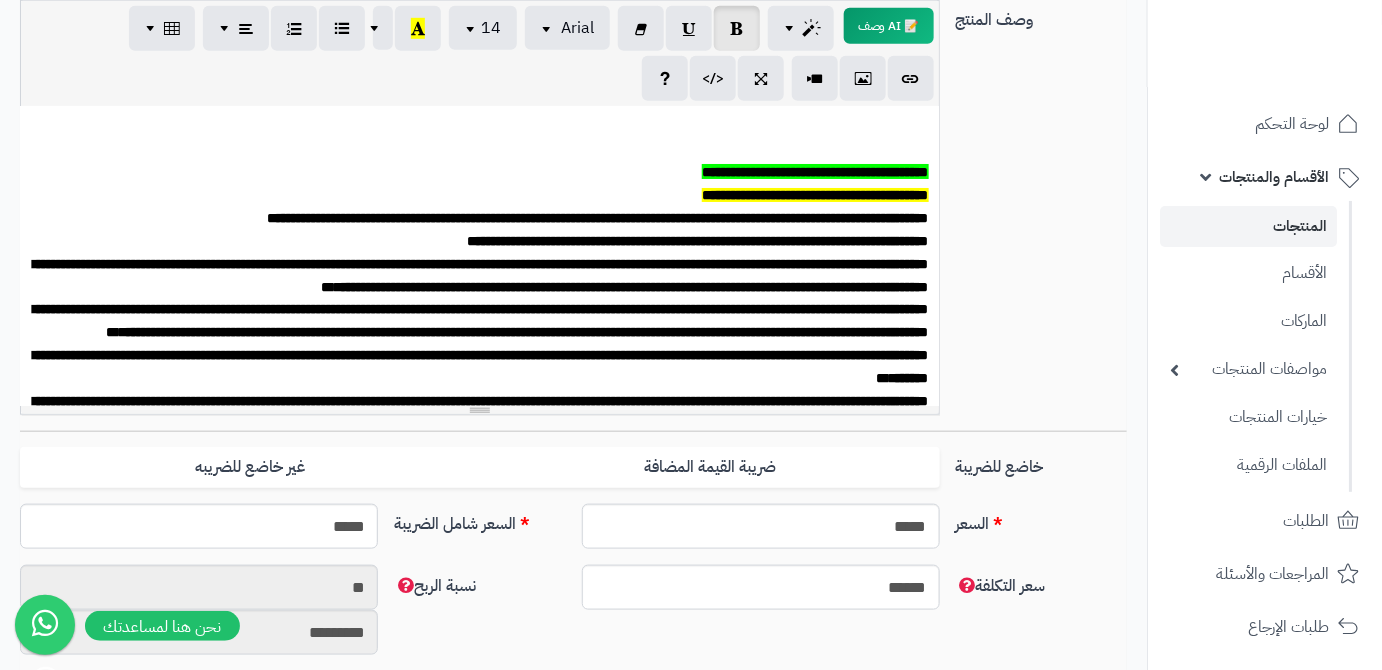 type 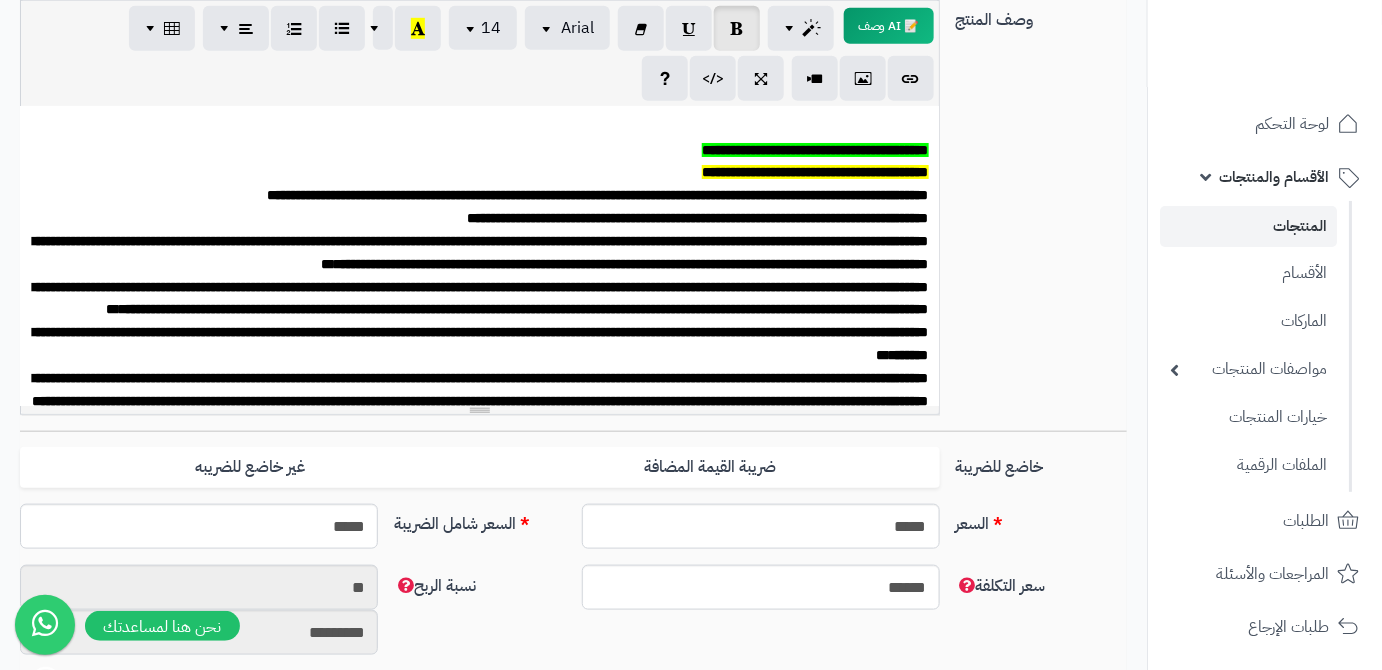 click on "**********" at bounding box center (479, 256) 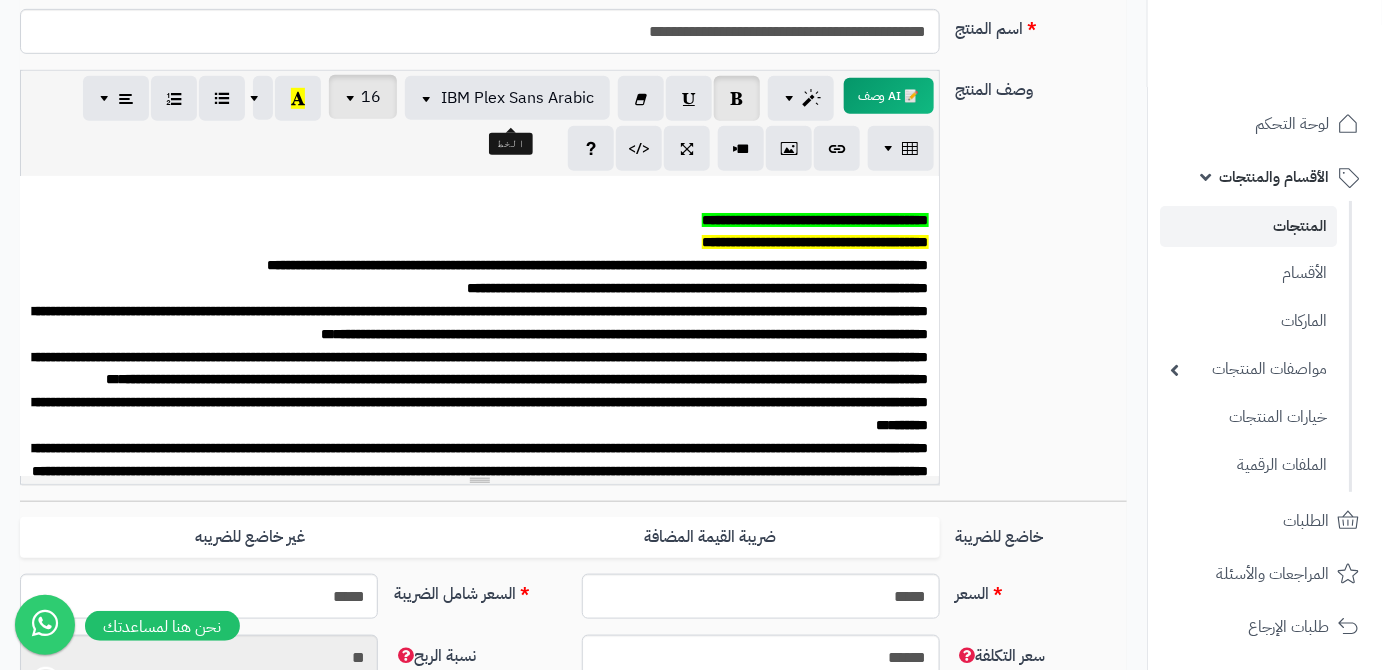 scroll, scrollTop: 363, scrollLeft: 0, axis: vertical 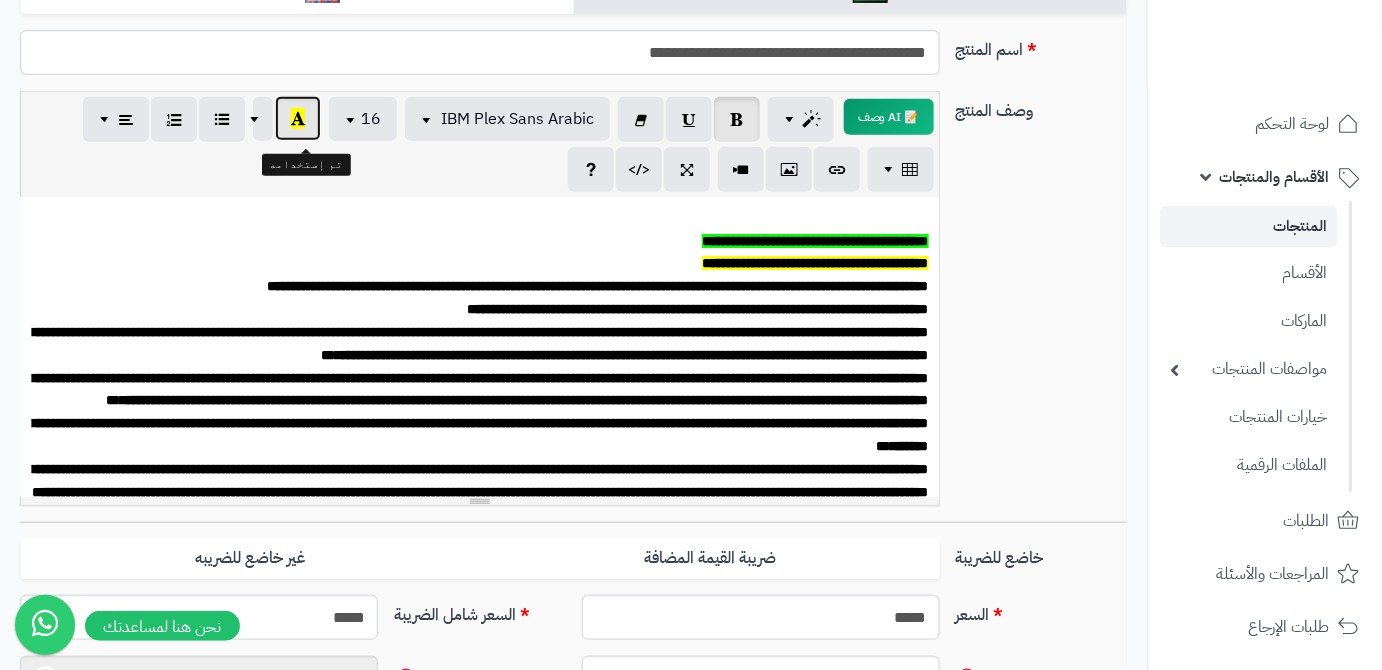 click at bounding box center (298, 118) 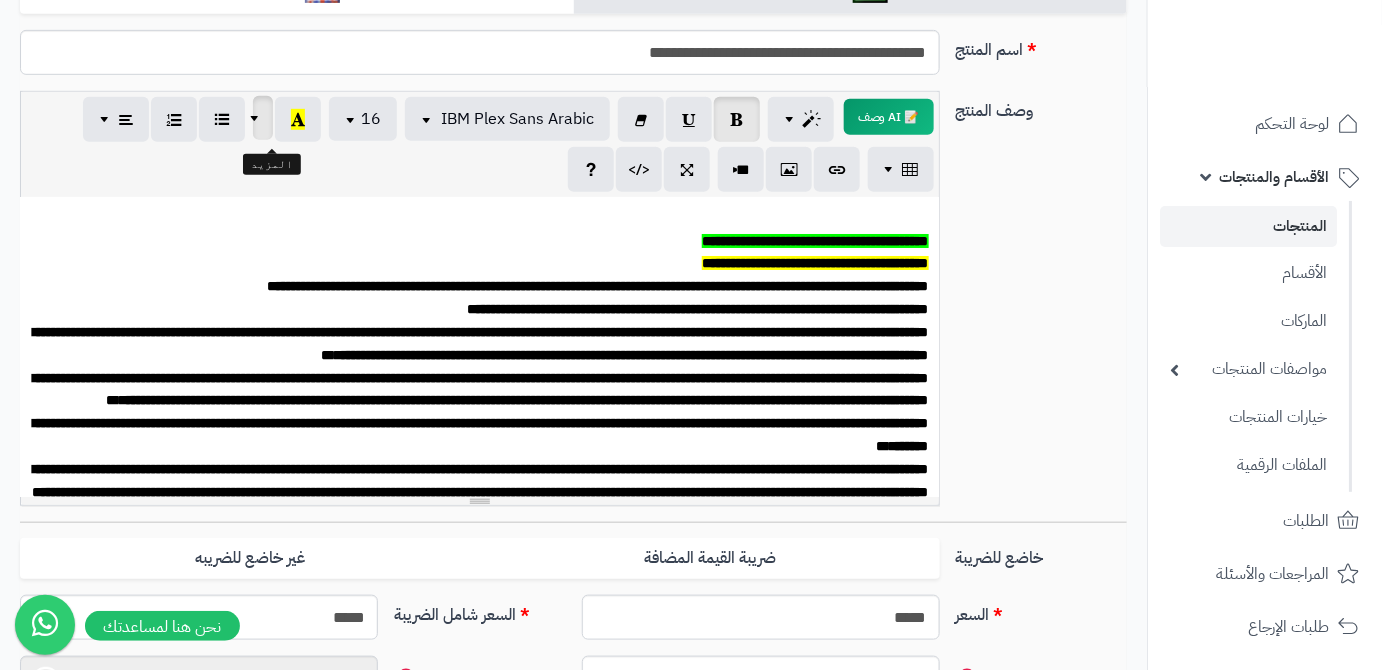 click at bounding box center [263, 118] 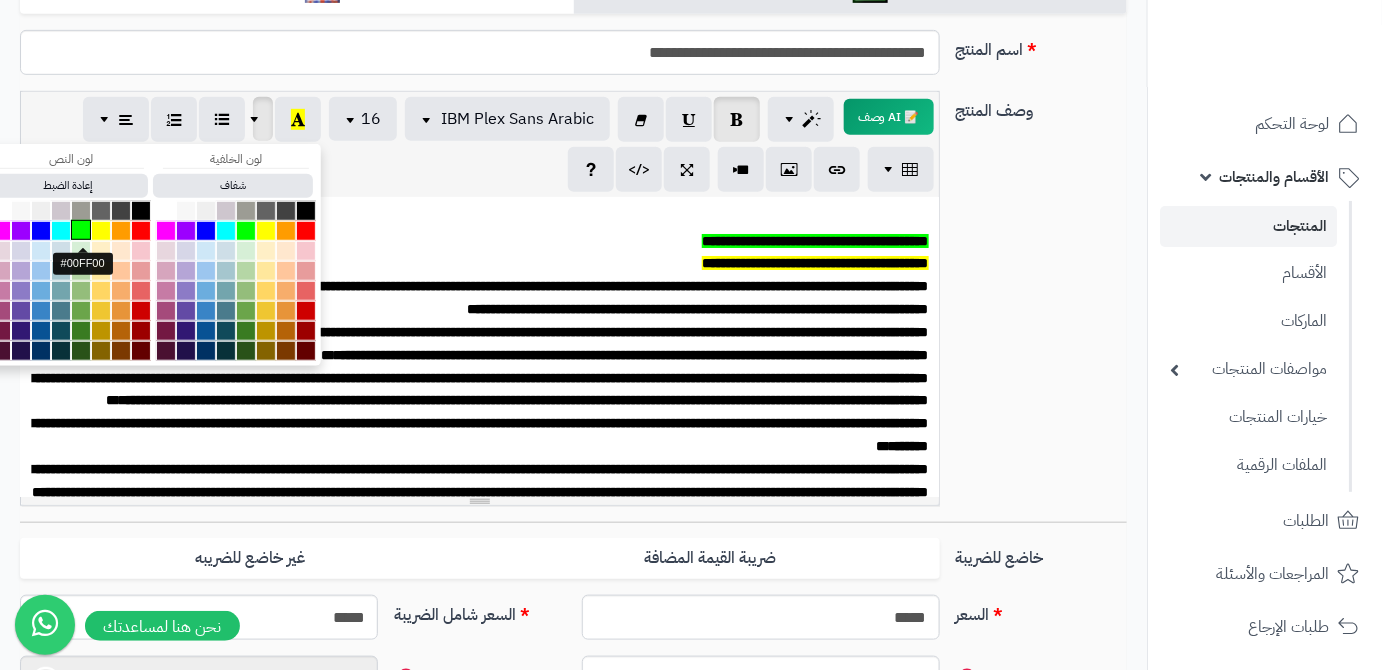 click at bounding box center (81, 230) 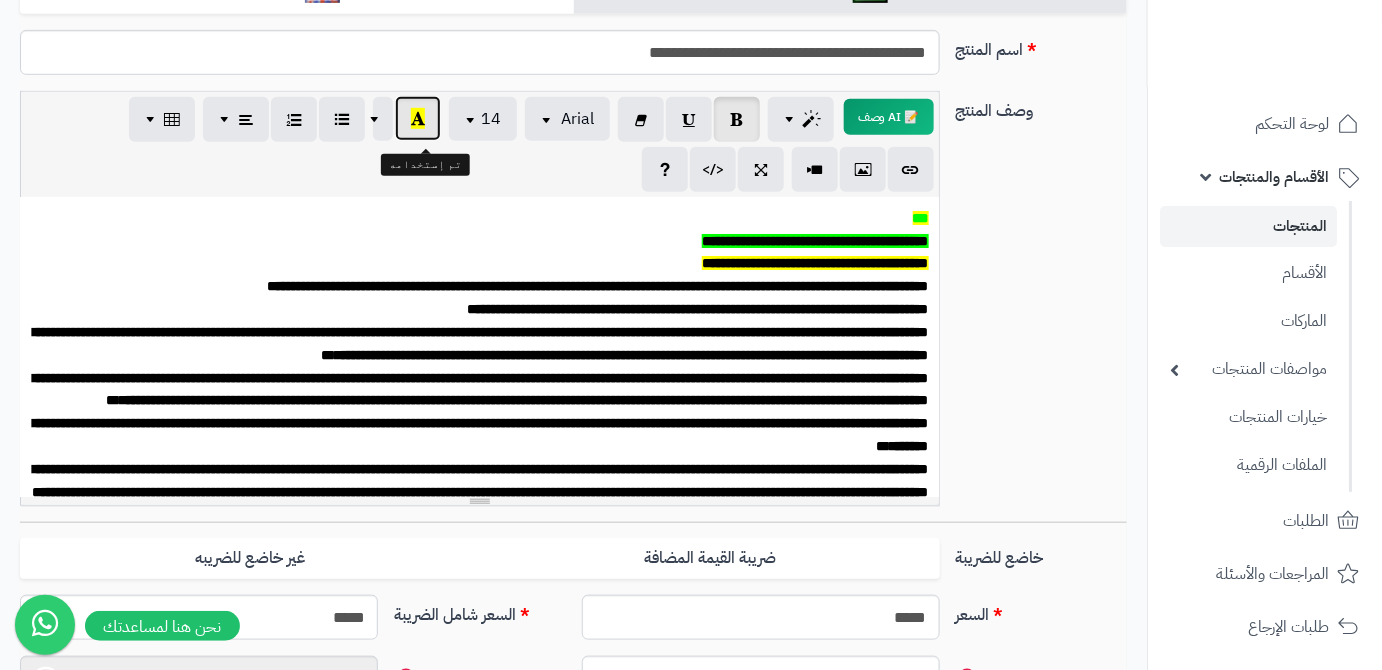 click at bounding box center (418, 118) 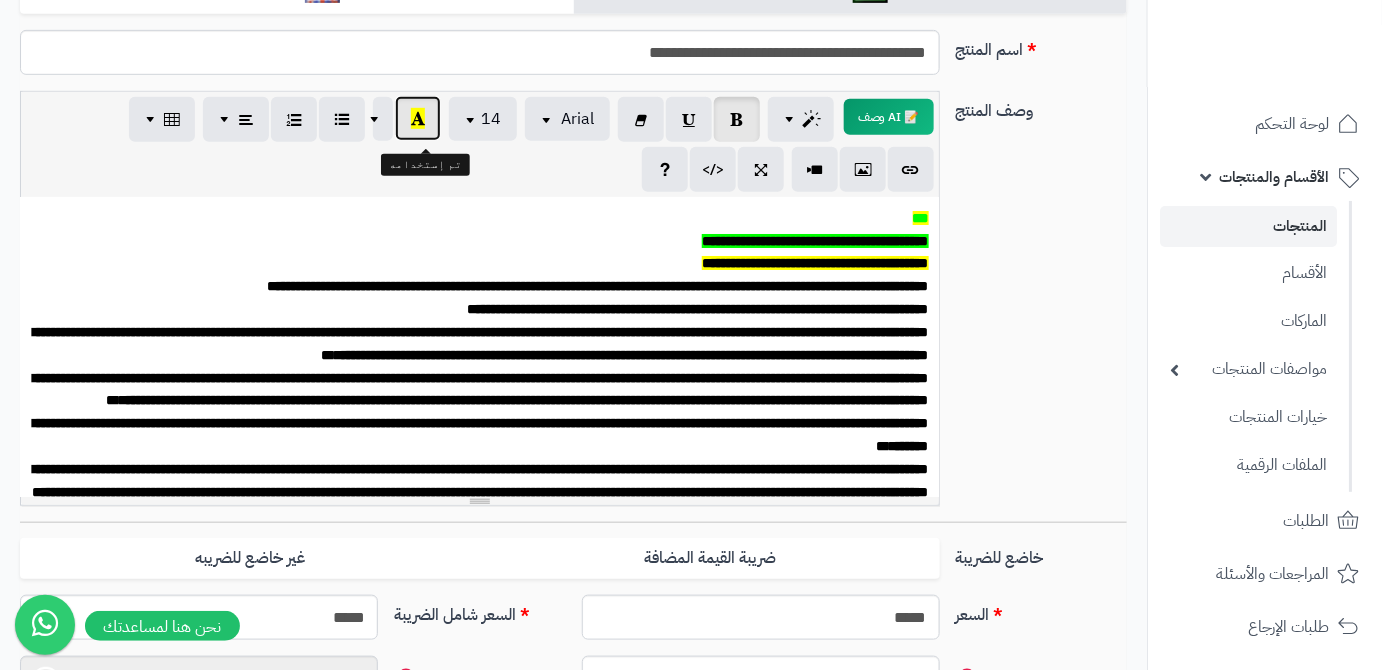 click at bounding box center [418, 118] 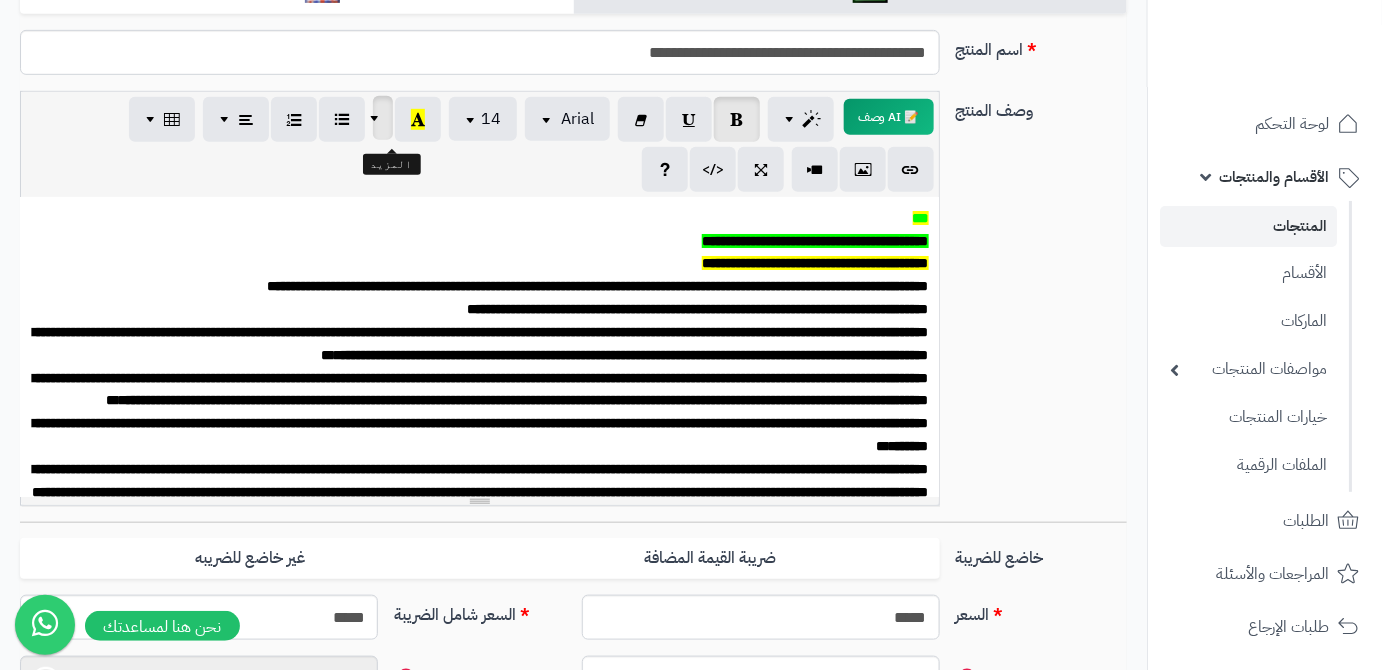 click at bounding box center (377, 118) 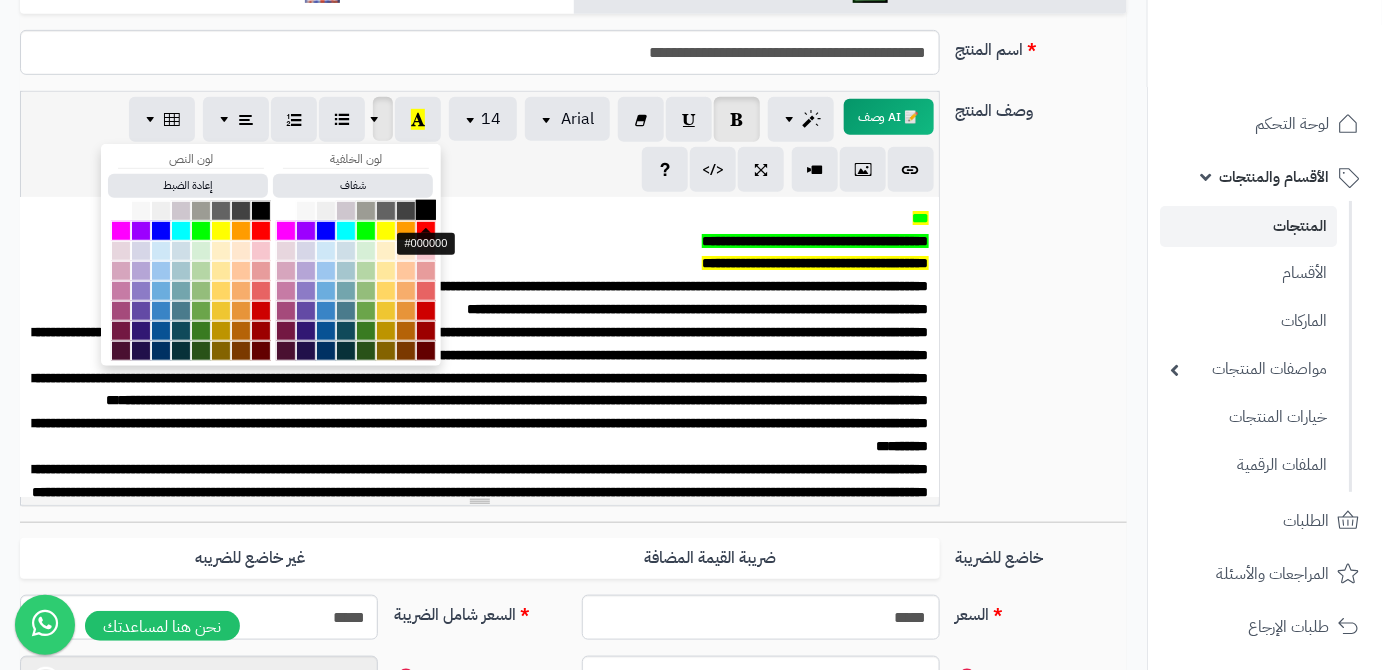 click at bounding box center (426, 210) 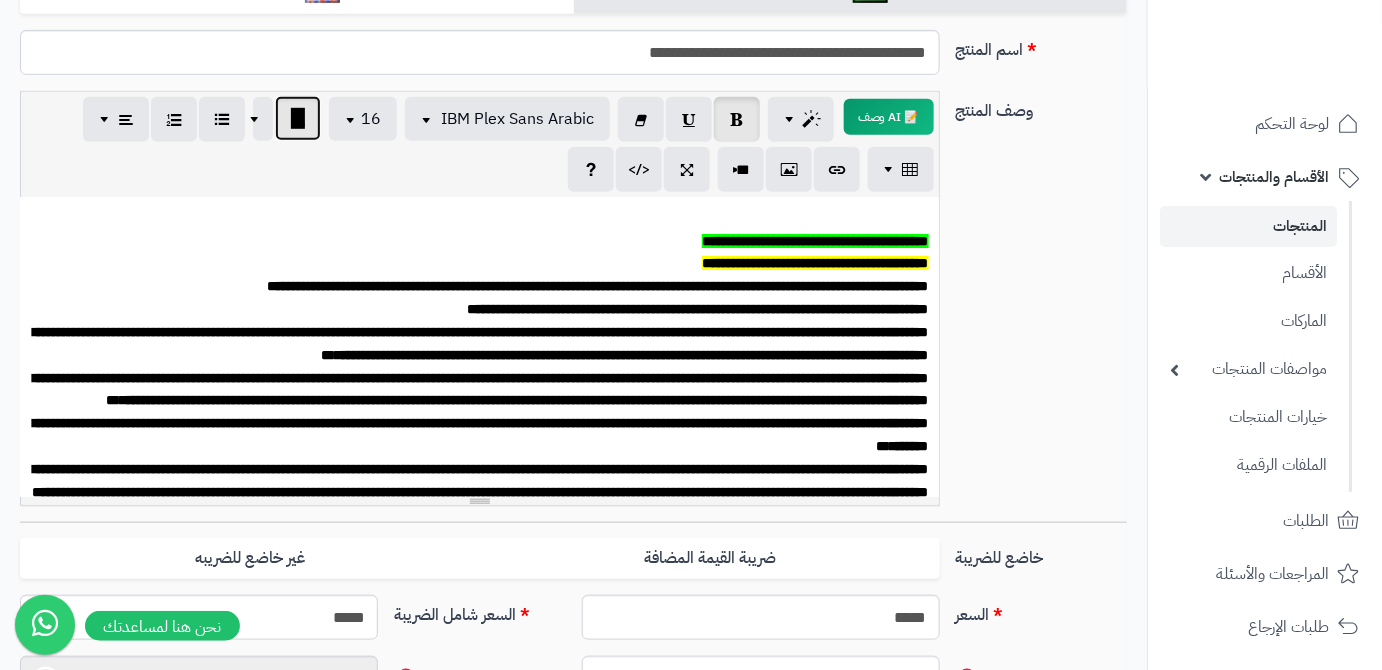 click at bounding box center (298, 118) 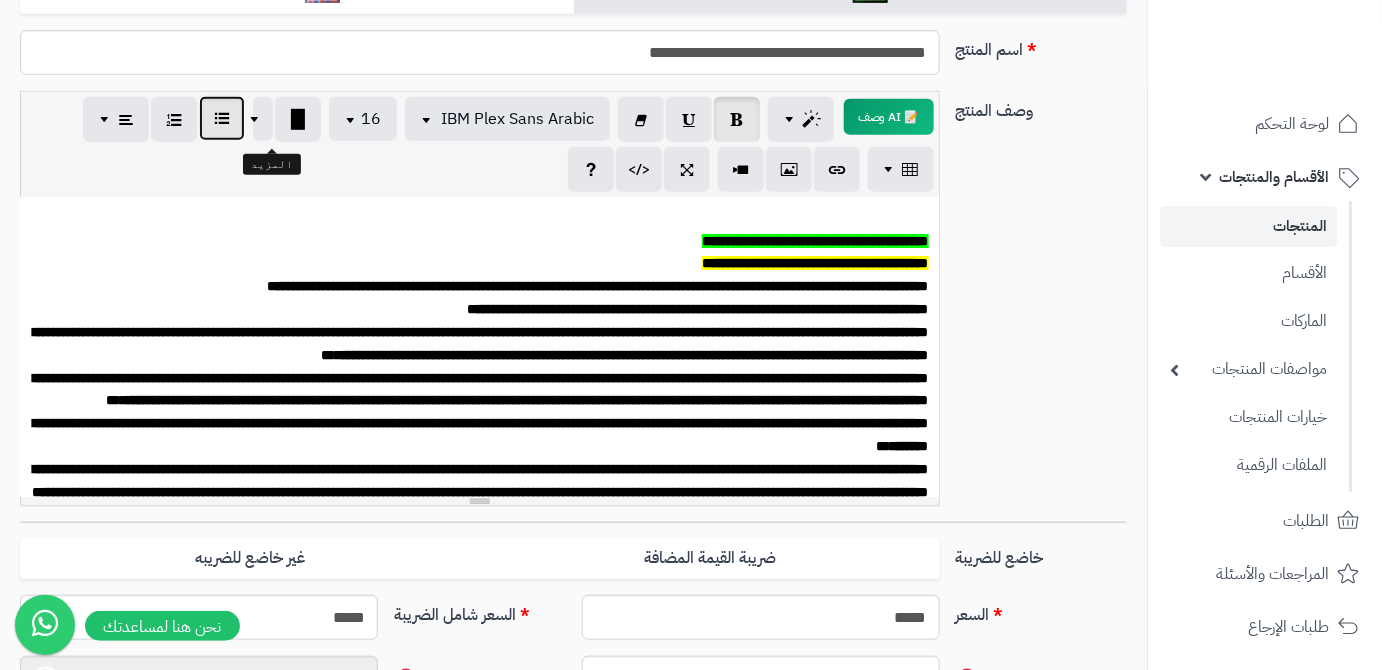 click at bounding box center (222, 118) 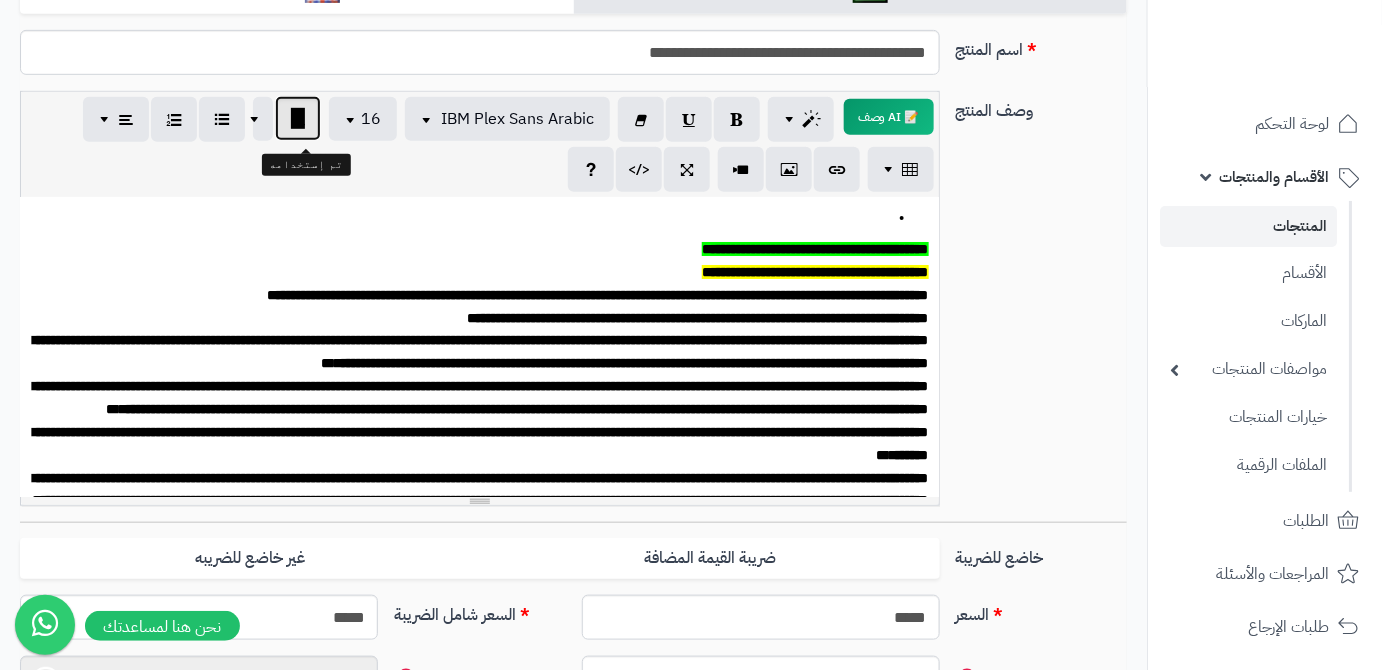 click at bounding box center (298, 118) 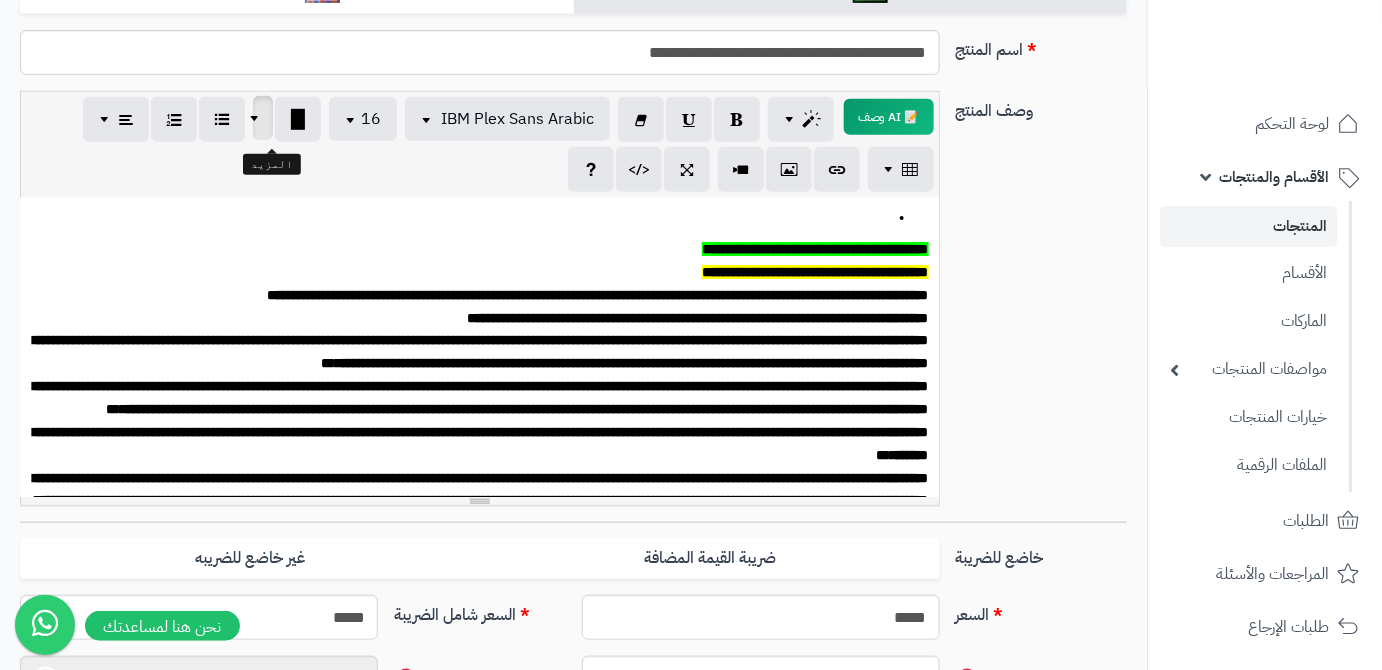 click at bounding box center [257, 118] 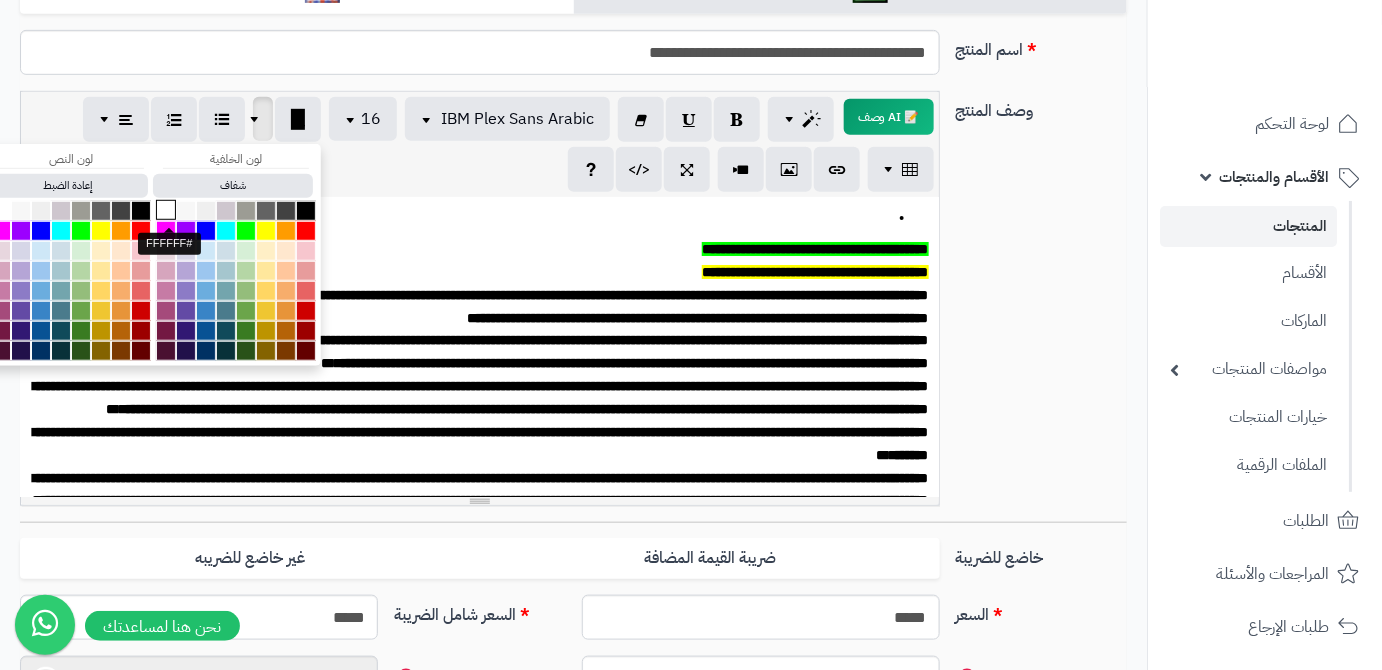 click at bounding box center (166, 210) 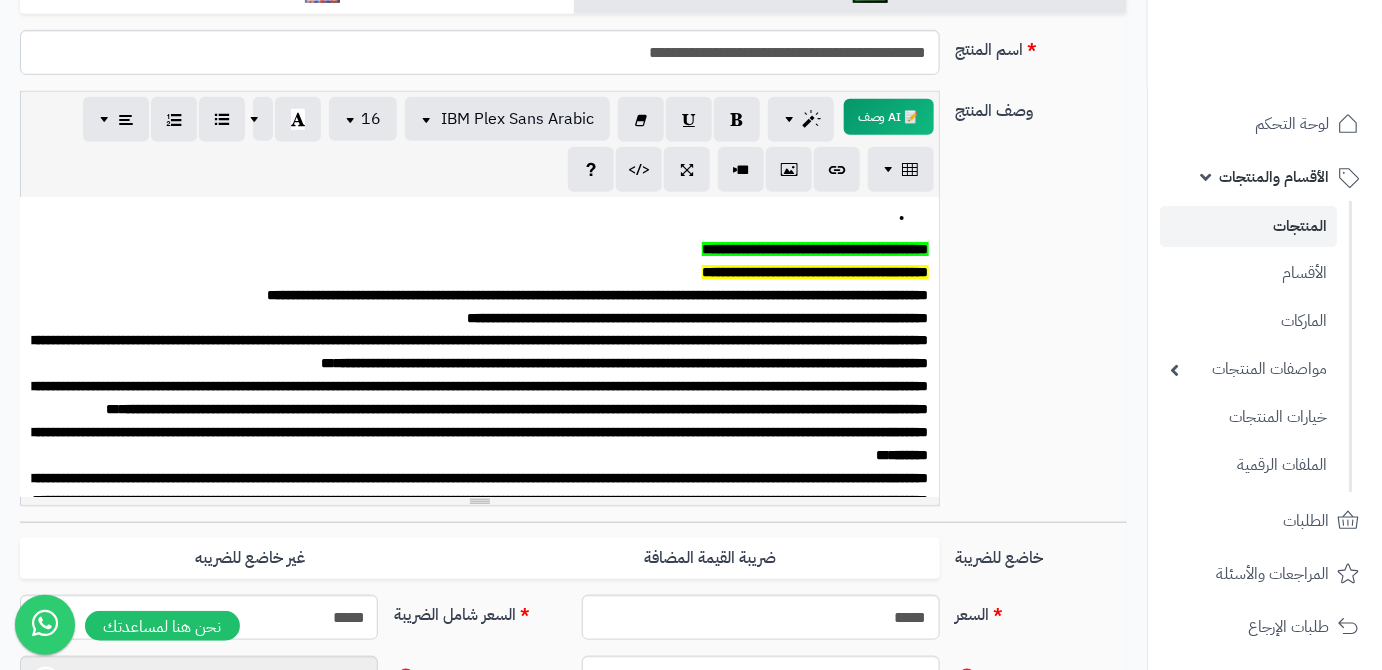 drag, startPoint x: 928, startPoint y: 219, endPoint x: 893, endPoint y: 228, distance: 36.138622 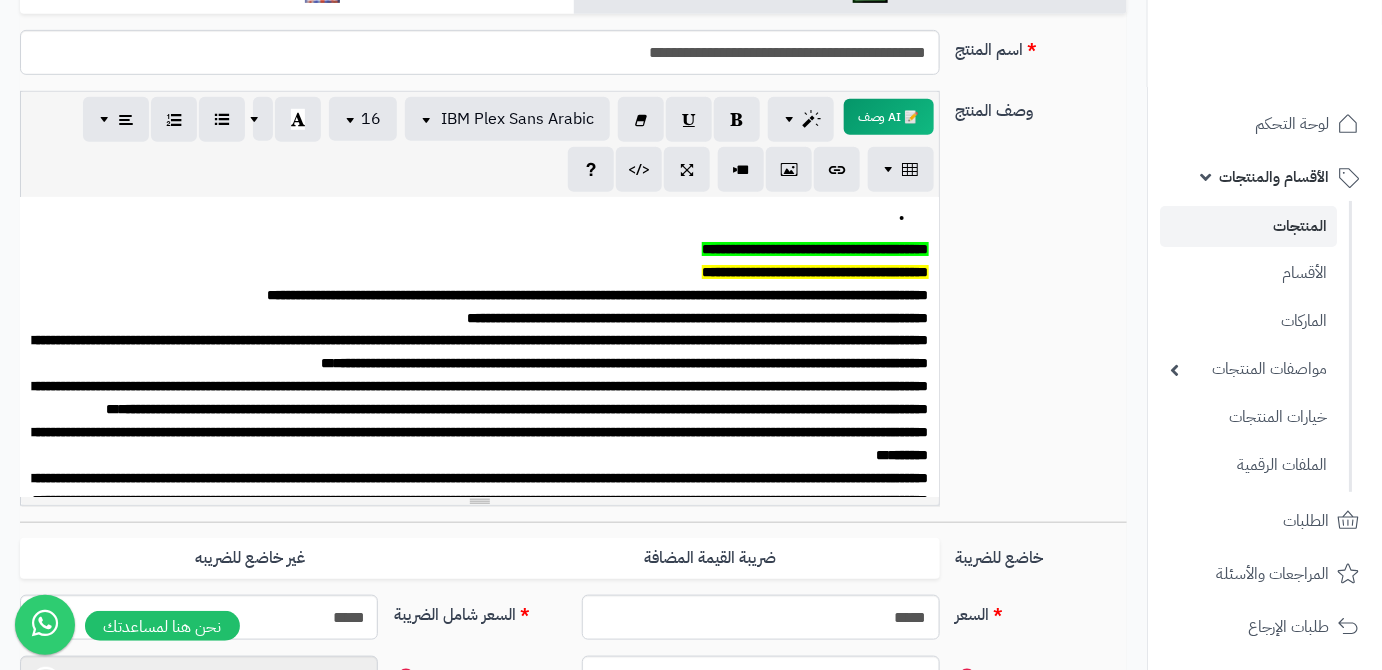 click at bounding box center (479, 218) 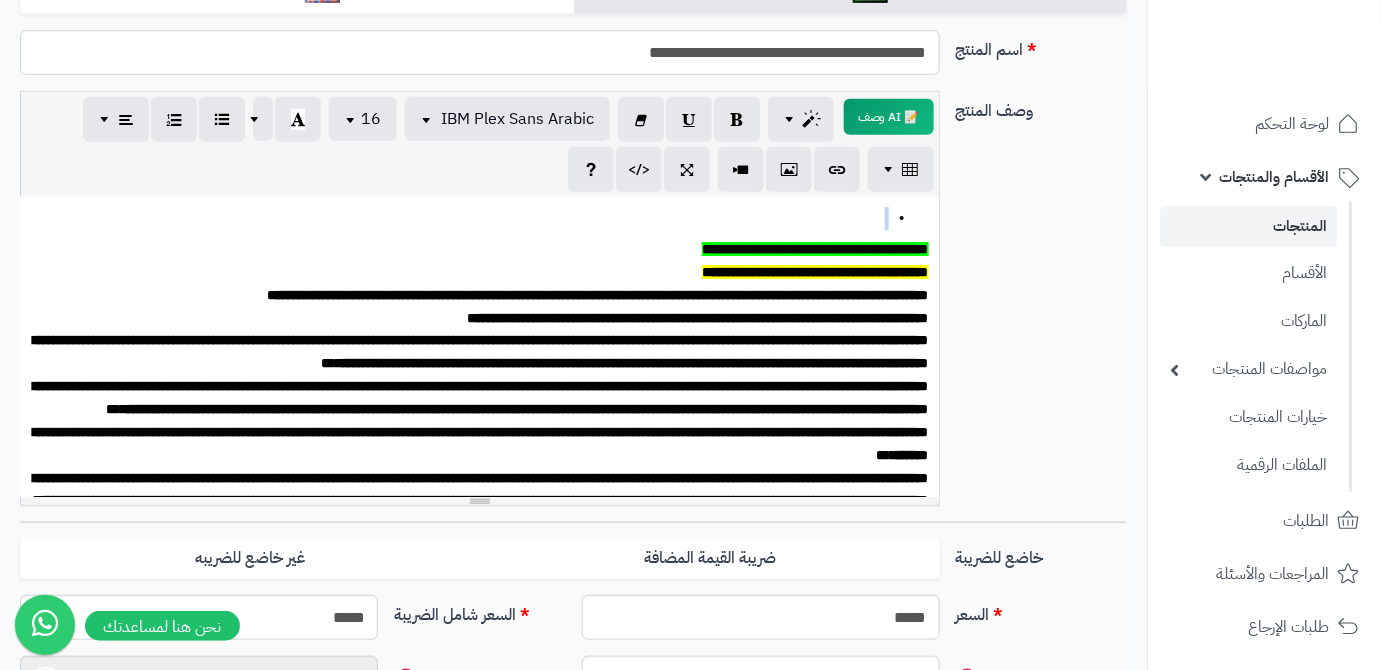 click at bounding box center [479, 218] 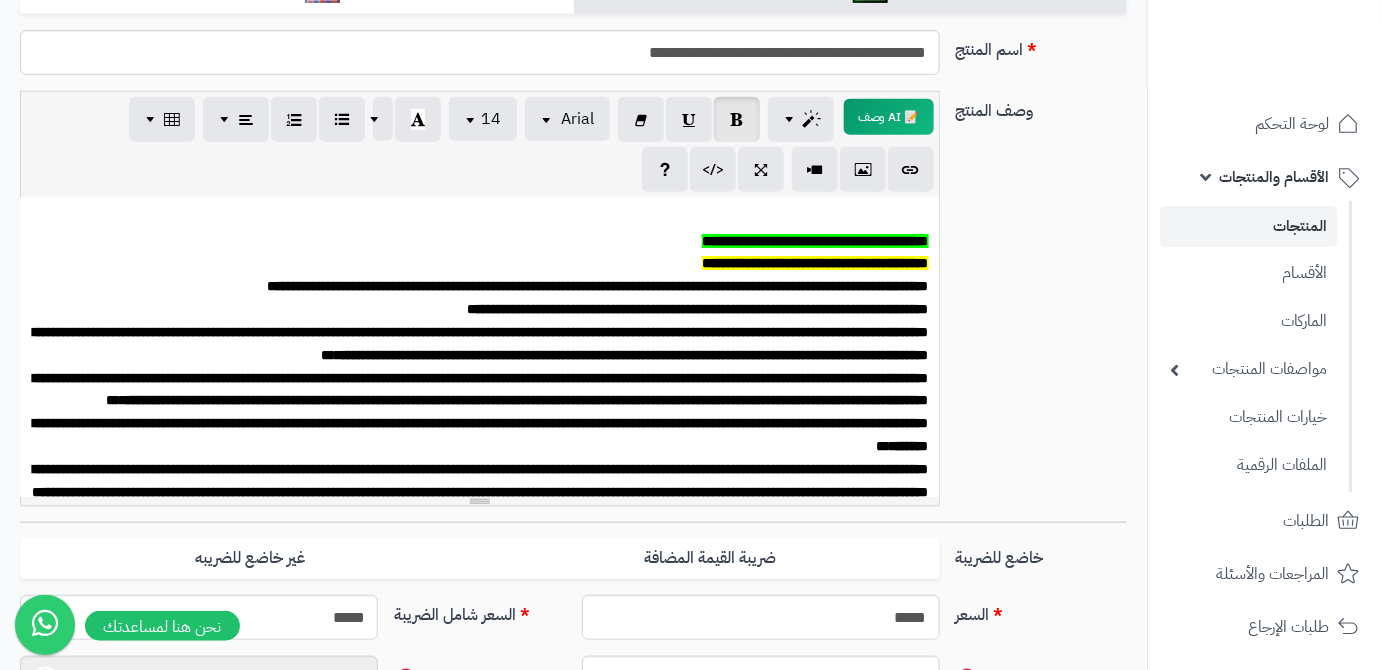click at bounding box center [479, 218] 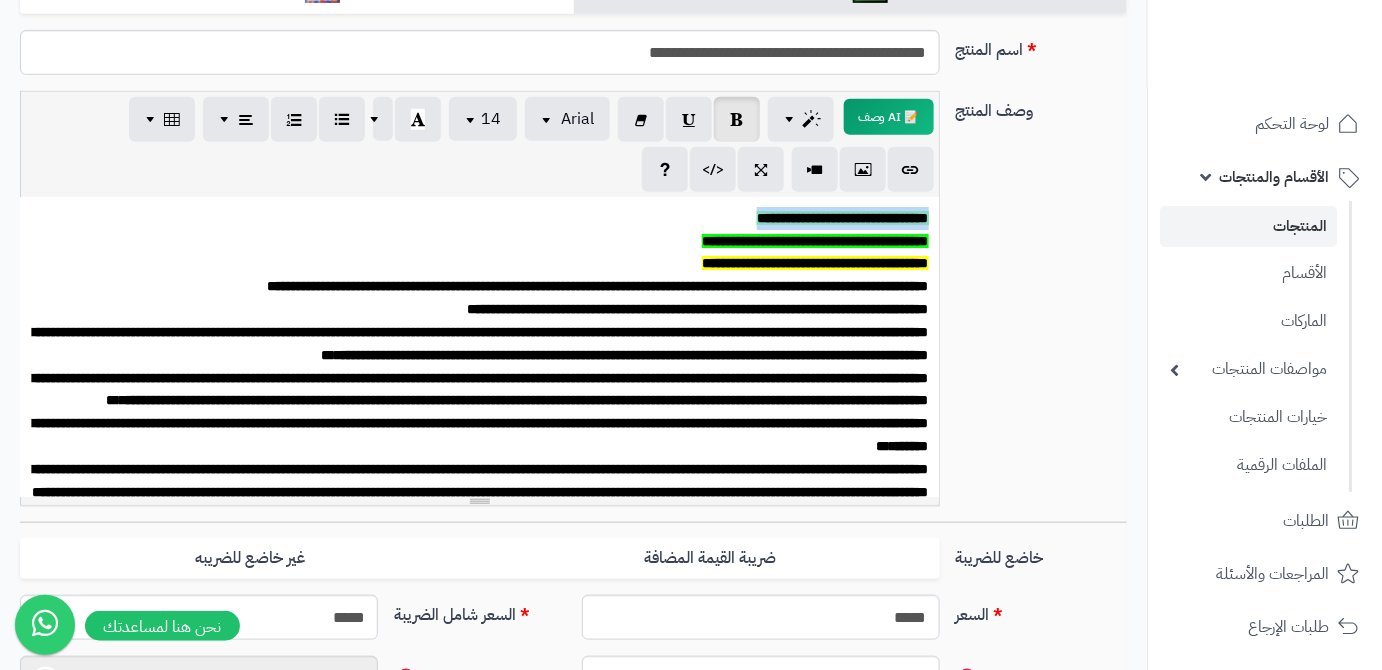 drag, startPoint x: 752, startPoint y: 230, endPoint x: 933, endPoint y: 229, distance: 181.00276 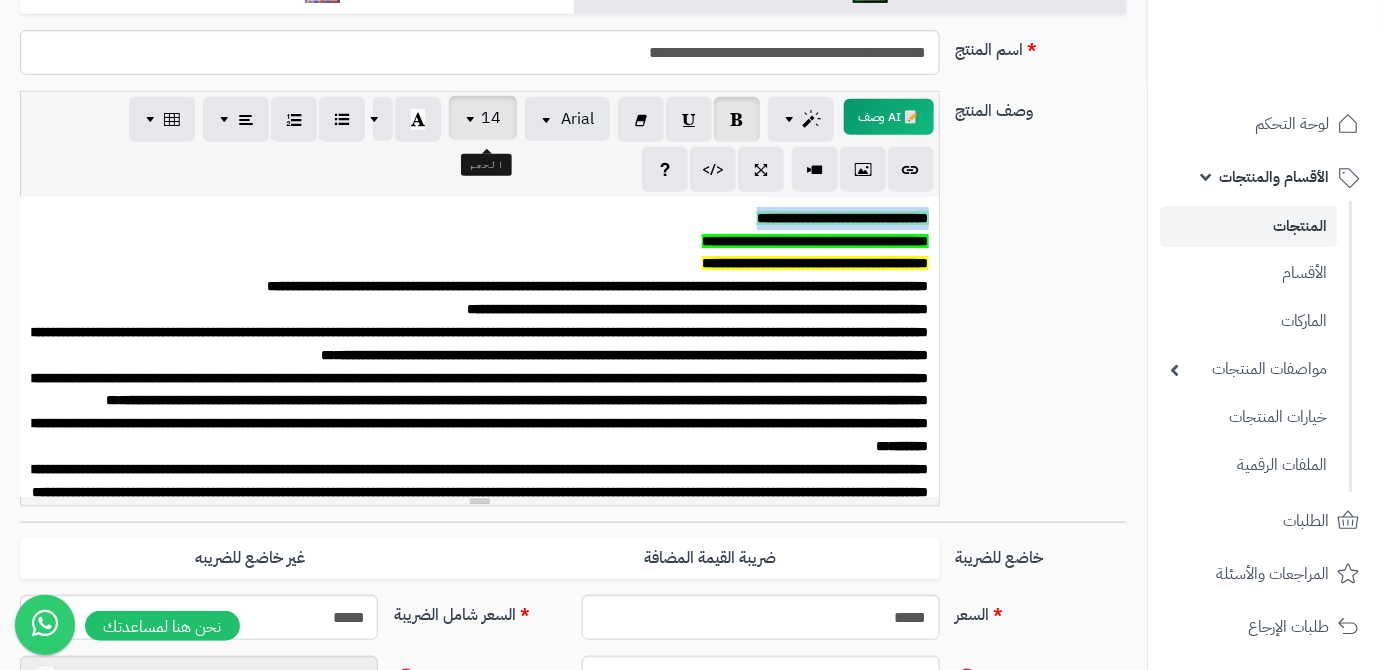 click at bounding box center (473, 118) 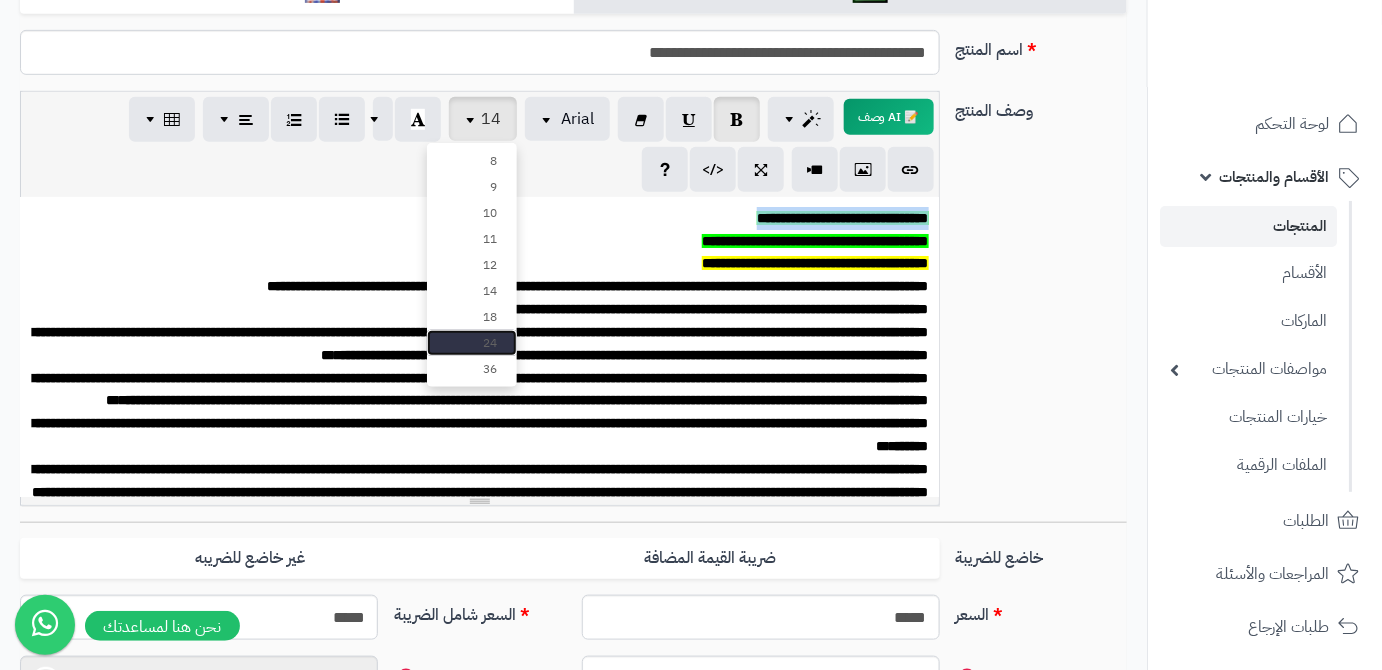 click on "24" at bounding box center (472, 343) 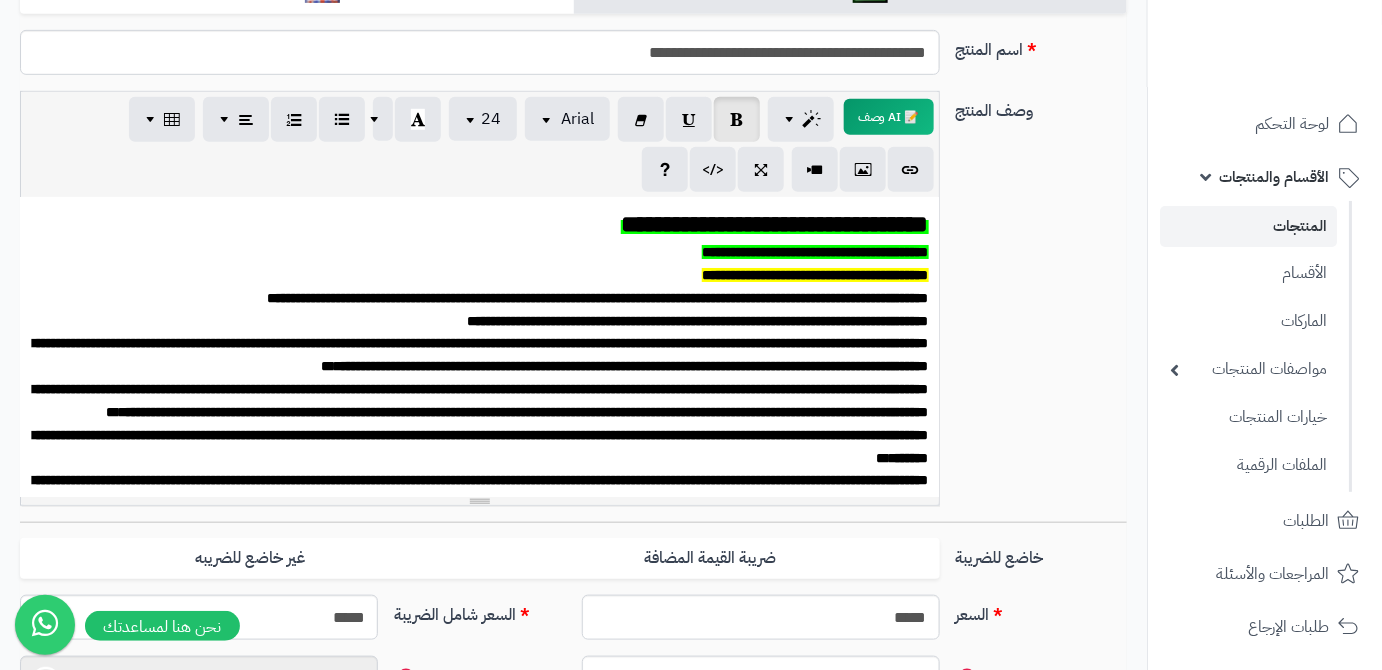 click on "**********" at bounding box center [479, 252] 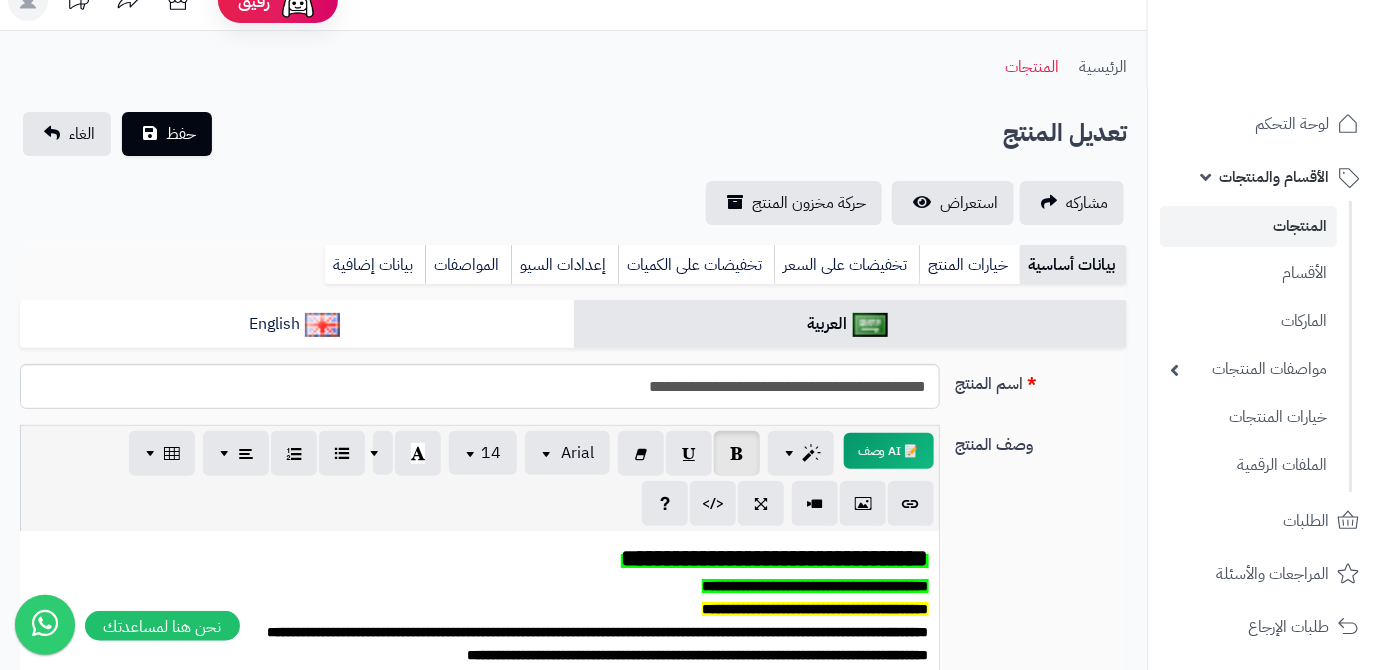 scroll, scrollTop: 0, scrollLeft: 0, axis: both 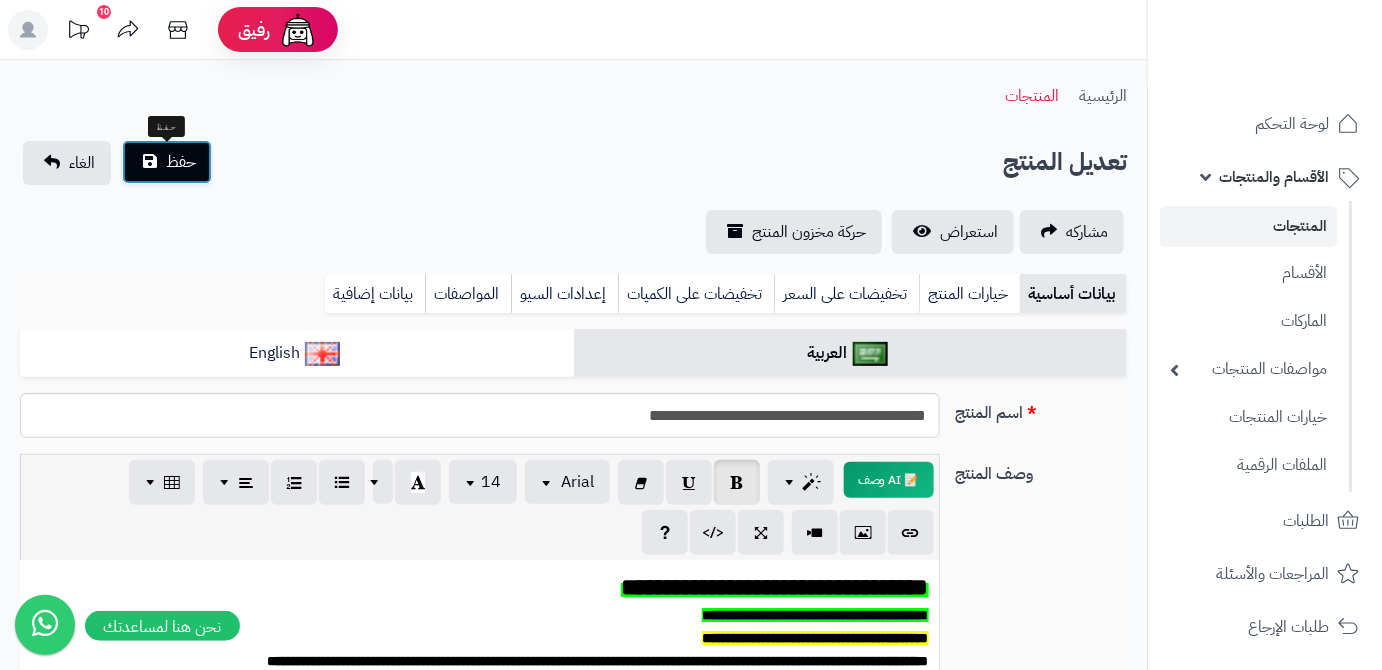 click on "حفظ" at bounding box center [181, 162] 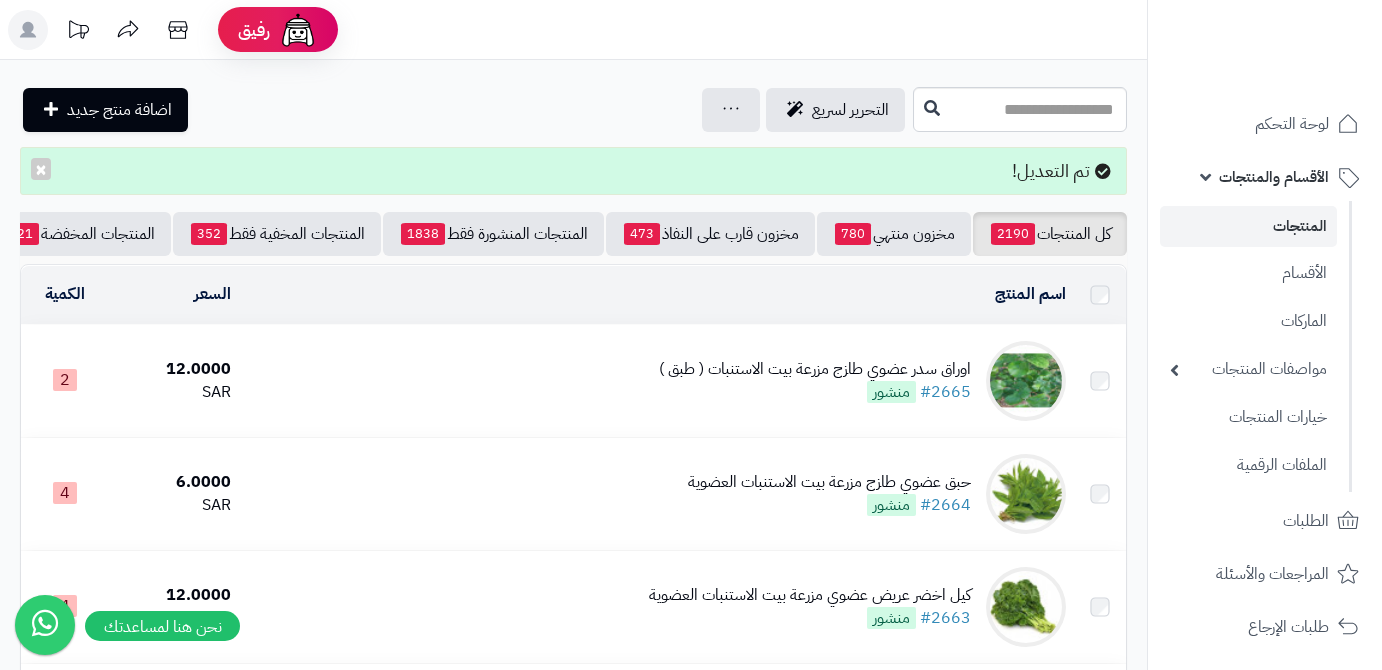 scroll, scrollTop: 0, scrollLeft: 0, axis: both 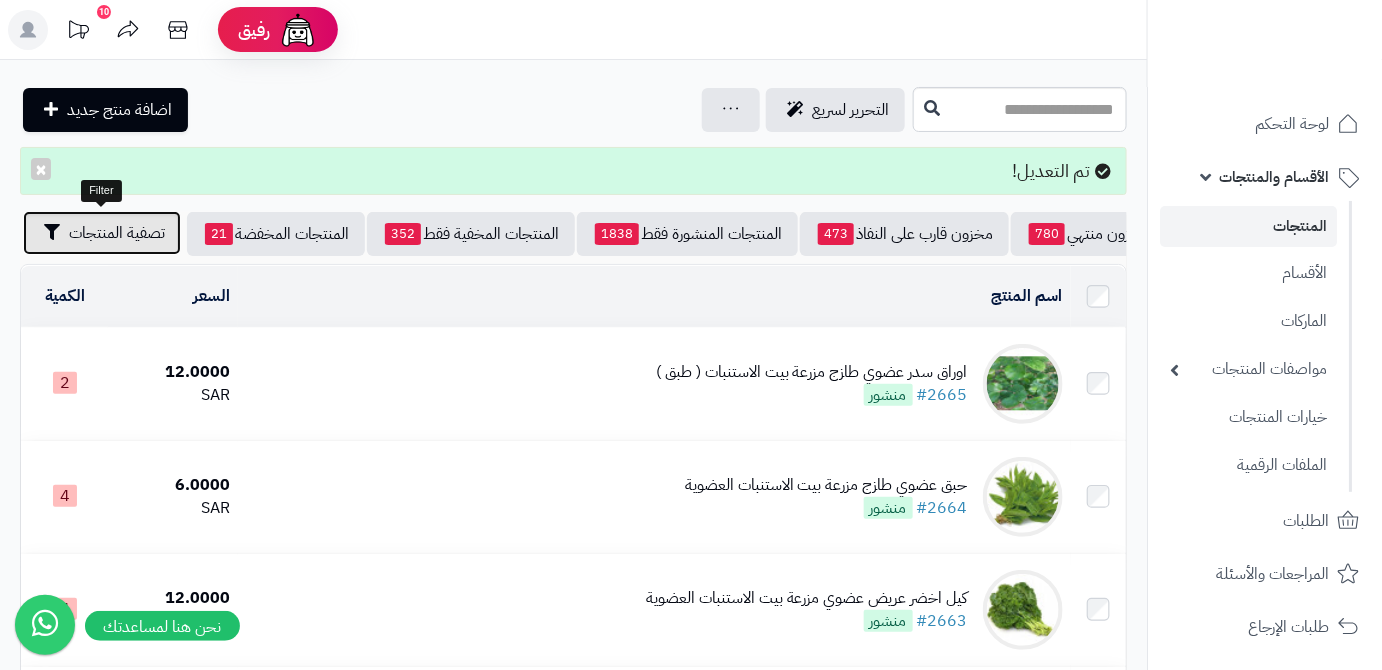 click on "تصفية المنتجات" at bounding box center (117, 233) 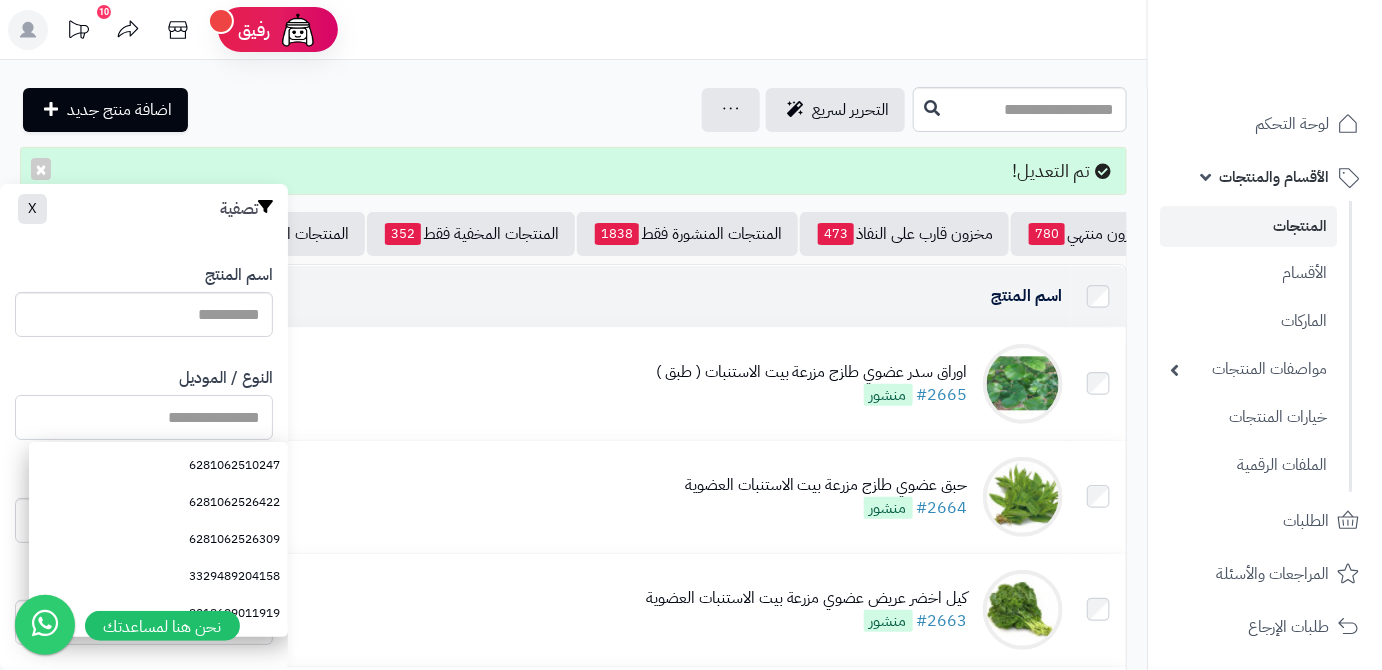 paste on "**********" 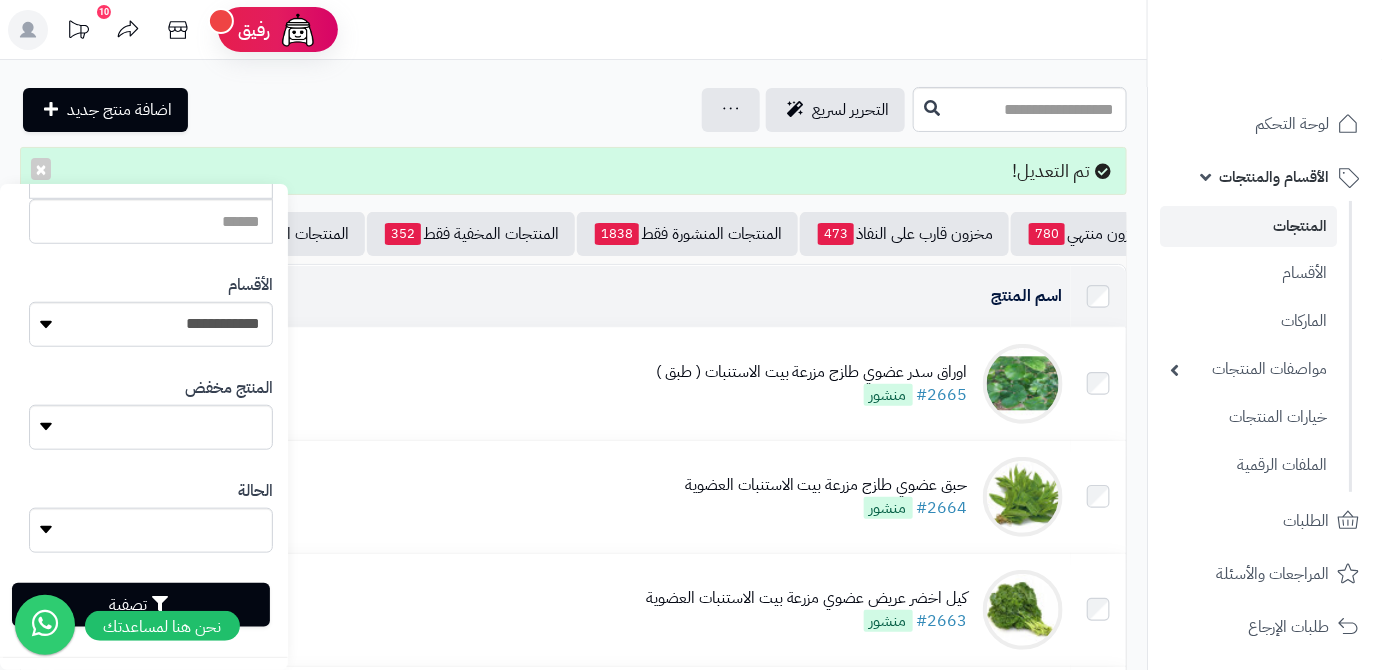 scroll, scrollTop: 552, scrollLeft: 0, axis: vertical 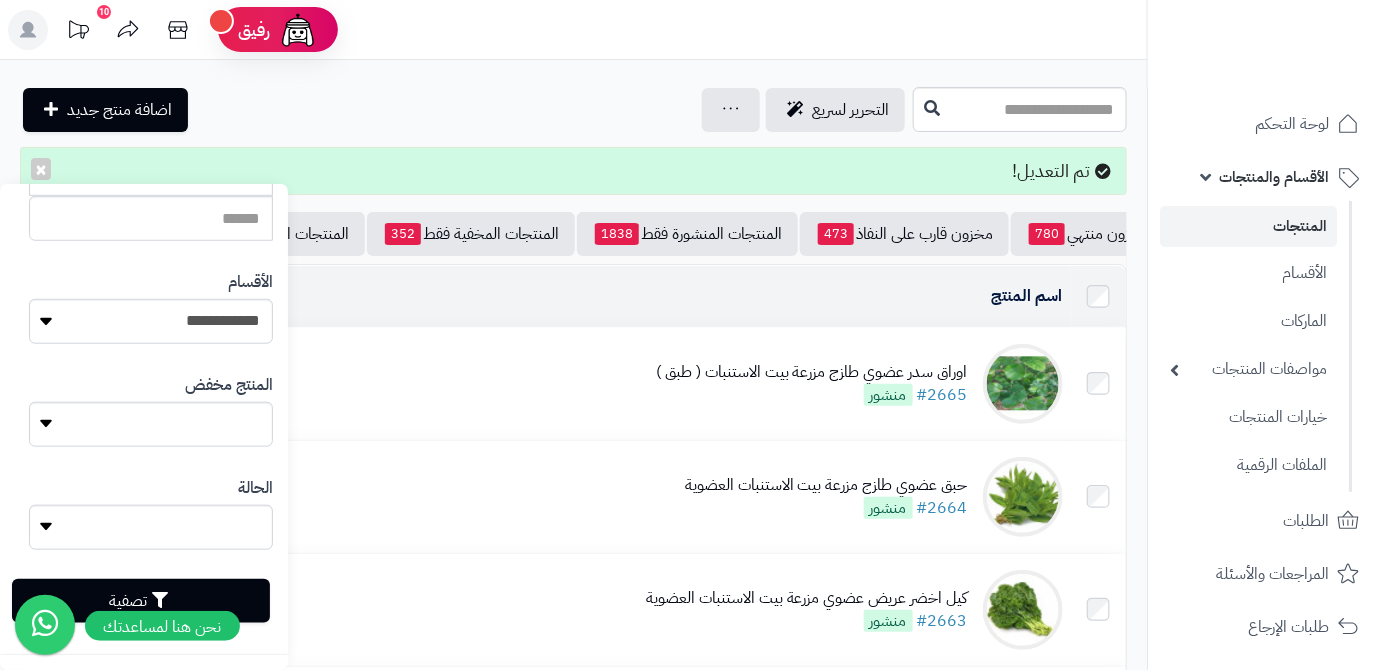 type on "**********" 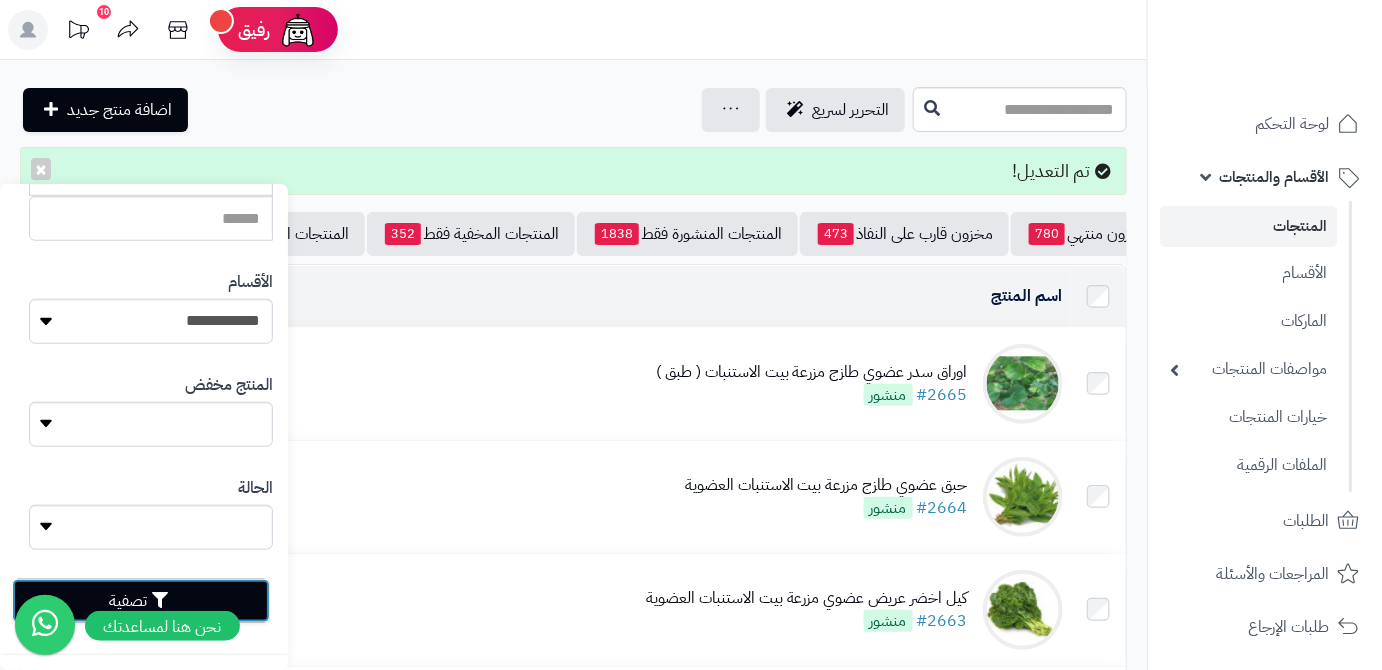 click on "تصفية" at bounding box center [141, 601] 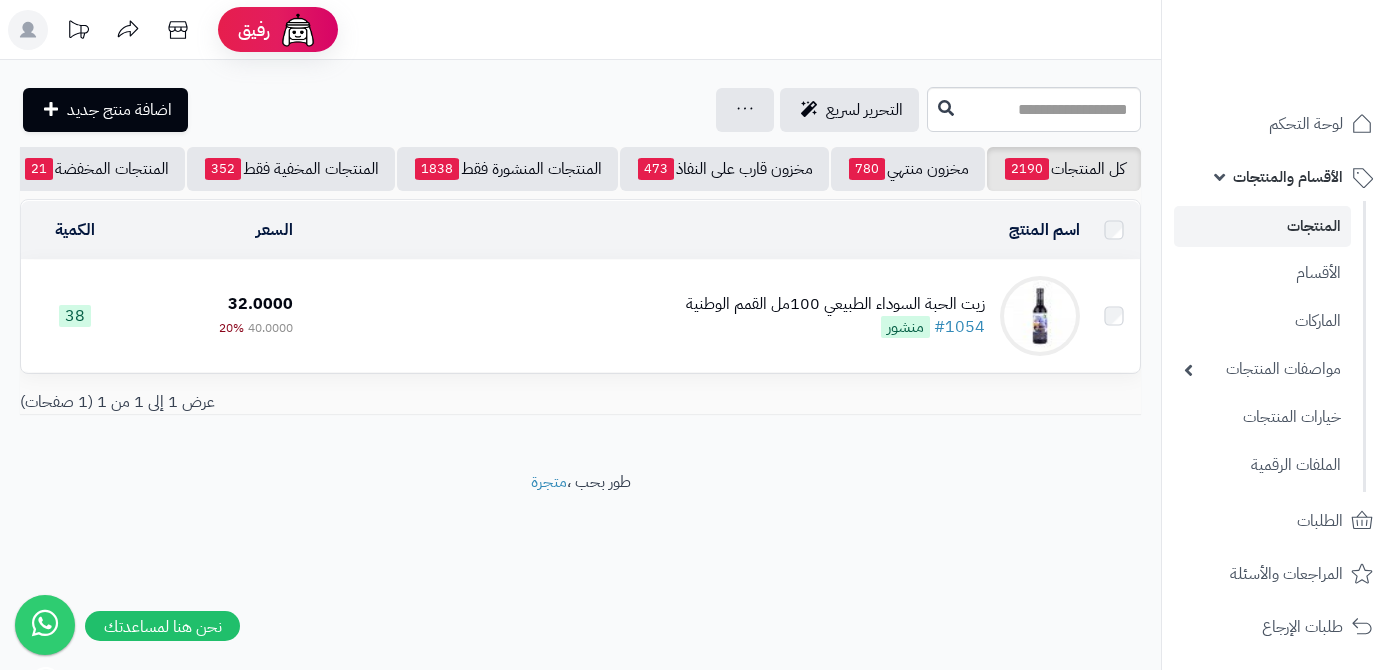 scroll, scrollTop: 0, scrollLeft: 0, axis: both 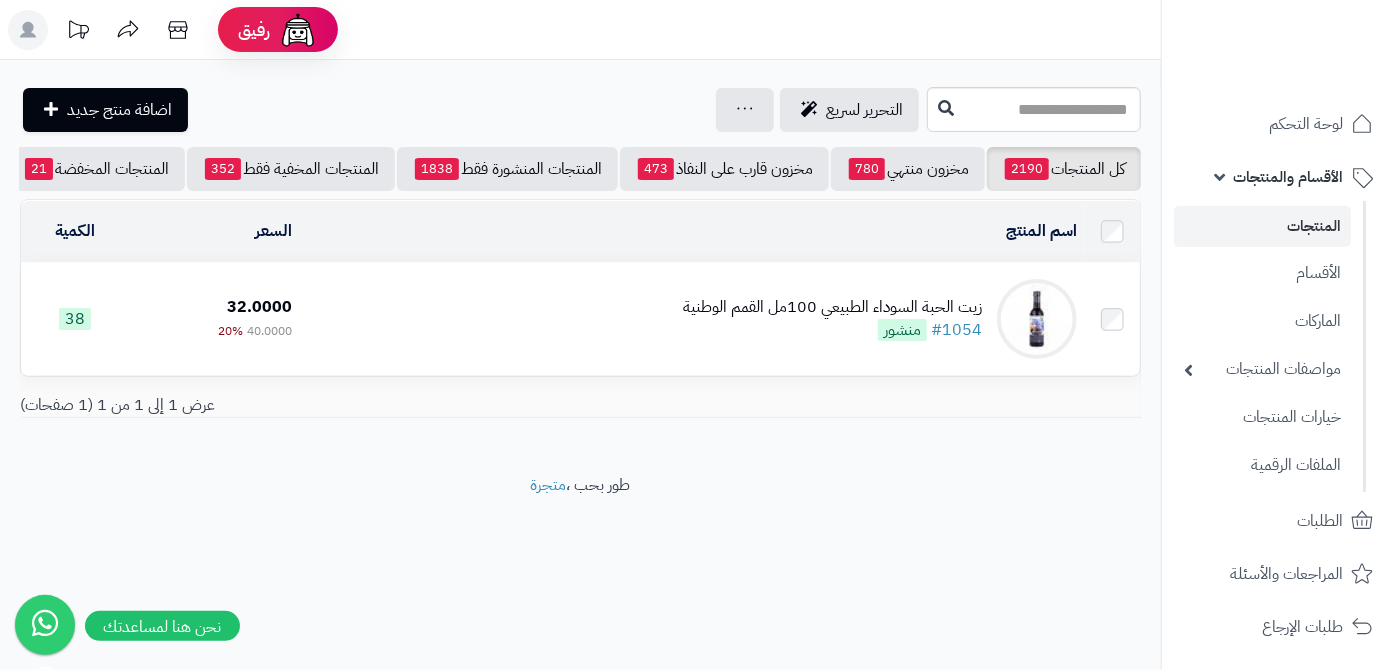 click on "زيت الحبة السوداء الطبيعي 100مل القمم الوطنية" at bounding box center (832, 307) 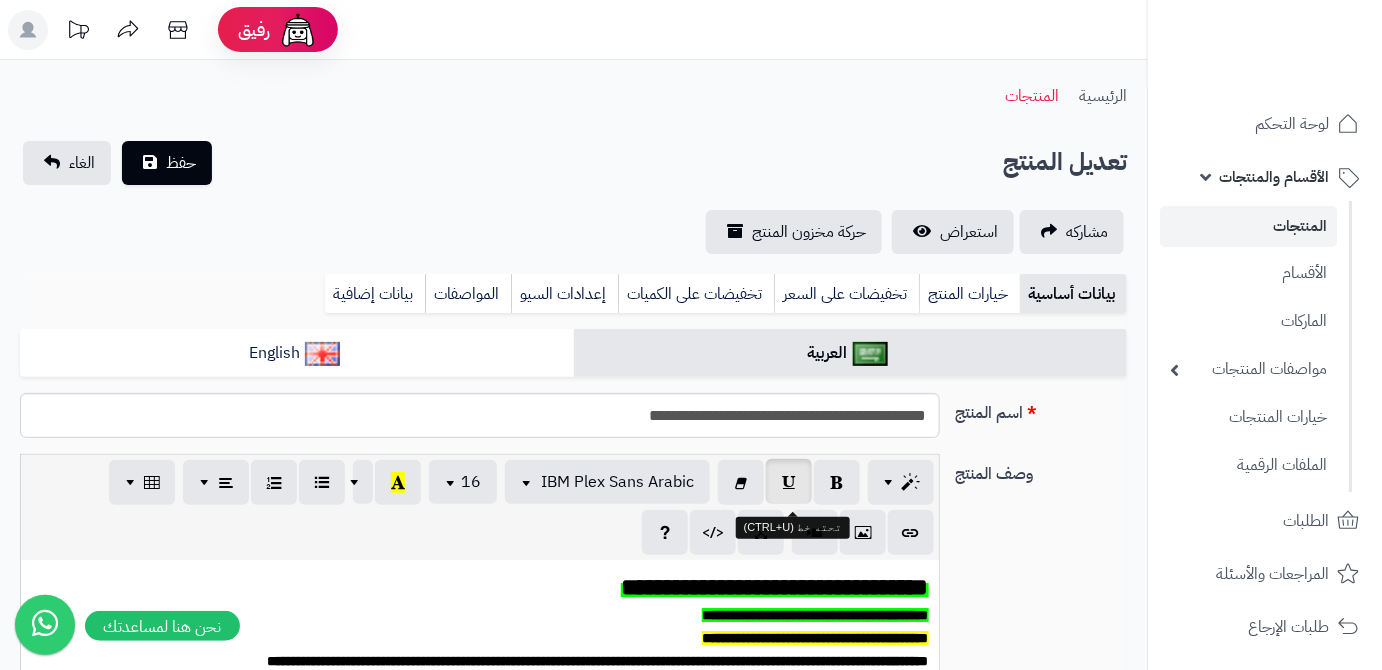 scroll, scrollTop: 181, scrollLeft: 0, axis: vertical 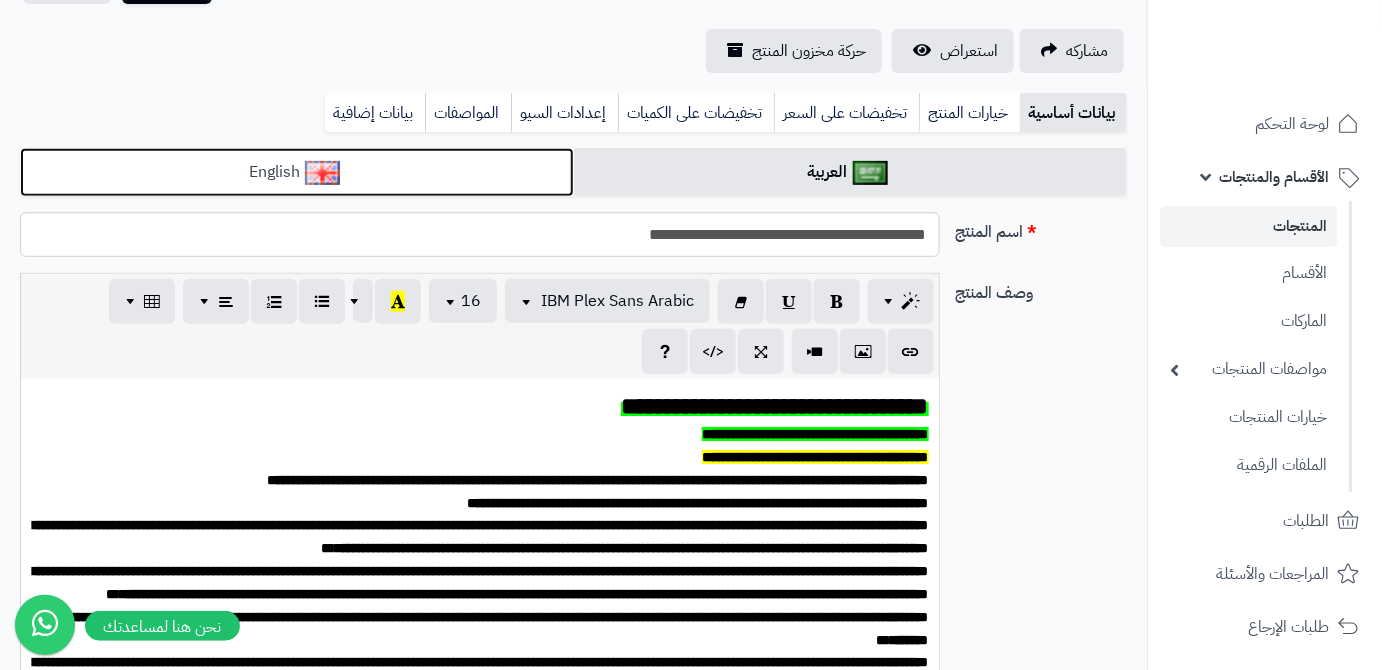 click on "English" at bounding box center (297, 172) 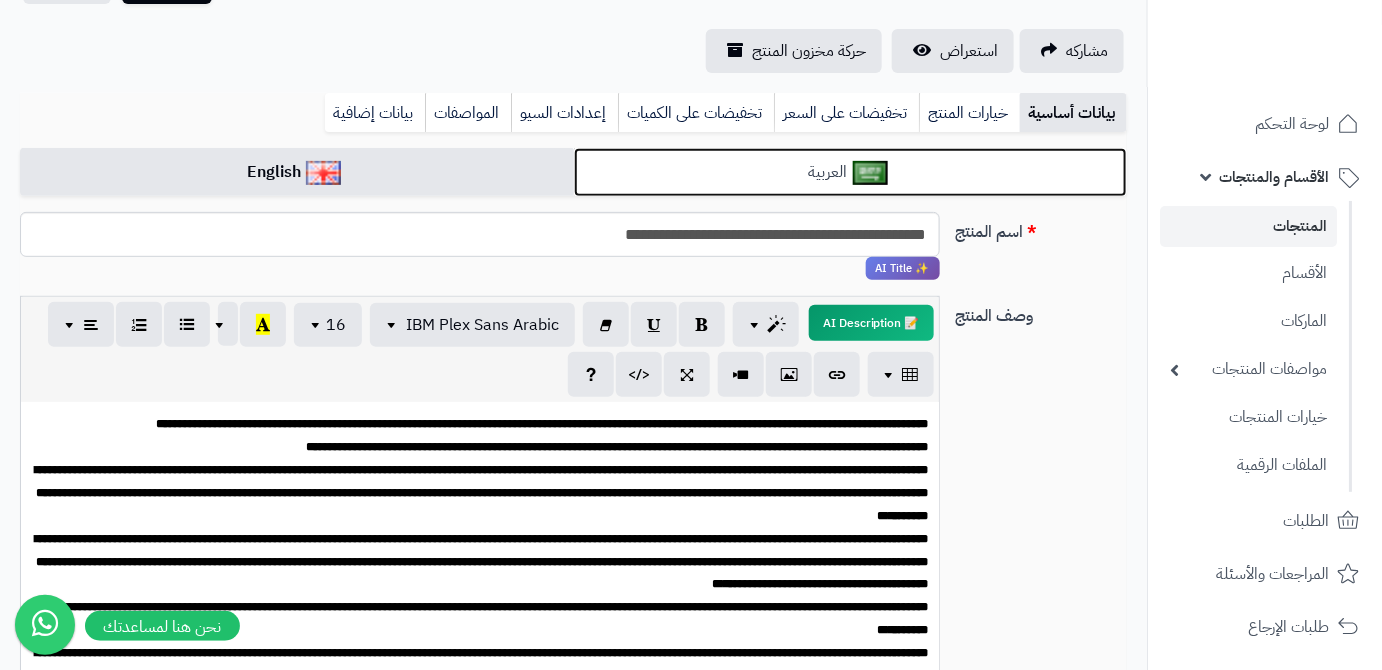 click on "العربية" at bounding box center [851, 172] 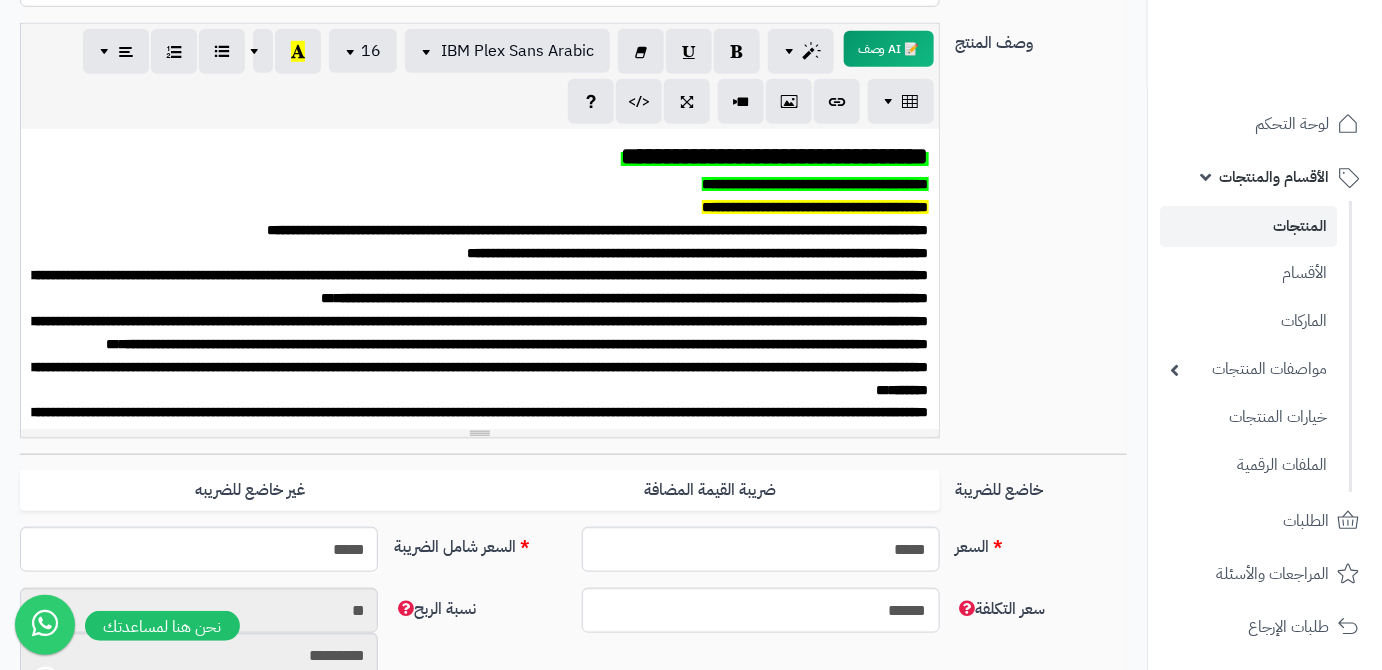 scroll, scrollTop: 454, scrollLeft: 0, axis: vertical 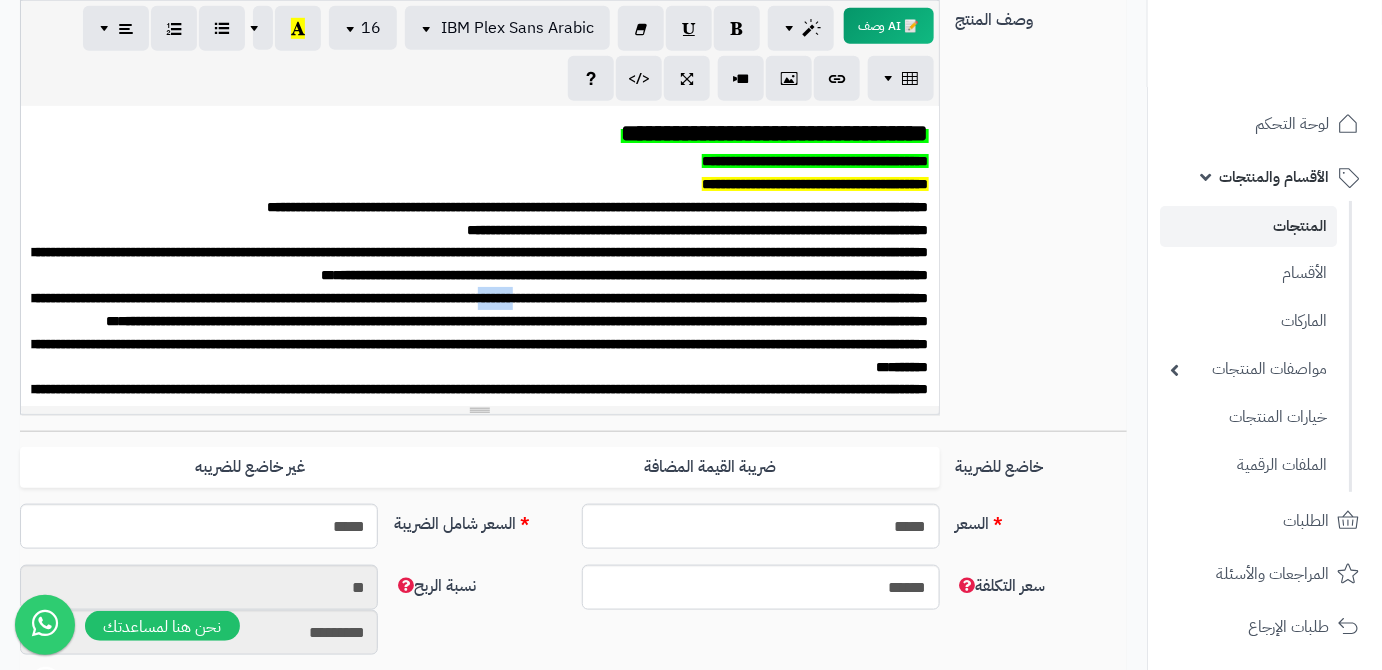 drag, startPoint x: 510, startPoint y: 304, endPoint x: 481, endPoint y: 307, distance: 29.15476 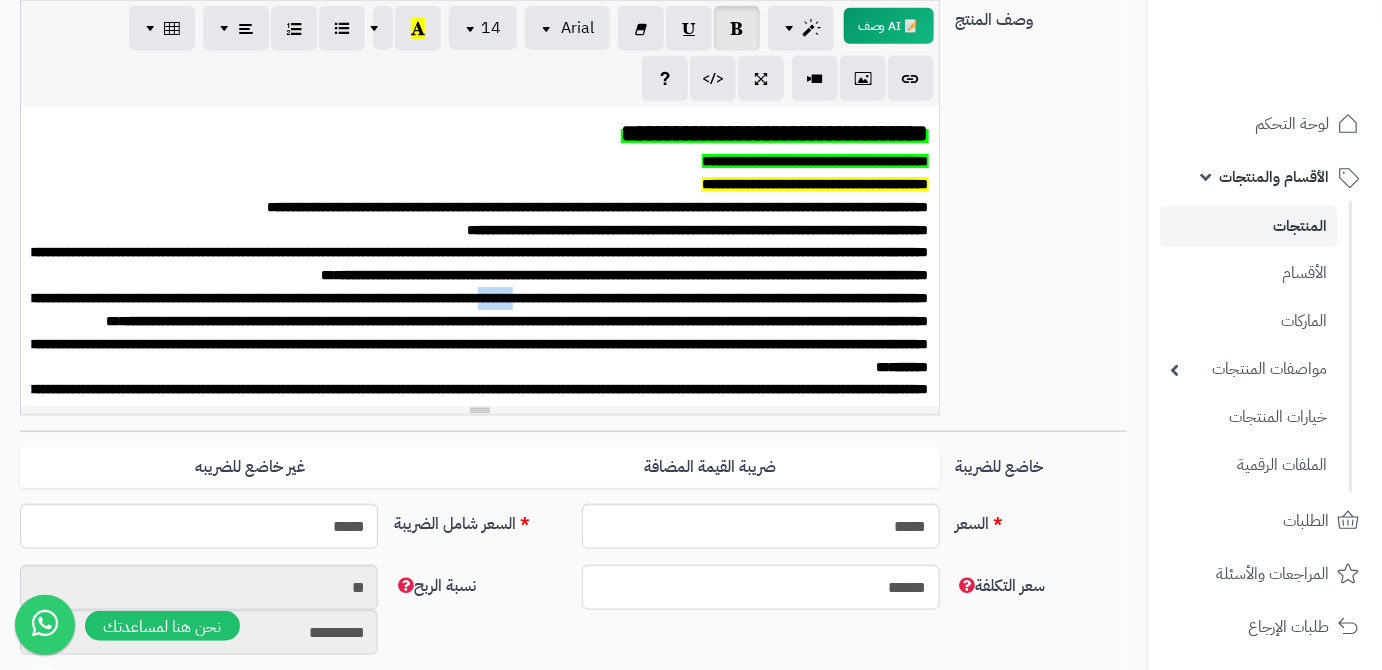 type 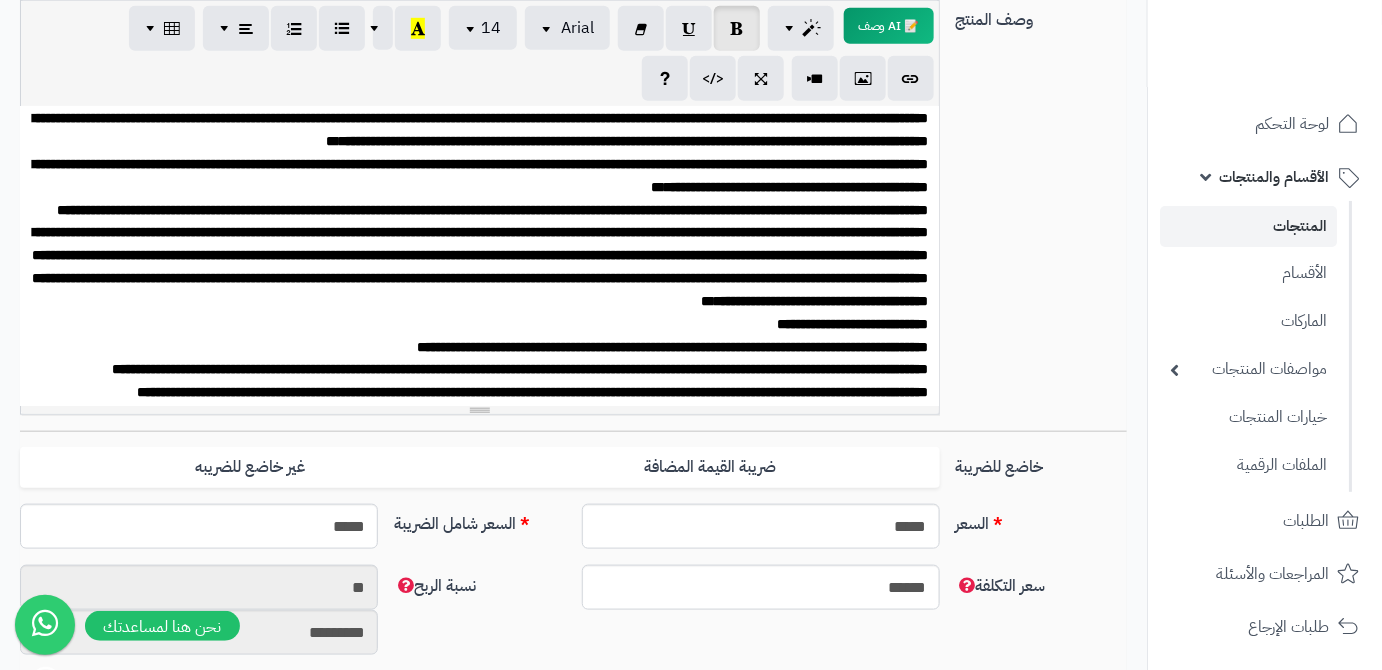 scroll, scrollTop: 545, scrollLeft: 0, axis: vertical 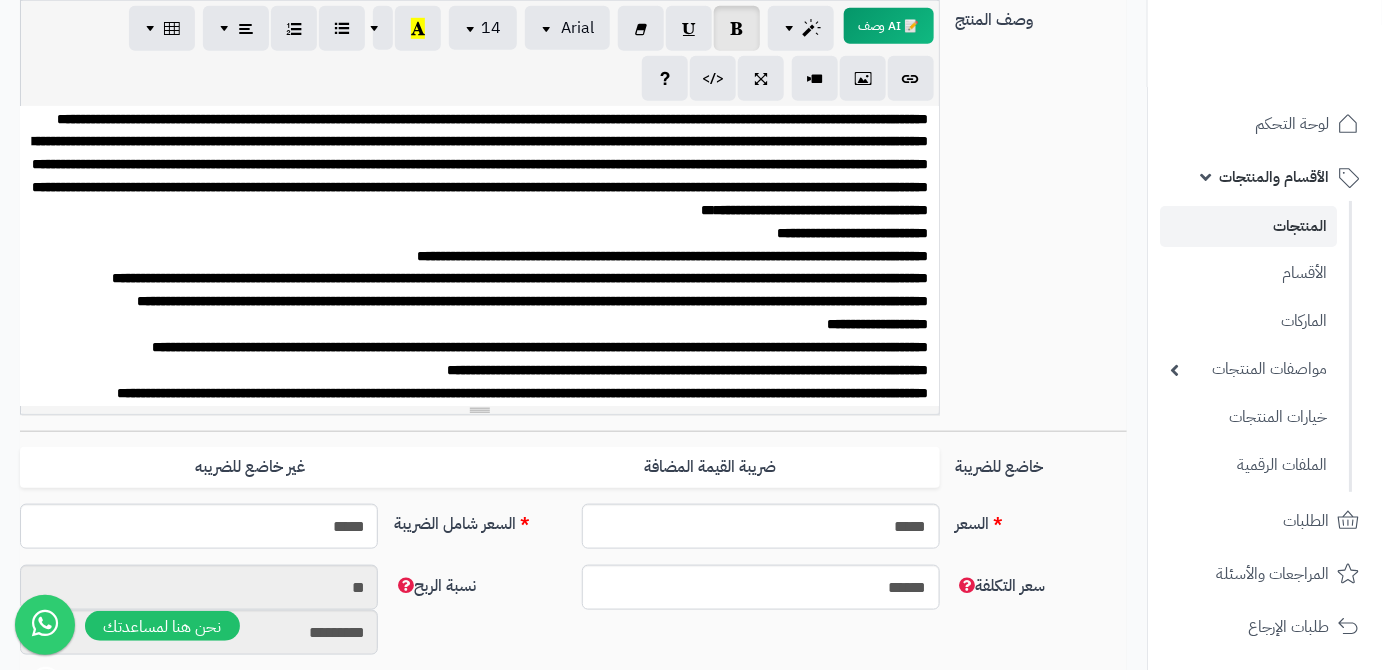click on "**********" at bounding box center [480, 175] 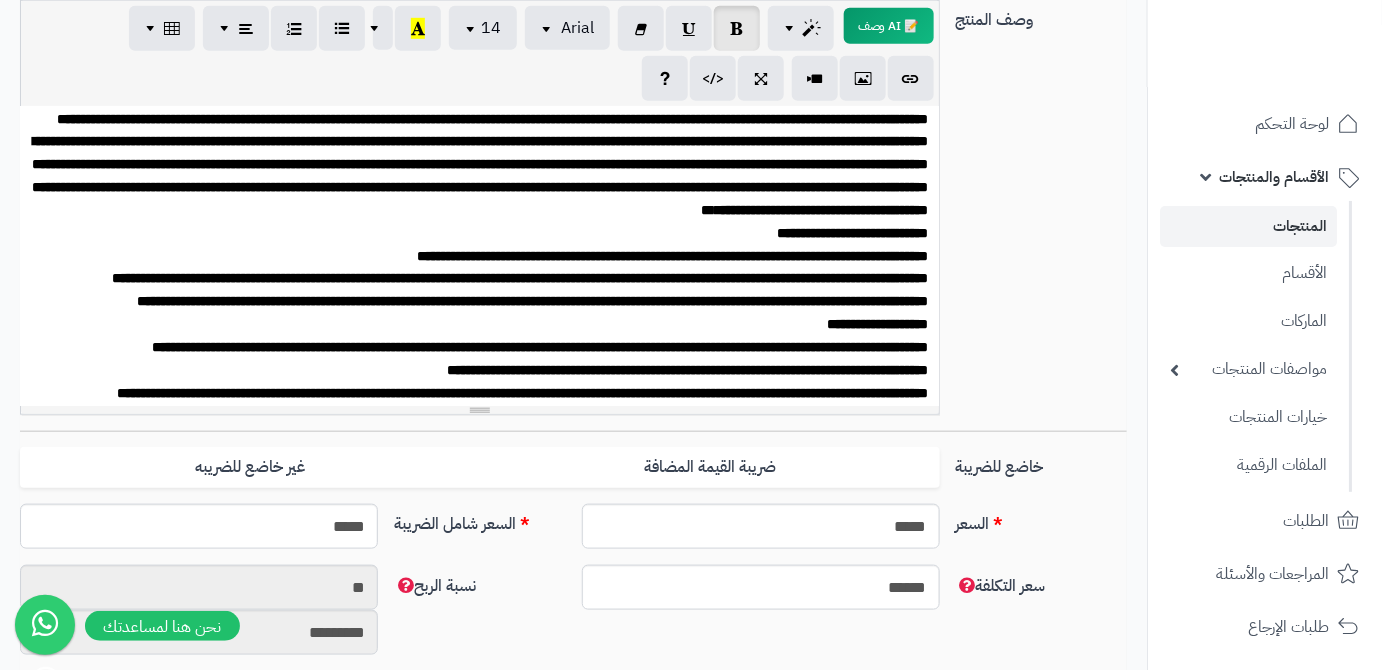click on "**********" at bounding box center (480, 175) 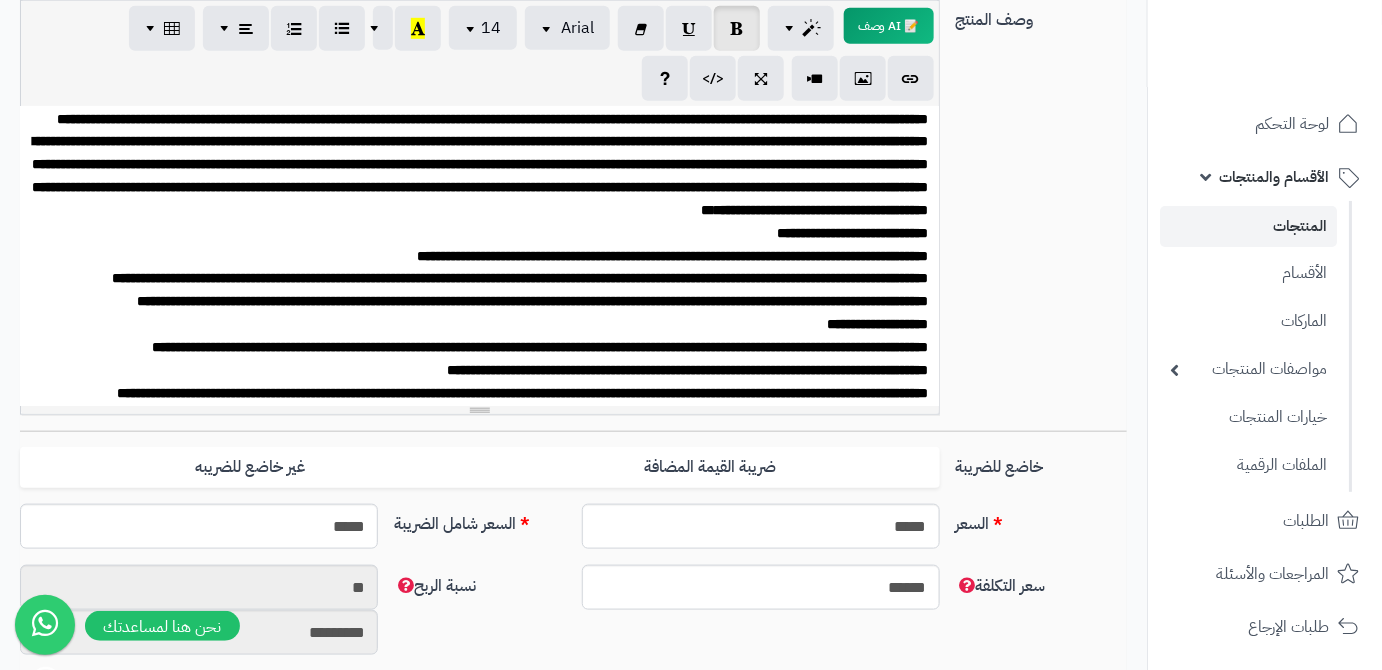 scroll, scrollTop: 454, scrollLeft: 0, axis: vertical 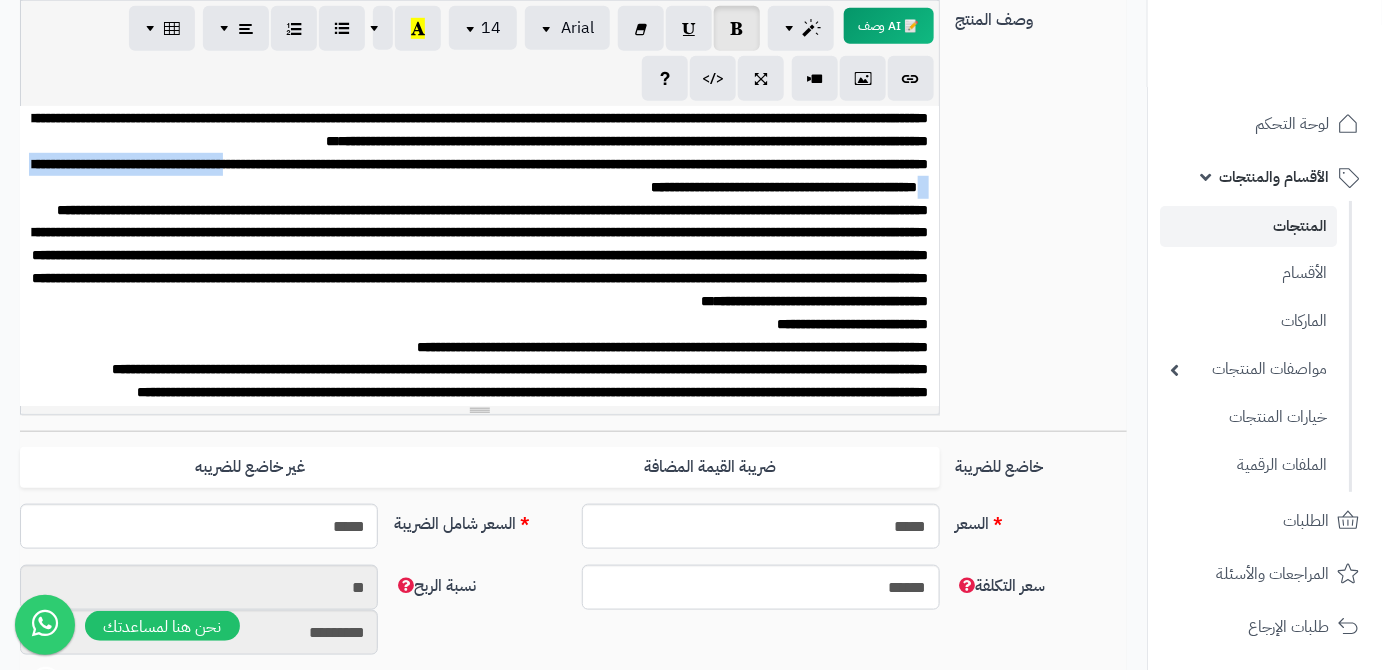 drag, startPoint x: 252, startPoint y: 165, endPoint x: 37, endPoint y: 158, distance: 215.11392 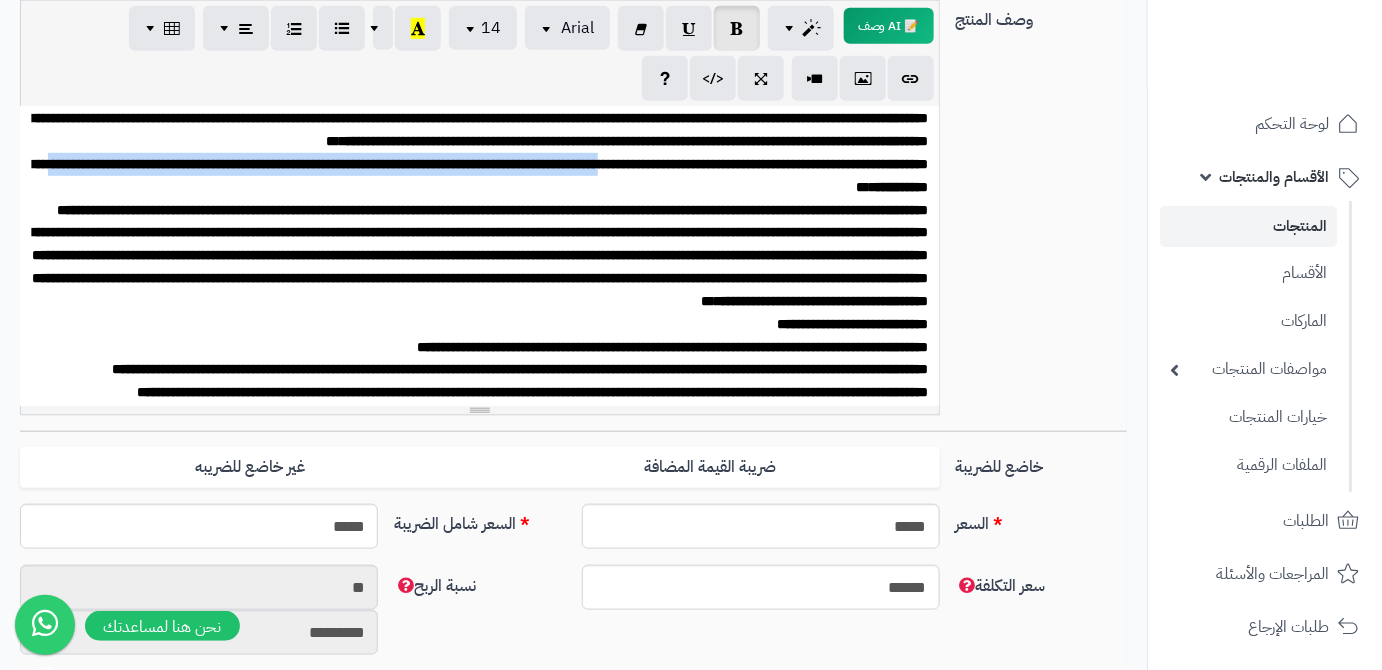 drag, startPoint x: 605, startPoint y: 168, endPoint x: 0, endPoint y: 163, distance: 605.0207 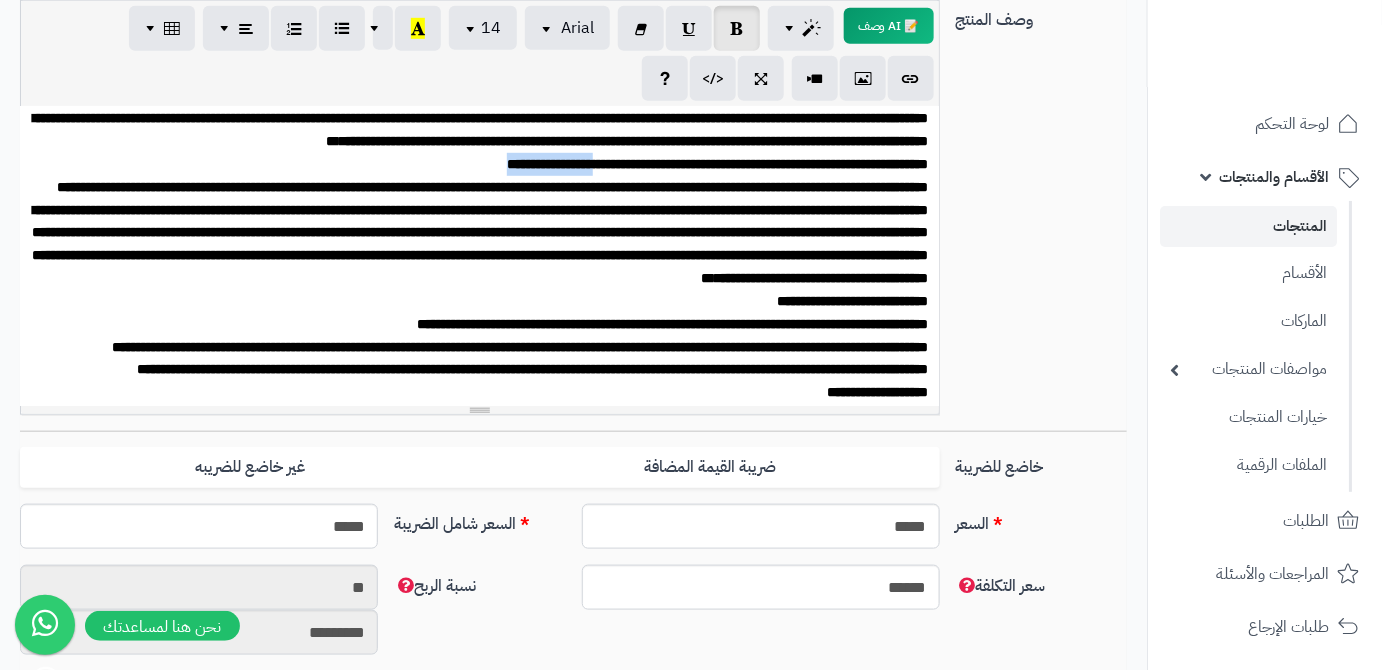 drag, startPoint x: 604, startPoint y: 169, endPoint x: 507, endPoint y: 174, distance: 97.128784 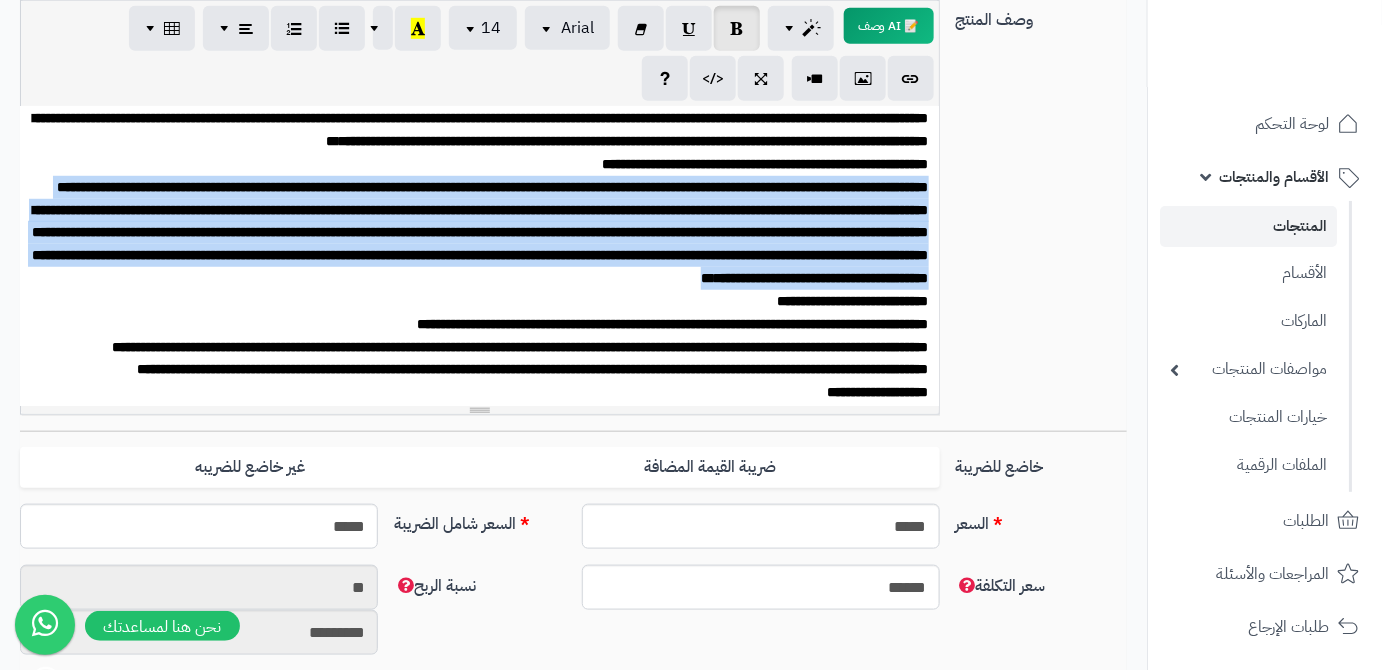 drag, startPoint x: 929, startPoint y: 189, endPoint x: 710, endPoint y: 301, distance: 245.97765 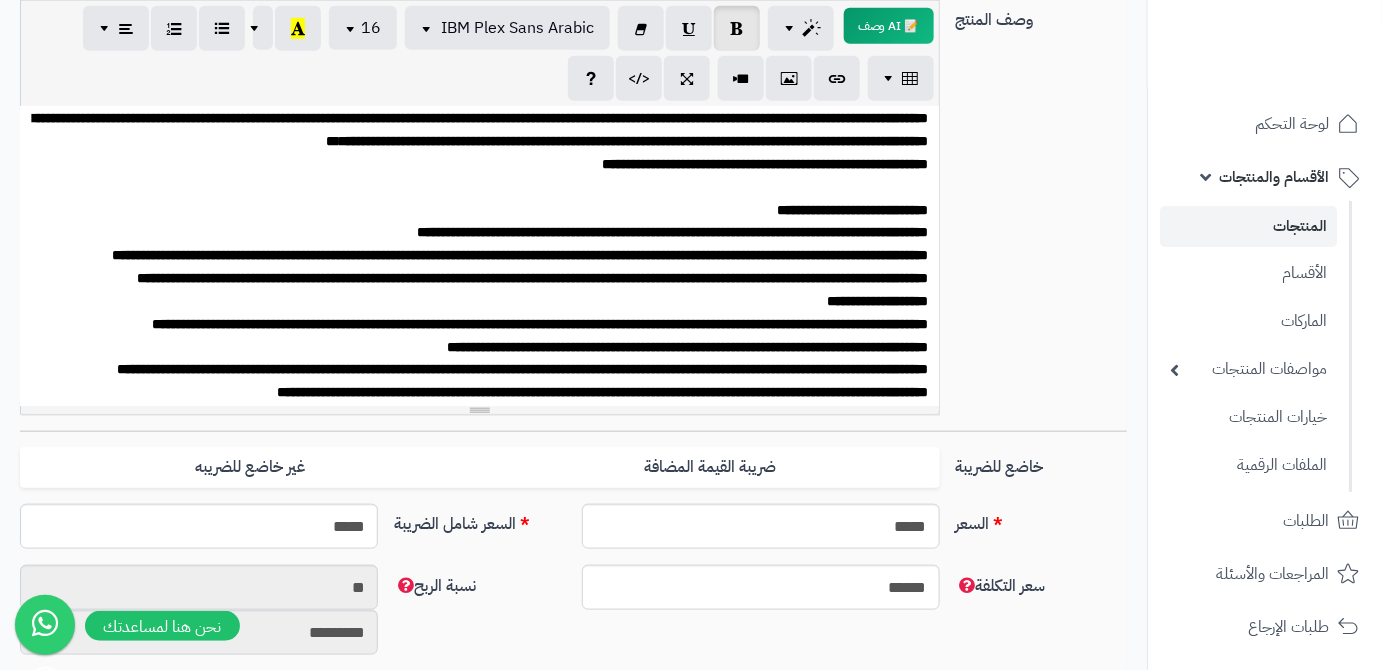 scroll, scrollTop: 545, scrollLeft: 0, axis: vertical 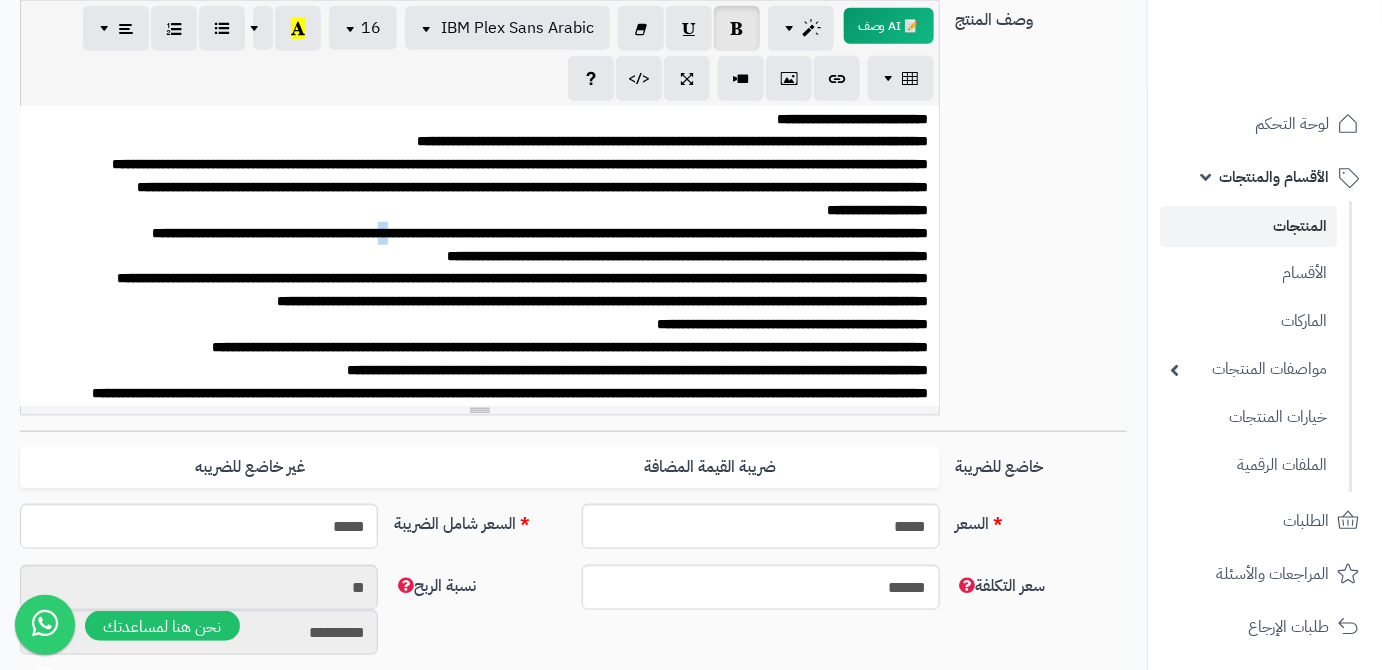 click on "**********" at bounding box center (540, 233) 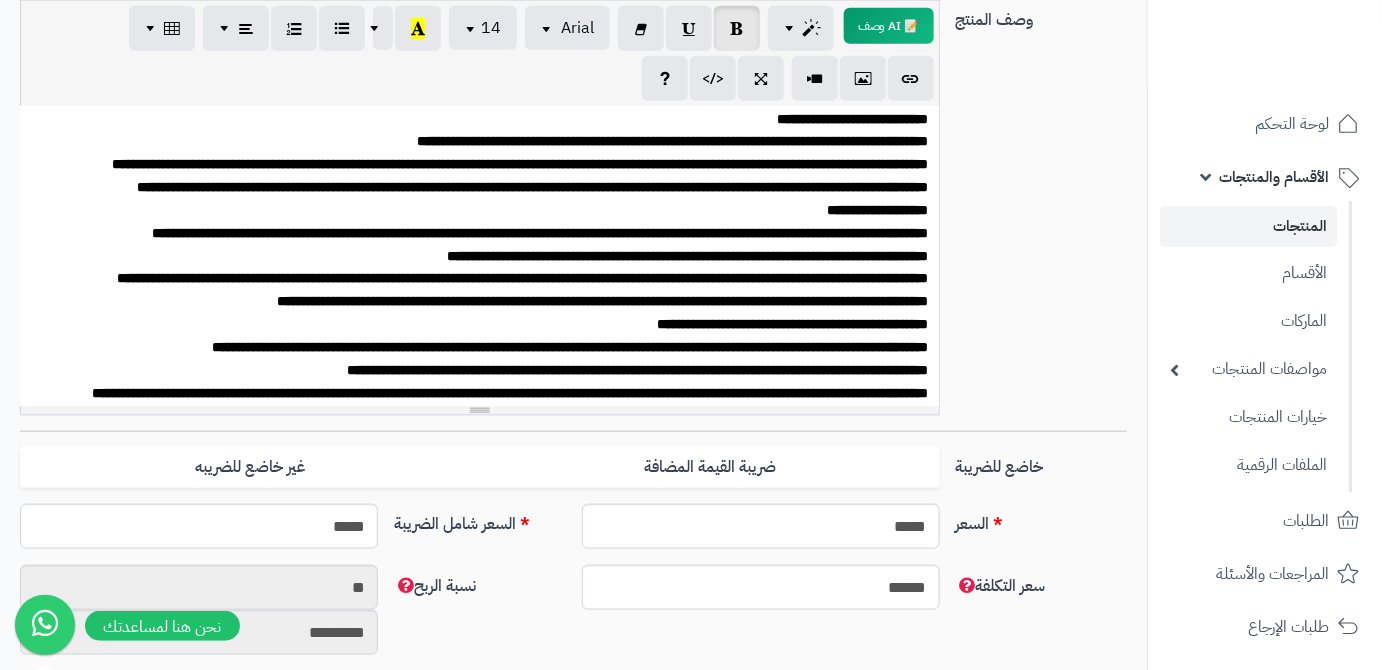 click on "**********" at bounding box center (479, 256) 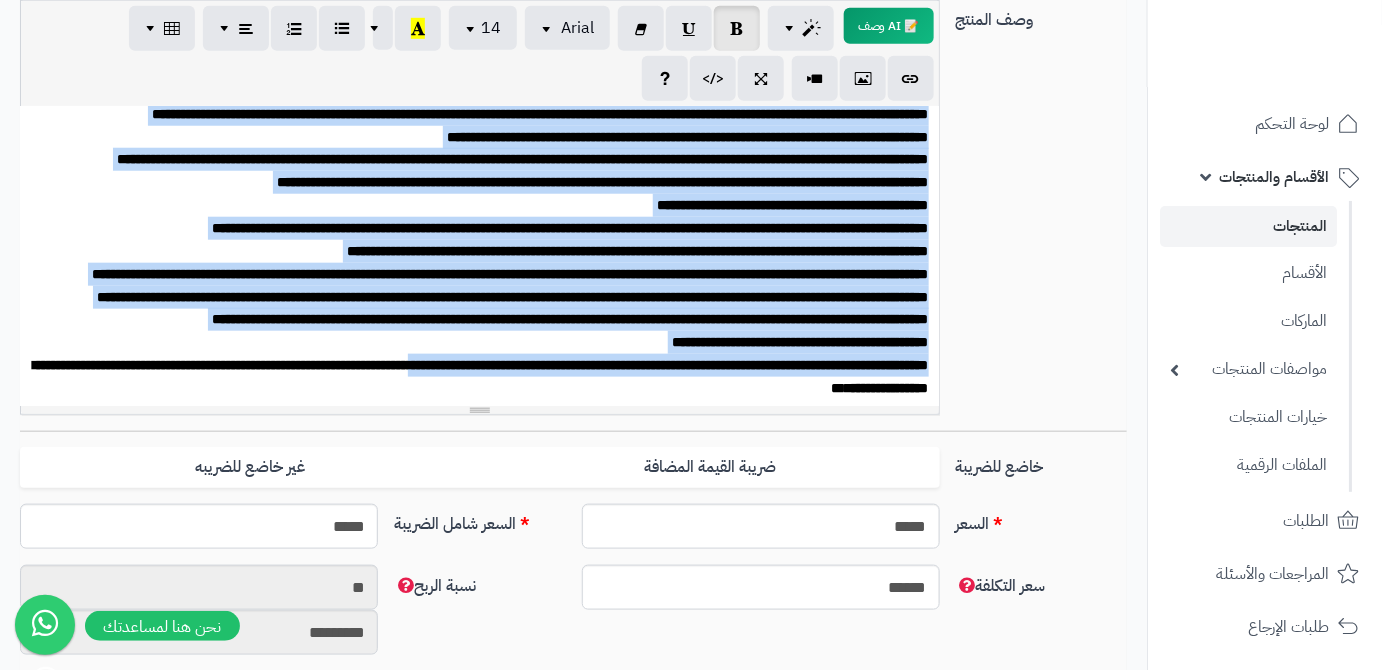 scroll, scrollTop: 713, scrollLeft: 0, axis: vertical 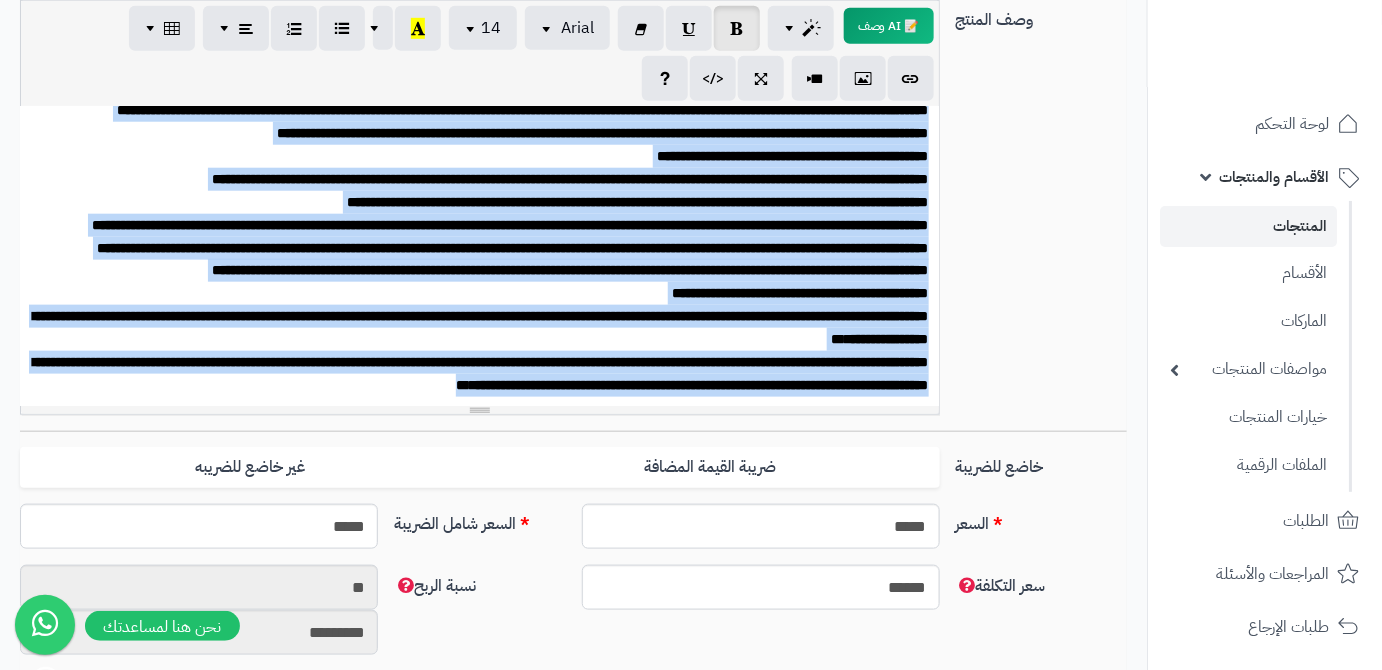 drag, startPoint x: 935, startPoint y: 216, endPoint x: 352, endPoint y: 392, distance: 608.9869 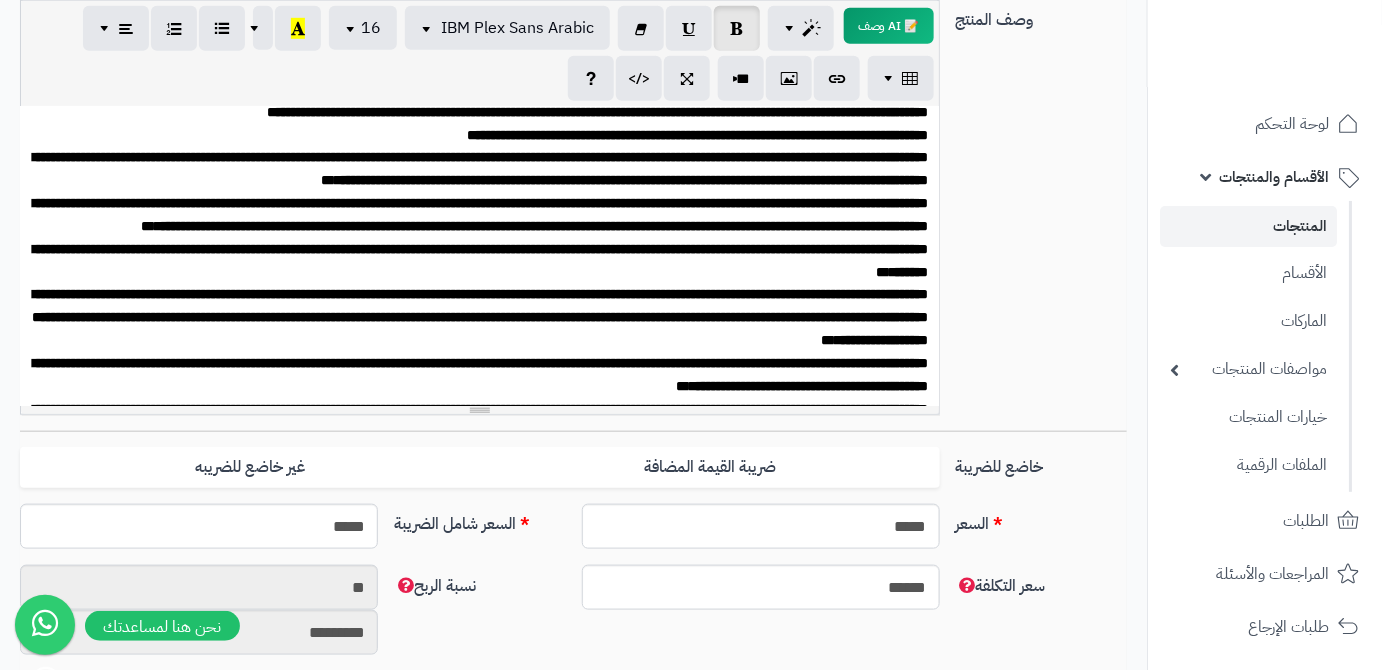 scroll, scrollTop: 0, scrollLeft: 0, axis: both 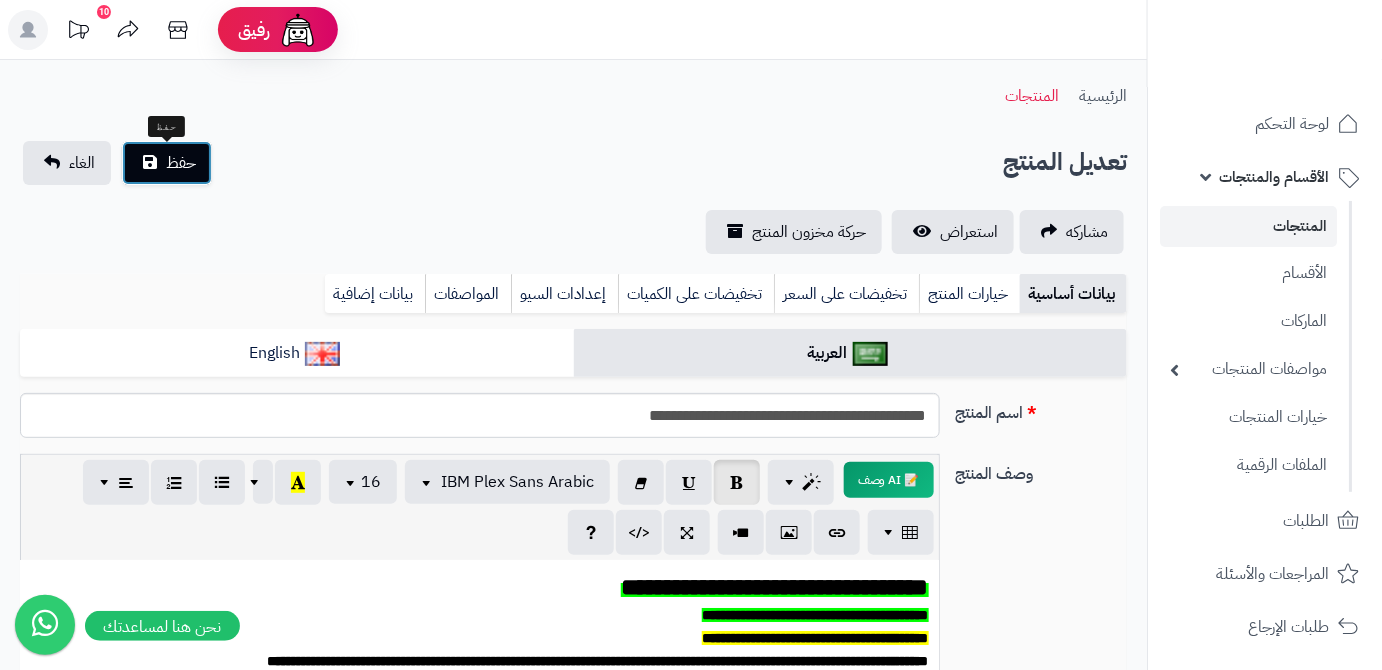 click on "حفظ
الغاء" at bounding box center [117, 163] 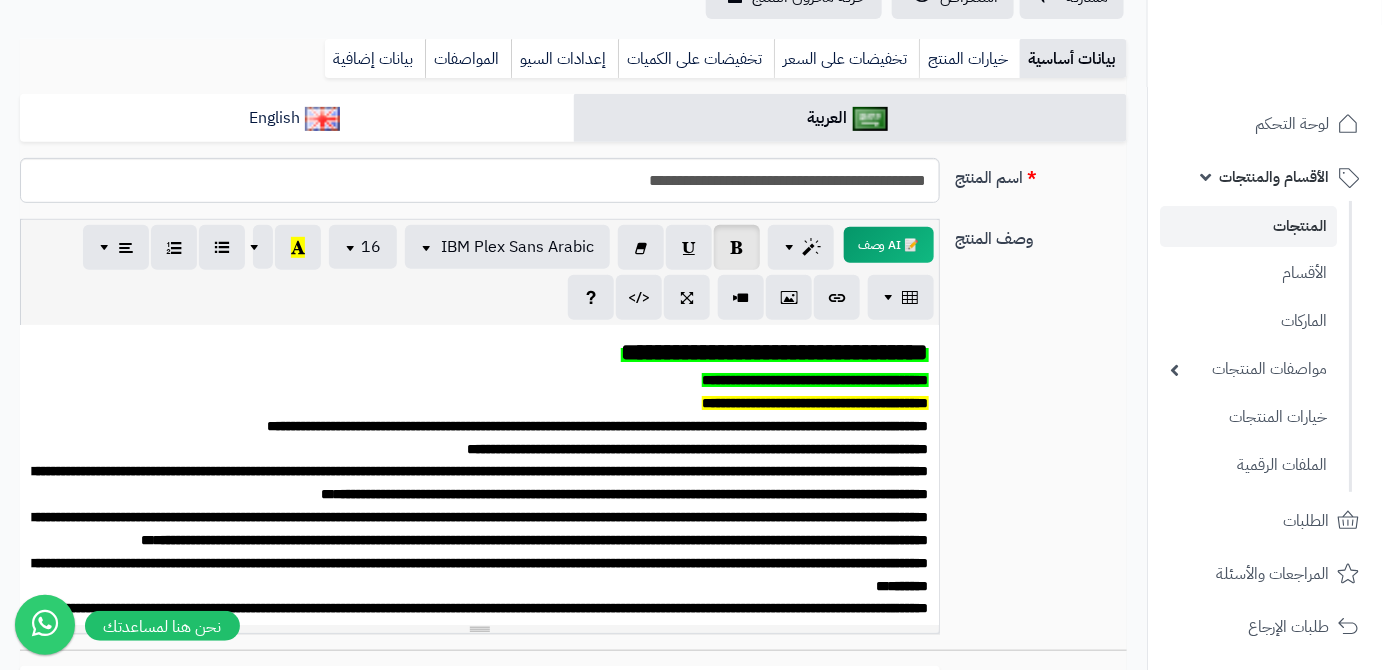 scroll, scrollTop: 272, scrollLeft: 0, axis: vertical 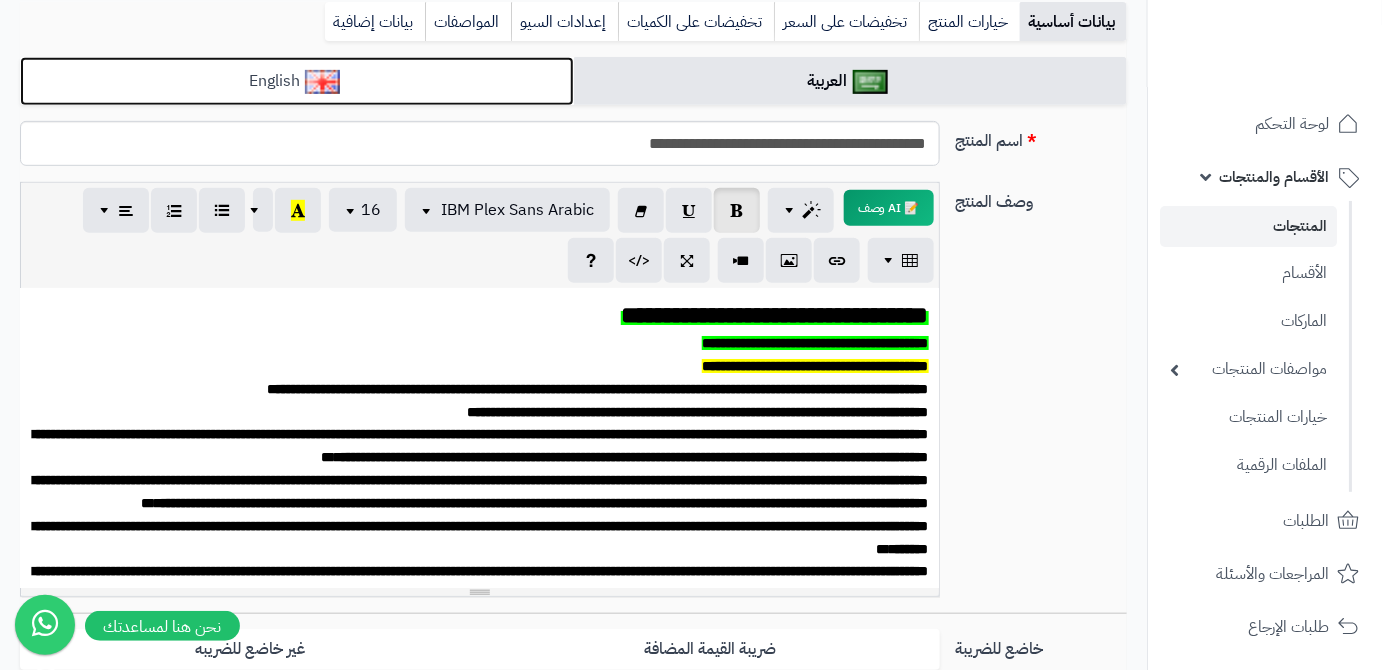 click on "English" at bounding box center (297, 81) 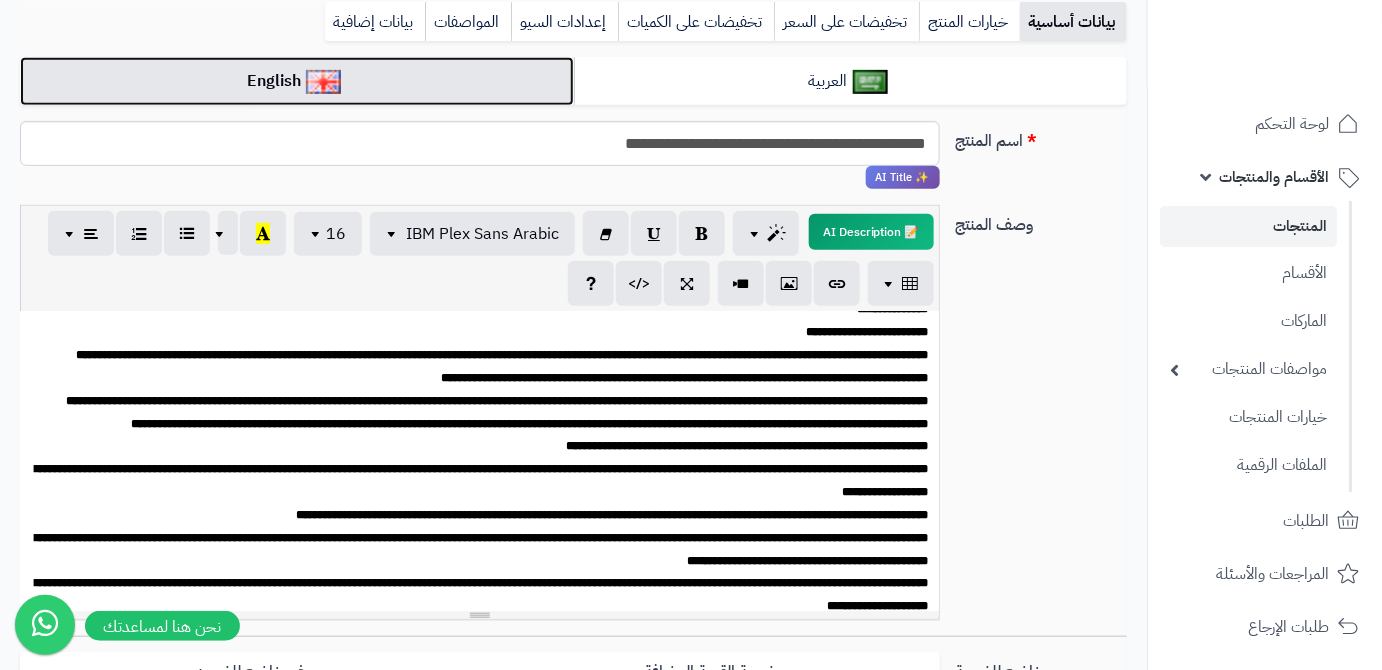 scroll, scrollTop: 909, scrollLeft: 0, axis: vertical 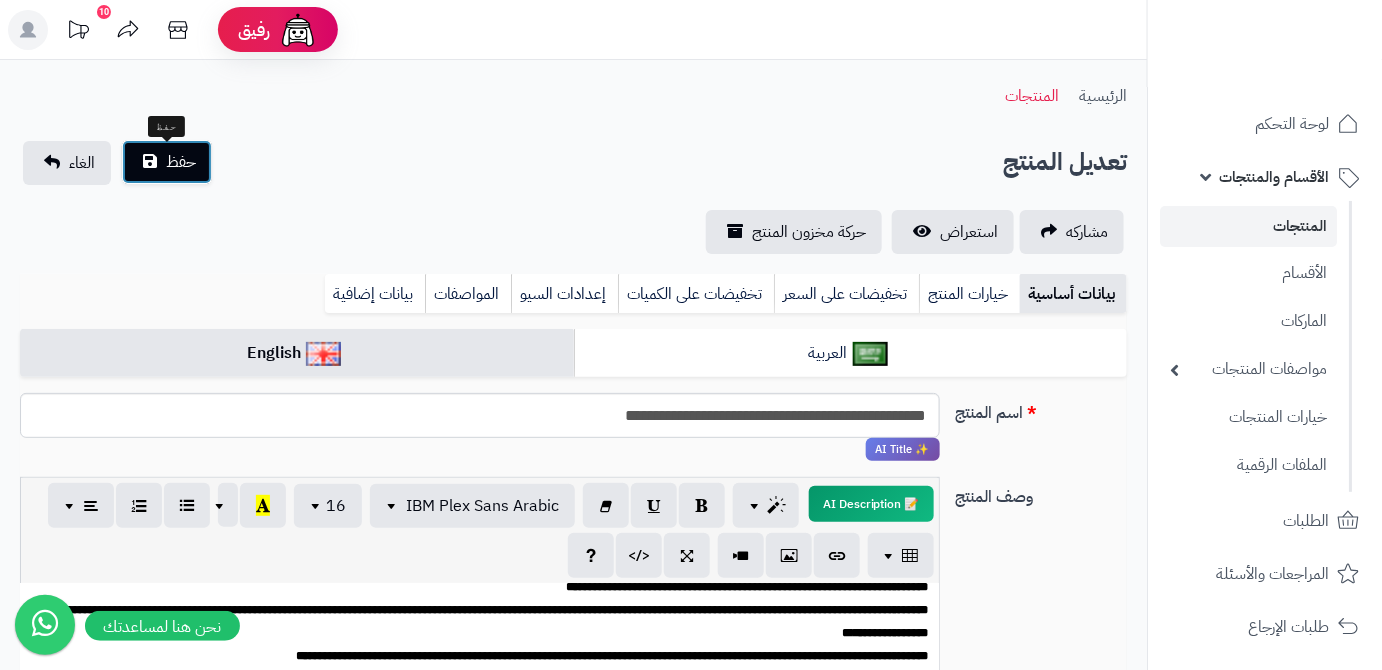 click on "حفظ" at bounding box center [181, 162] 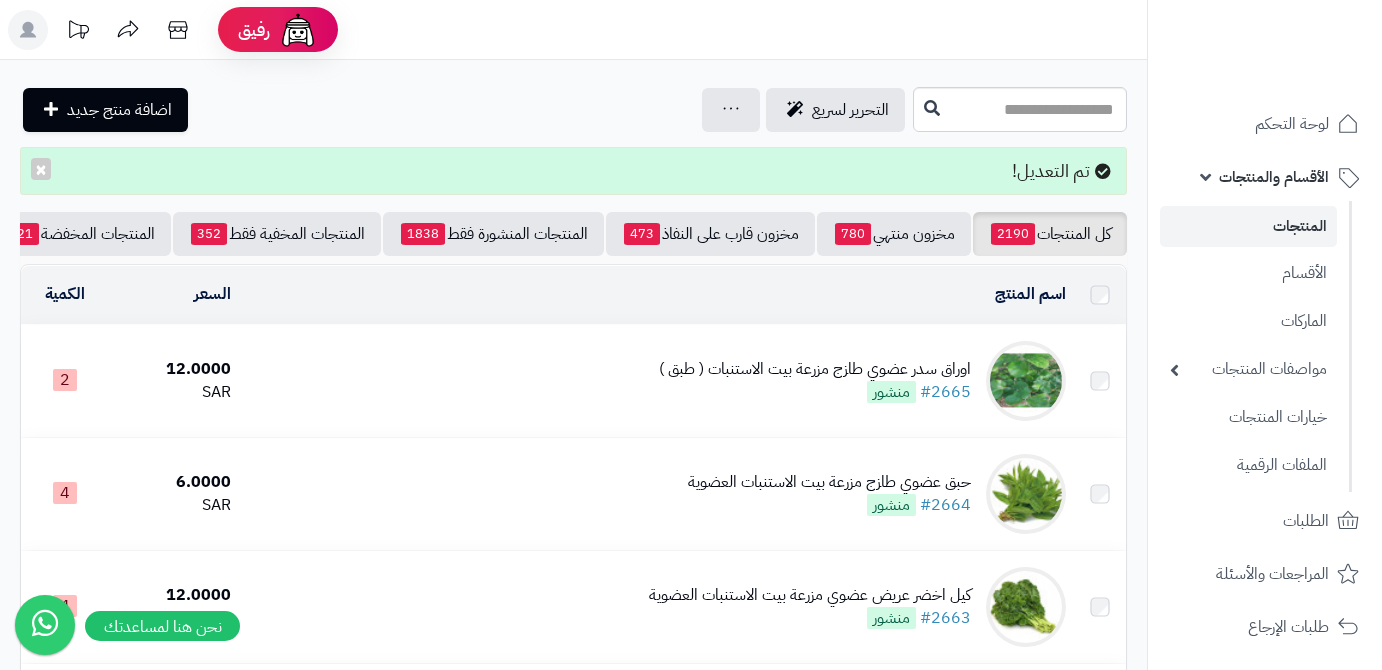 scroll, scrollTop: 0, scrollLeft: 0, axis: both 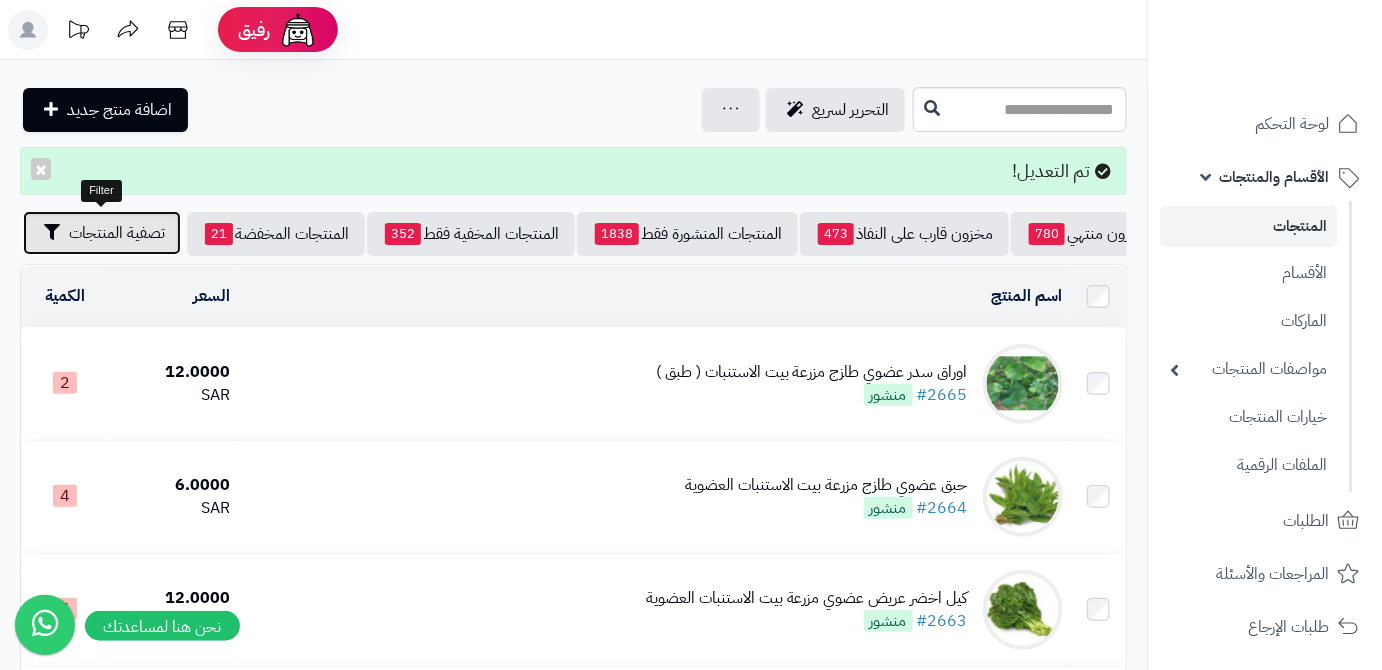 click on "تصفية المنتجات" at bounding box center [117, 233] 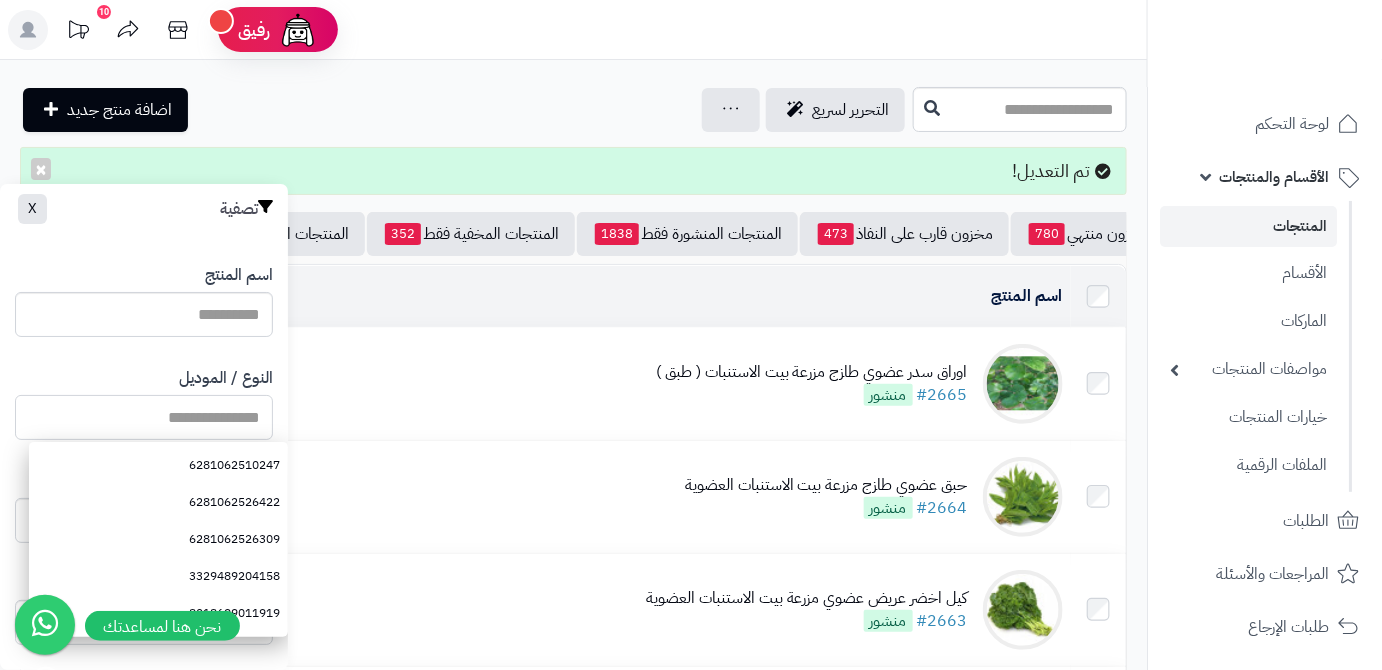 paste on "**********" 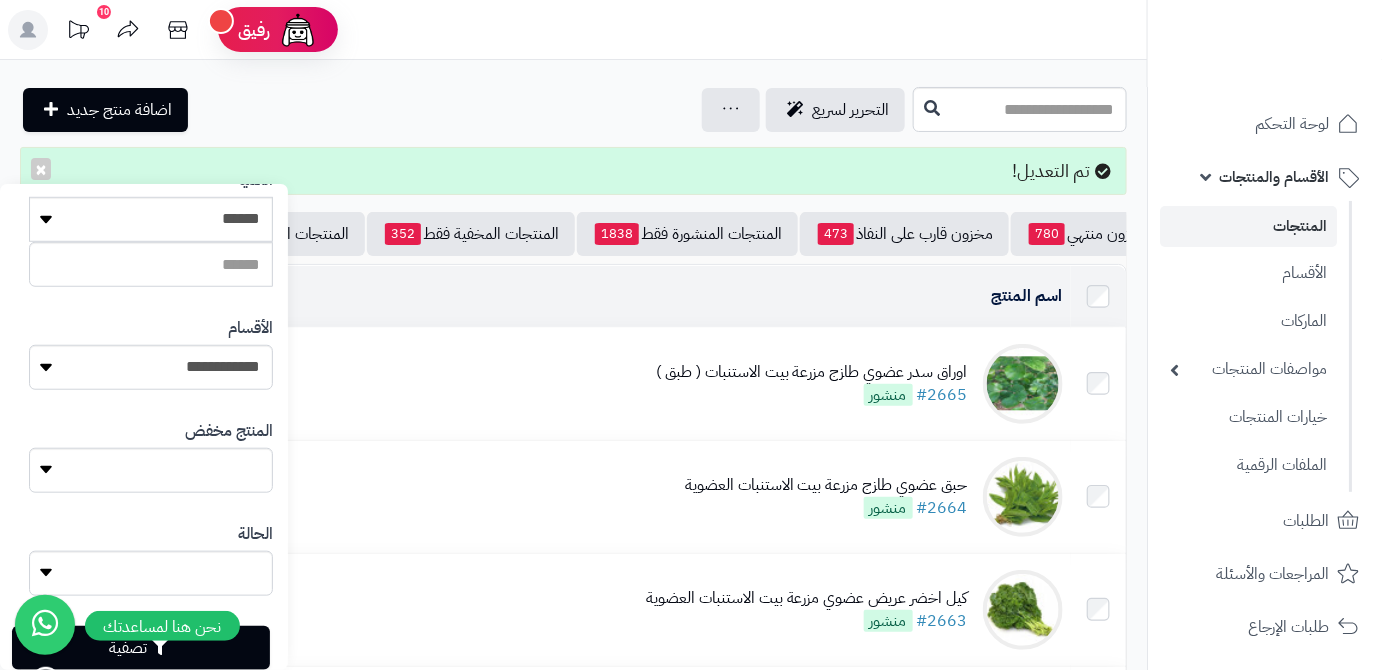 scroll, scrollTop: 552, scrollLeft: 0, axis: vertical 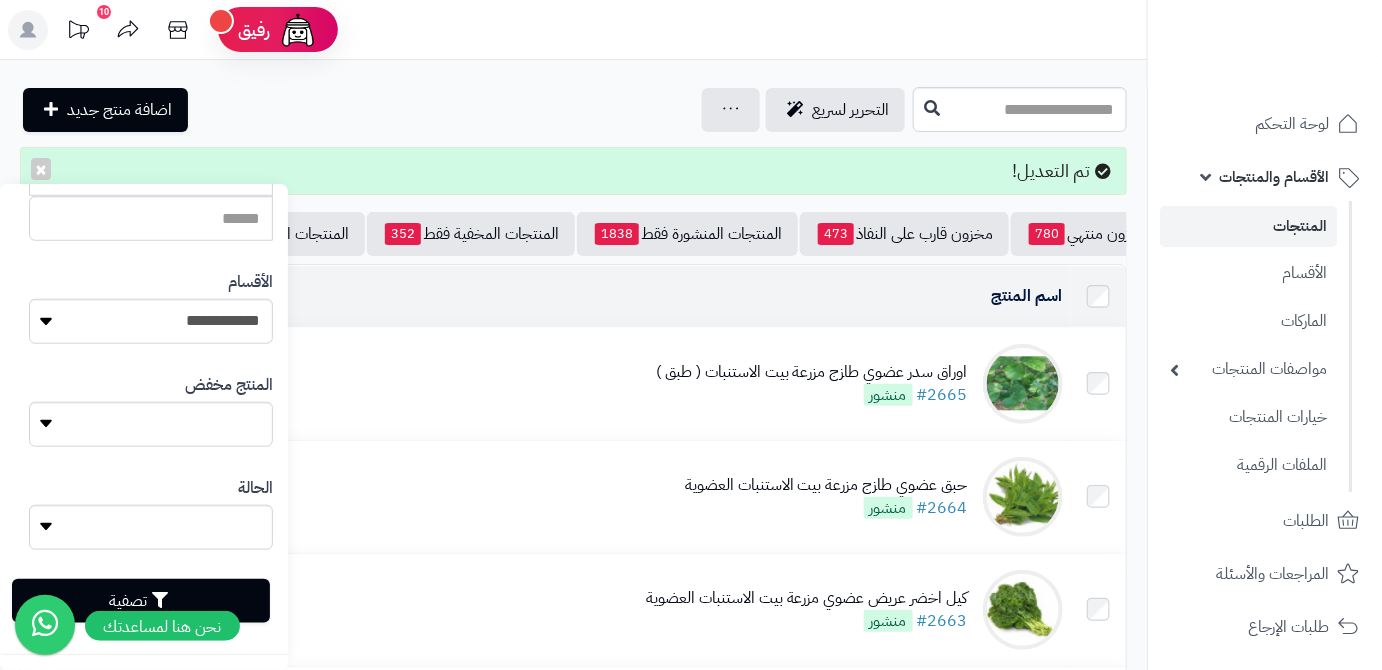 type on "**********" 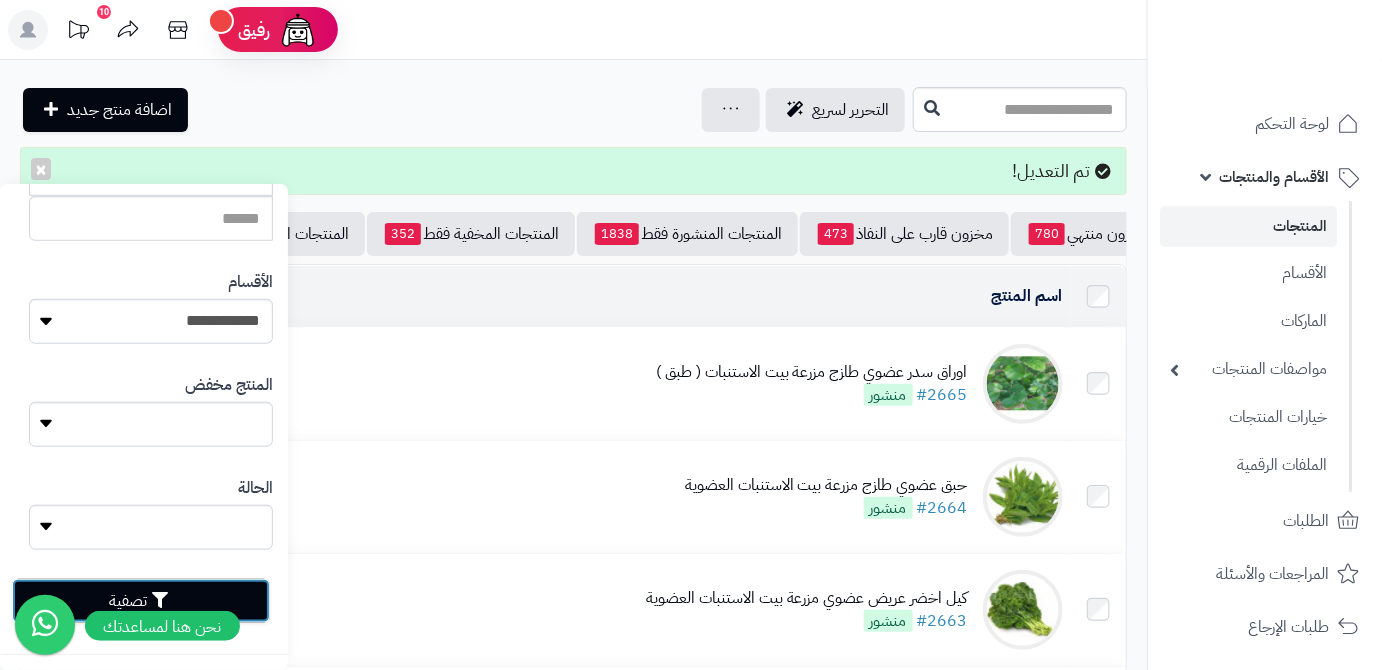 click on "تصفية" at bounding box center (141, 601) 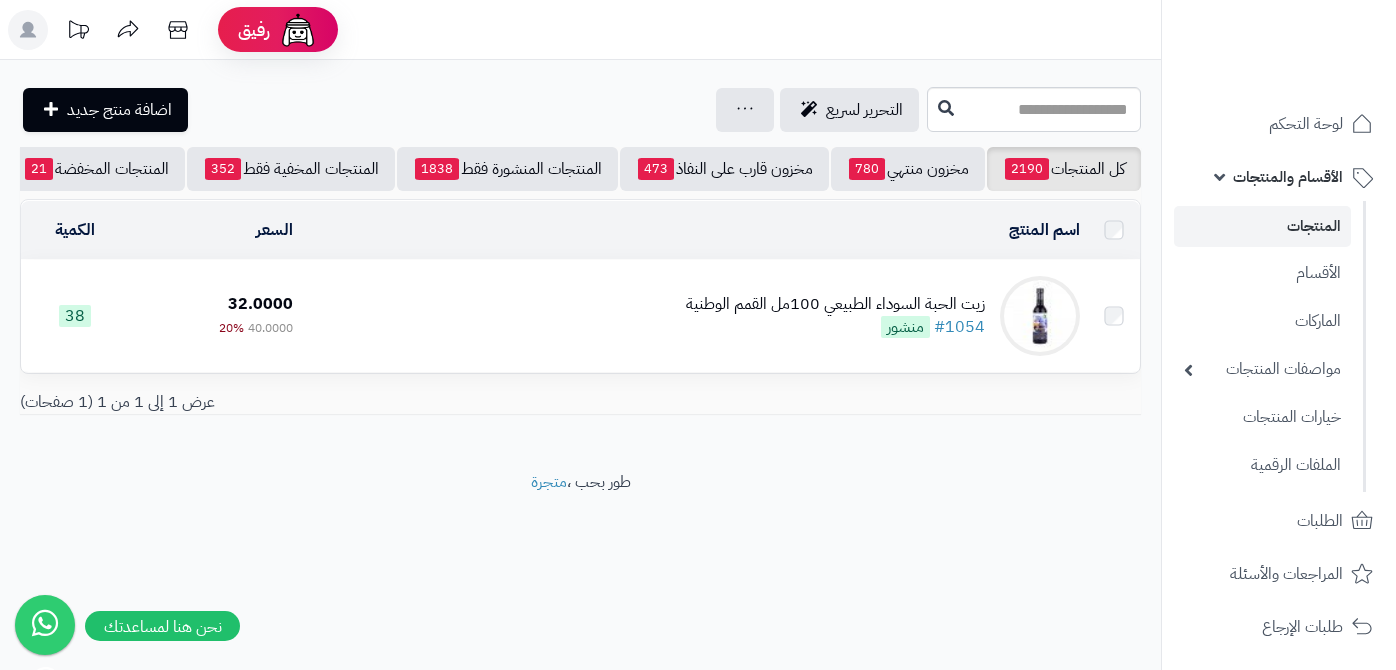 scroll, scrollTop: 0, scrollLeft: 0, axis: both 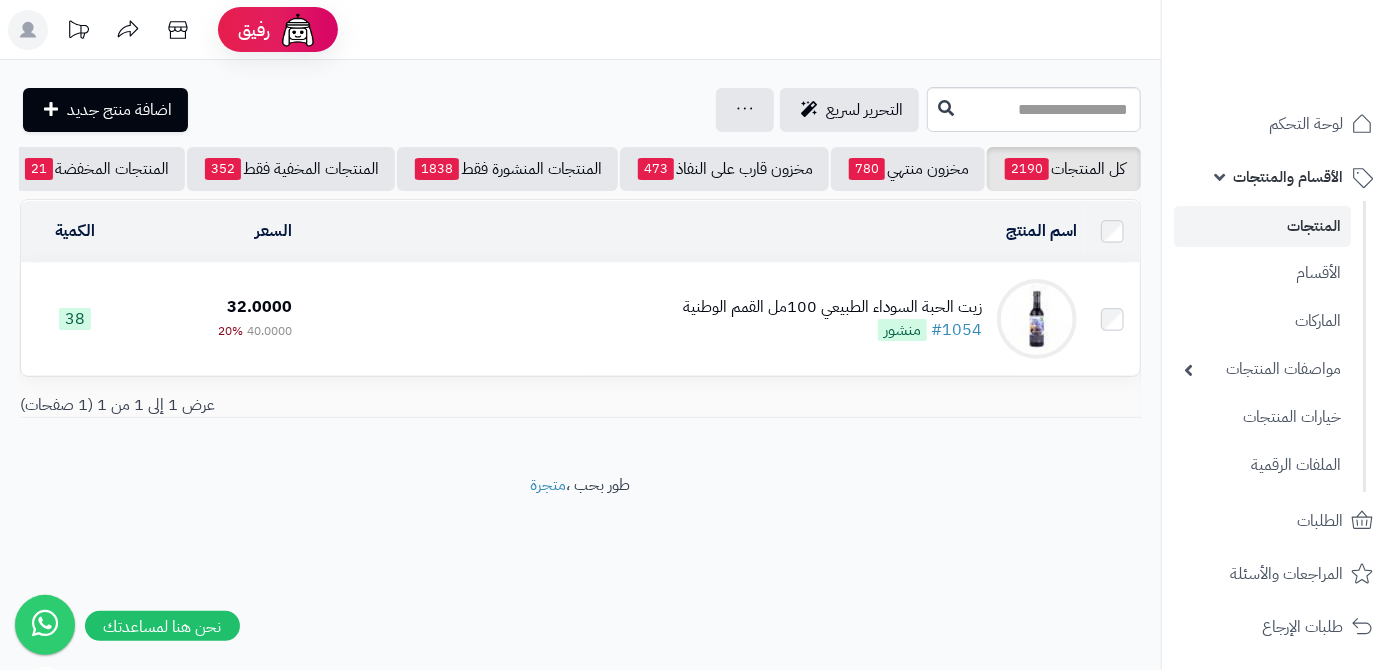 click on "زيت الحبة السوداء الطبيعي 100مل القمم الوطنية" at bounding box center (832, 307) 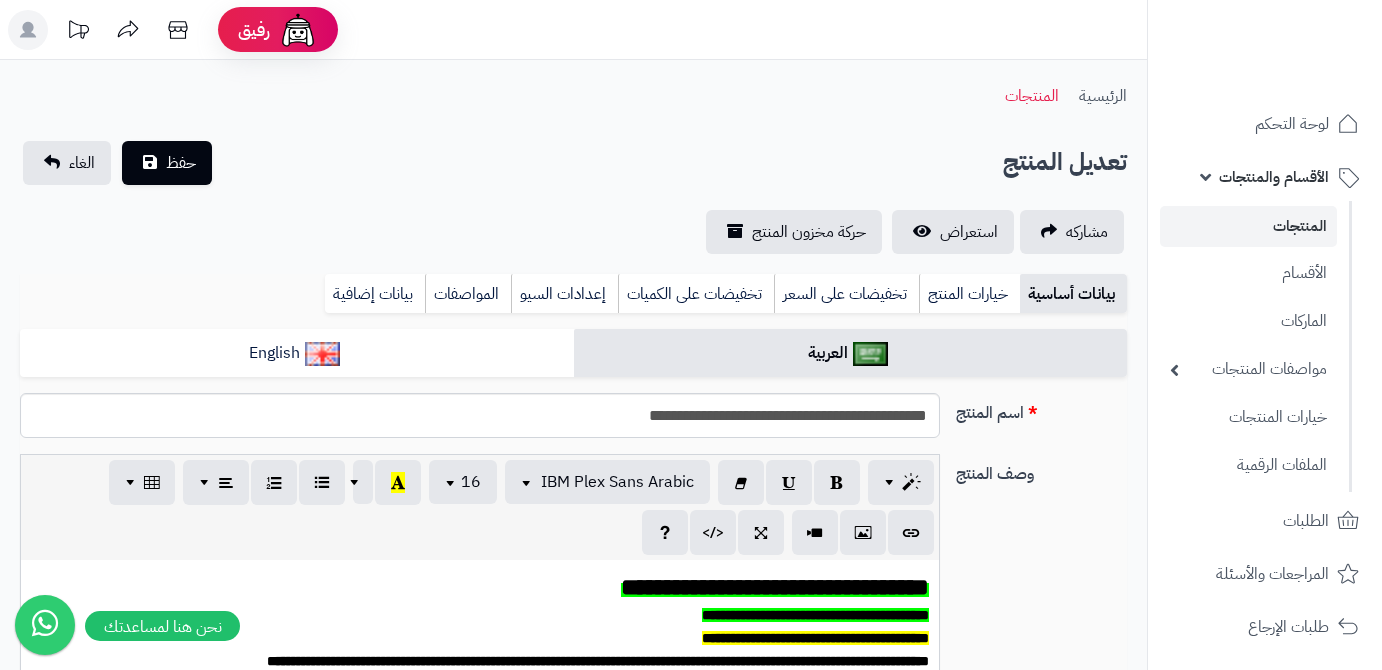 scroll, scrollTop: 0, scrollLeft: 0, axis: both 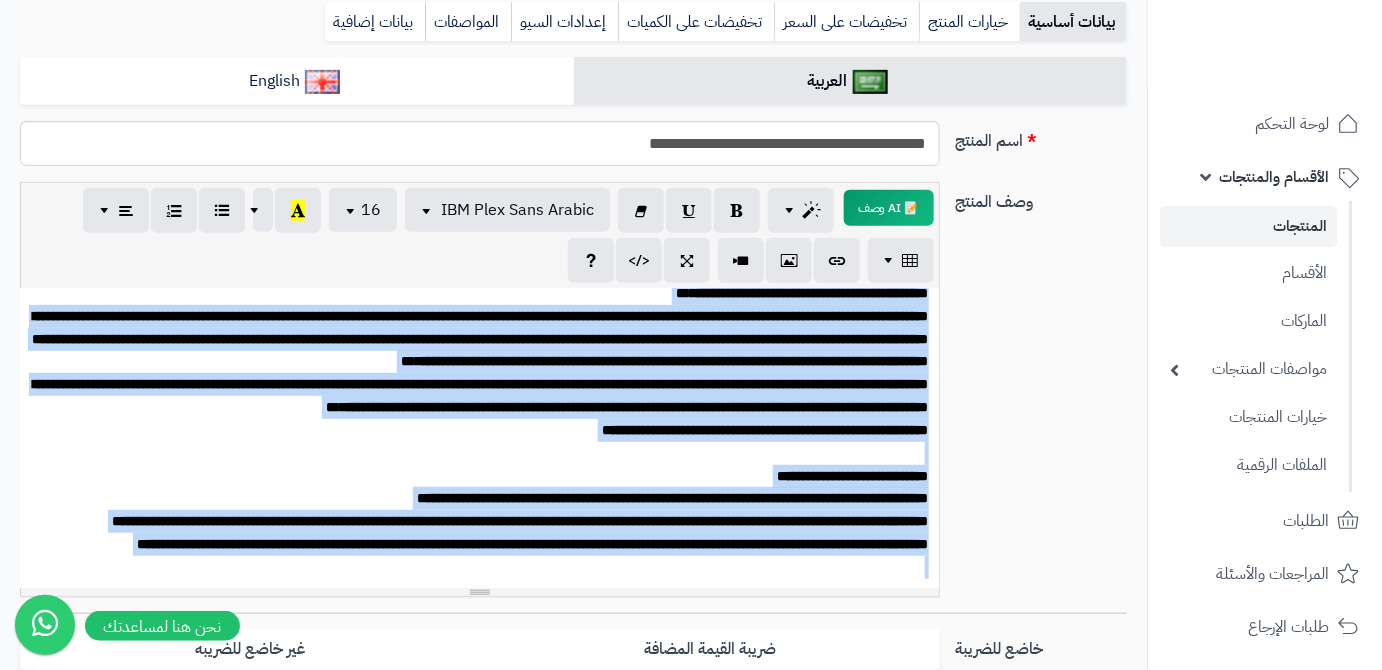 drag, startPoint x: 931, startPoint y: 318, endPoint x: 172, endPoint y: 588, distance: 805.59357 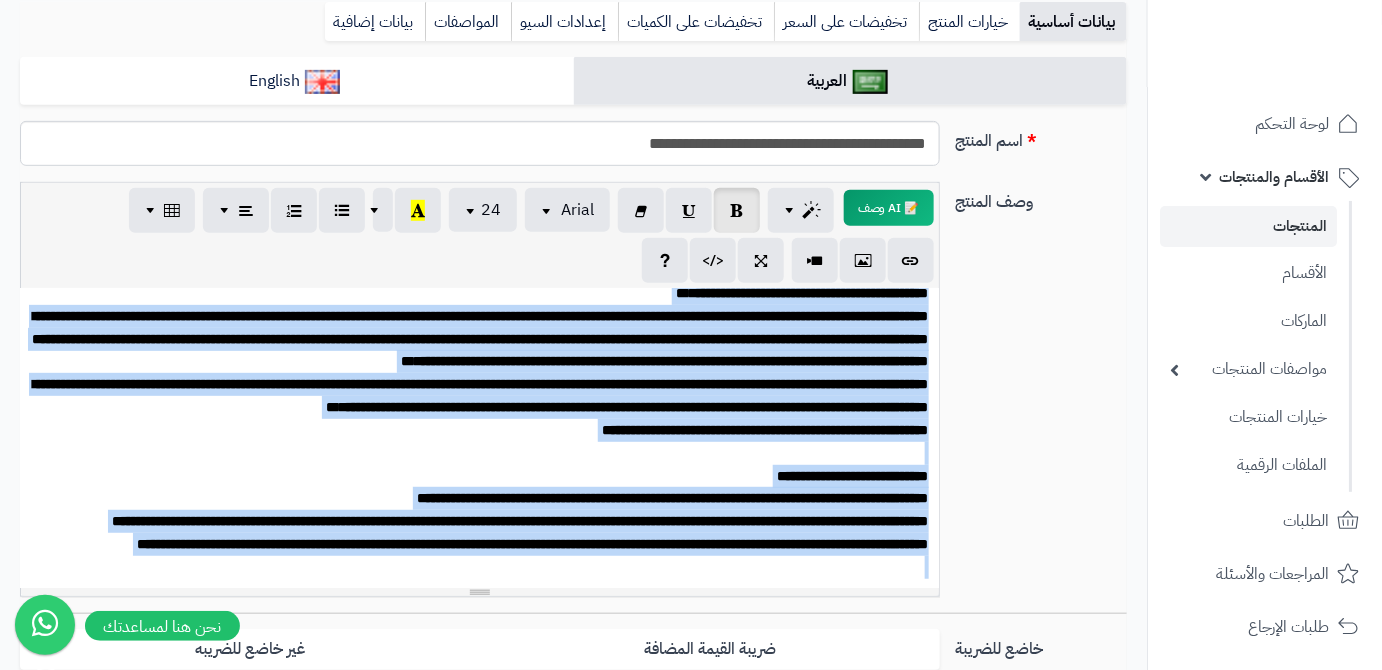 copy on "**********" 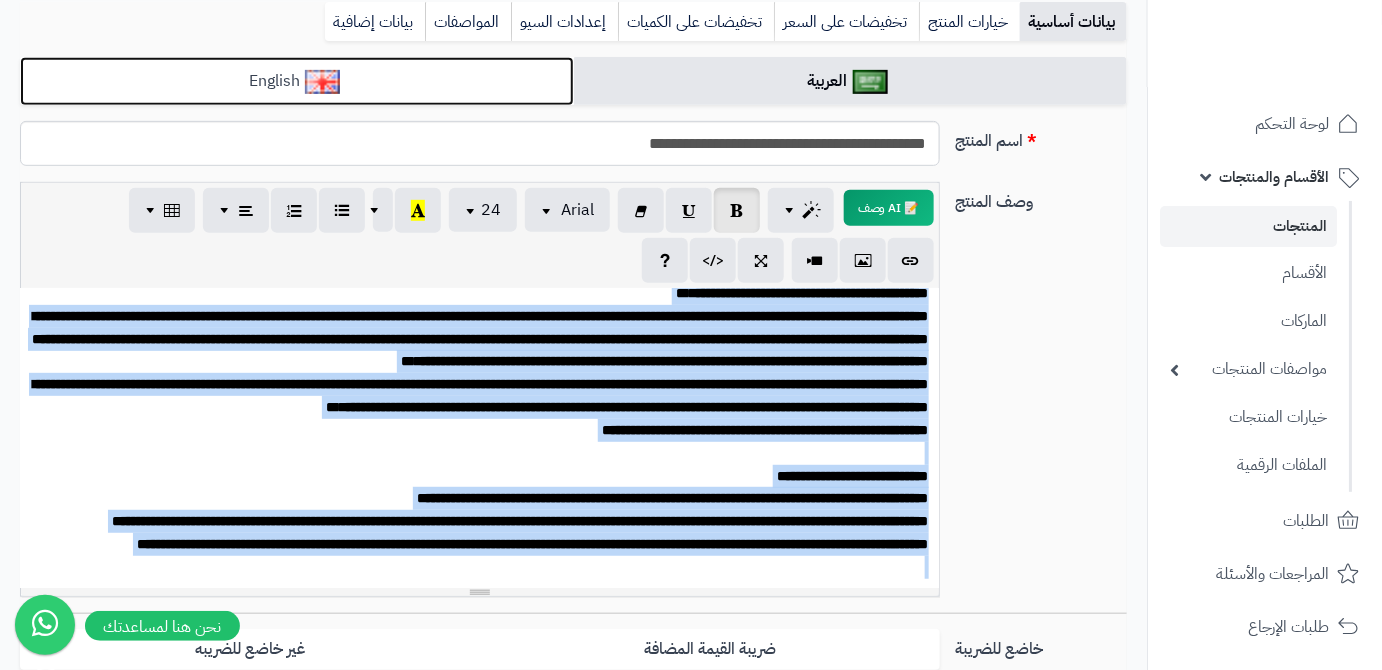 click on "English" at bounding box center (297, 81) 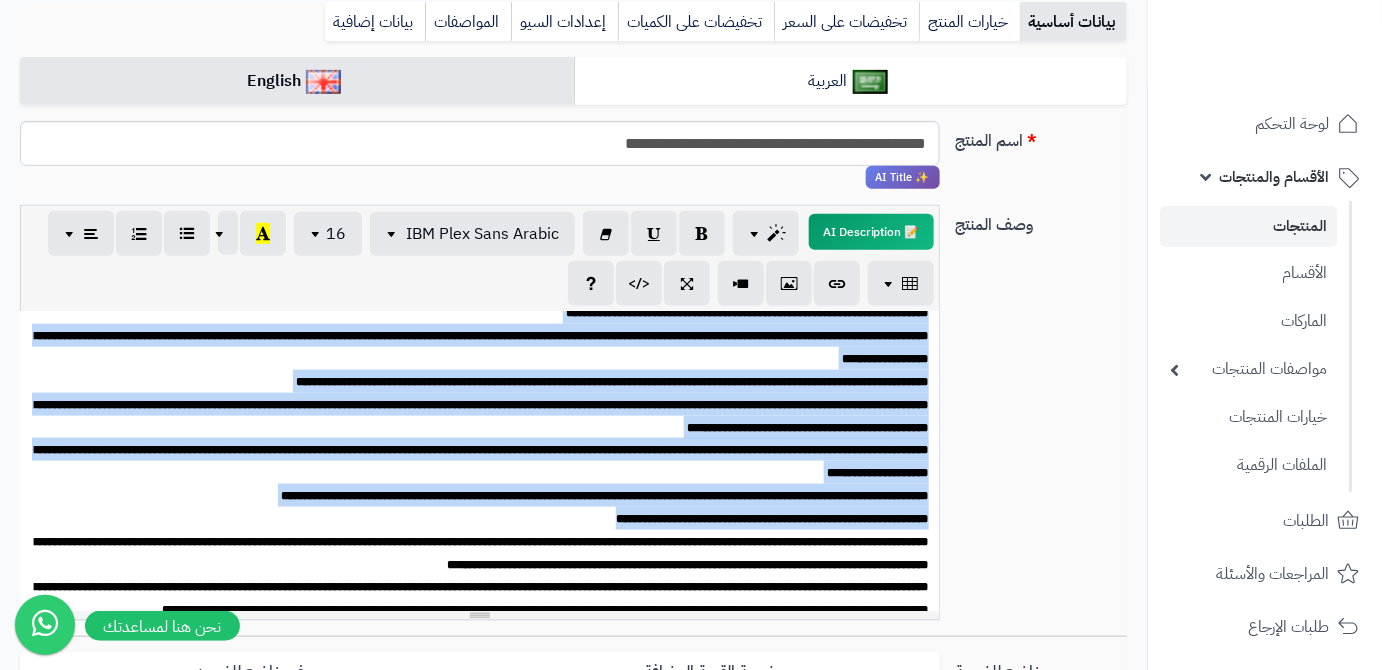 scroll, scrollTop: 1045, scrollLeft: 0, axis: vertical 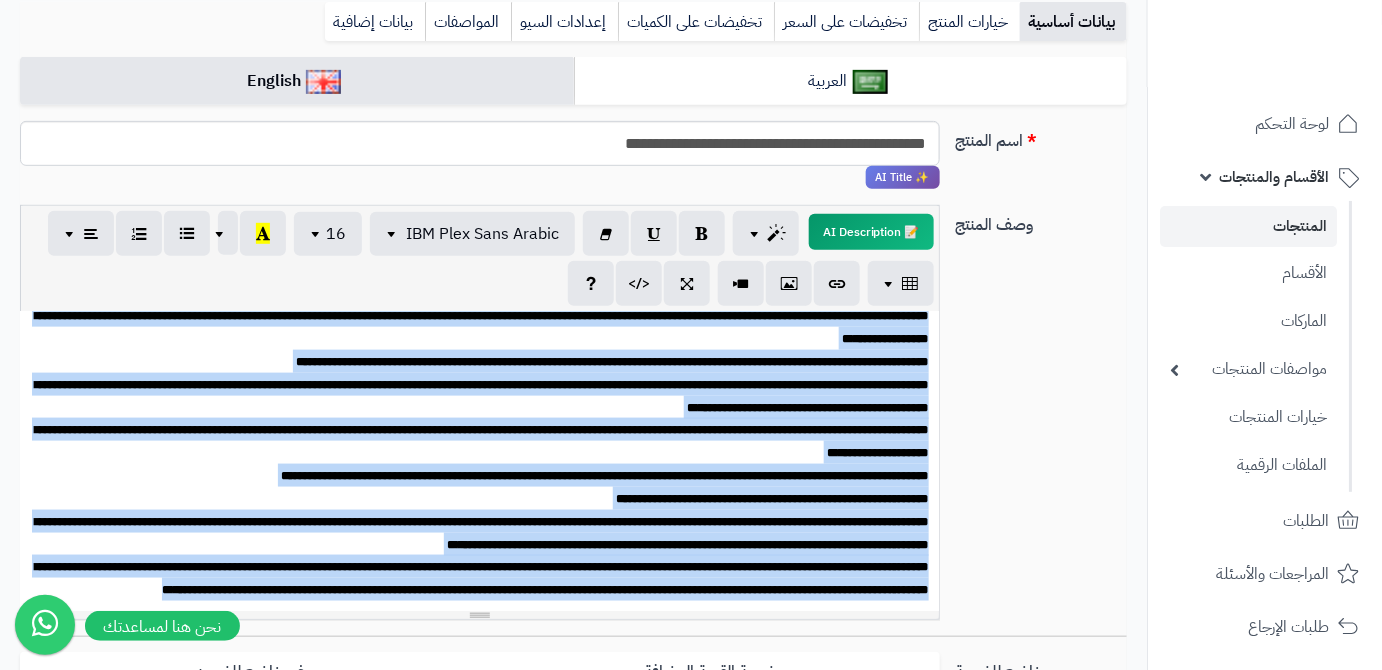 drag, startPoint x: 935, startPoint y: 336, endPoint x: 586, endPoint y: 595, distance: 434.60556 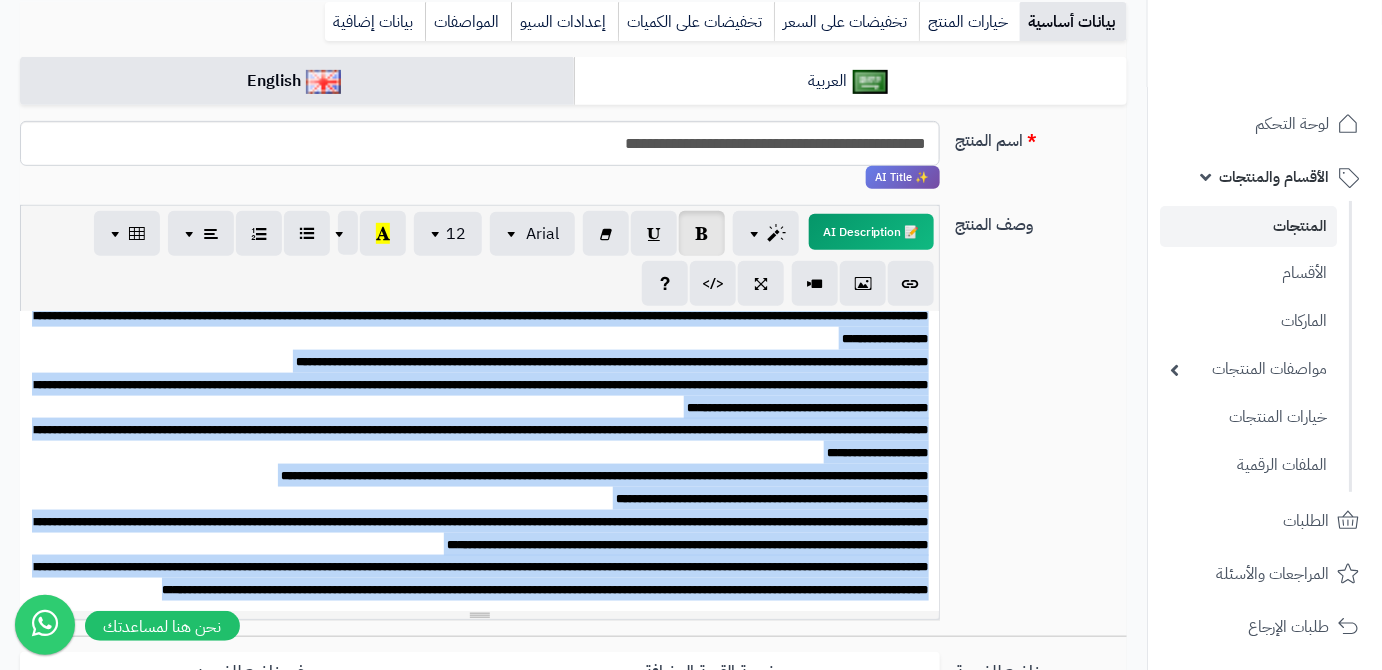 type 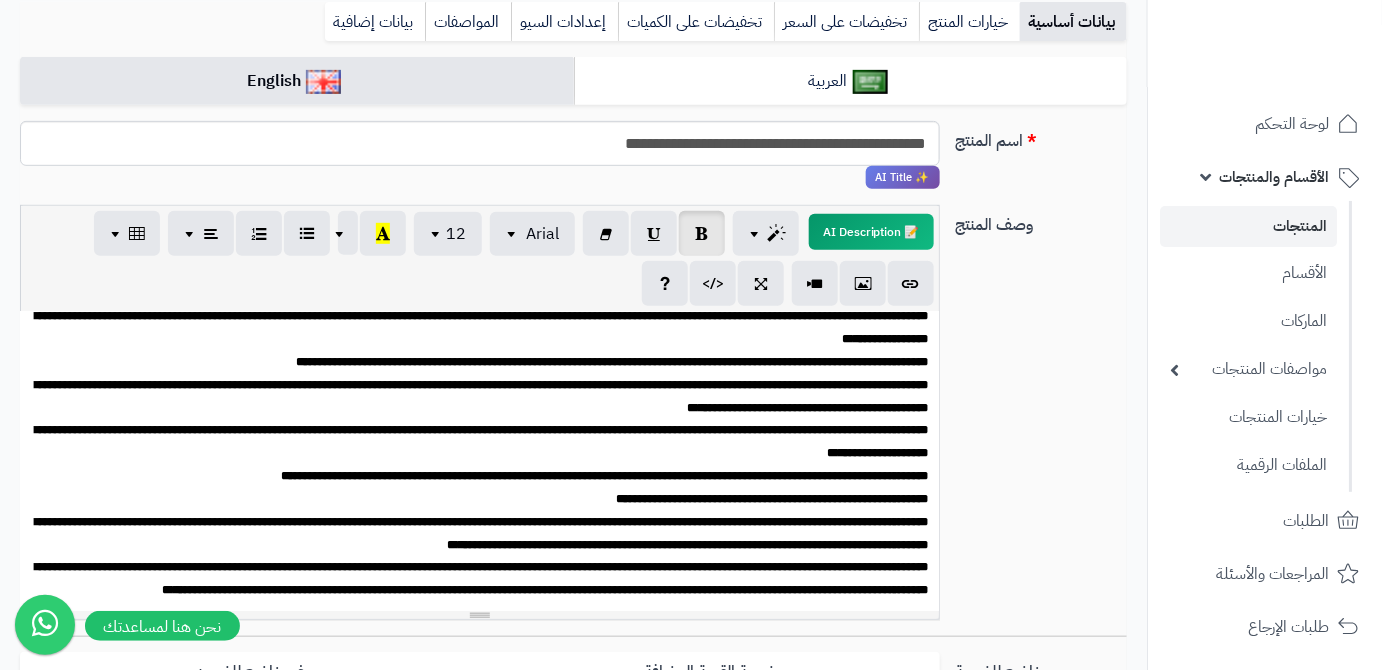 scroll, scrollTop: 0, scrollLeft: 0, axis: both 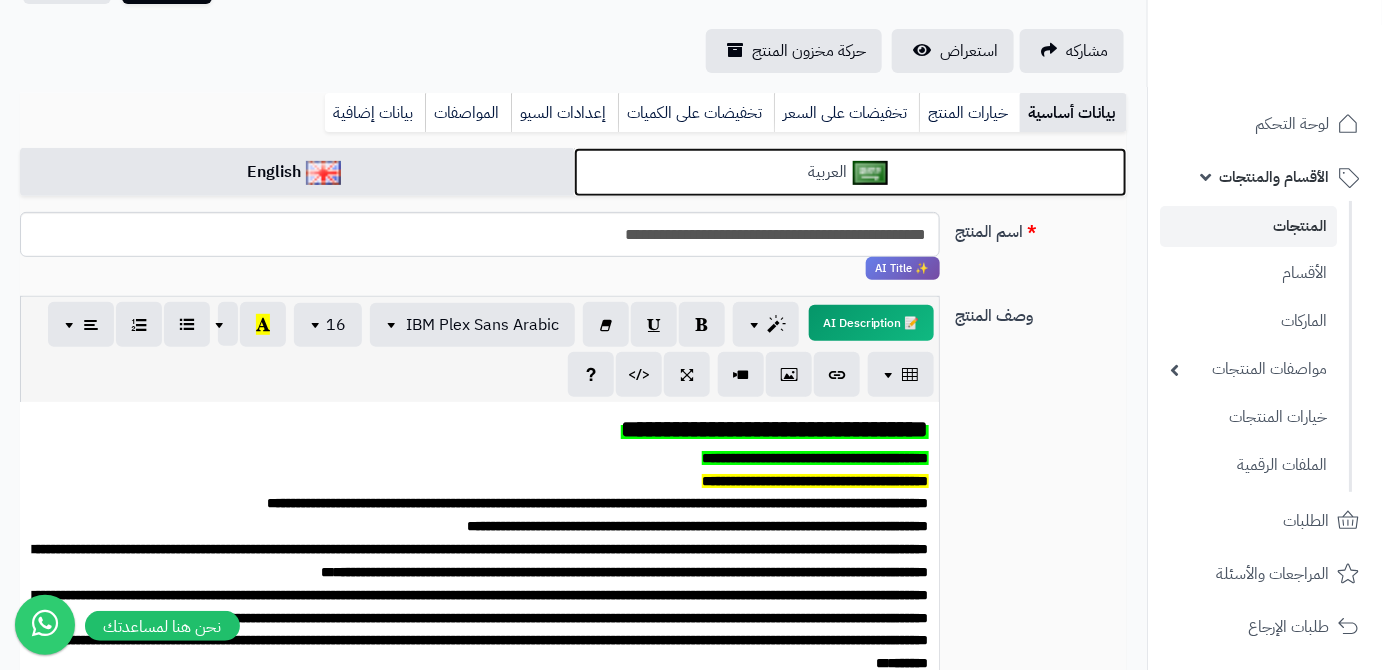 click on "العربية" at bounding box center (851, 172) 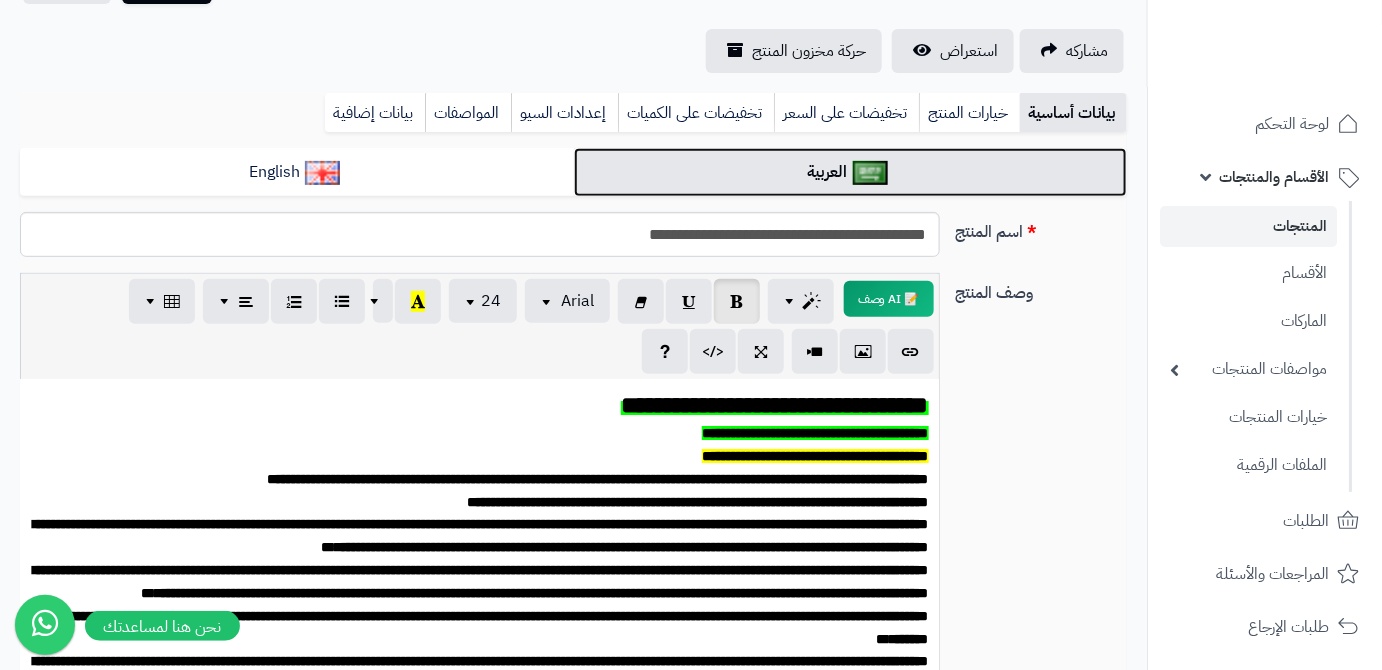 scroll, scrollTop: 0, scrollLeft: 0, axis: both 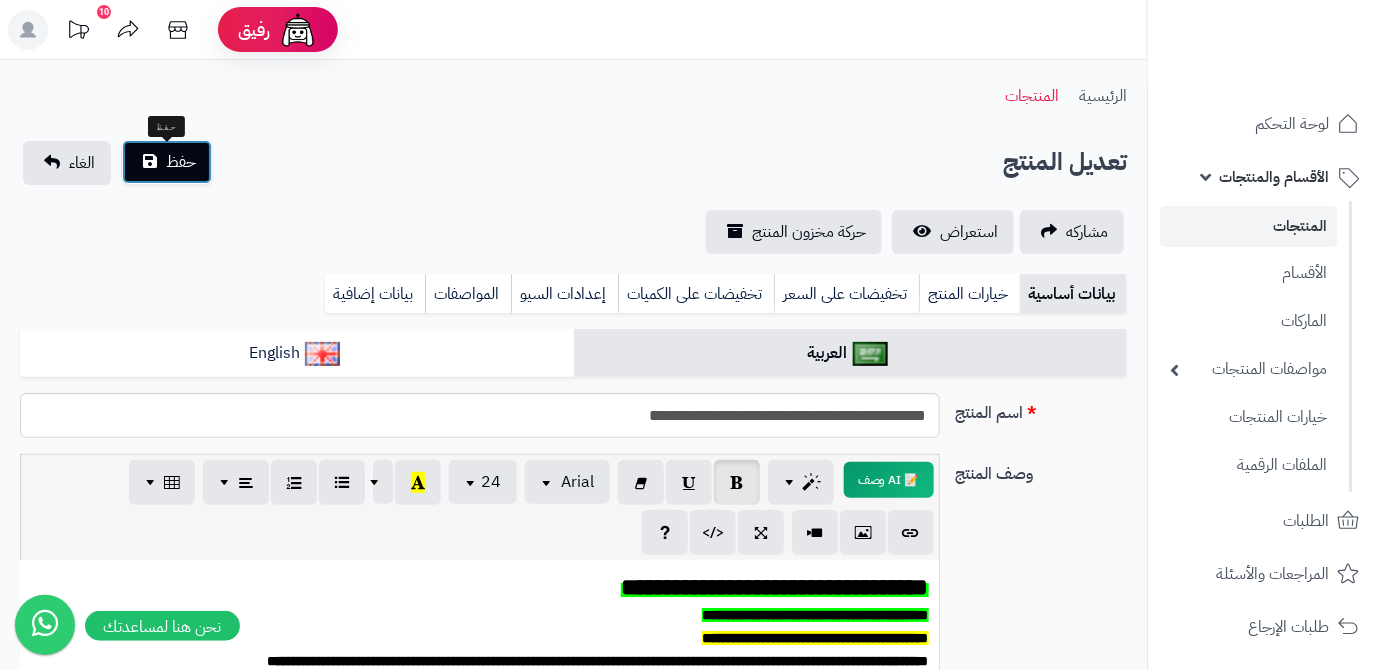 click on "حفظ" at bounding box center [181, 162] 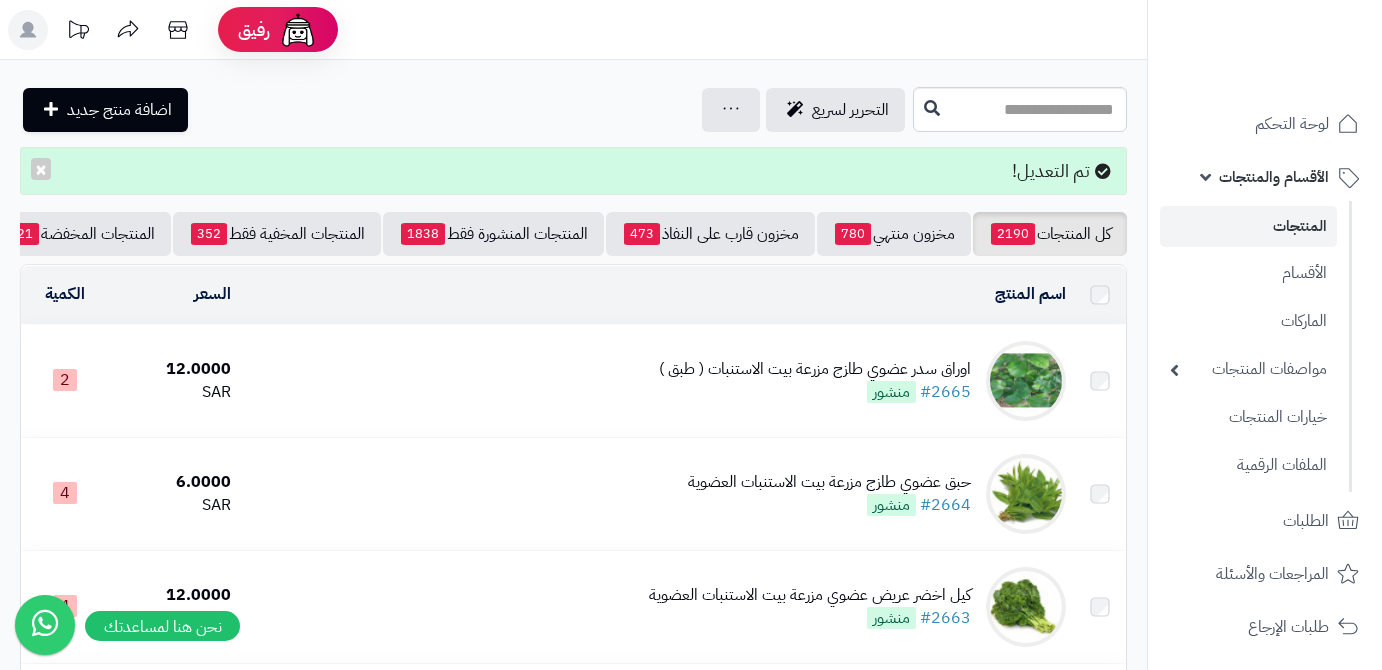 scroll, scrollTop: 0, scrollLeft: 0, axis: both 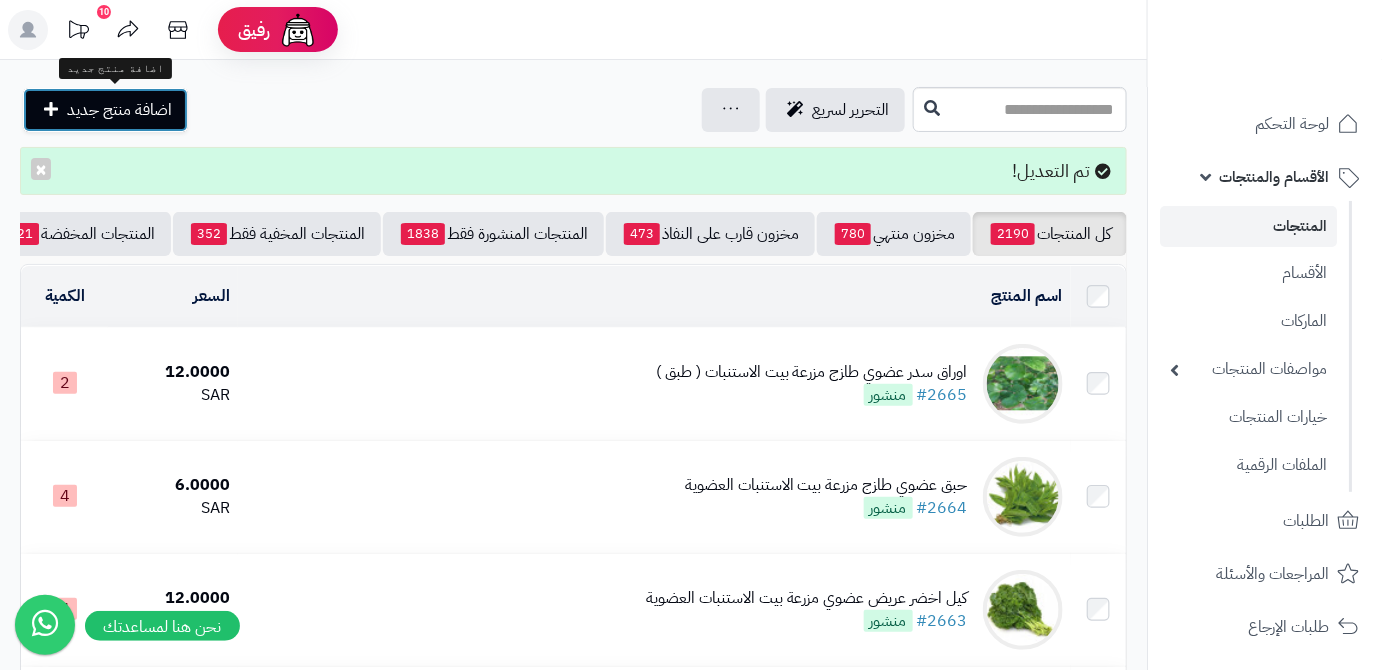 click on "اضافة منتج جديد" at bounding box center [119, 110] 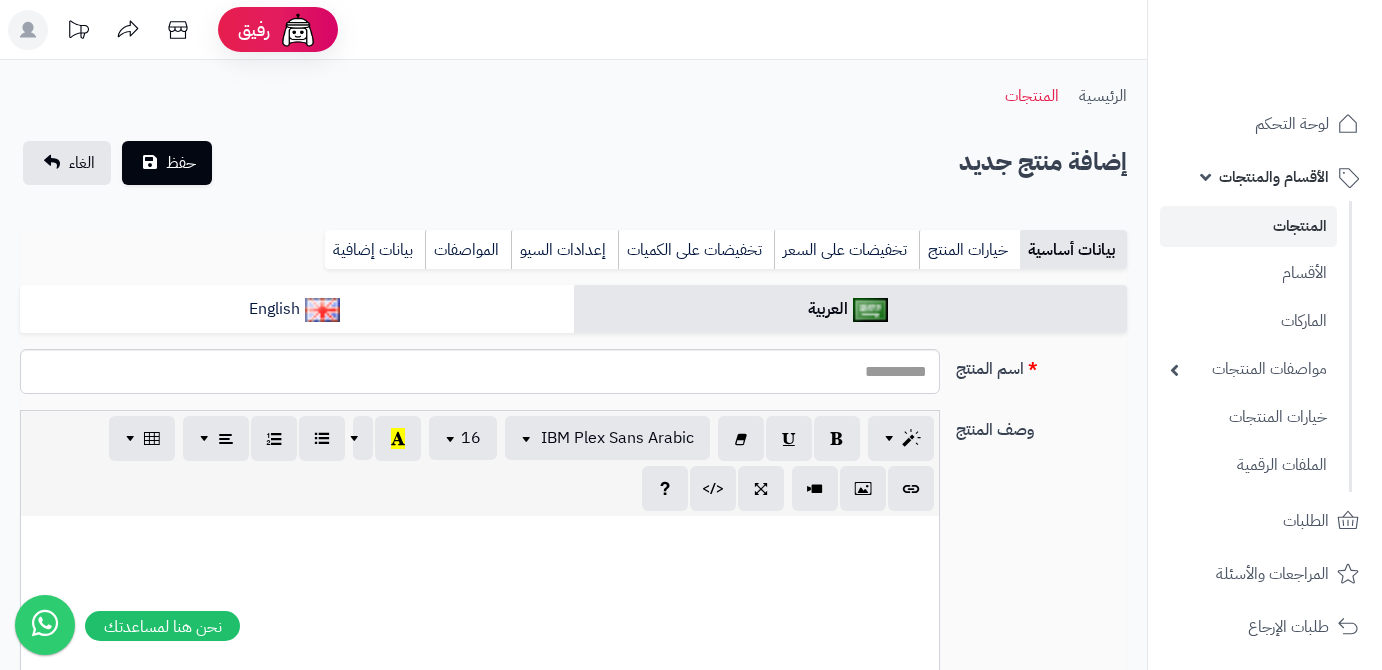 select 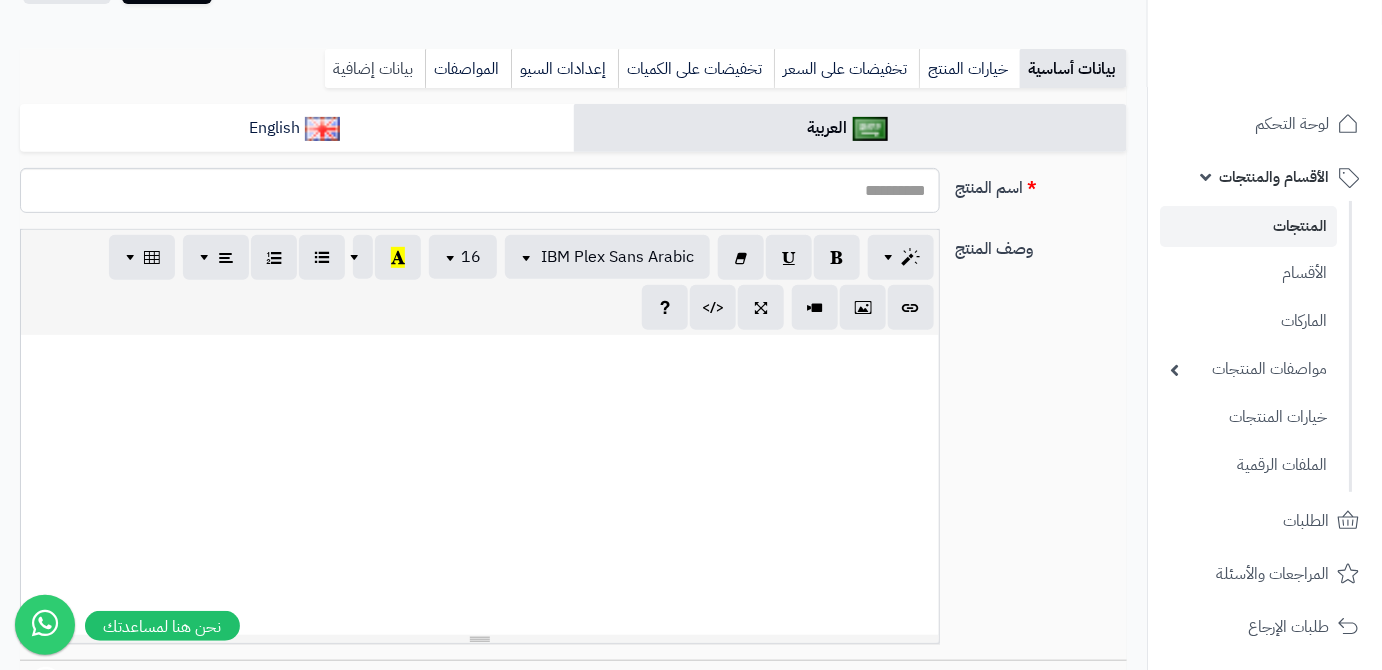 scroll, scrollTop: 181, scrollLeft: 0, axis: vertical 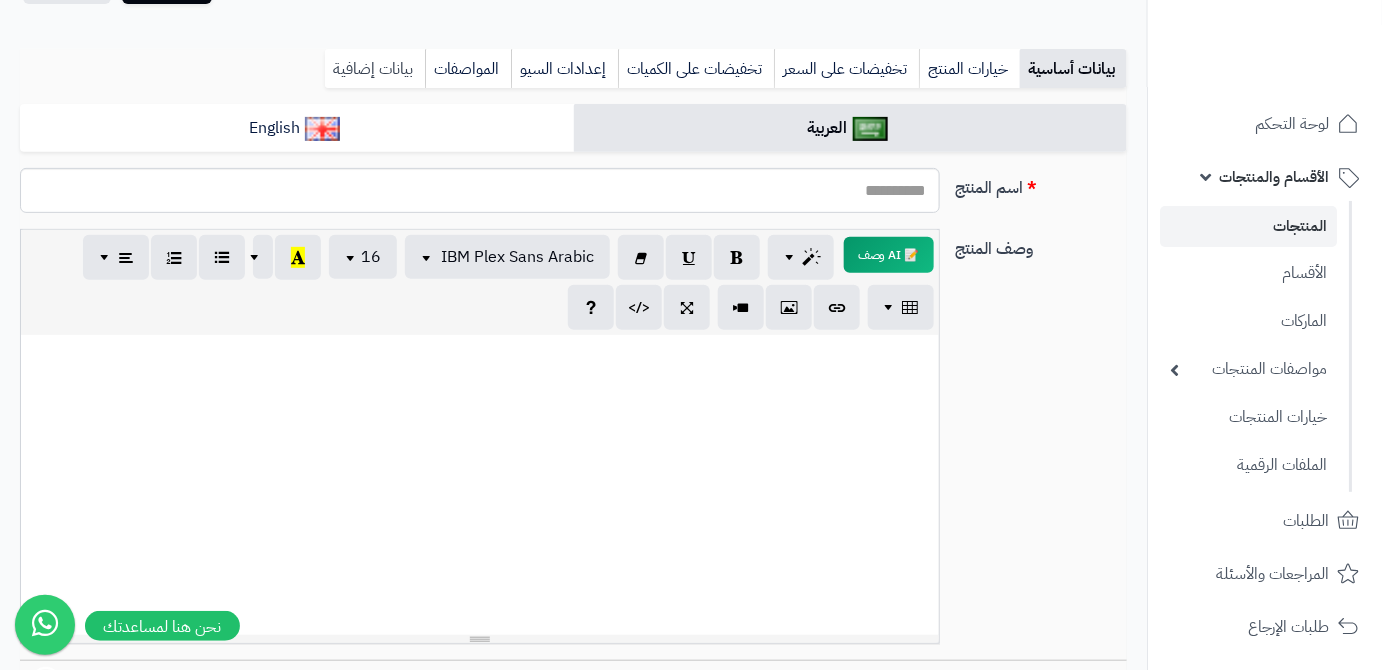 click on "بيانات إضافية" at bounding box center (375, 69) 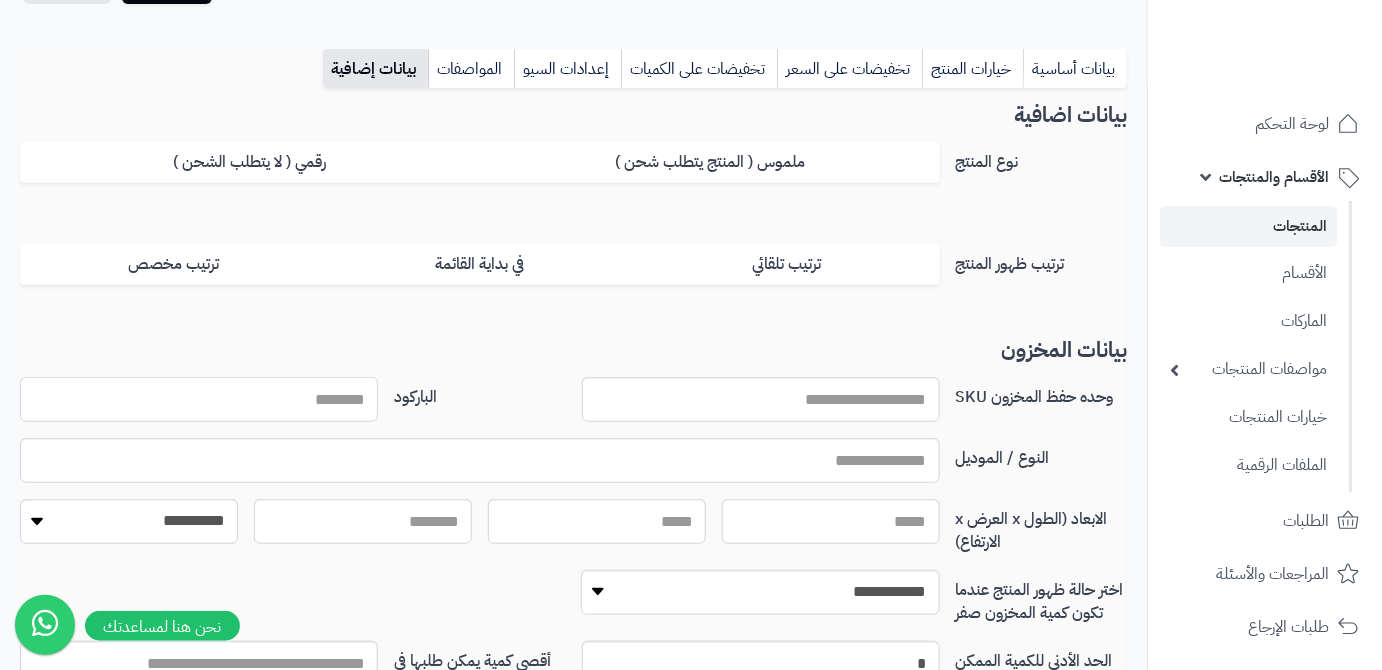 paste on "**********" 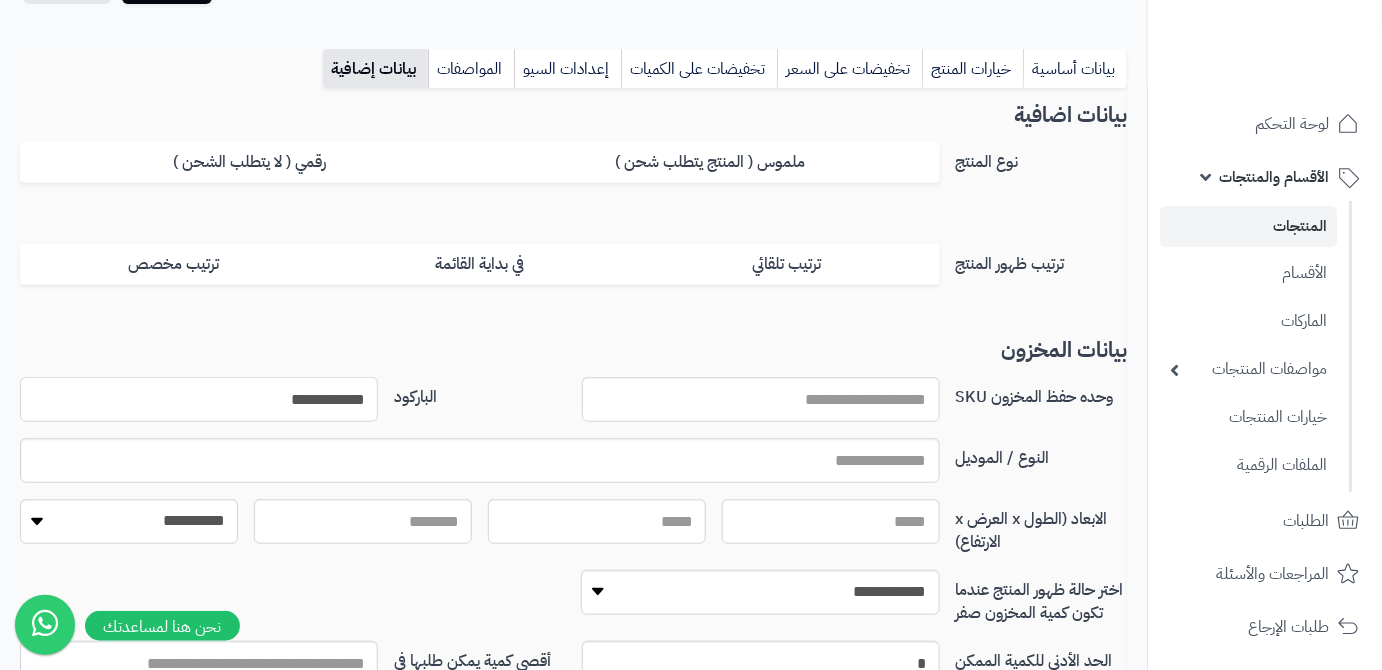 type on "**********" 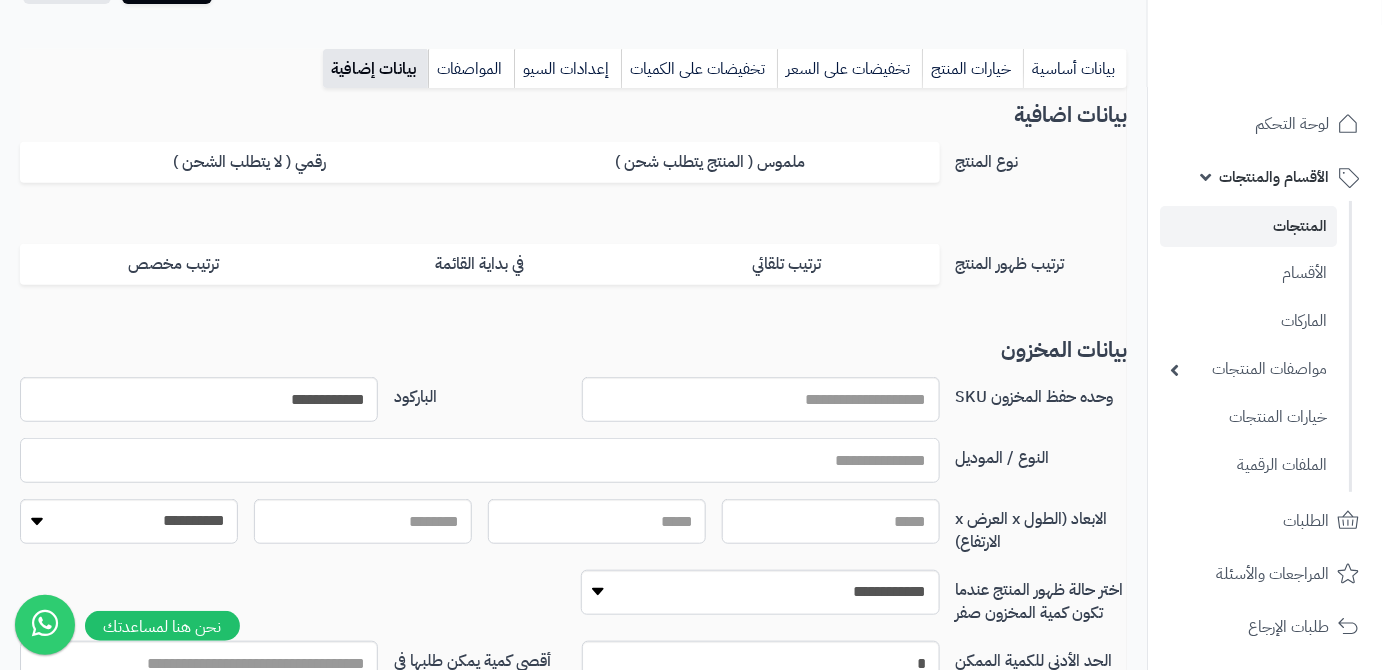 paste on "**********" 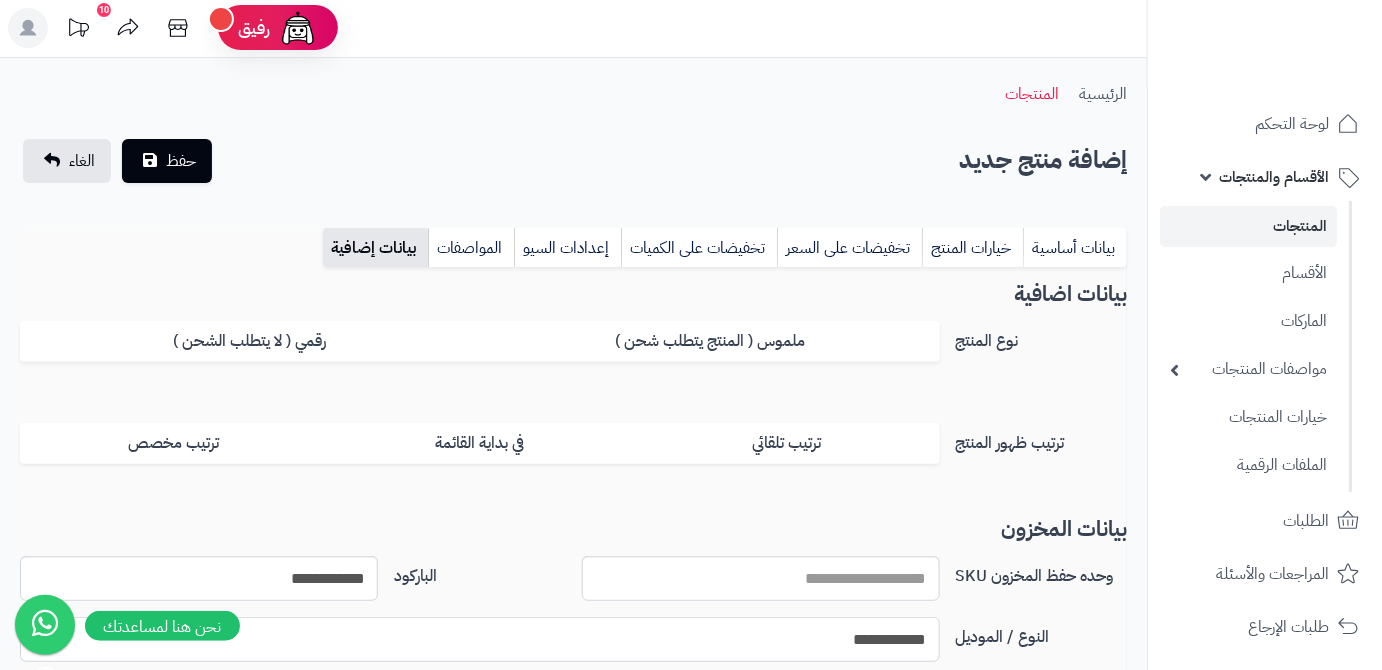 scroll, scrollTop: 0, scrollLeft: 0, axis: both 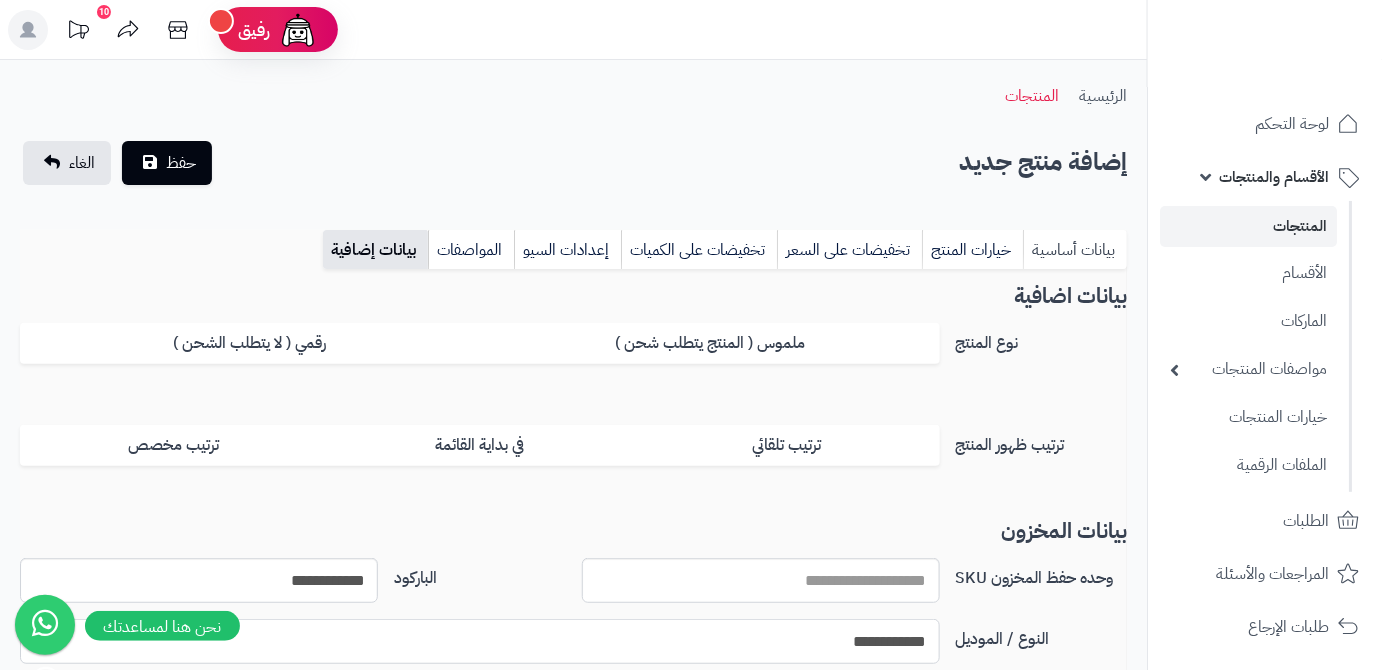 type on "**********" 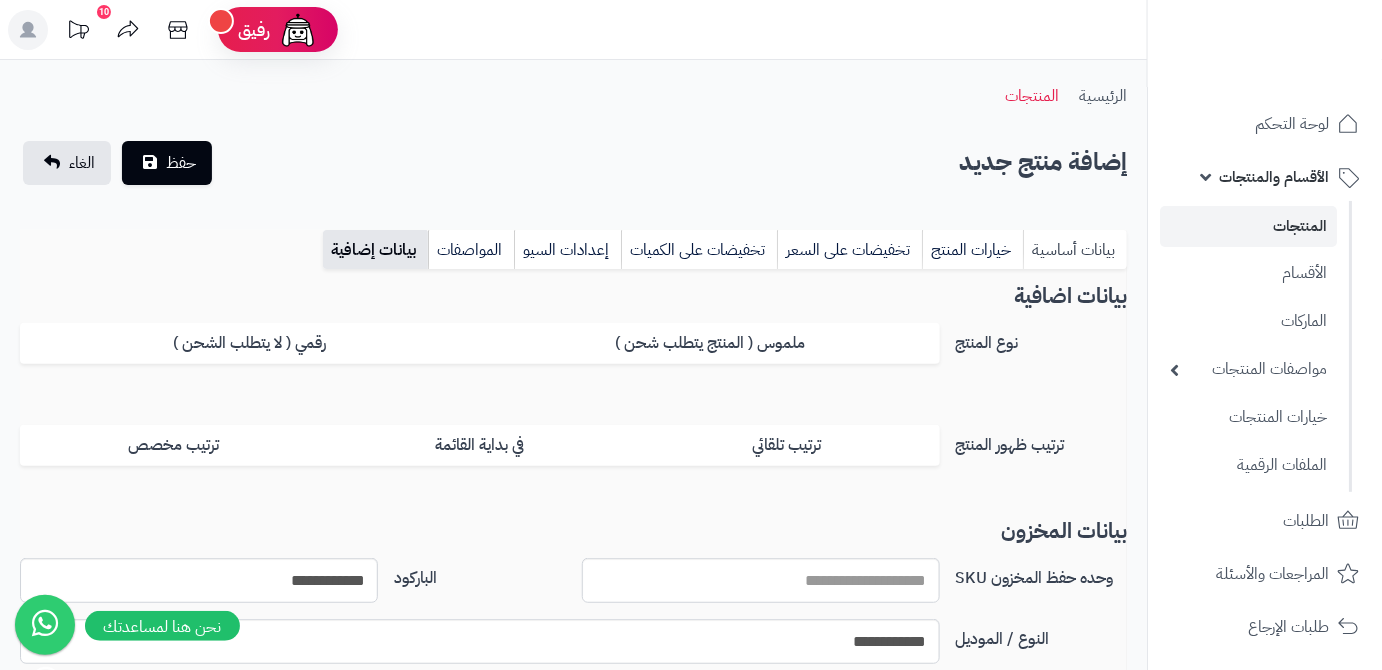 click on "بيانات أساسية" at bounding box center [1075, 250] 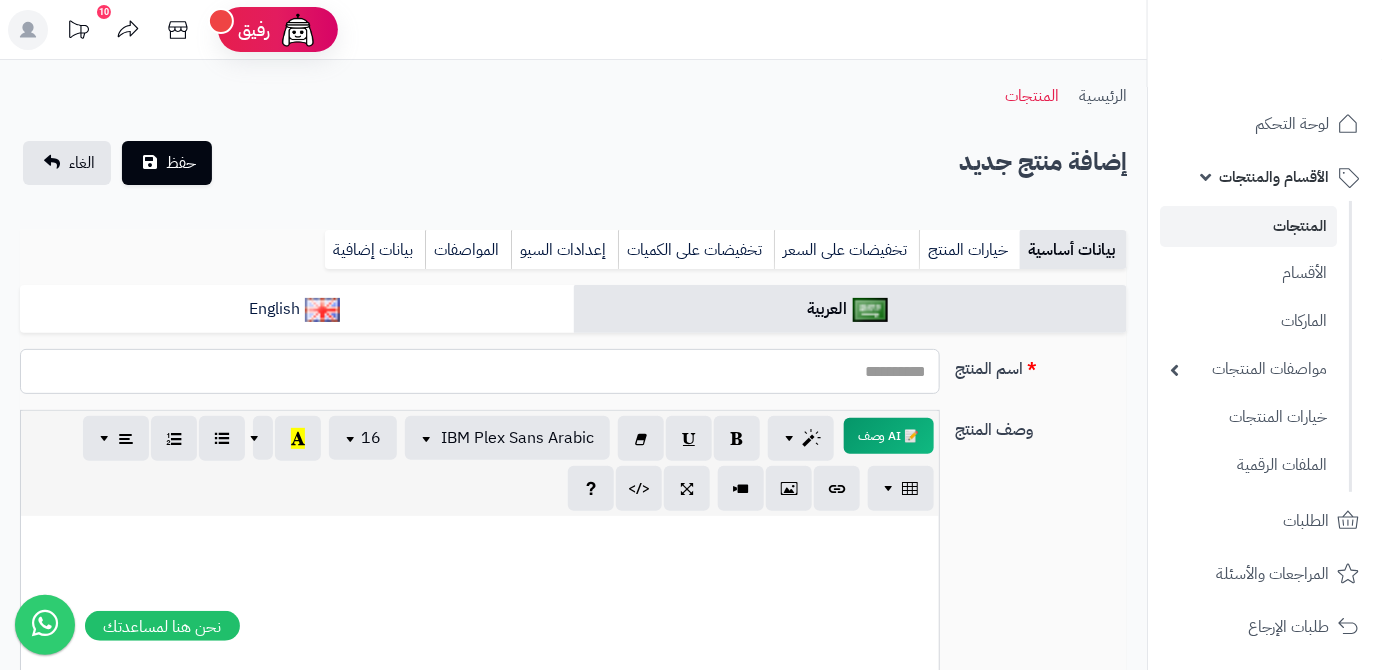 click on "اسم المنتج" at bounding box center (480, 371) 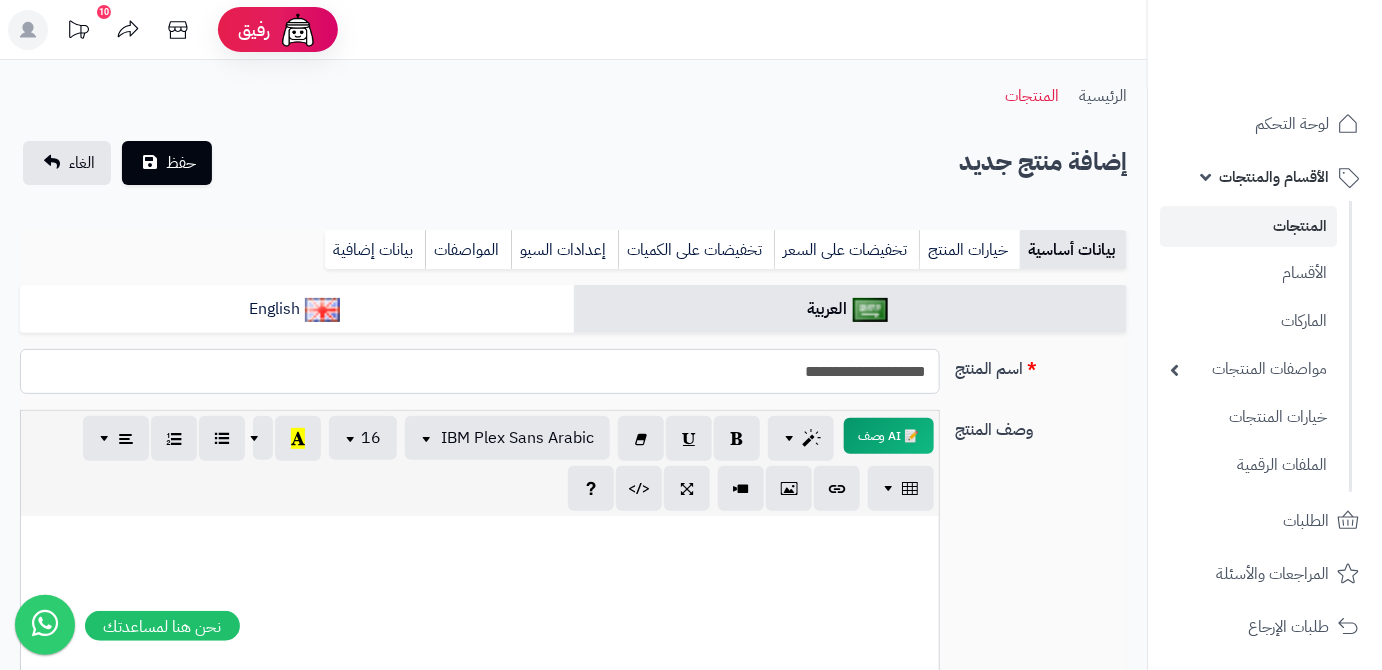 click on "**********" at bounding box center [480, 371] 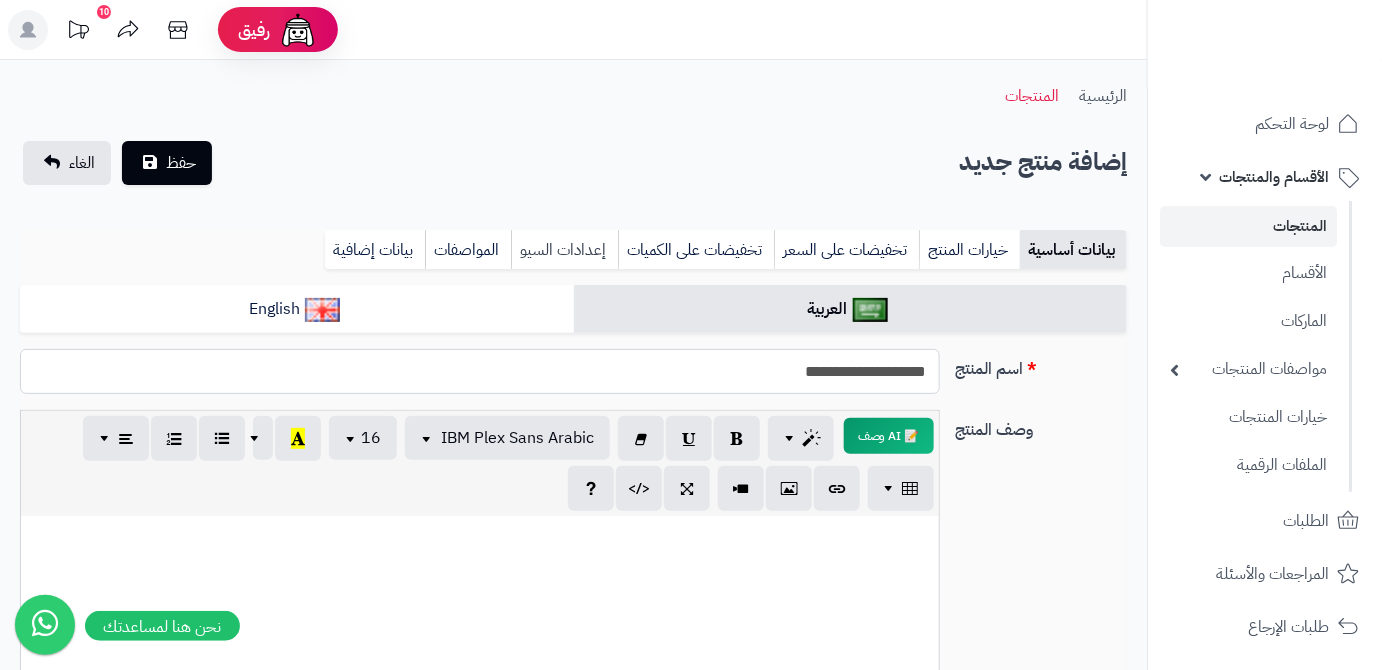 type on "**********" 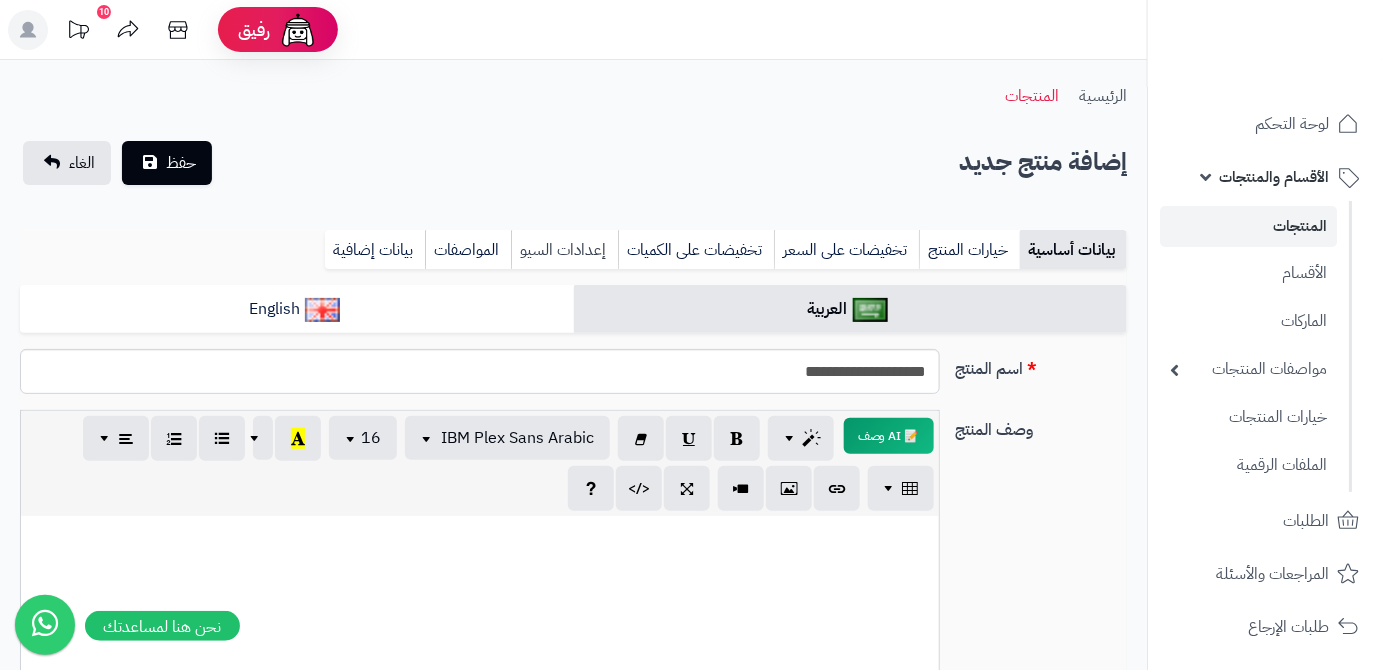 click on "إعدادات السيو" at bounding box center (564, 250) 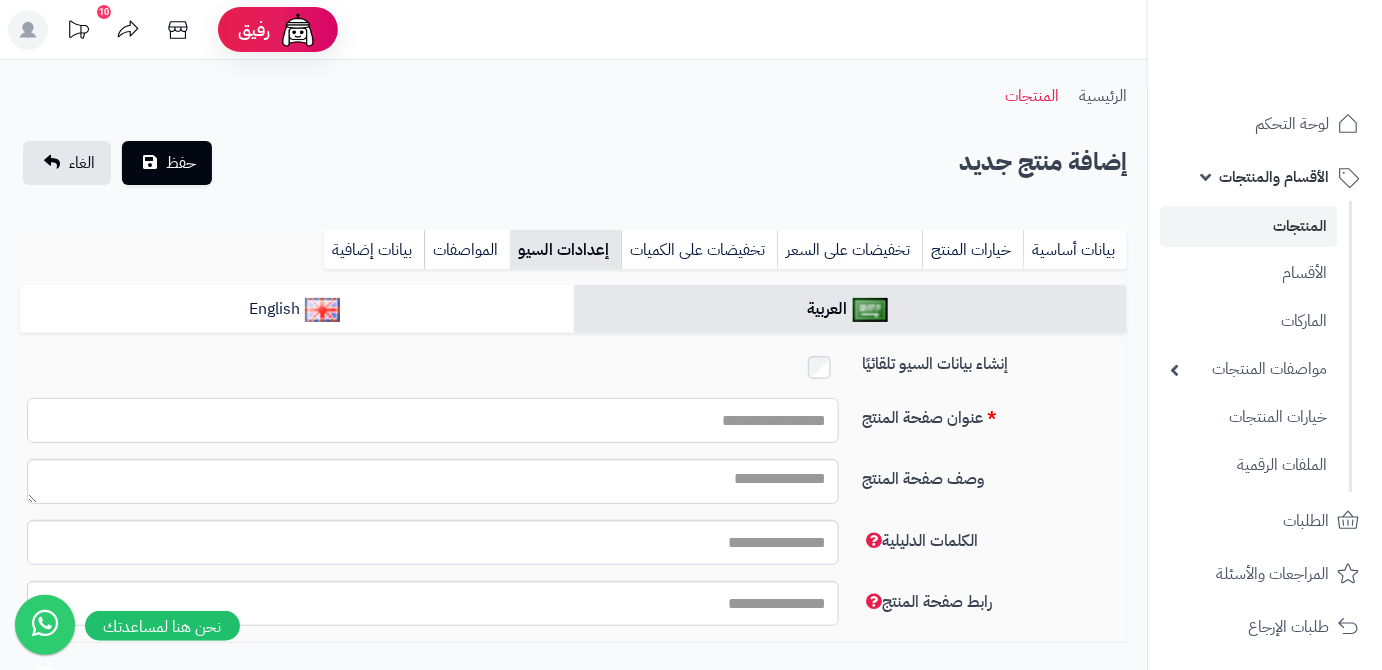 paste on "**********" 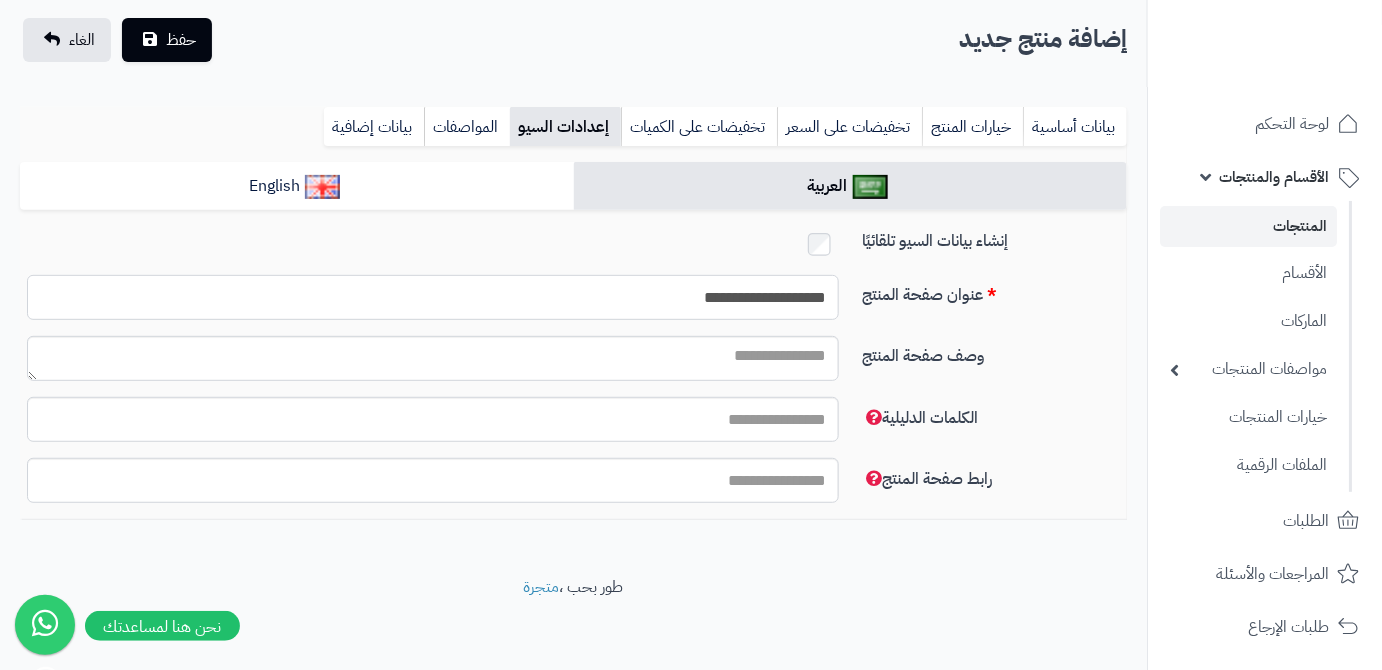 scroll, scrollTop: 131, scrollLeft: 0, axis: vertical 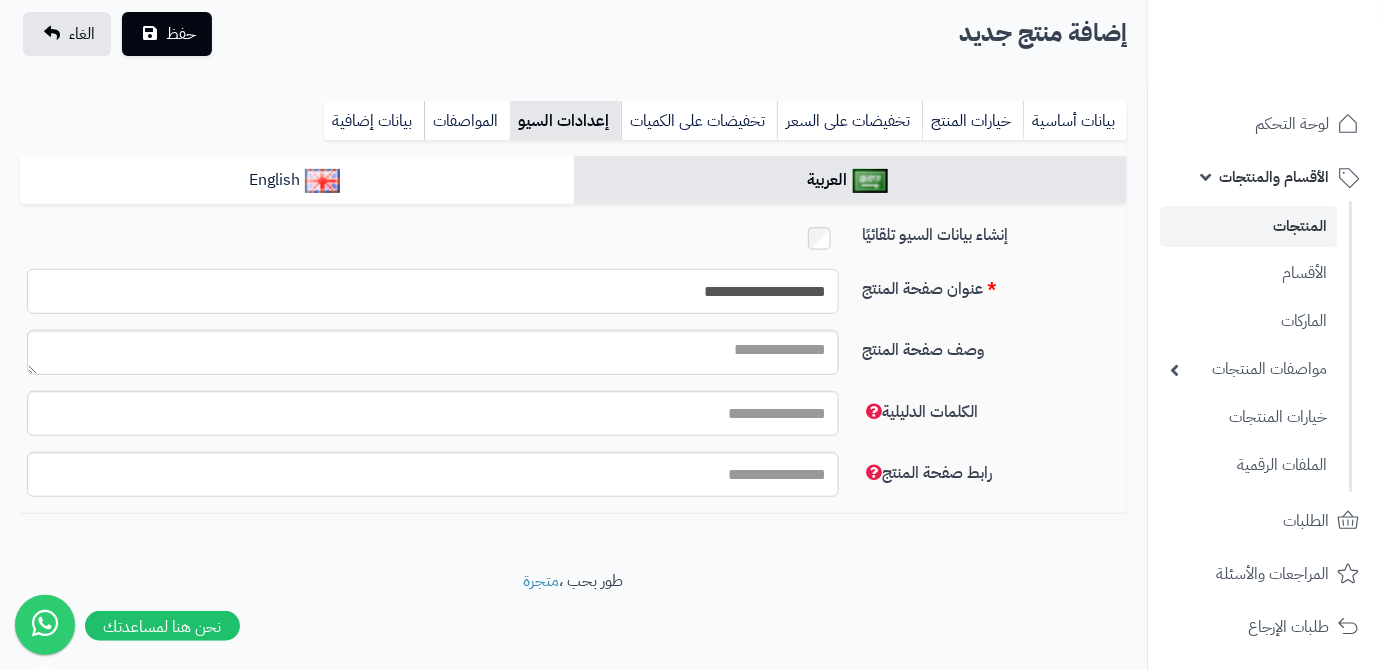 type on "**********" 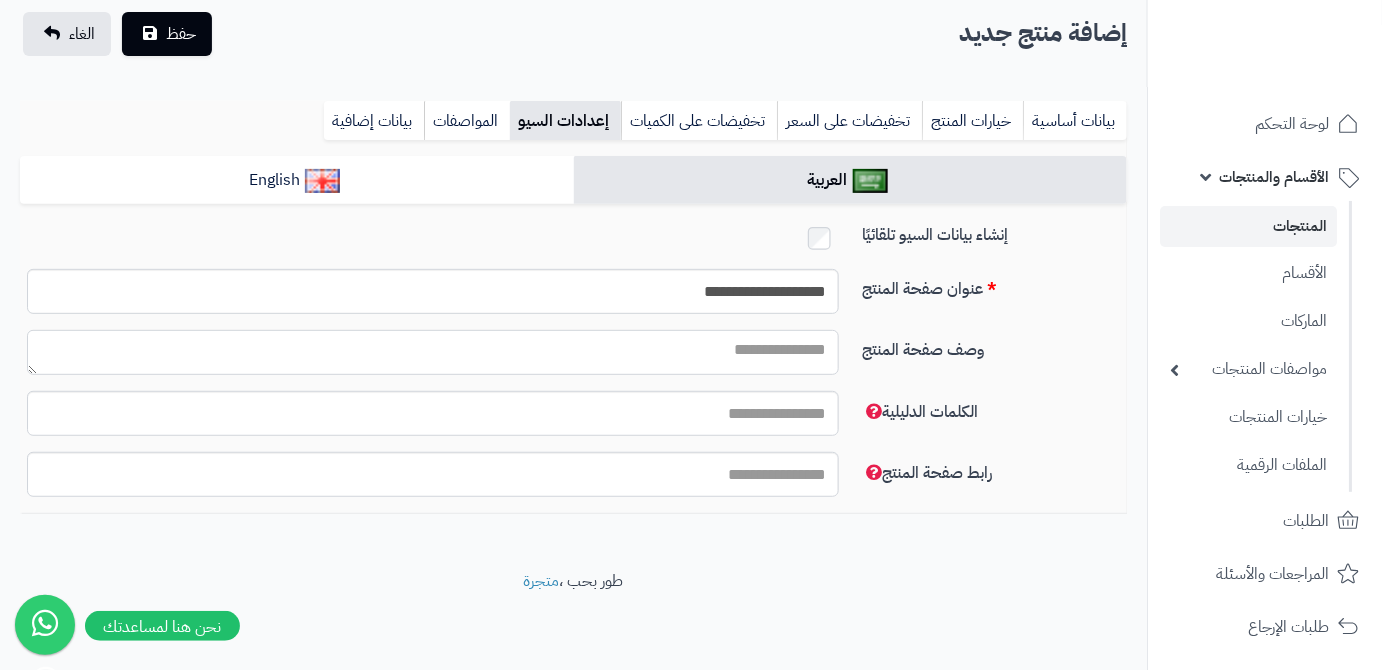 paste on "**********" 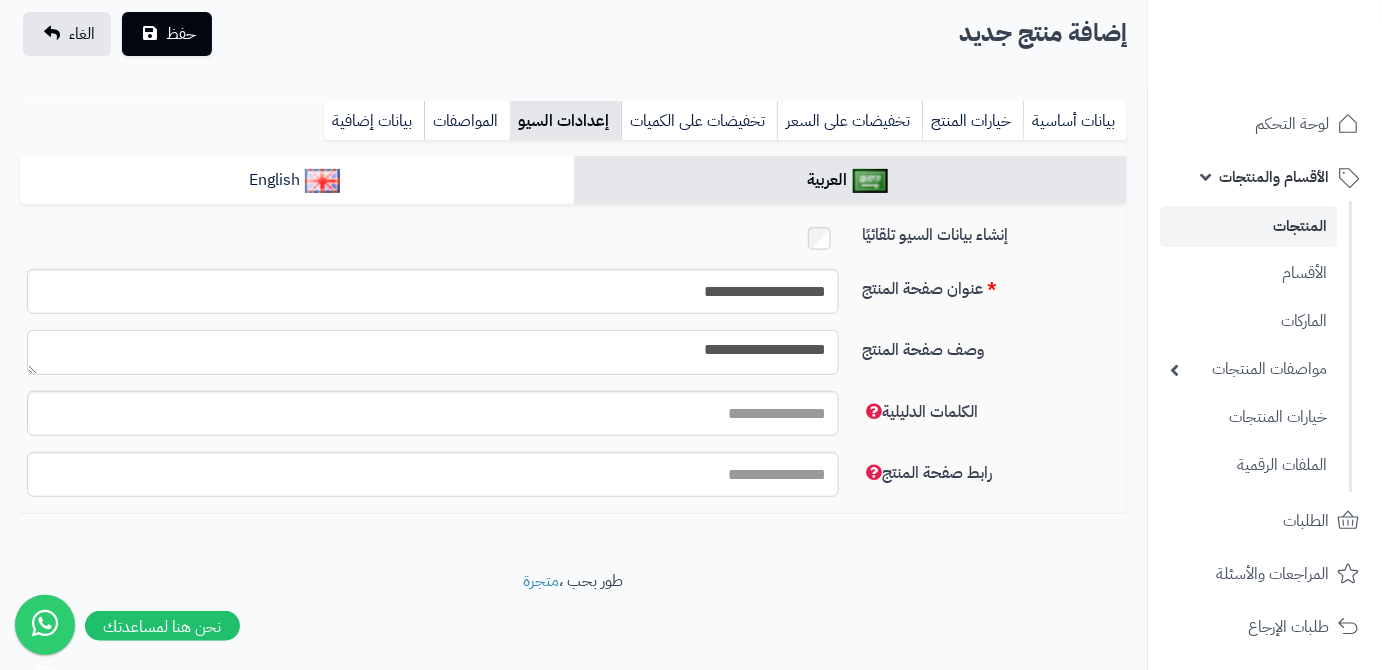 type on "**********" 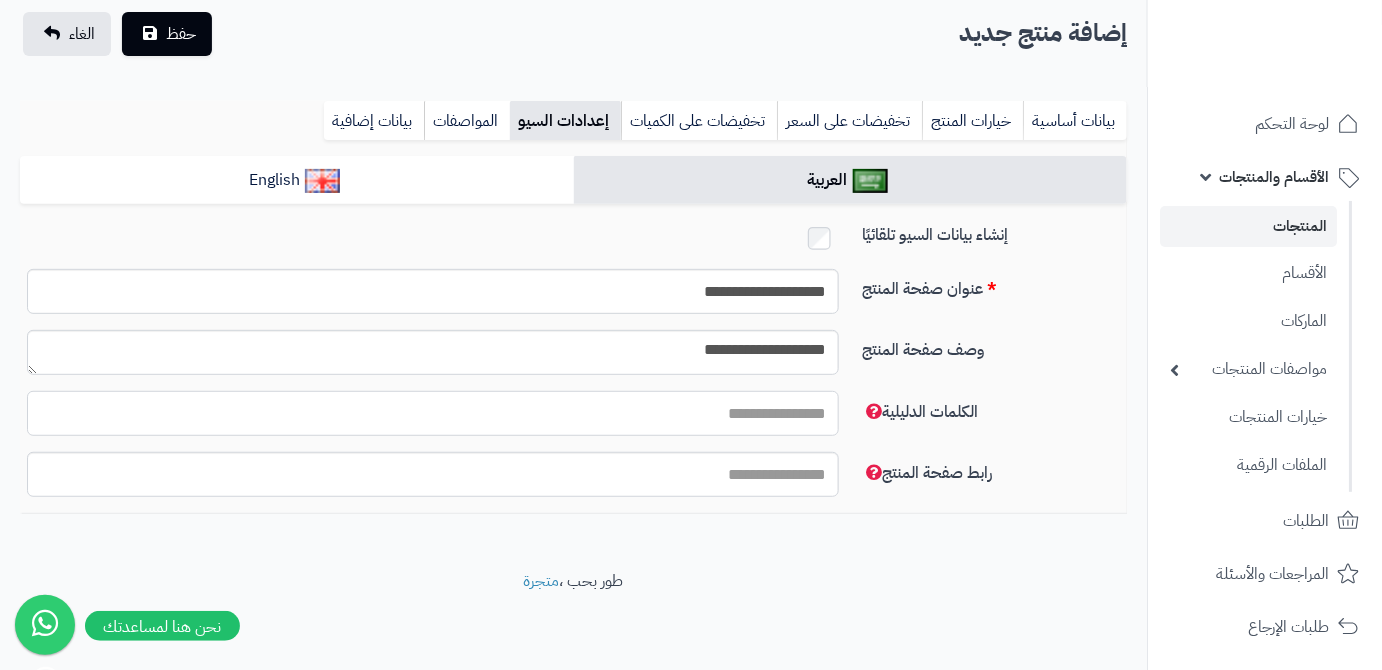 paste on "**********" 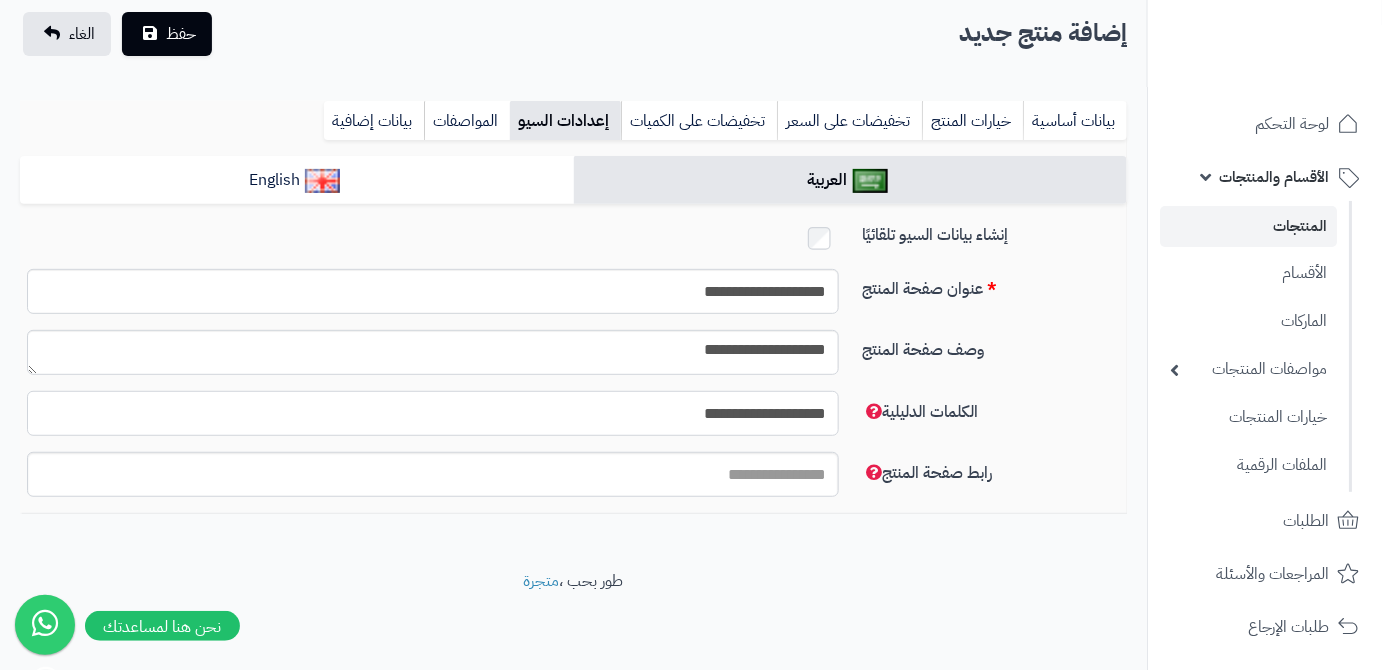 type on "**********" 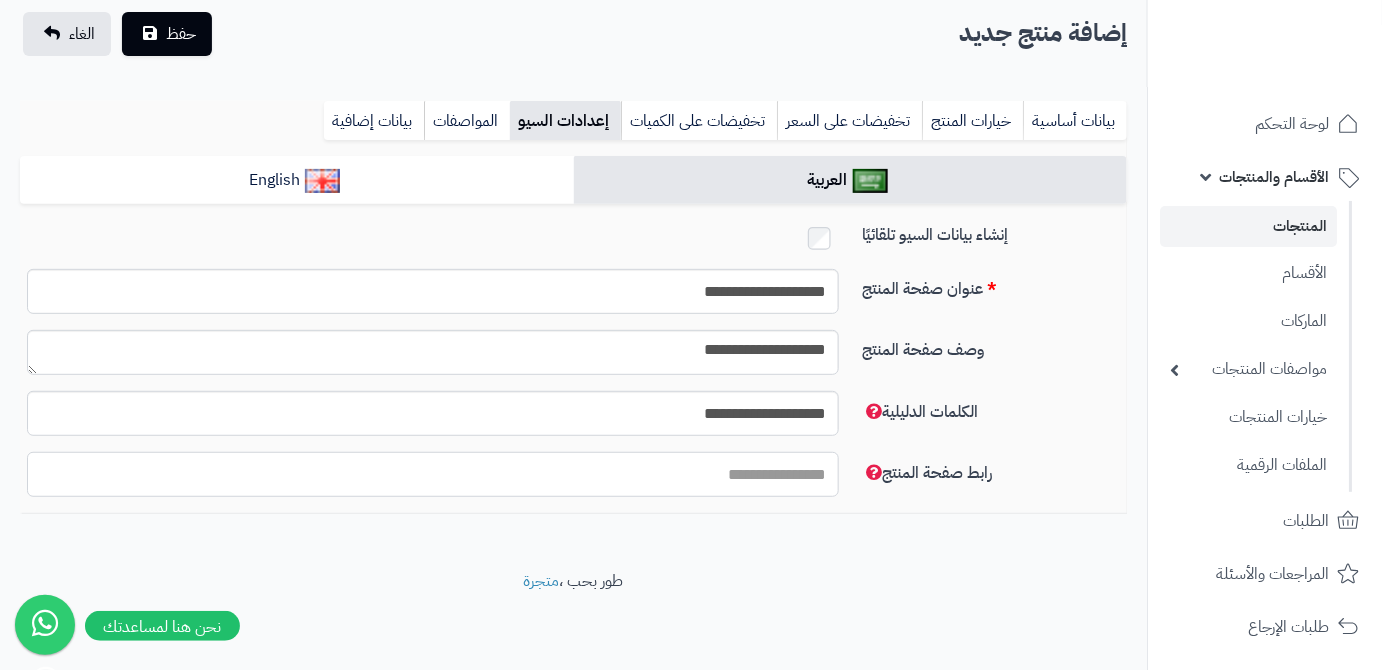 paste on "**********" 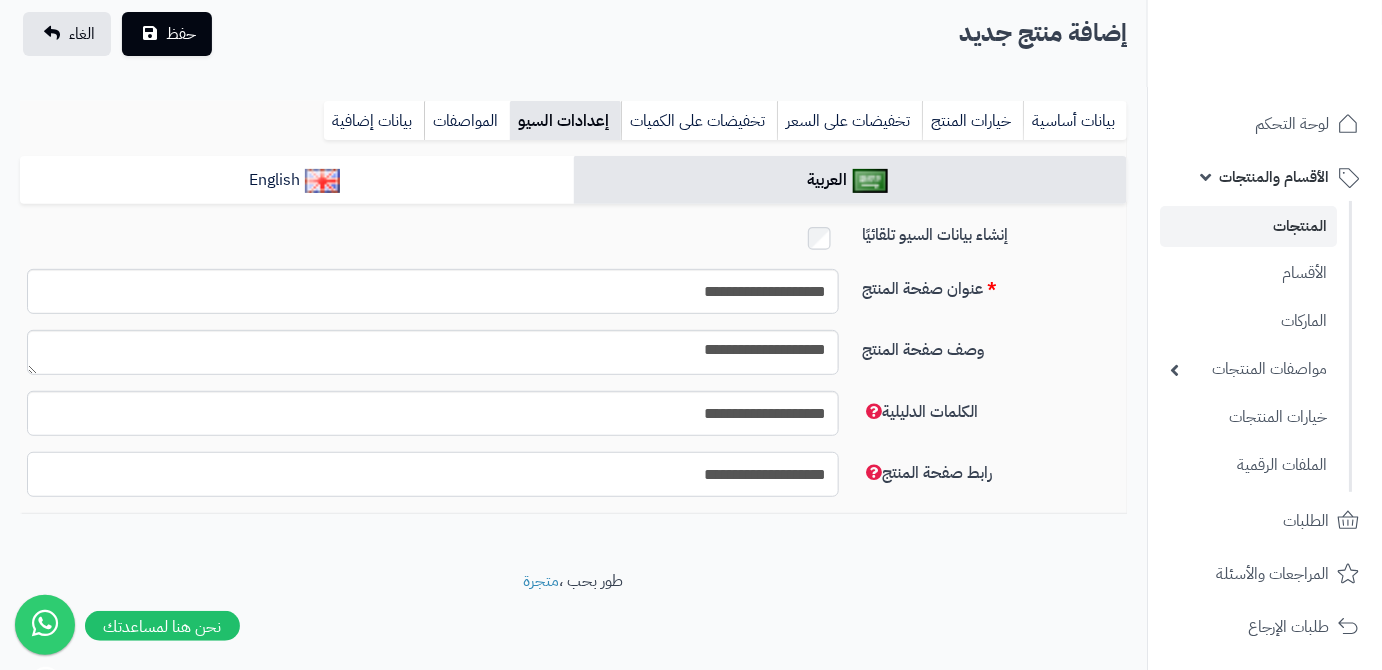 type on "**********" 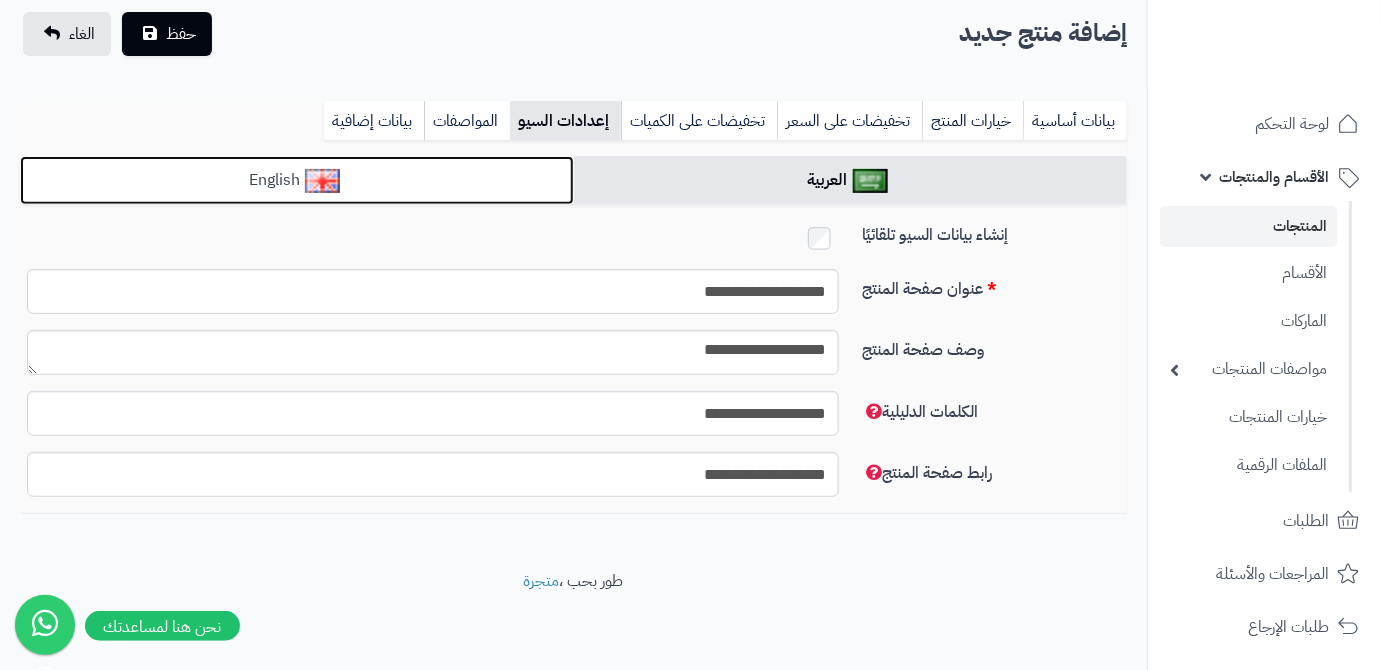 click on "English" at bounding box center [297, 180] 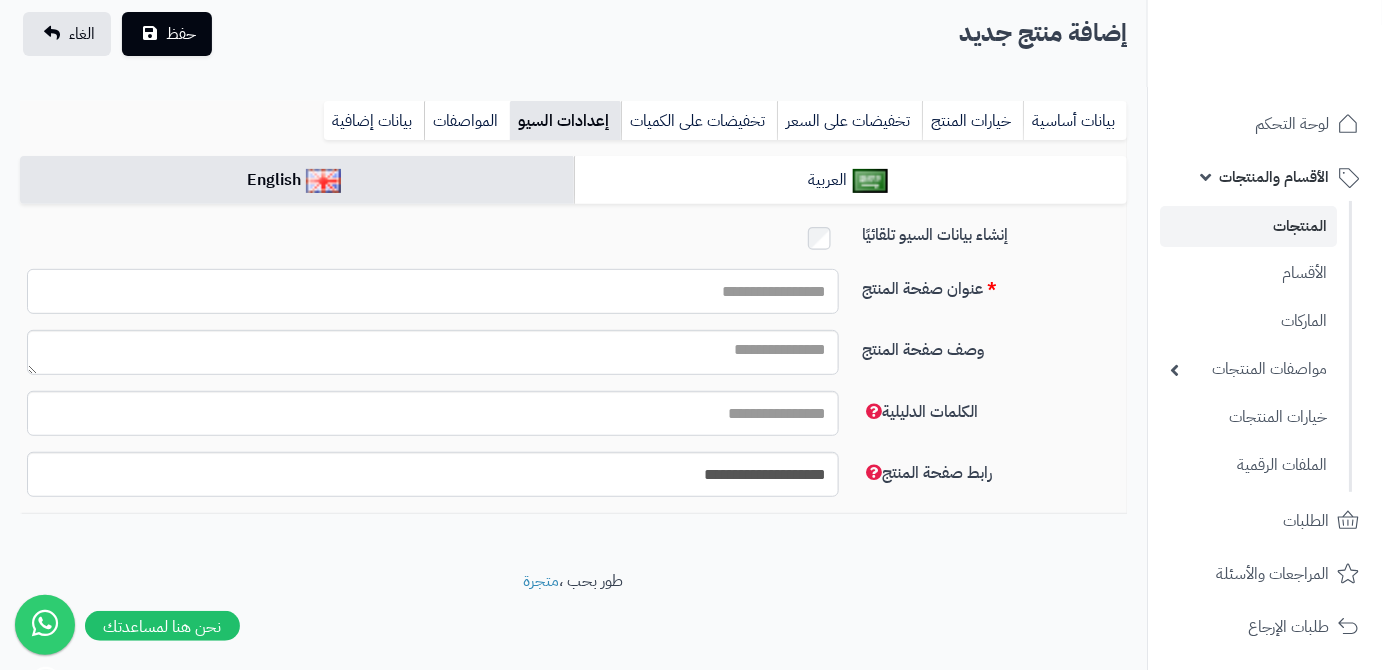 paste on "**********" 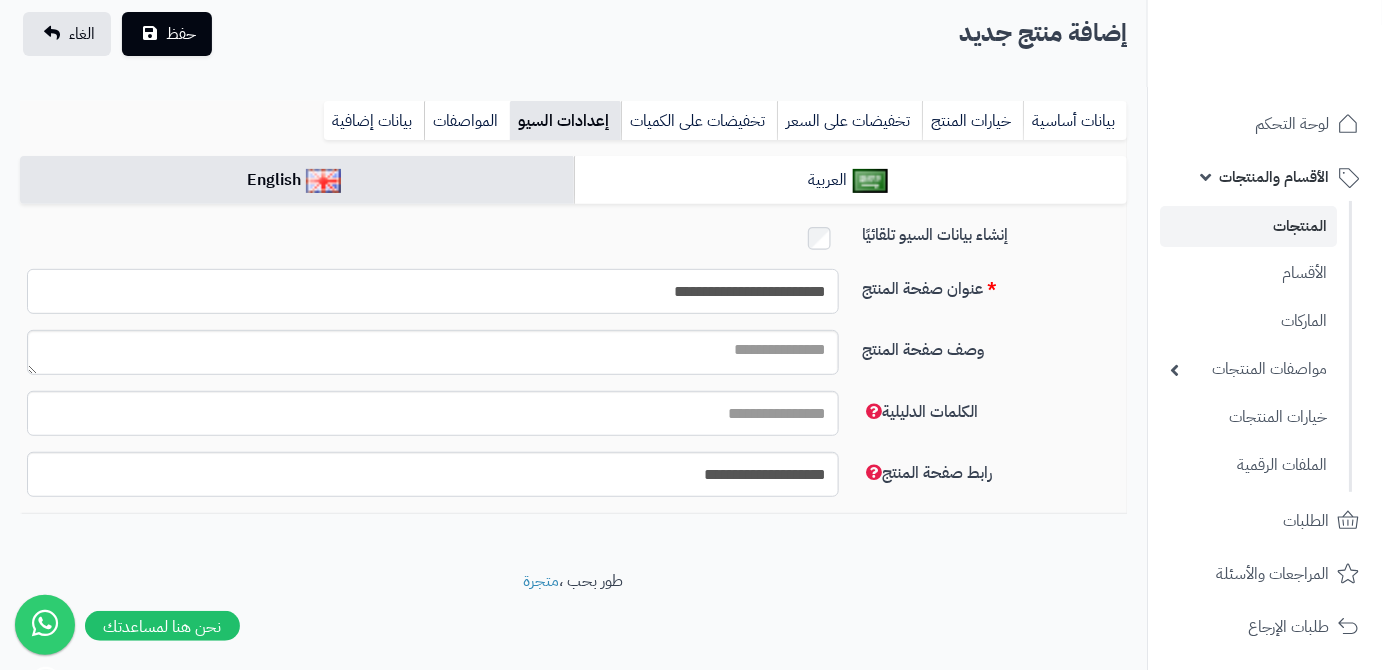 type on "**********" 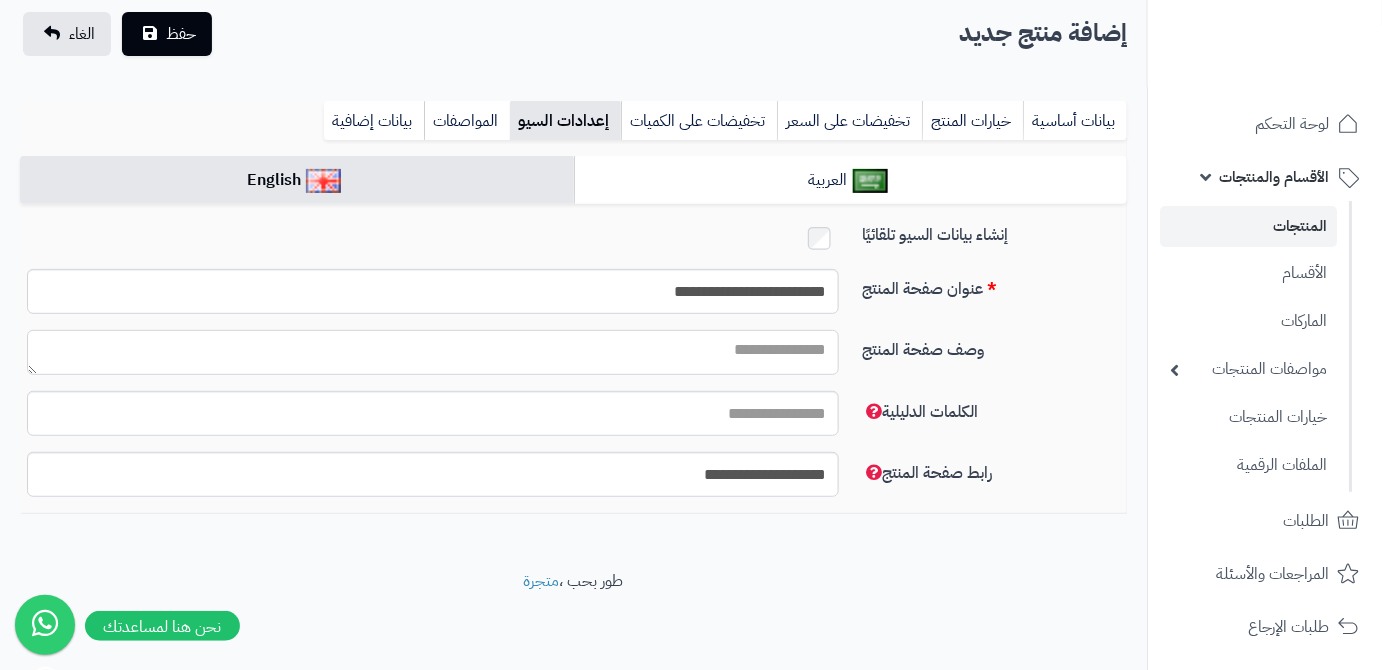 paste on "**********" 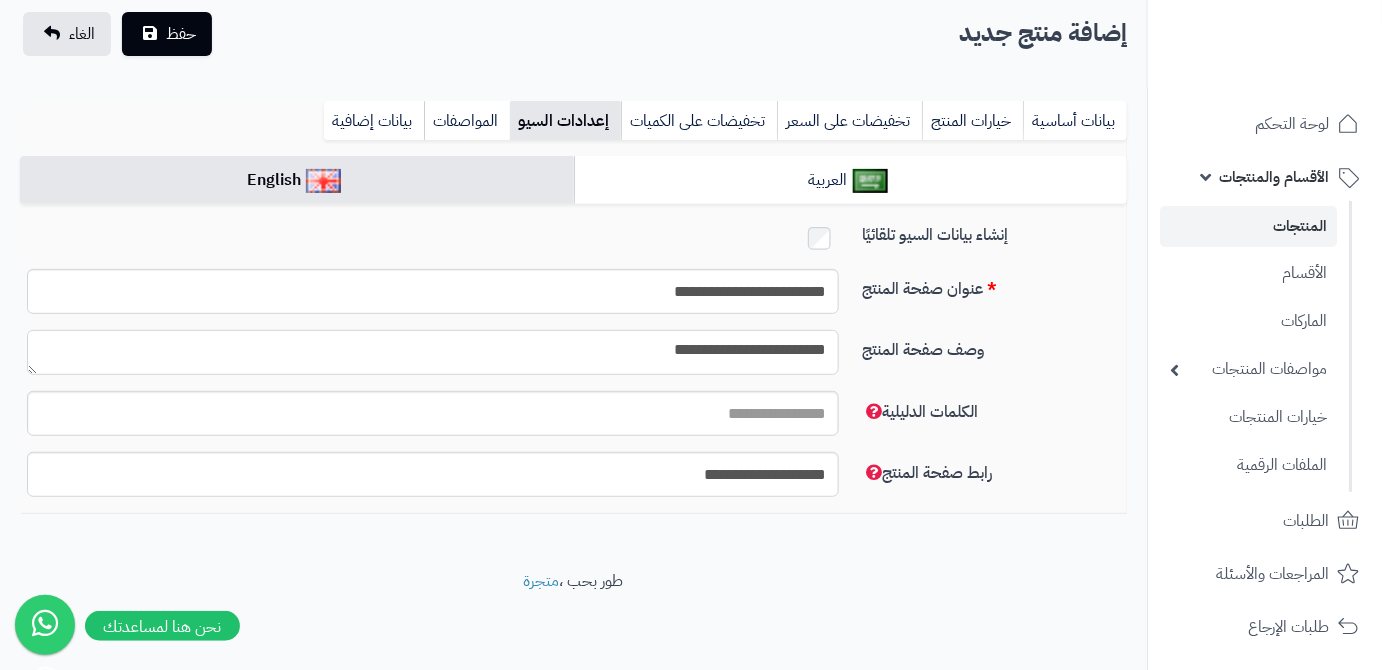 type on "**********" 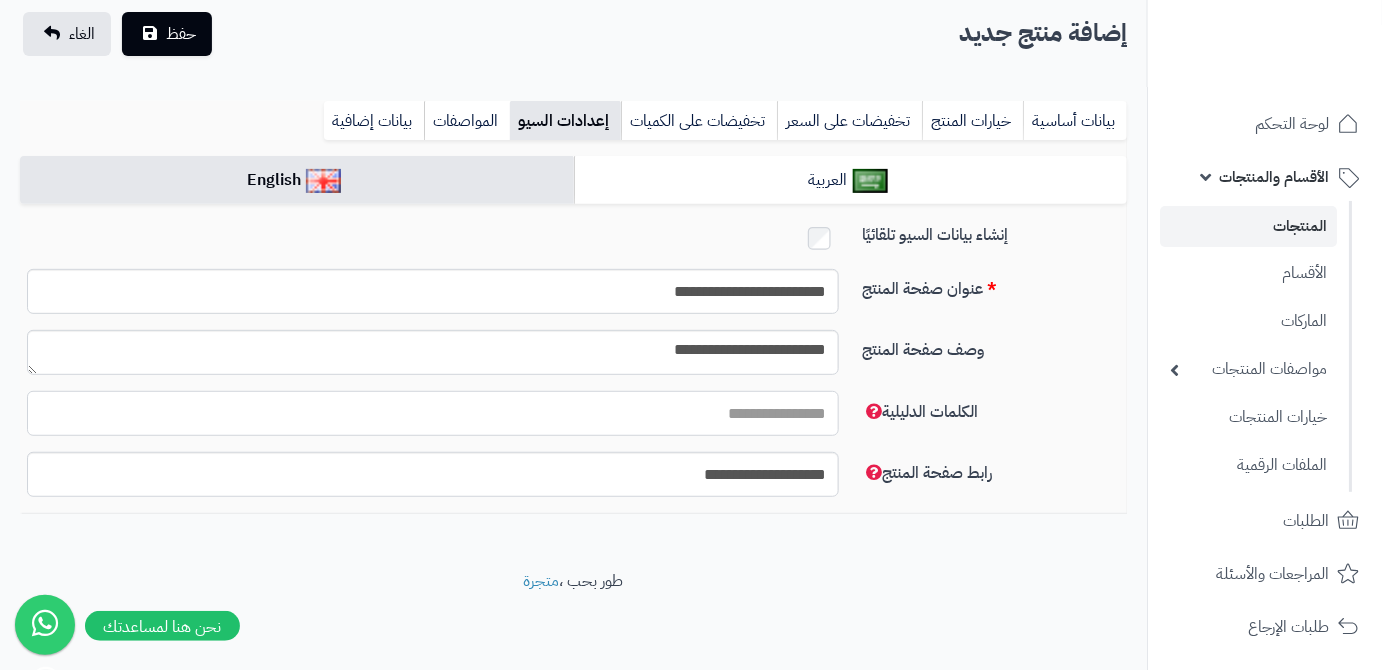 paste on "**********" 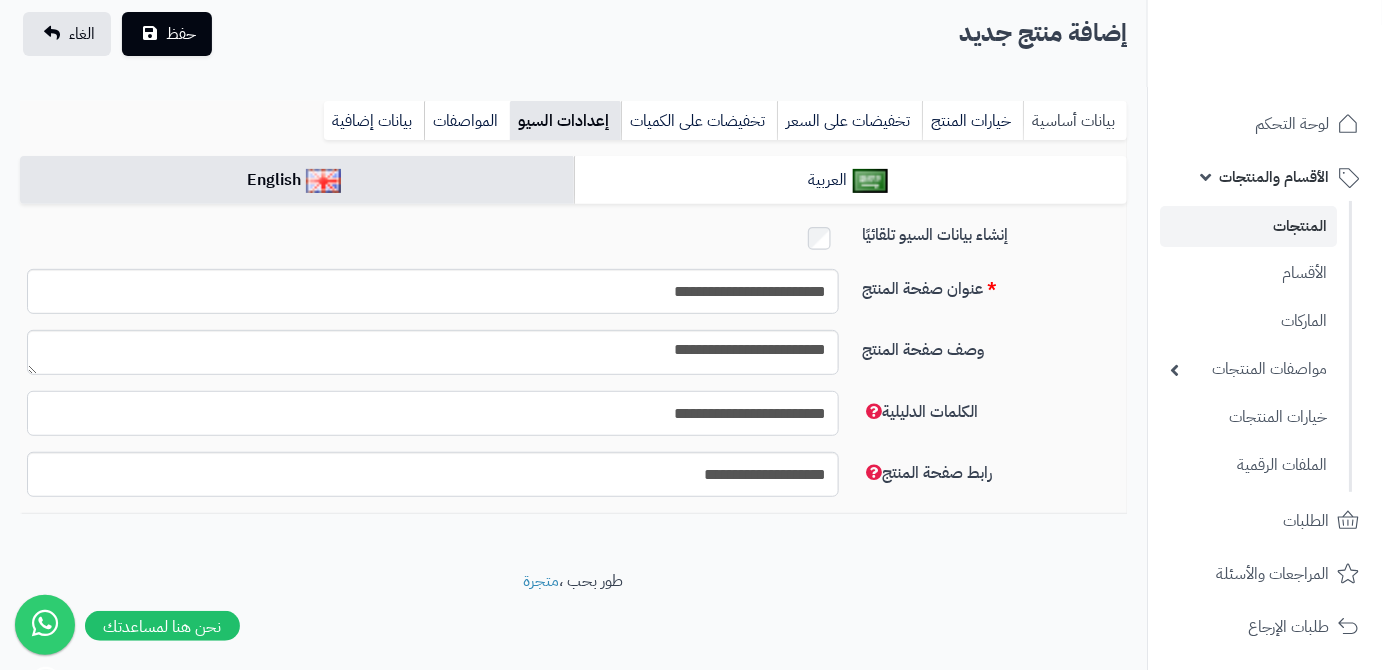 type on "**********" 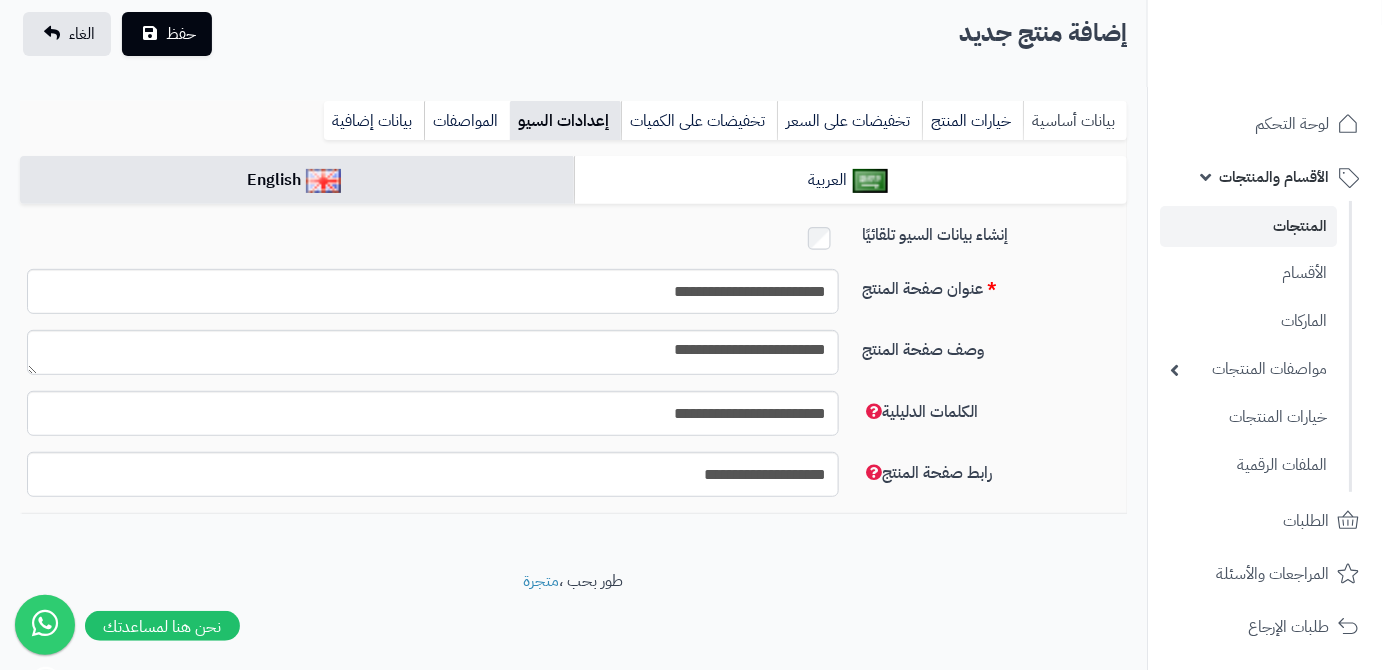 click on "بيانات أساسية" at bounding box center [1075, 121] 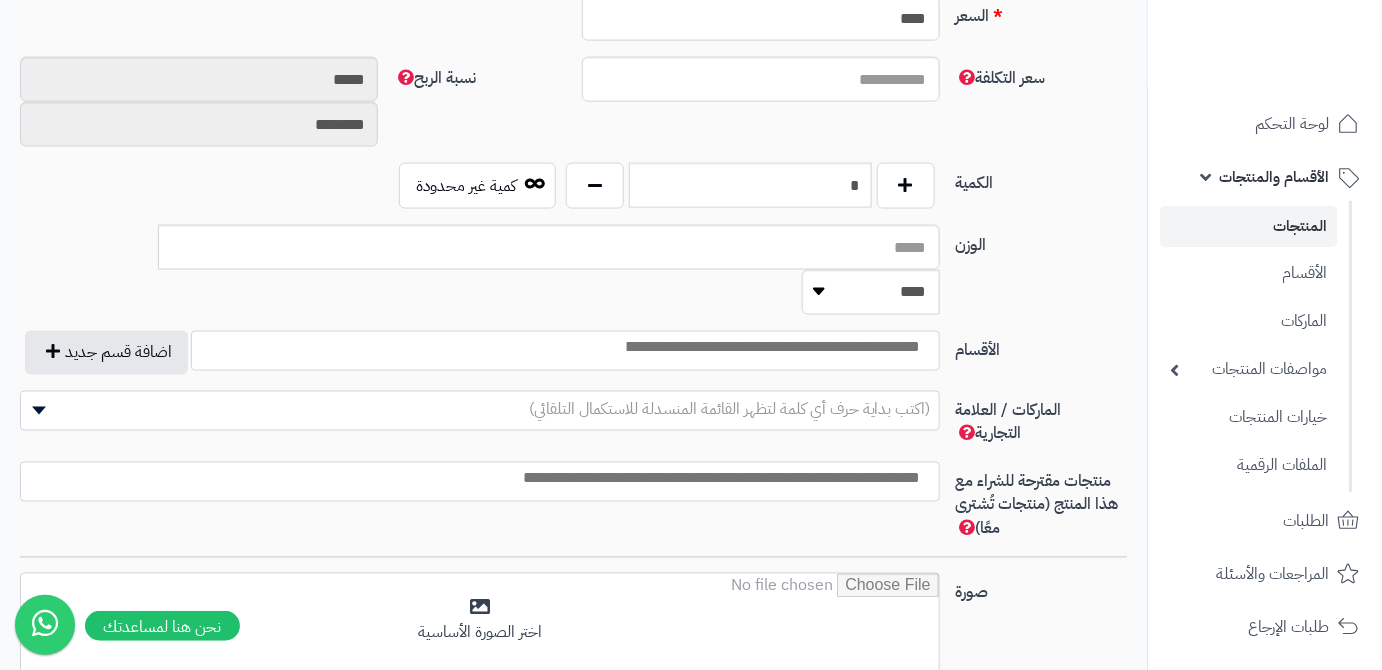 scroll, scrollTop: 949, scrollLeft: 0, axis: vertical 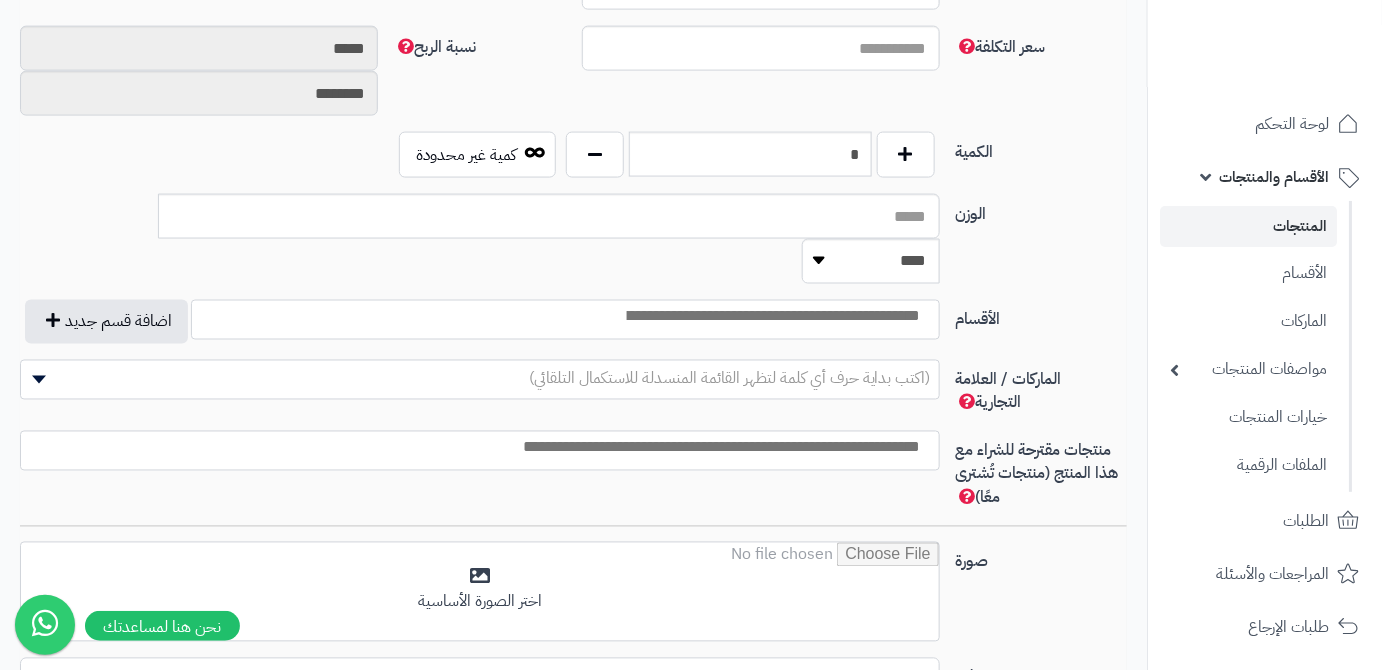click at bounding box center [772, 317] 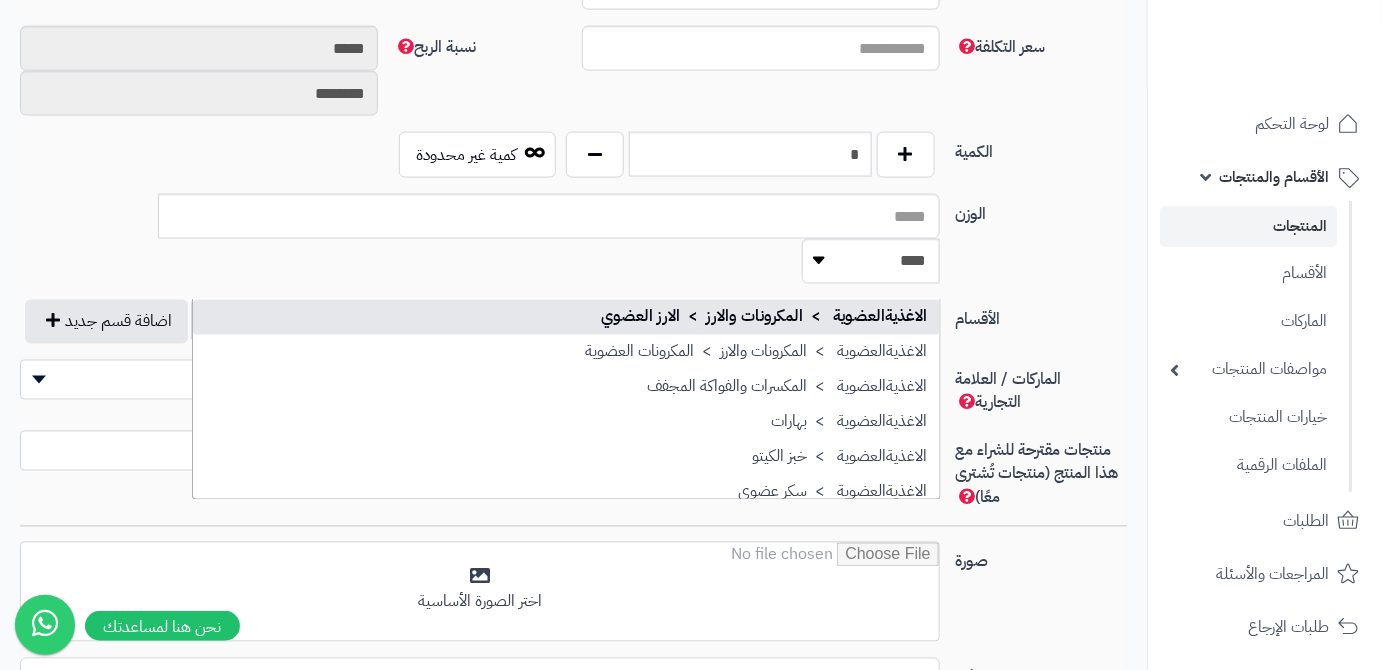 scroll, scrollTop: 545, scrollLeft: 0, axis: vertical 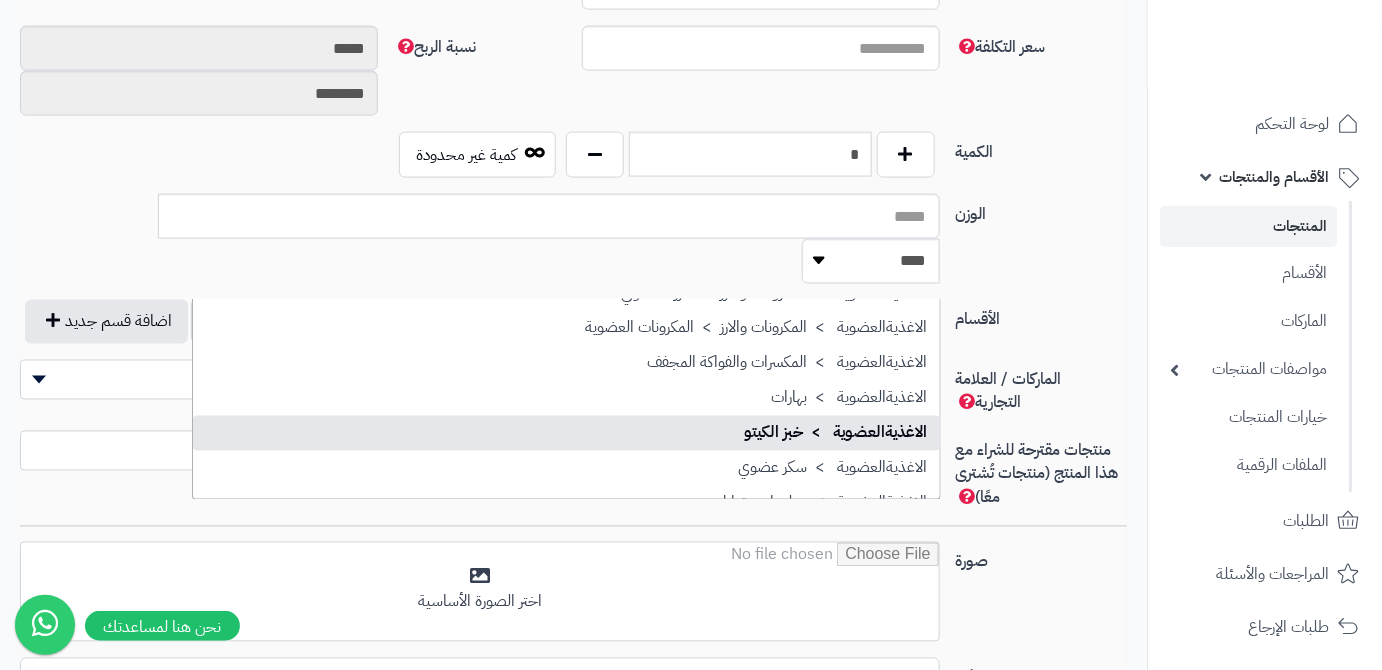 select on "***" 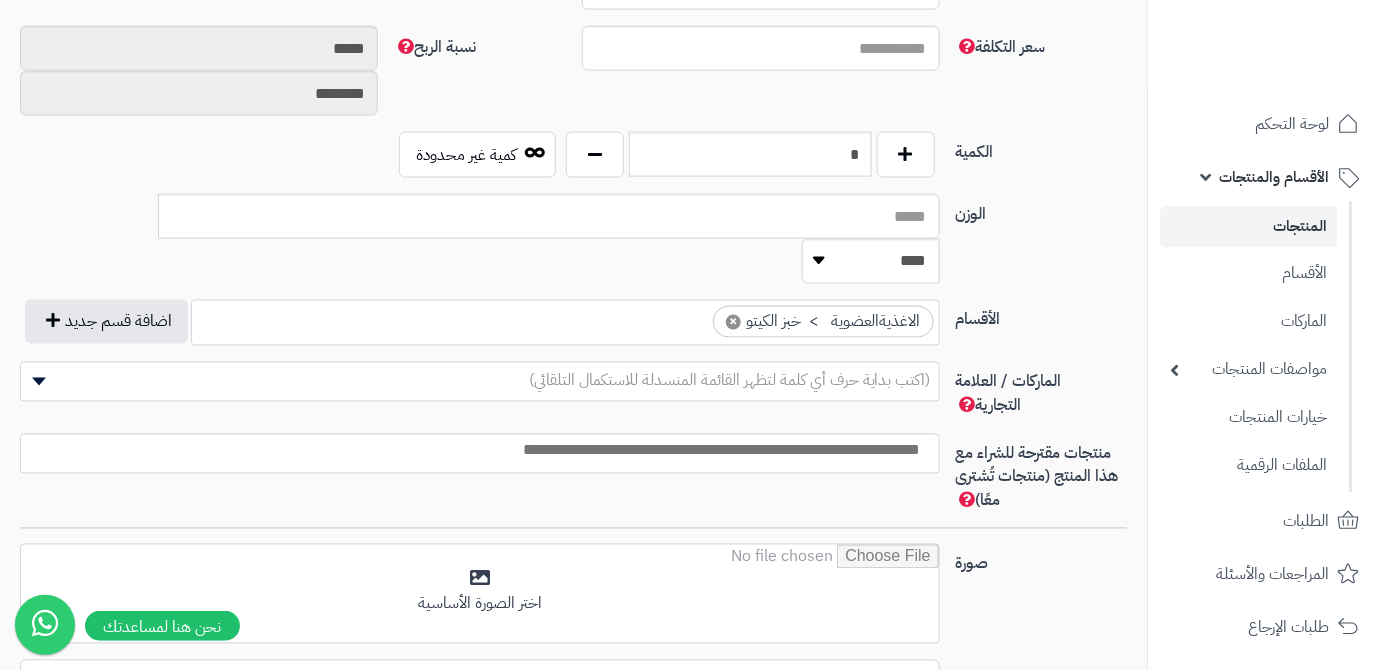 scroll, scrollTop: 474, scrollLeft: 0, axis: vertical 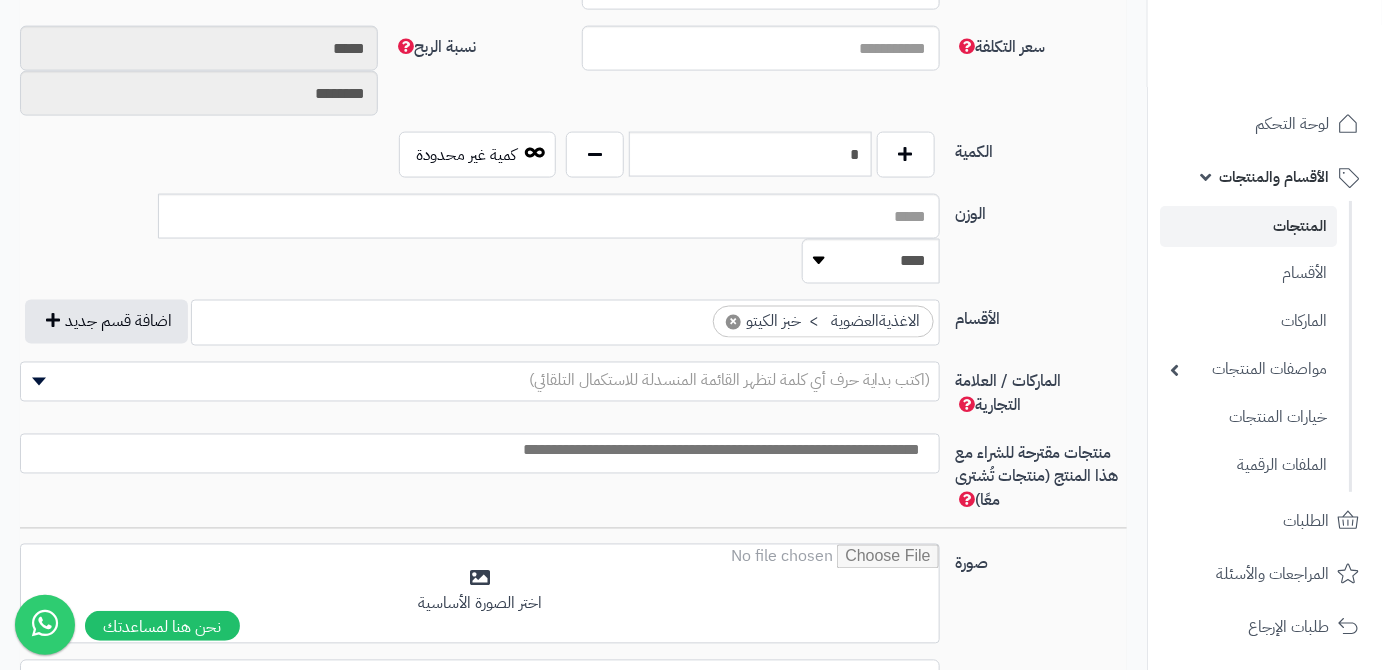 click at bounding box center [474, 451] 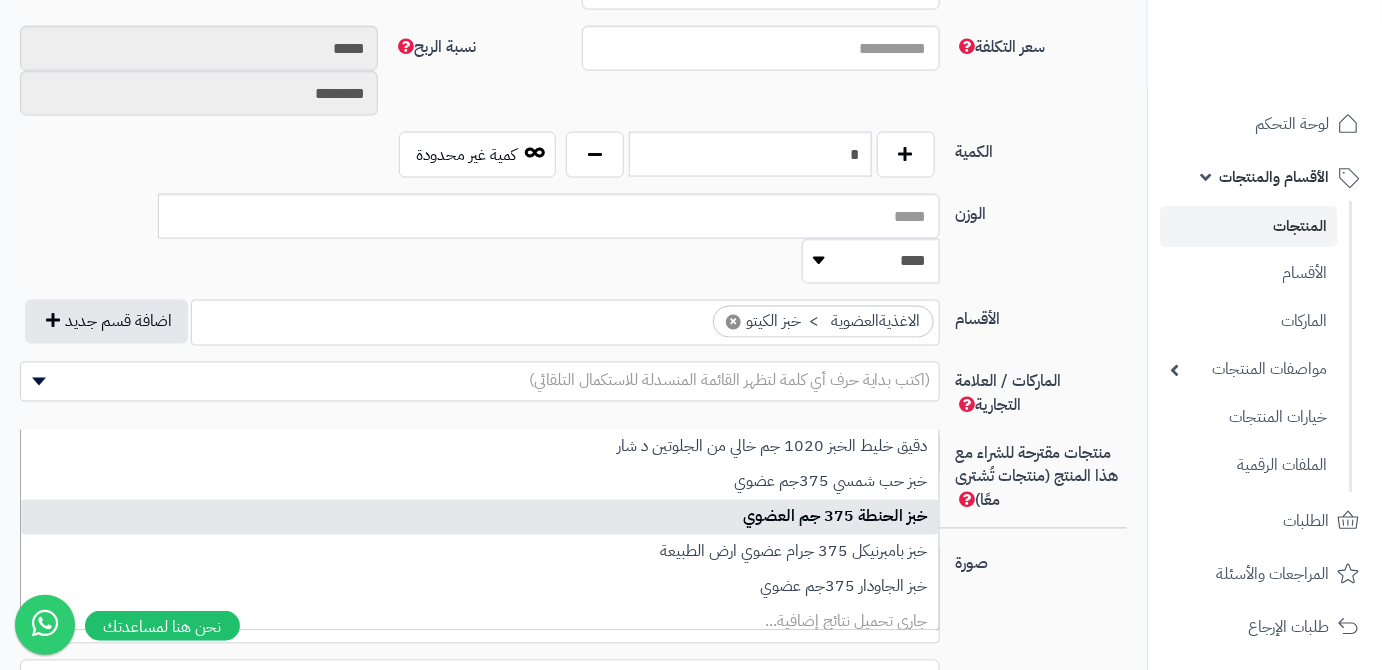 type on "***" 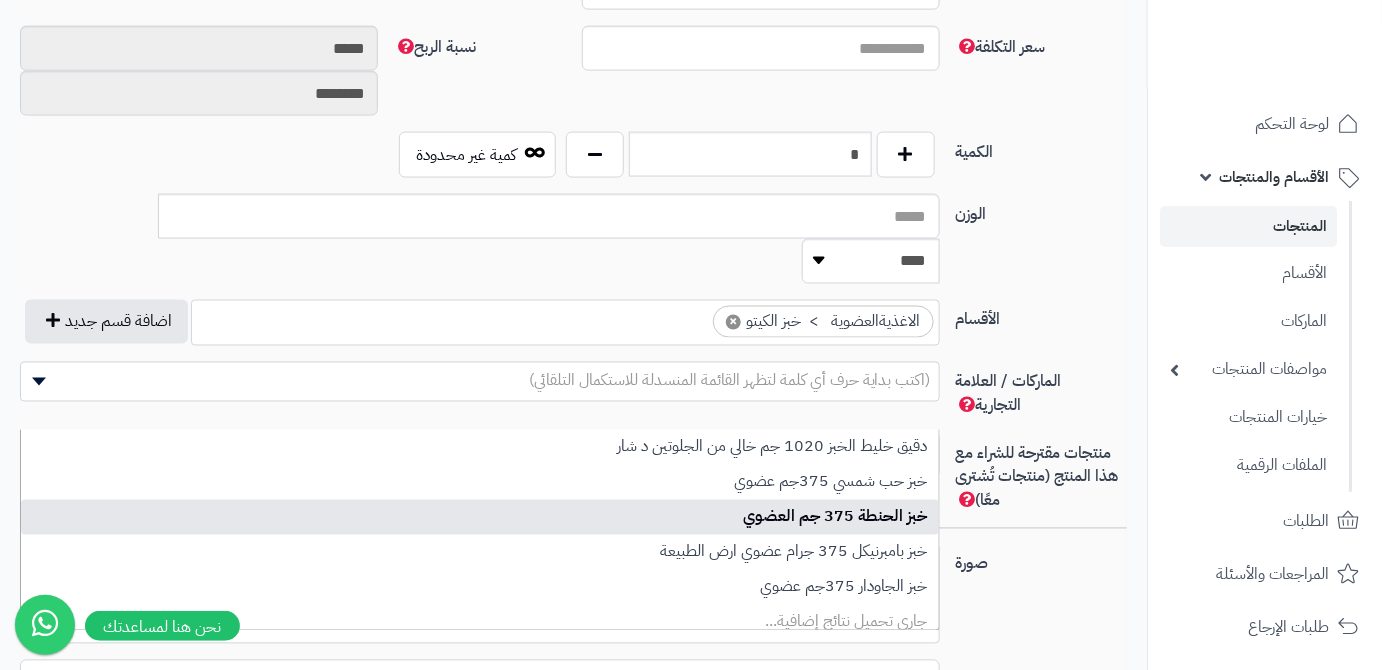 type 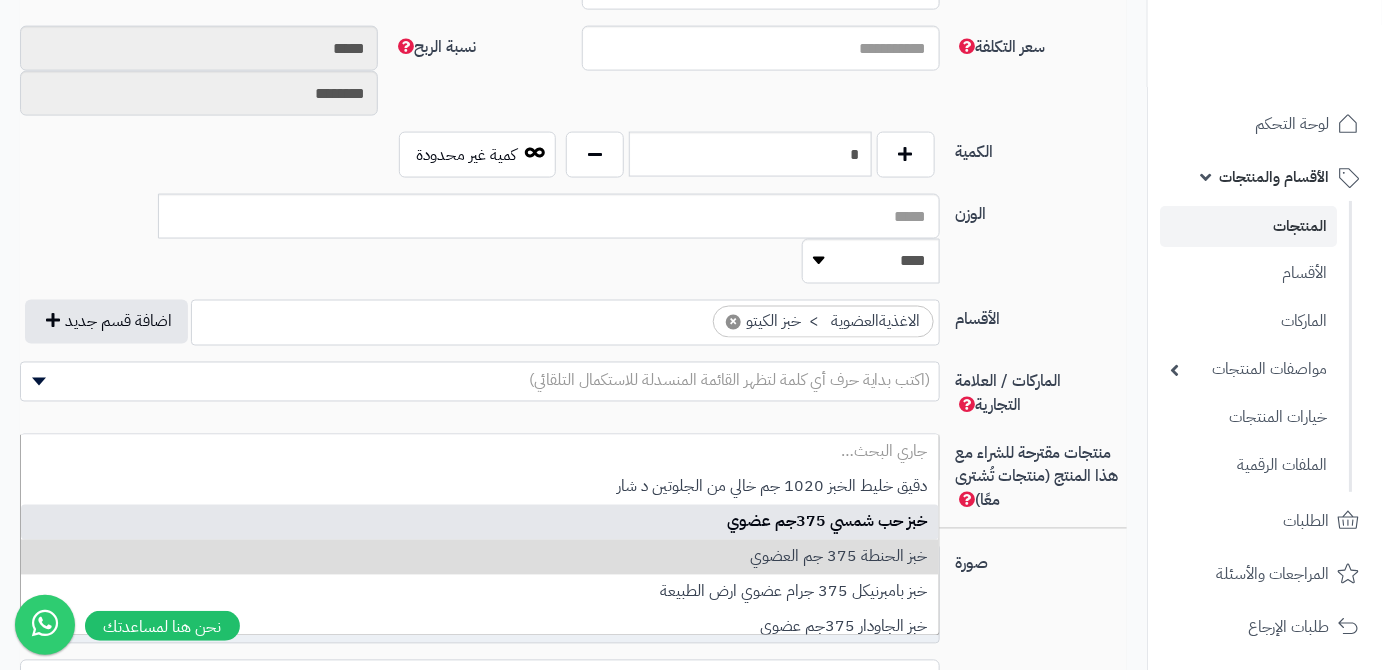 scroll, scrollTop: 0, scrollLeft: 0, axis: both 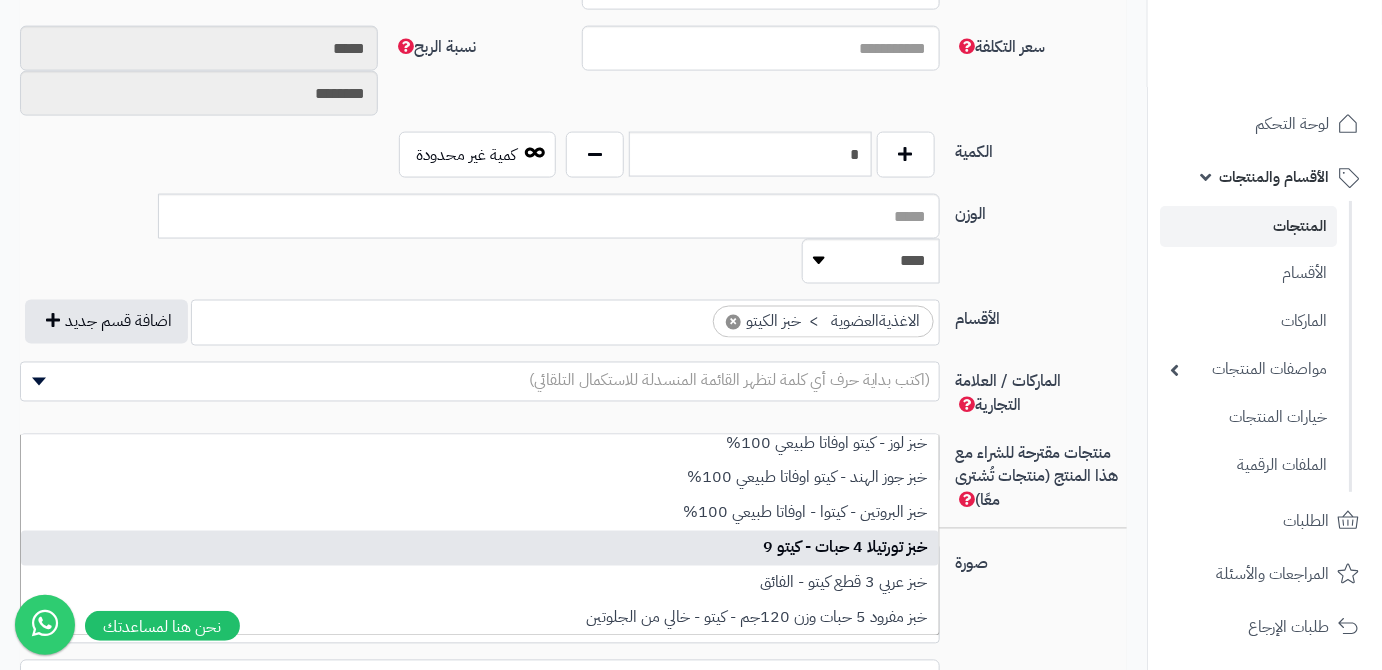 type on "***" 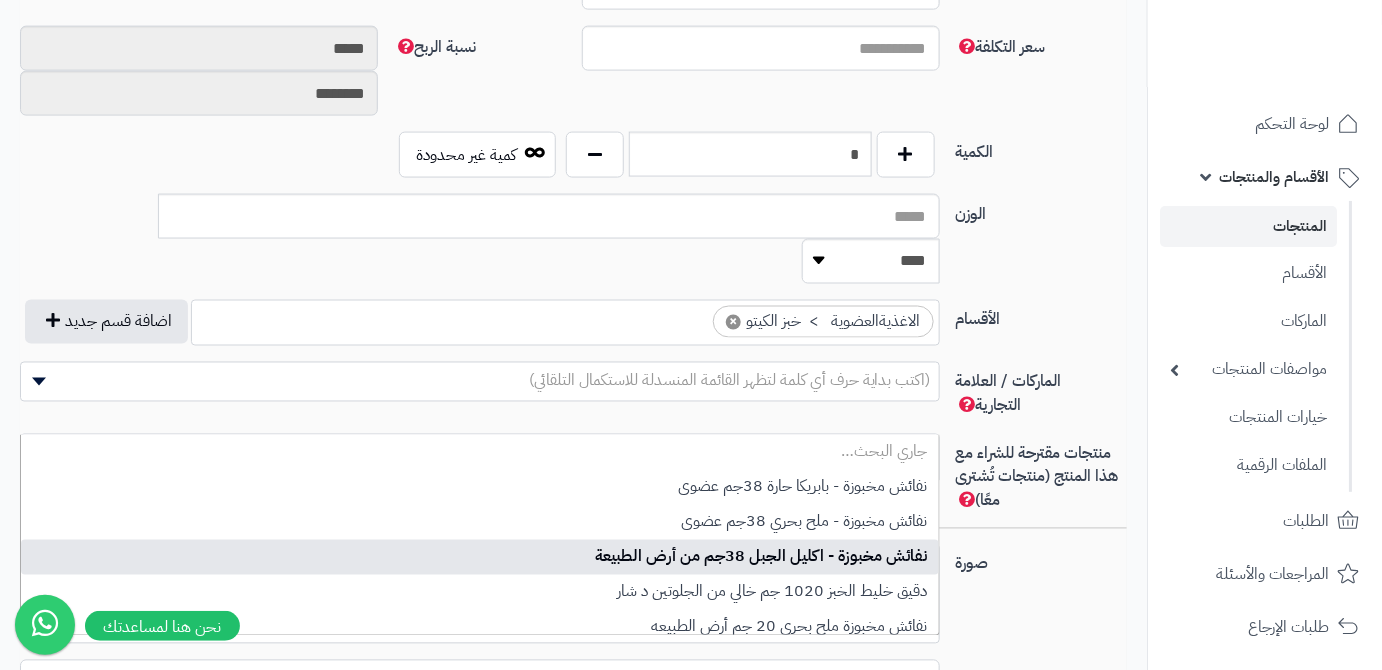 scroll, scrollTop: 0, scrollLeft: 0, axis: both 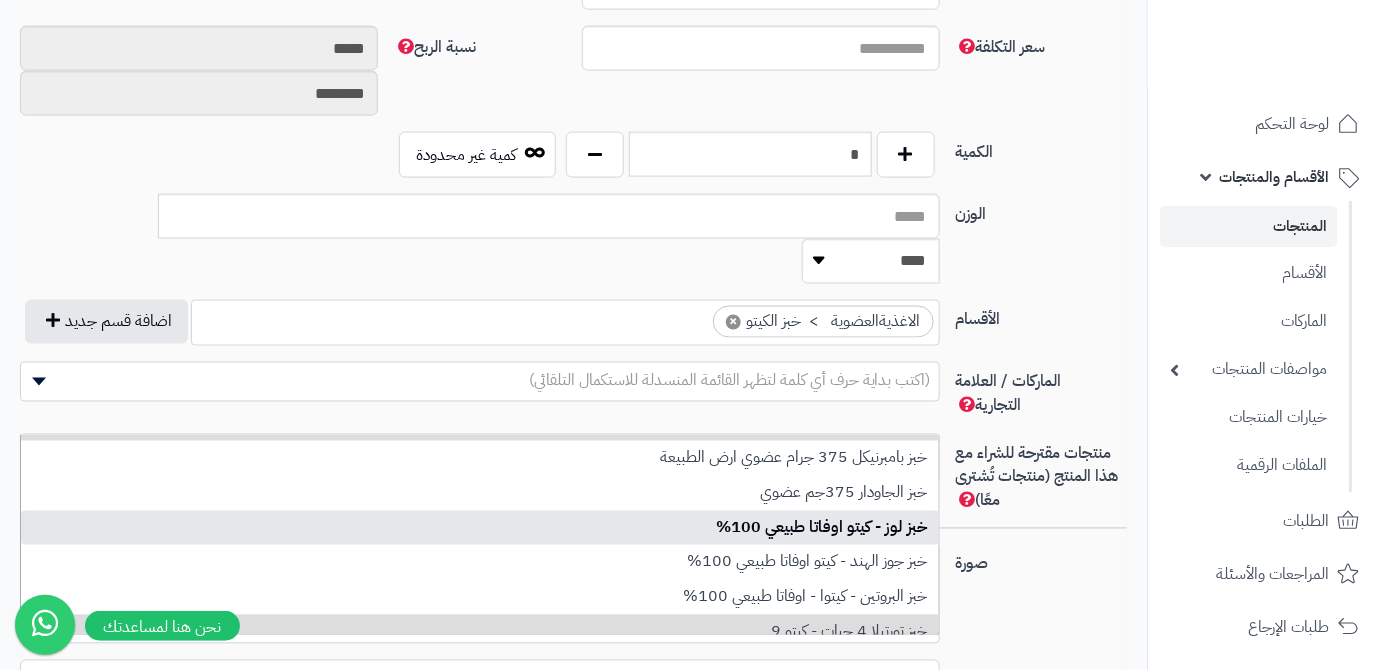 type on "***" 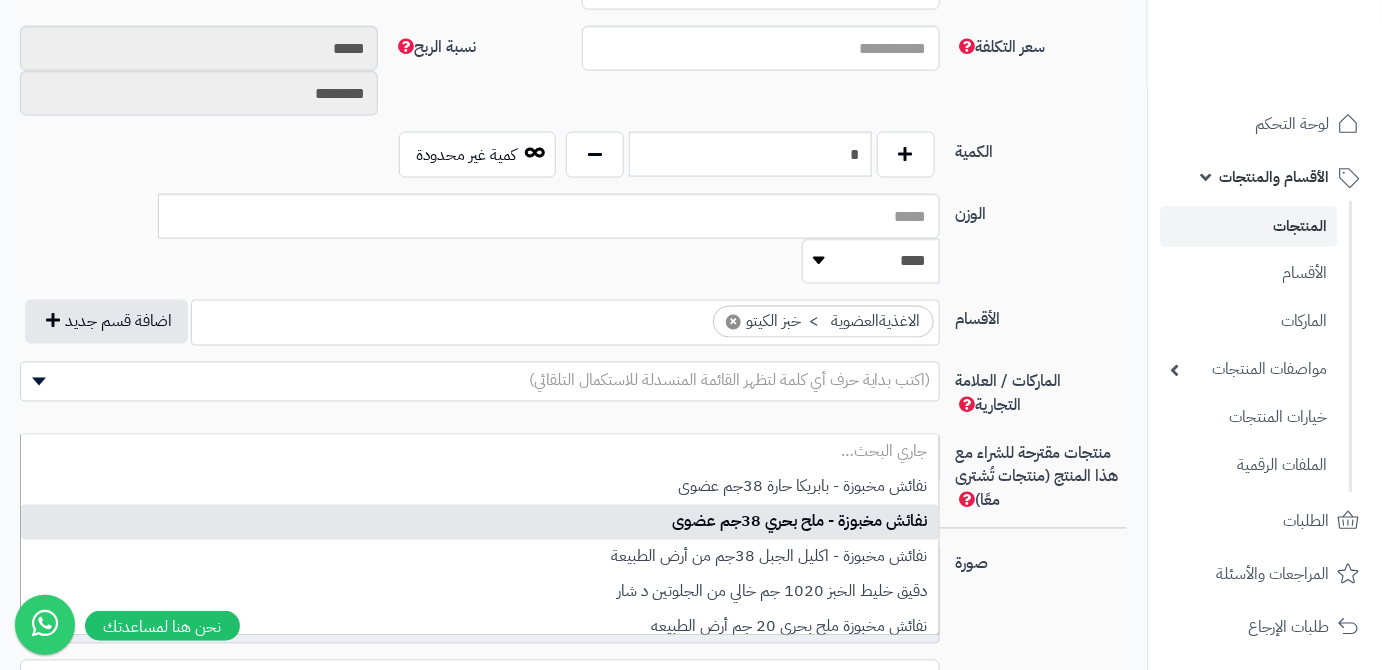 scroll, scrollTop: 0, scrollLeft: 0, axis: both 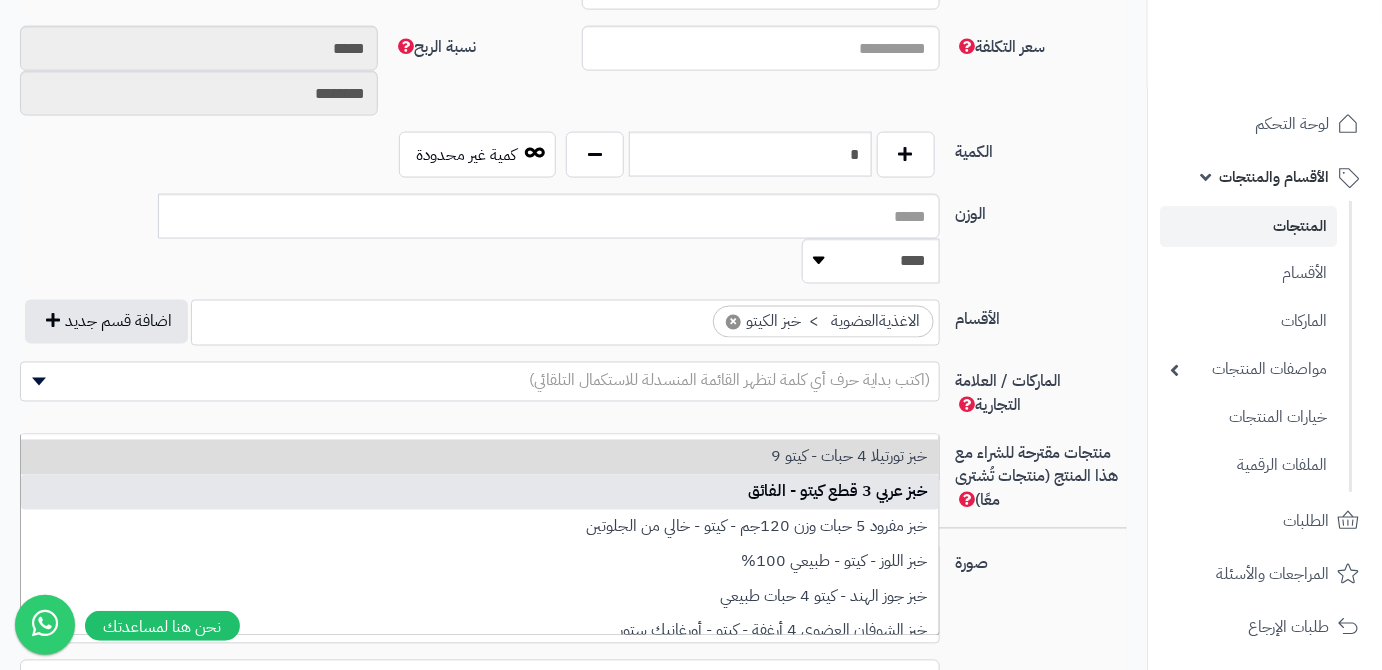 type on "***" 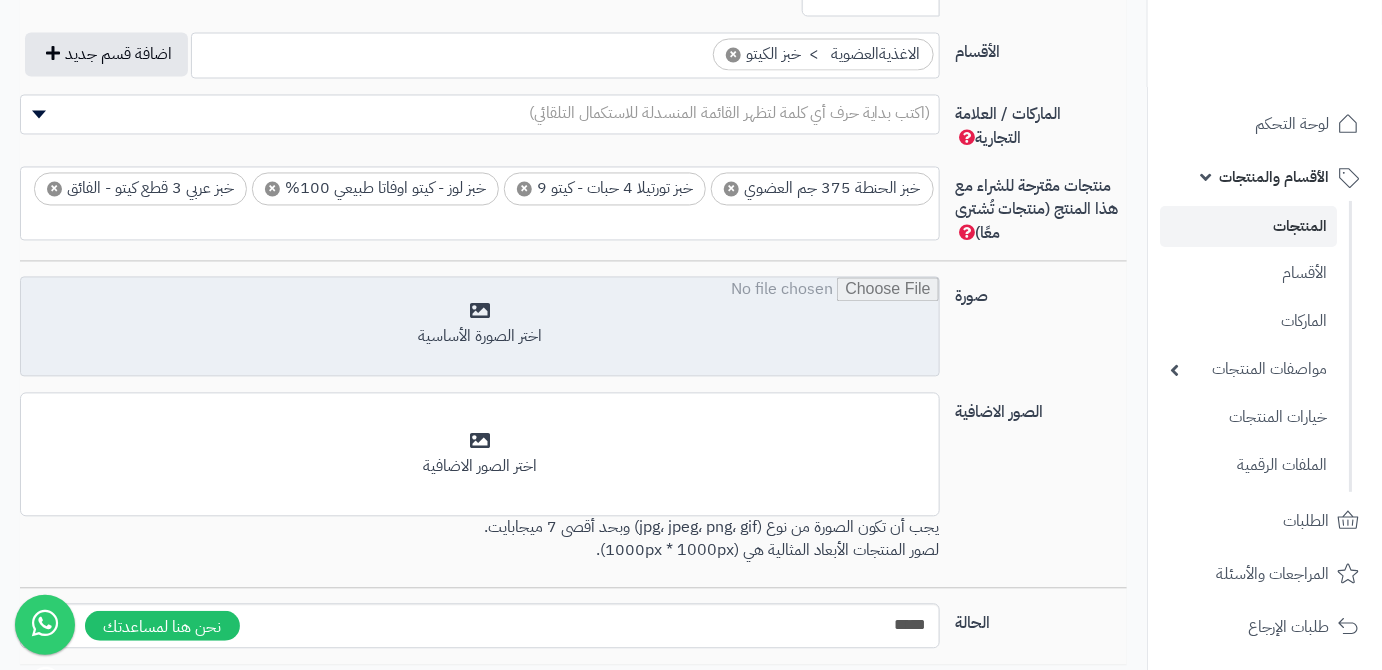 scroll, scrollTop: 1222, scrollLeft: 0, axis: vertical 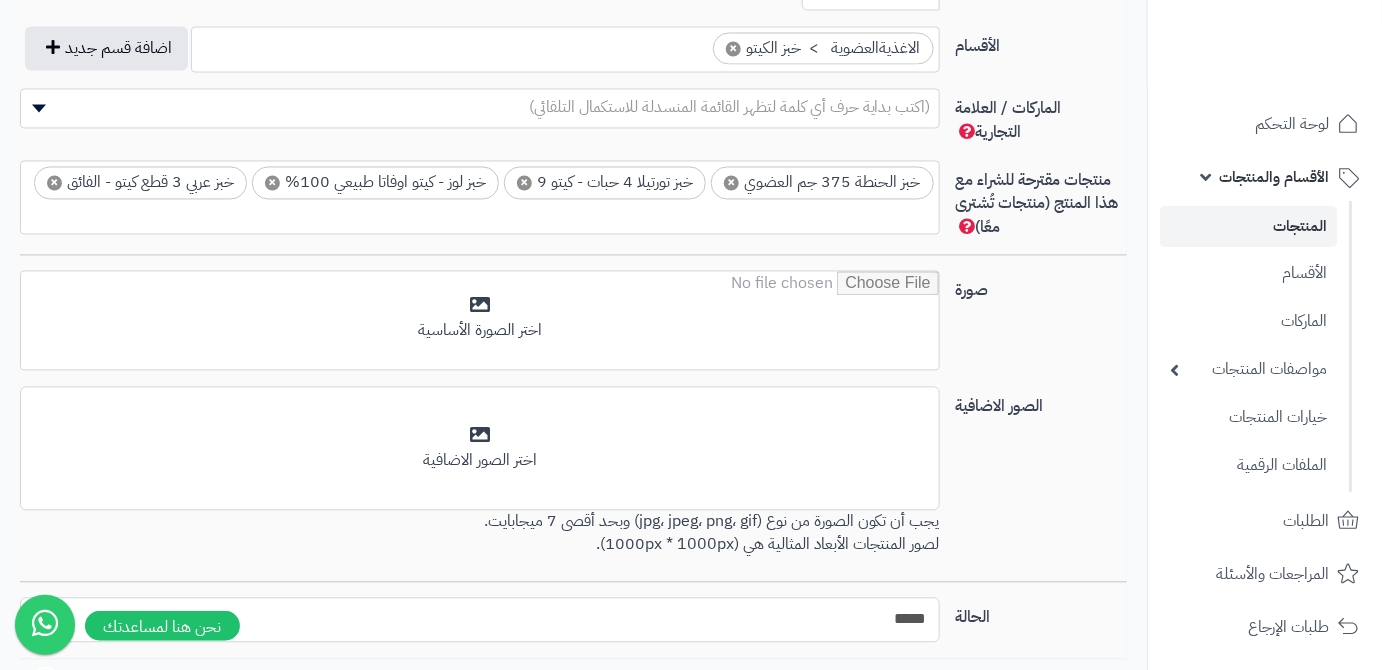 click on "***** ****" at bounding box center (480, 620) 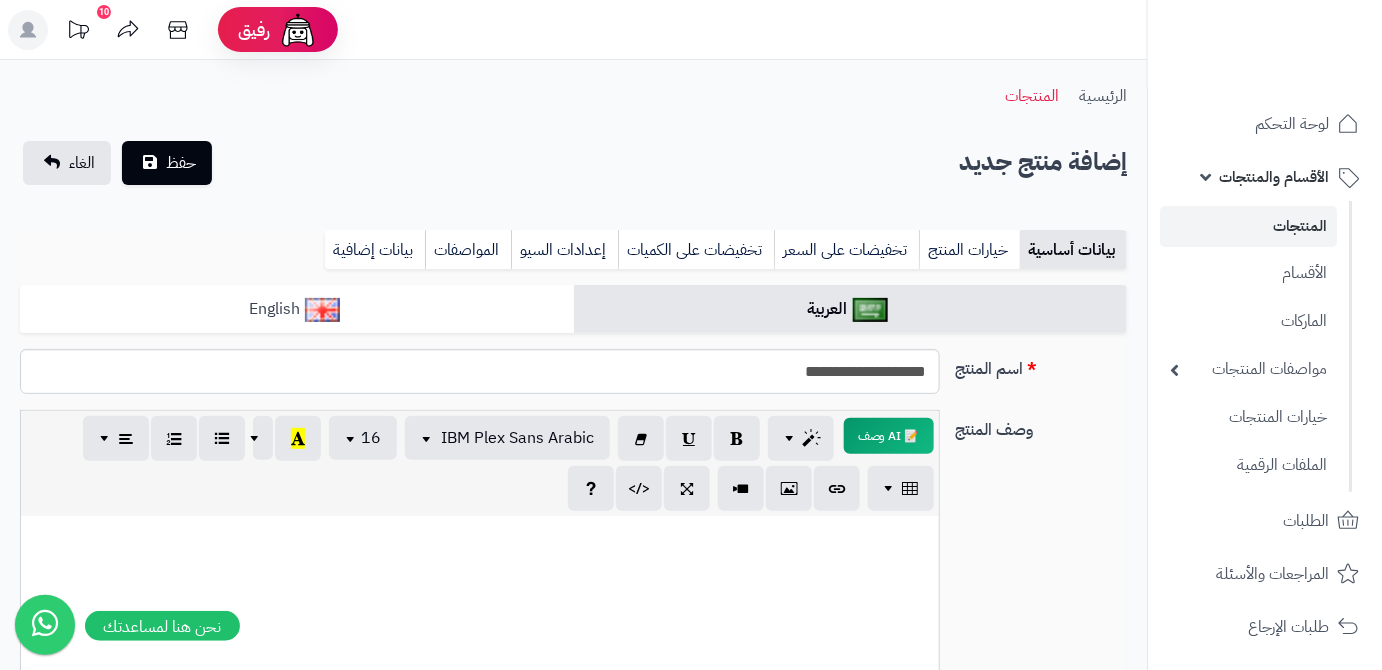 scroll, scrollTop: 0, scrollLeft: 0, axis: both 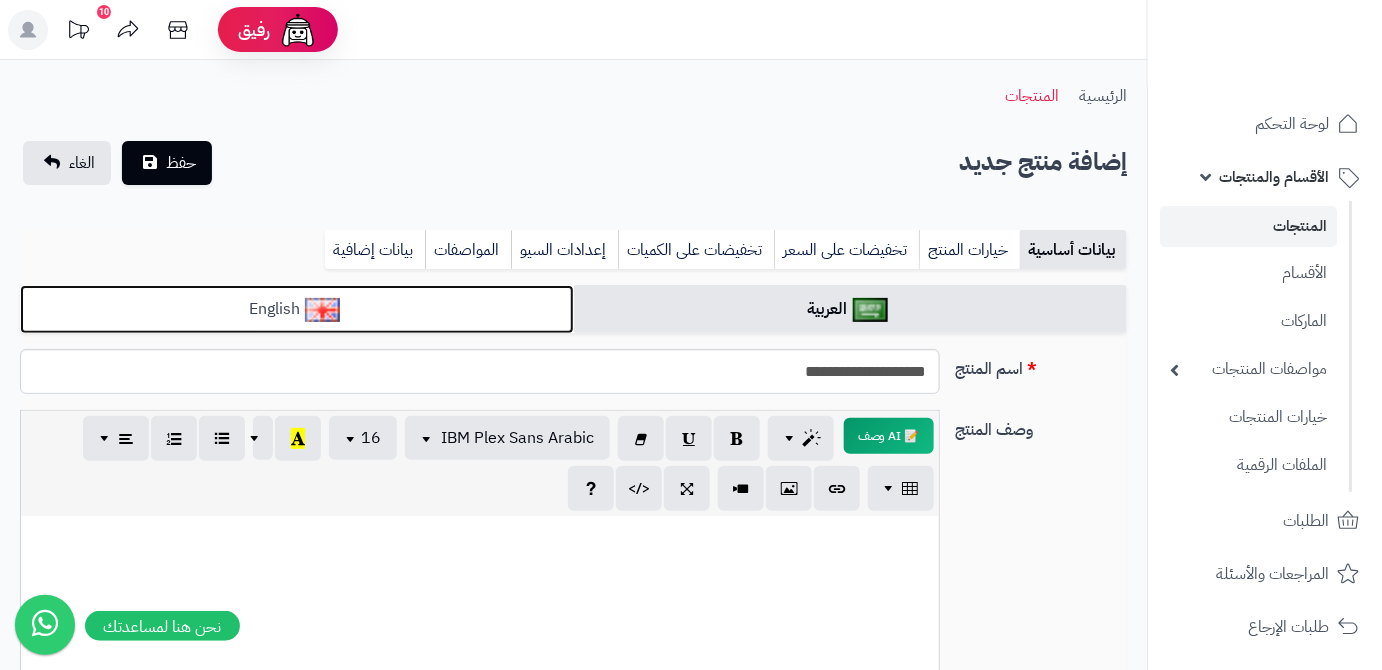 click on "English" at bounding box center [297, 309] 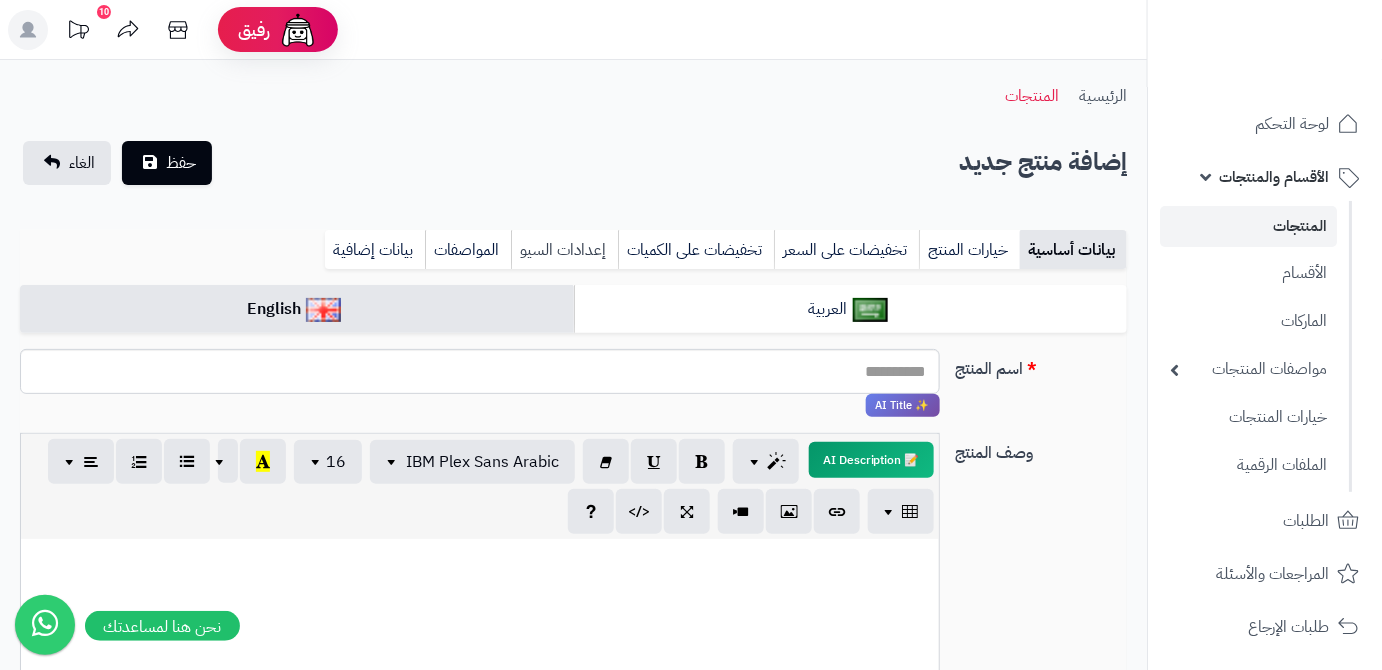 click on "إعدادات السيو" at bounding box center (564, 250) 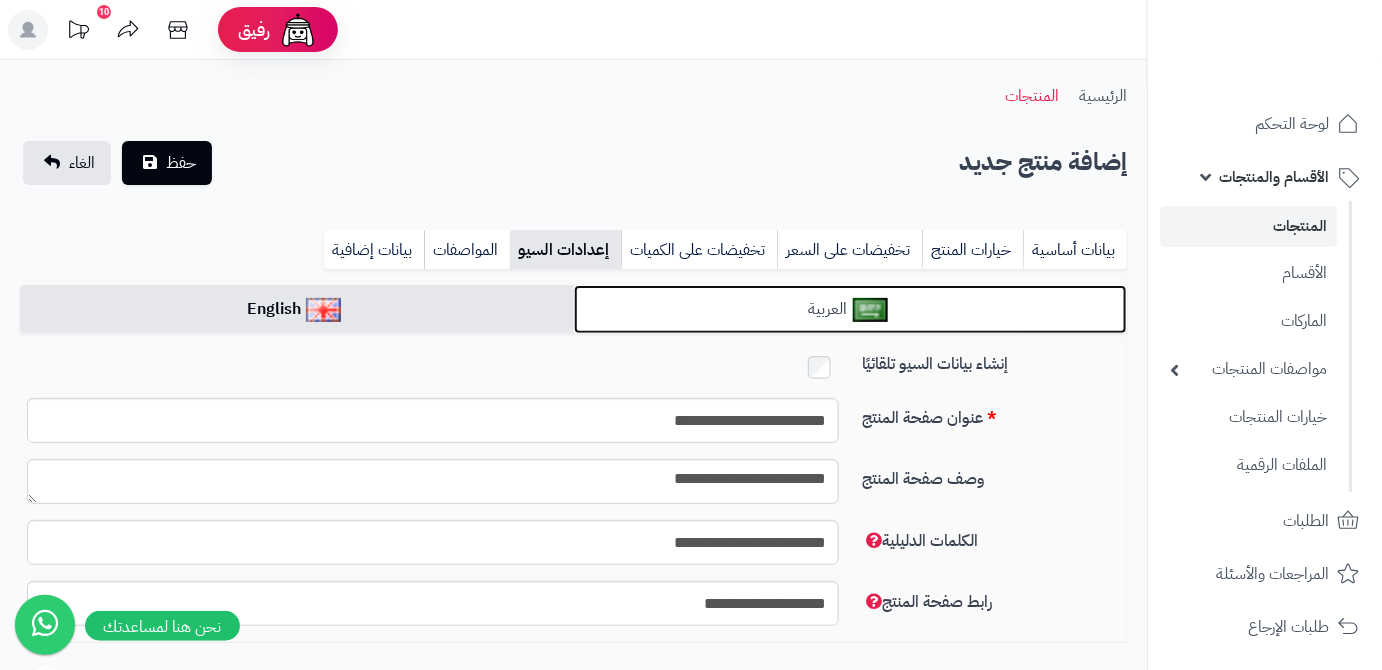 click on "العربية" at bounding box center (851, 309) 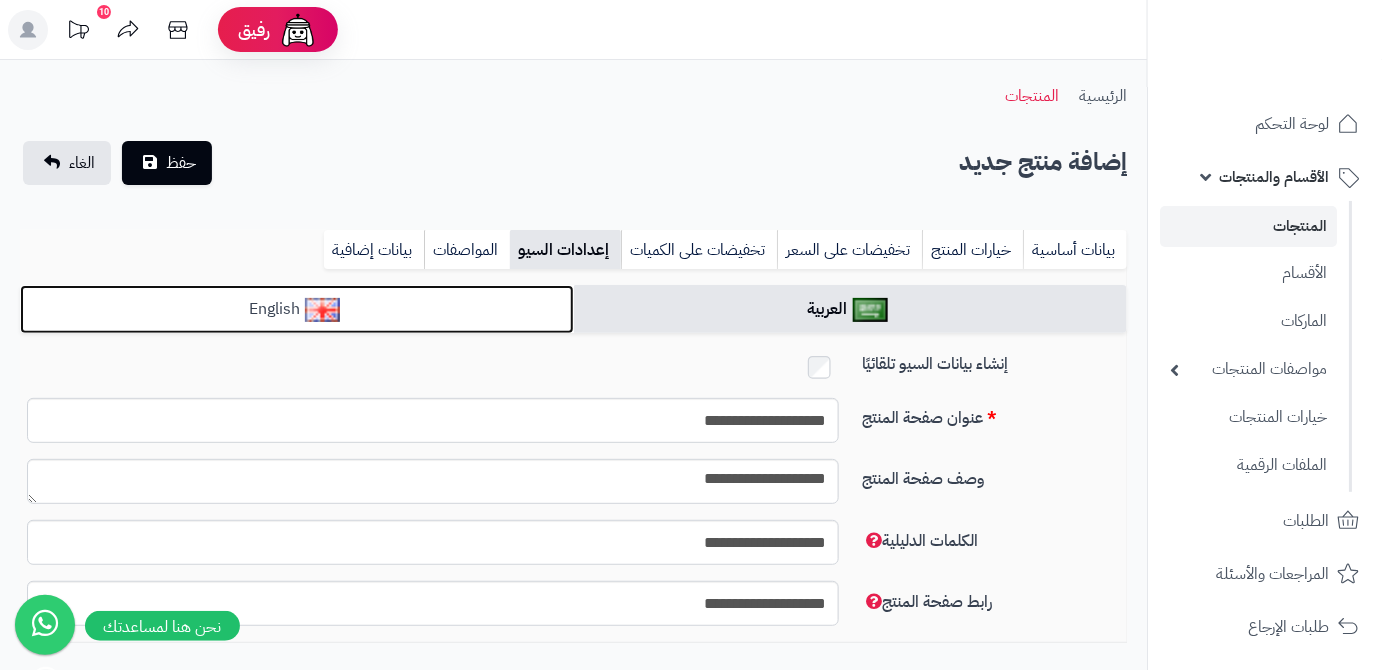 click on "English" at bounding box center [297, 309] 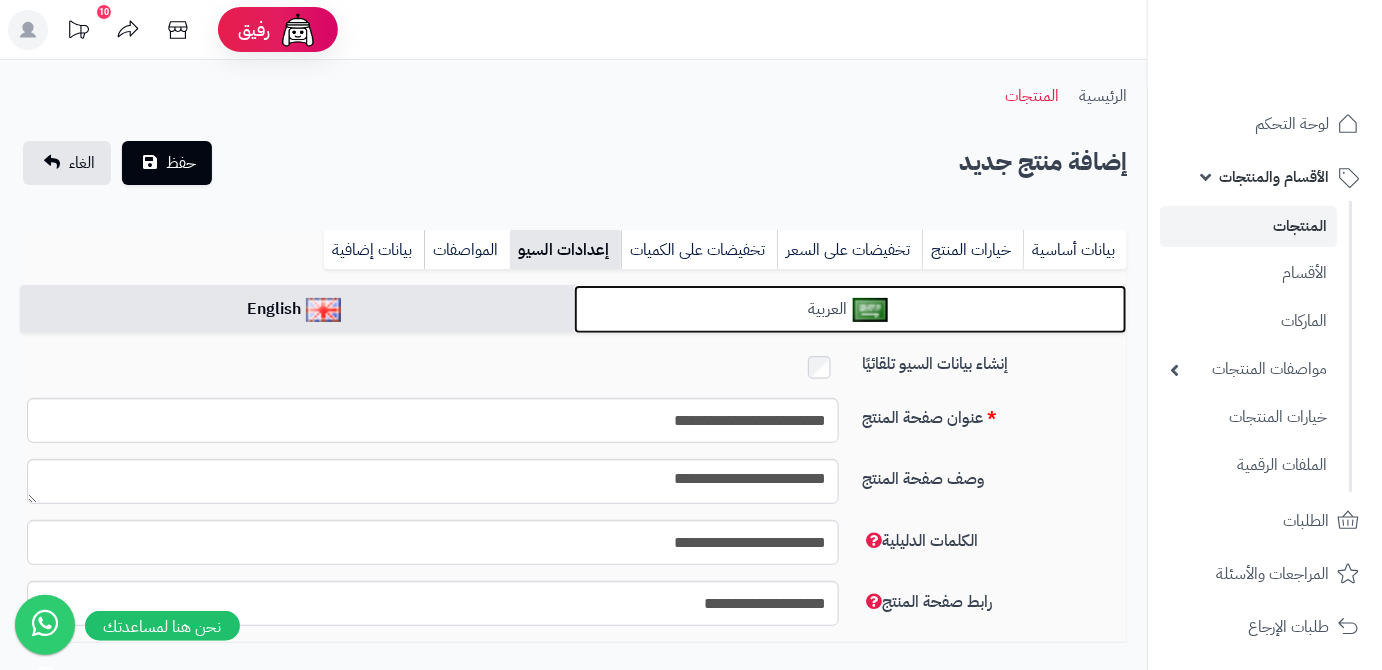 click on "العربية" at bounding box center [851, 309] 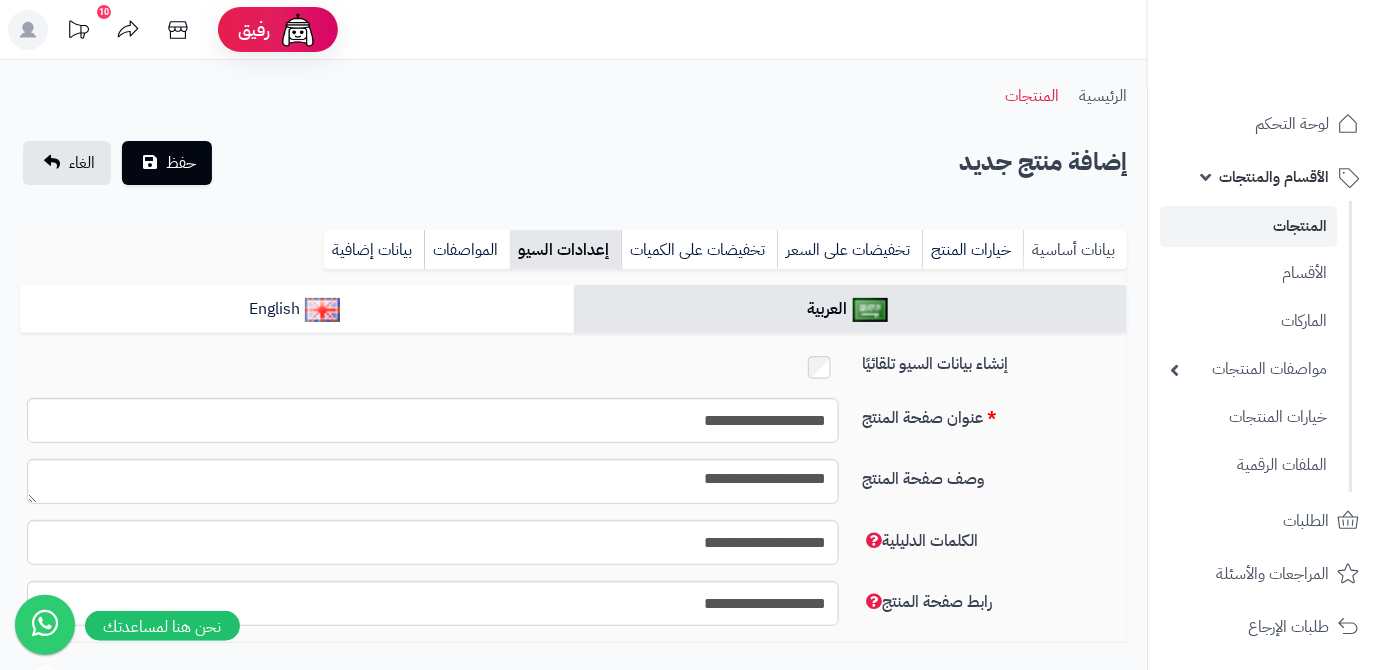 click on "بيانات أساسية" at bounding box center (1075, 250) 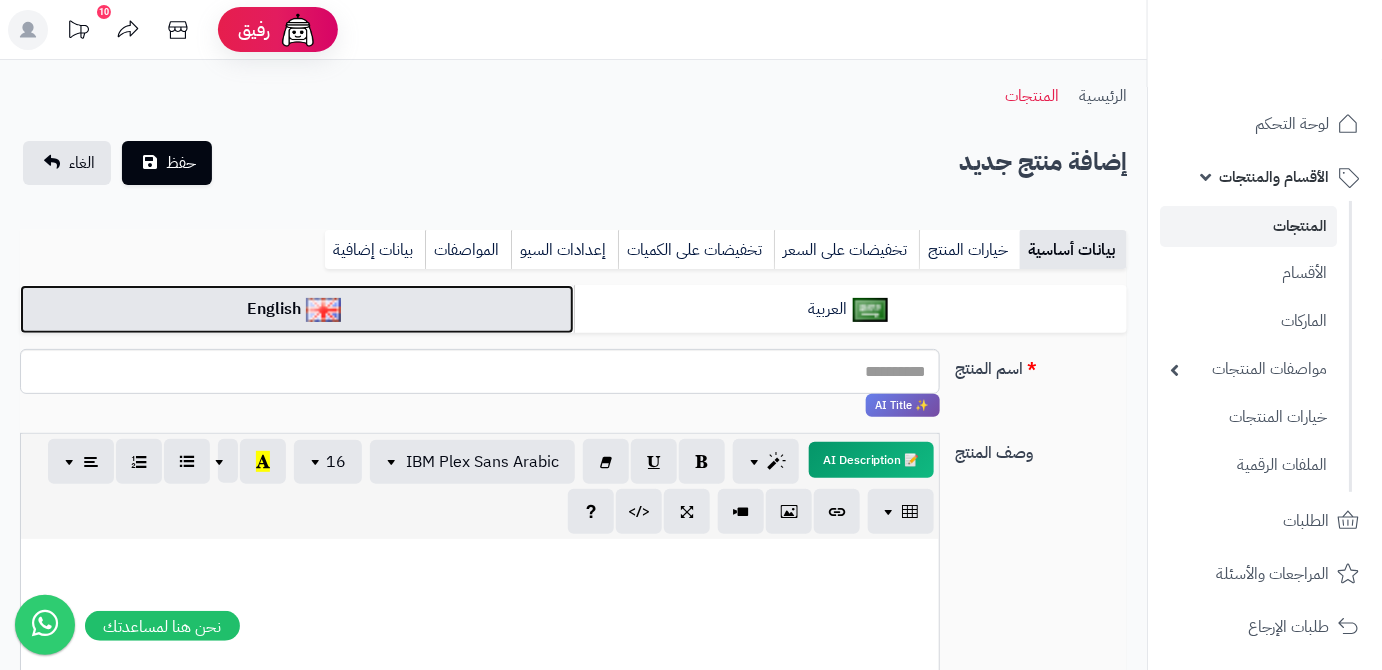 click on "English" at bounding box center [297, 309] 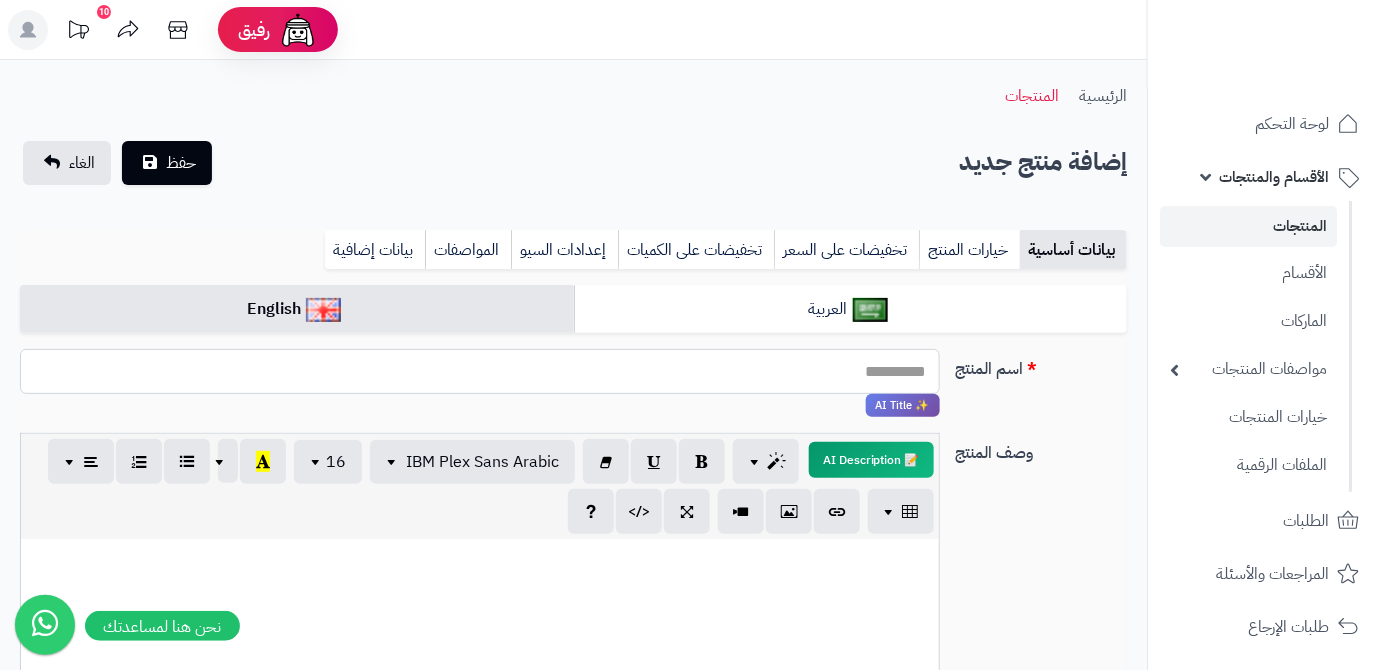 paste on "**********" 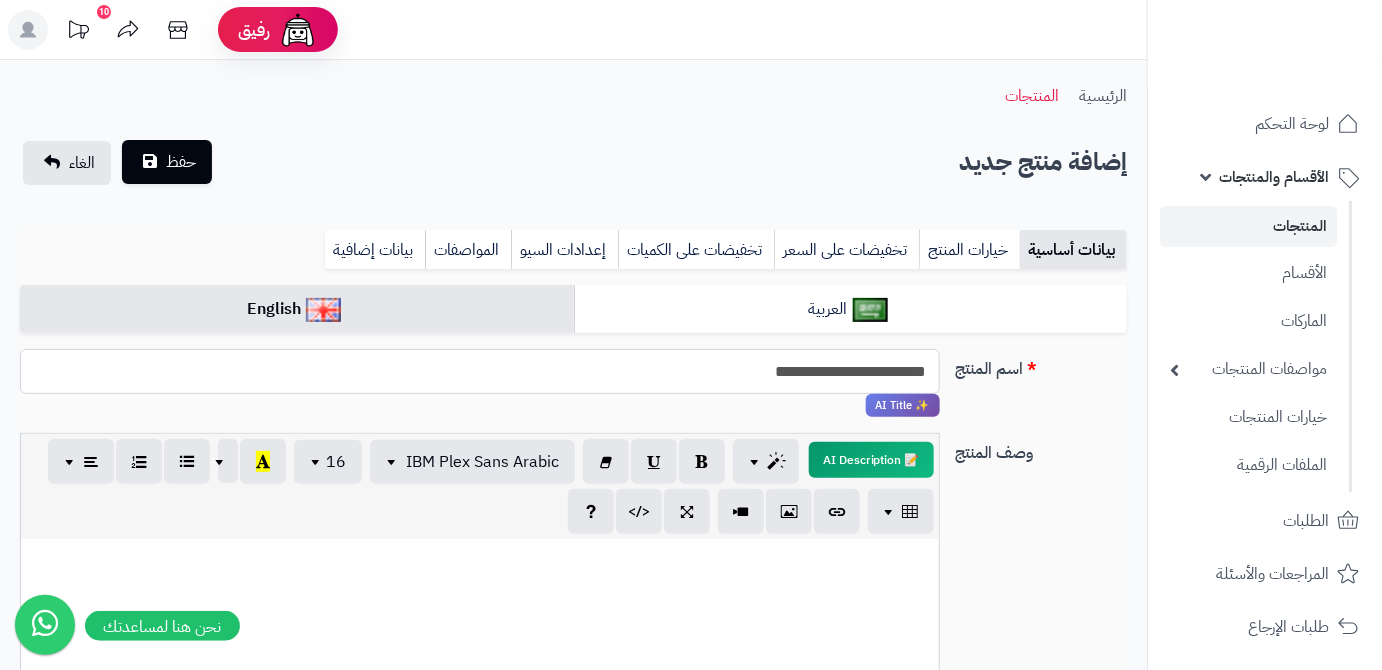 type on "**********" 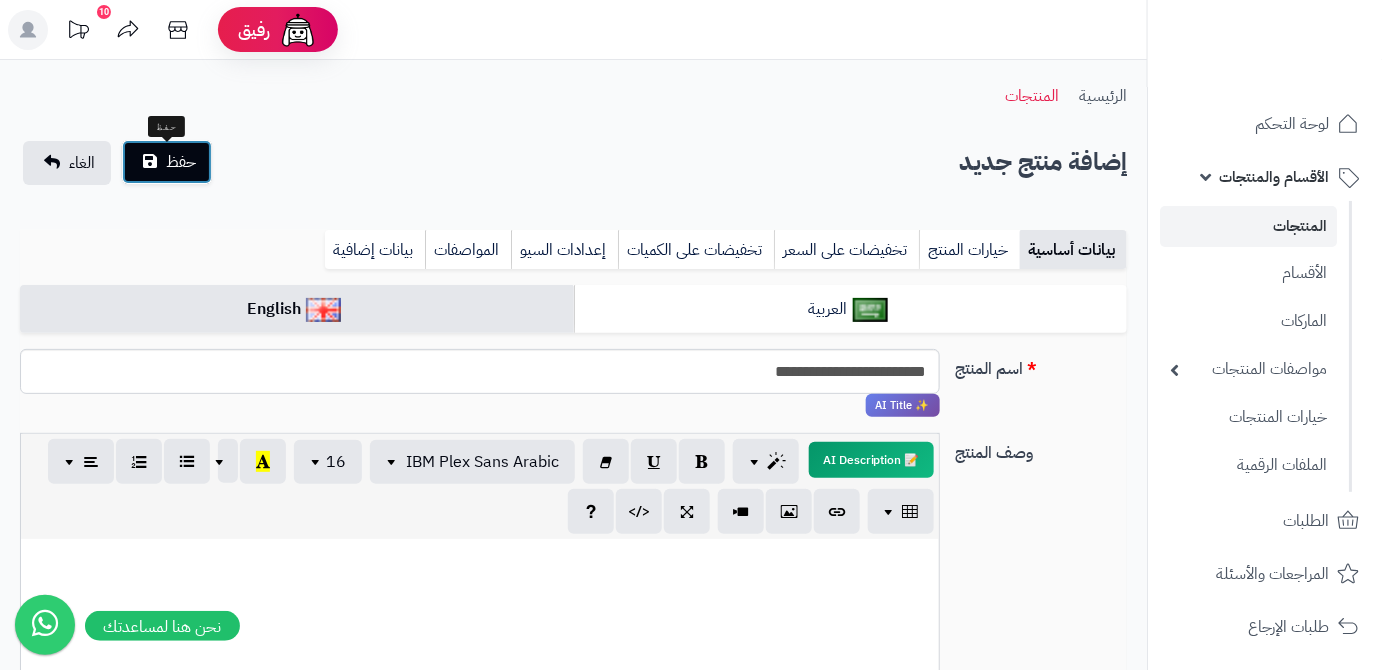 click on "حفظ" at bounding box center (181, 162) 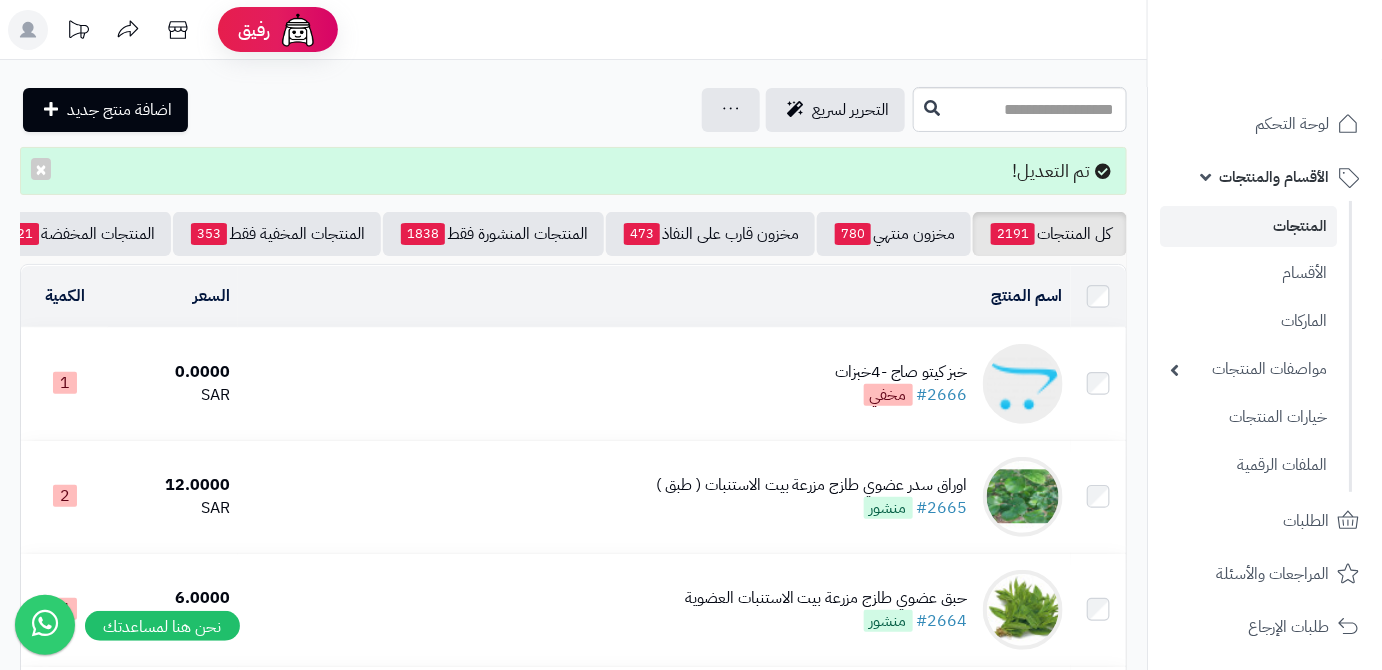scroll, scrollTop: 90, scrollLeft: 0, axis: vertical 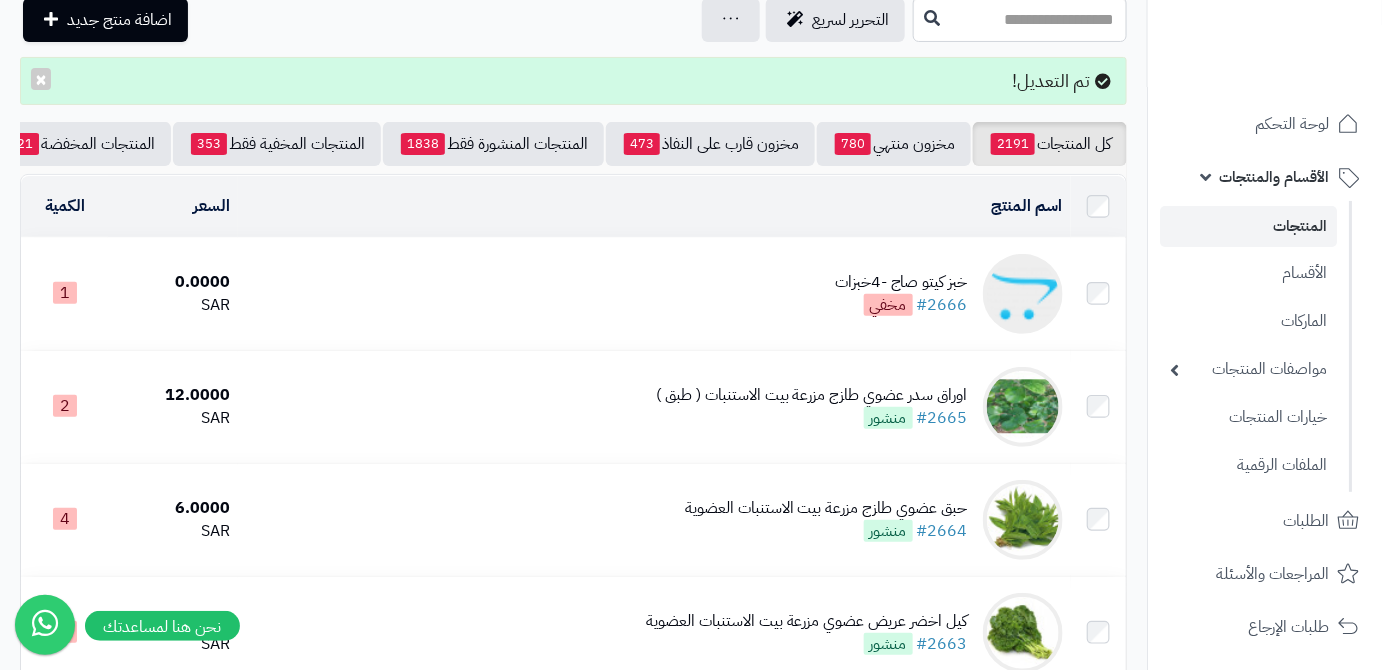 click on "خبز كيتو صاج -4خبزات
#2666
مخفي" at bounding box center (654, 294) 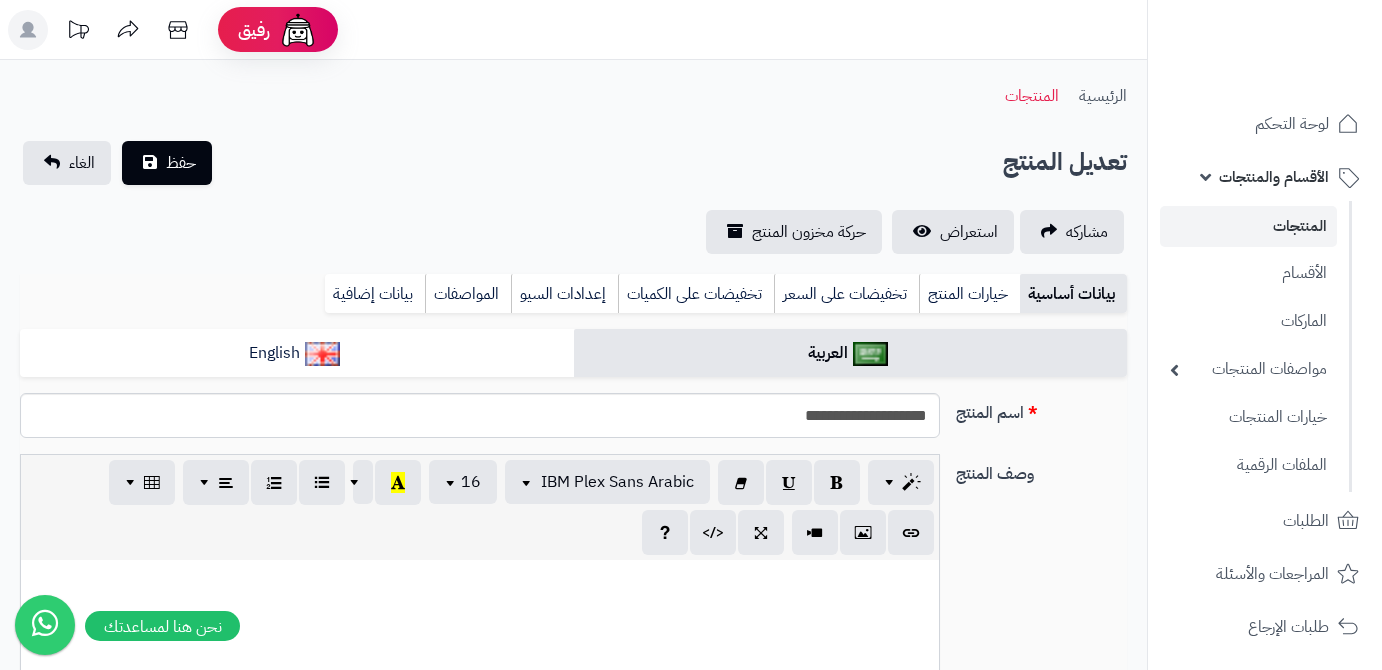 scroll, scrollTop: 0, scrollLeft: 0, axis: both 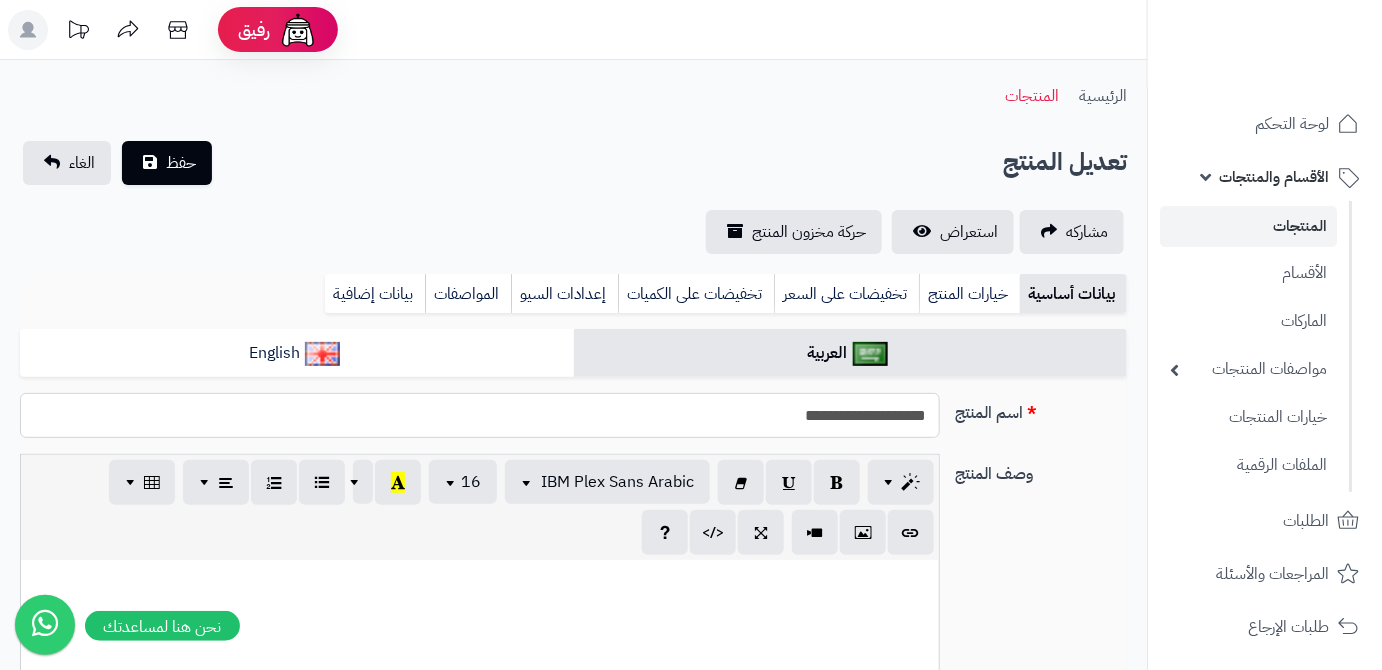click on "**********" at bounding box center [480, 415] 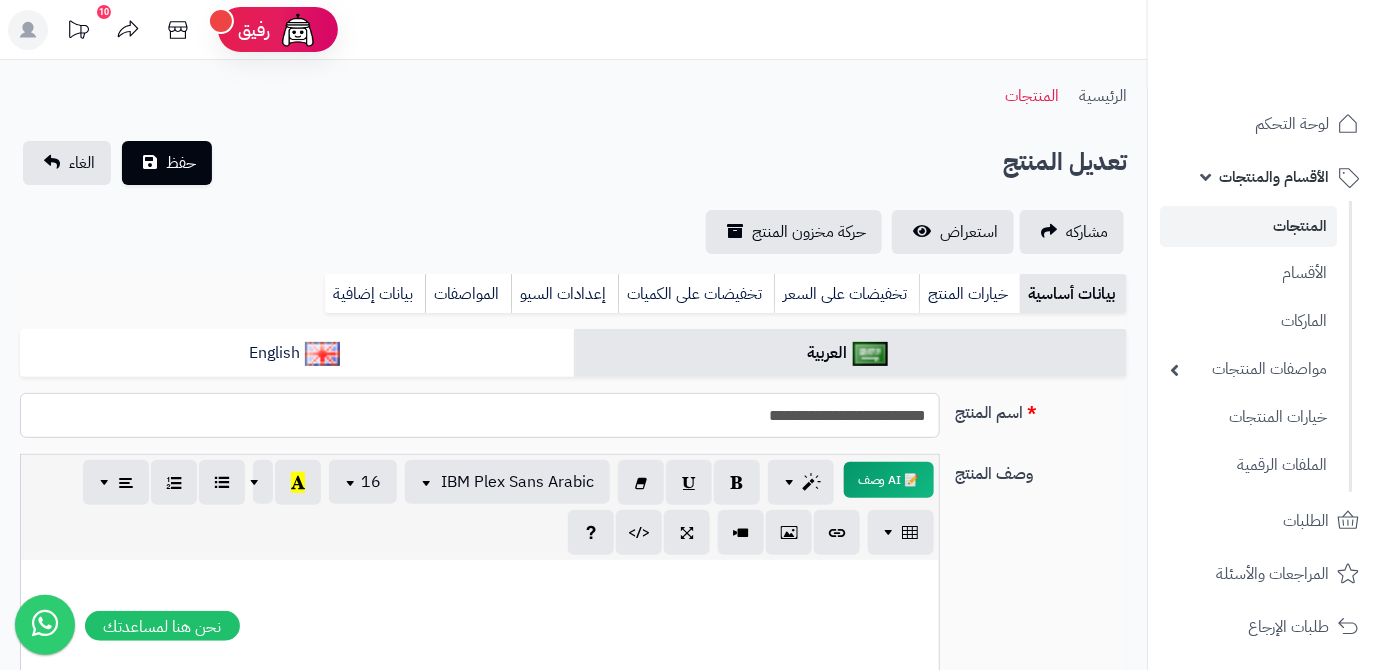 type on "**********" 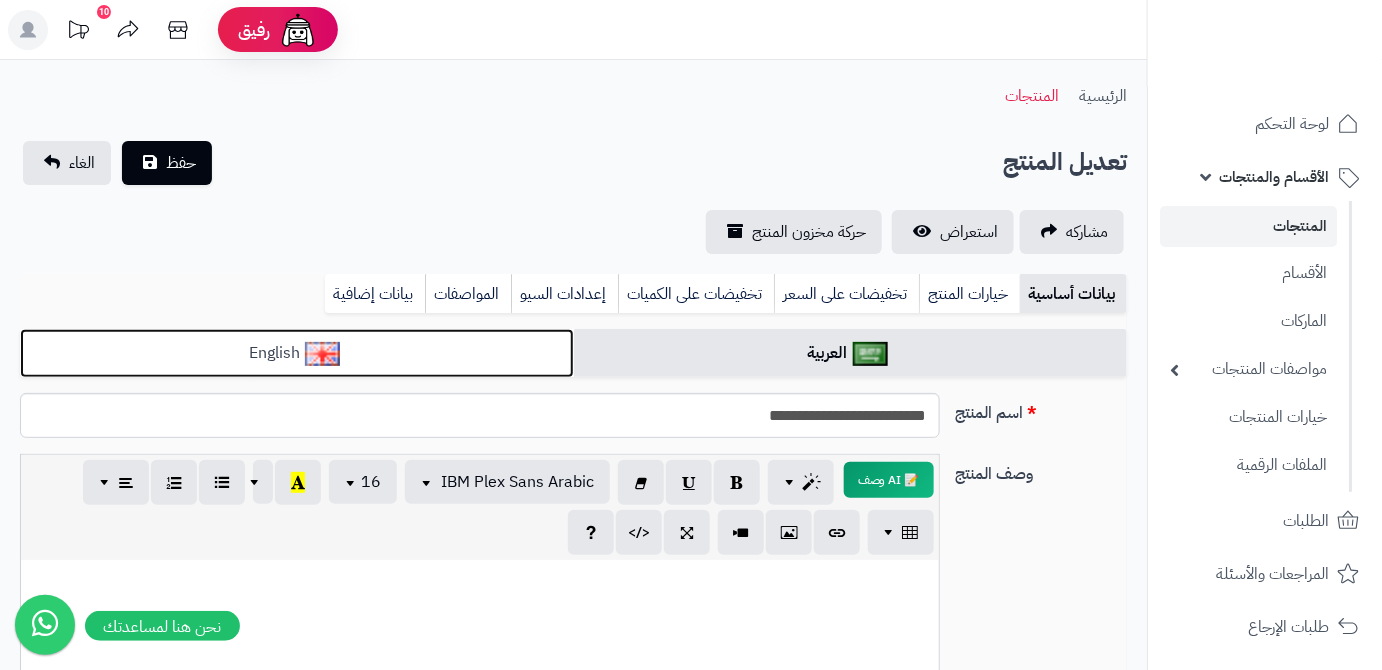 click on "English" at bounding box center (297, 353) 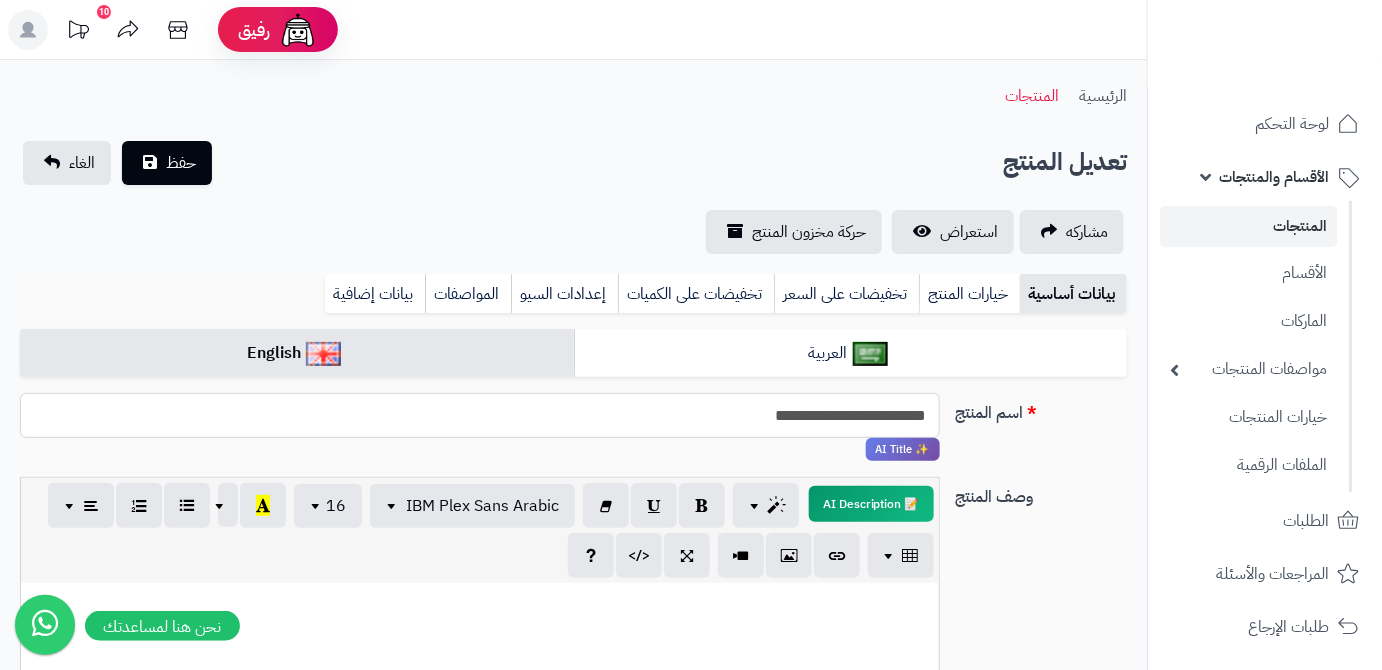 click on "**********" at bounding box center [480, 415] 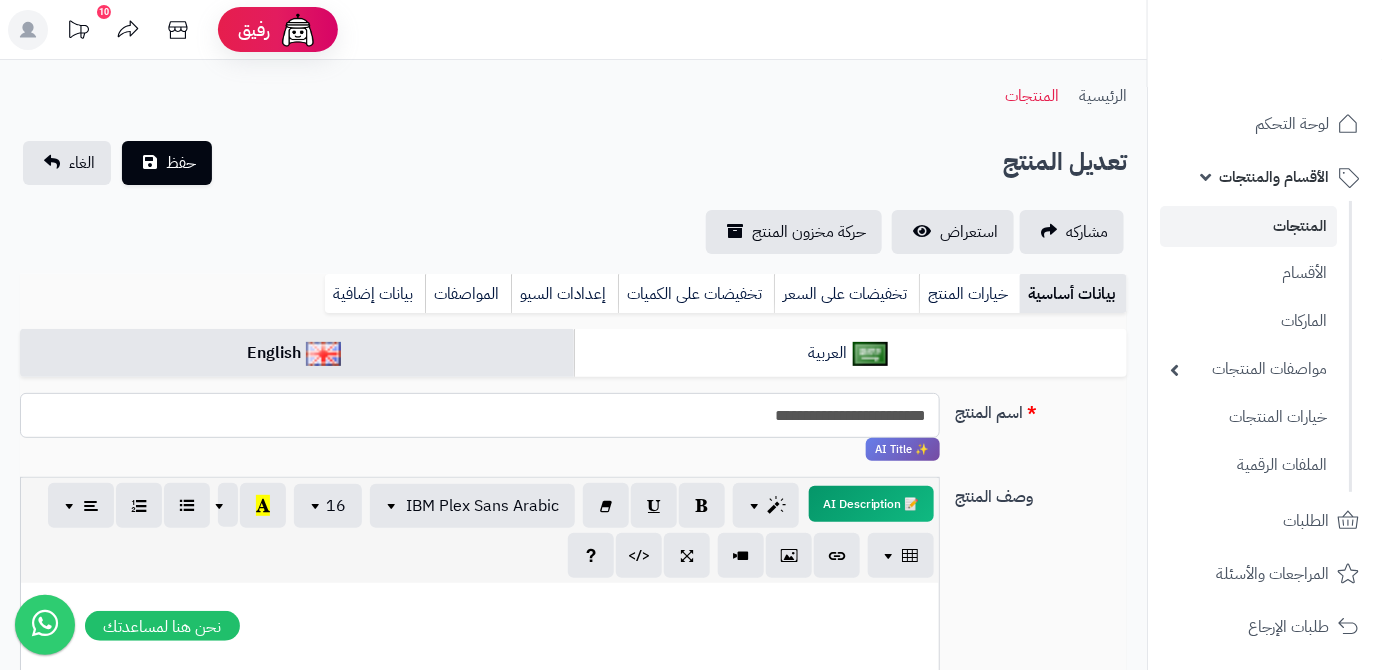 paste on "********" 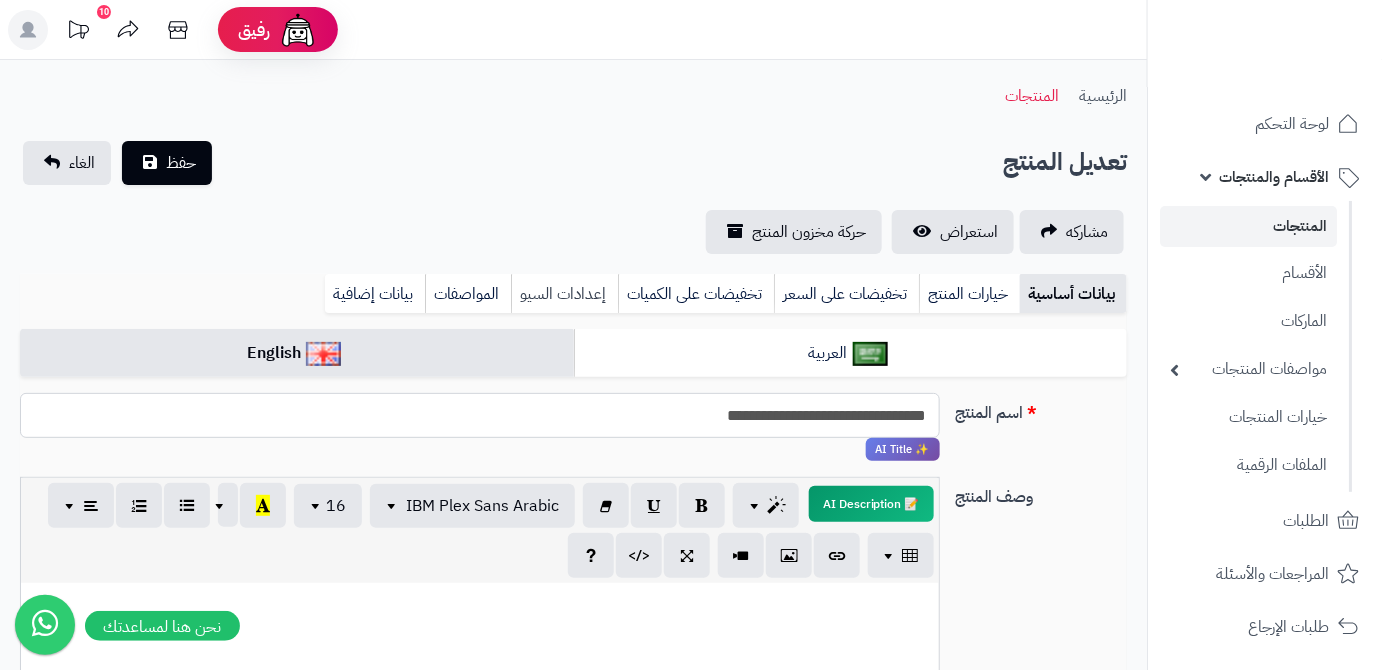 type on "**********" 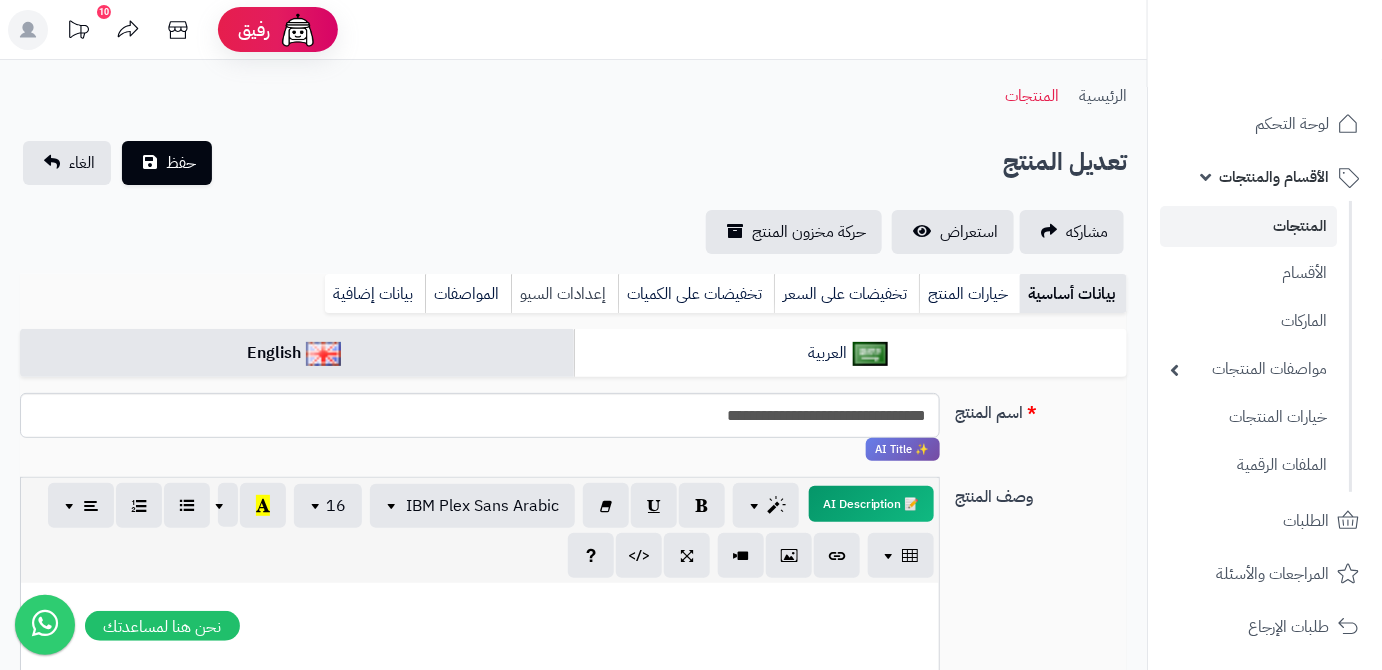 click on "إعدادات السيو" at bounding box center [564, 294] 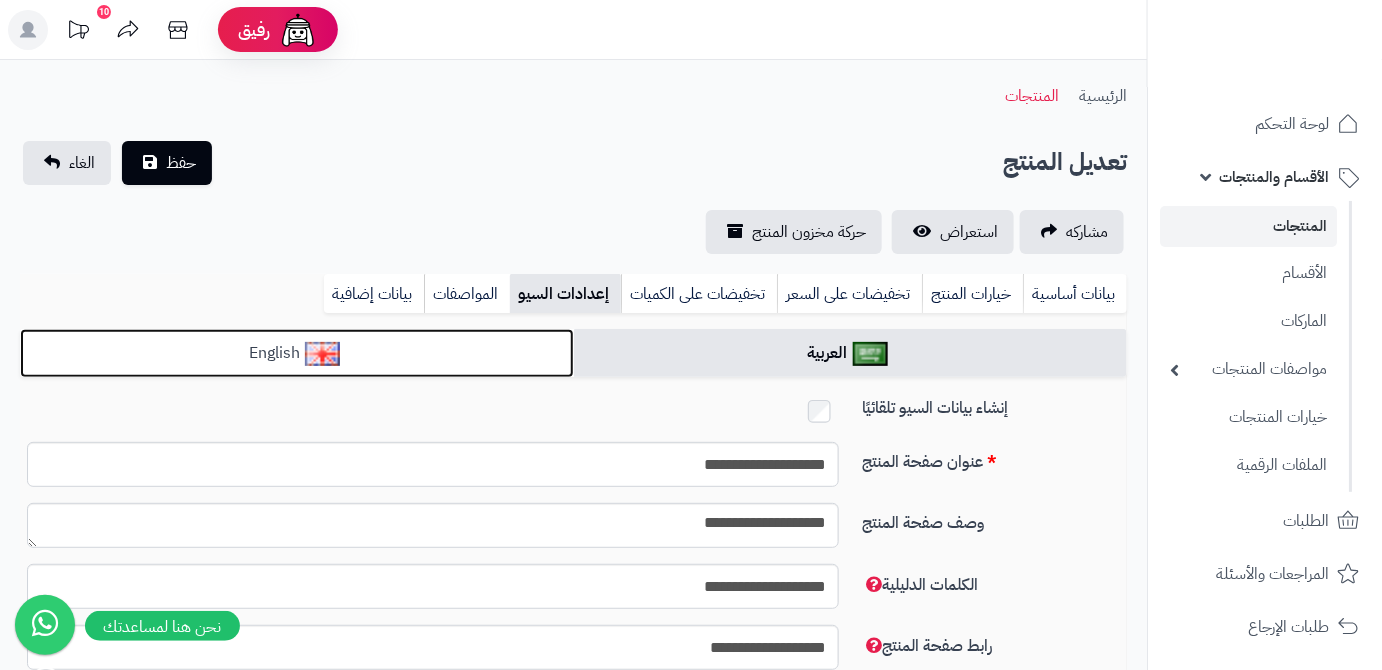 click on "English" at bounding box center [297, 353] 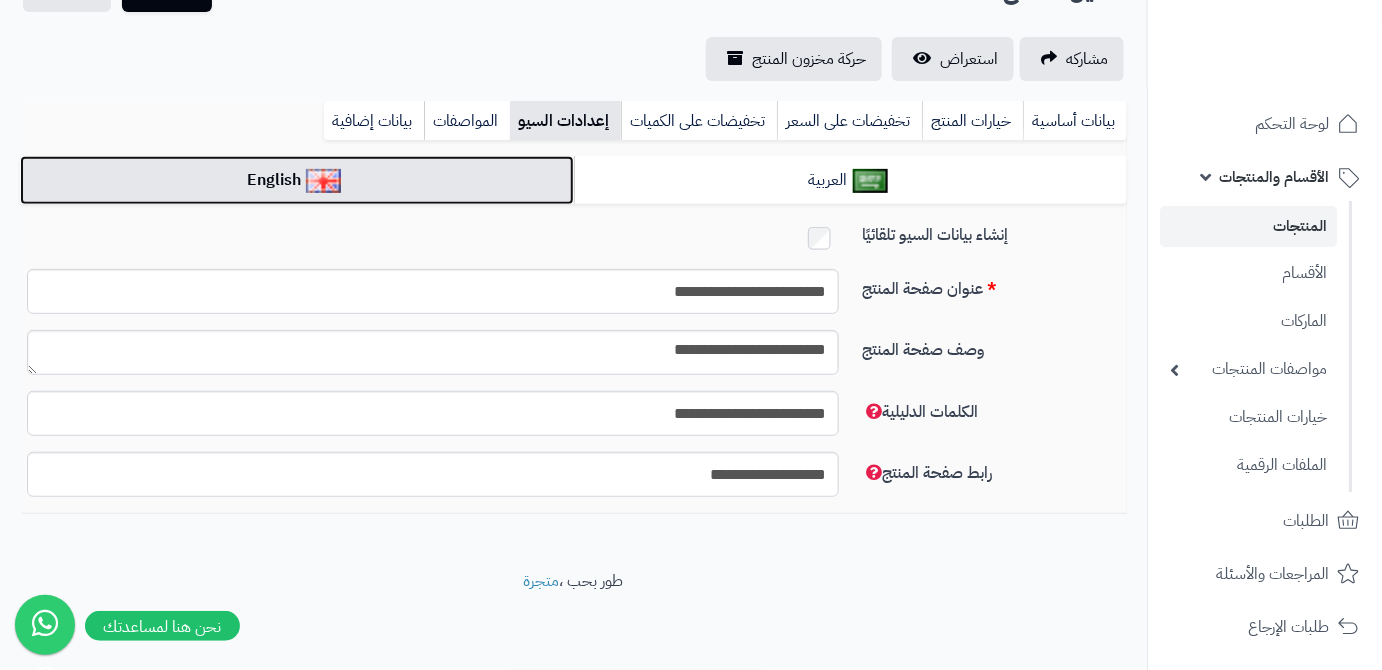 scroll, scrollTop: 175, scrollLeft: 0, axis: vertical 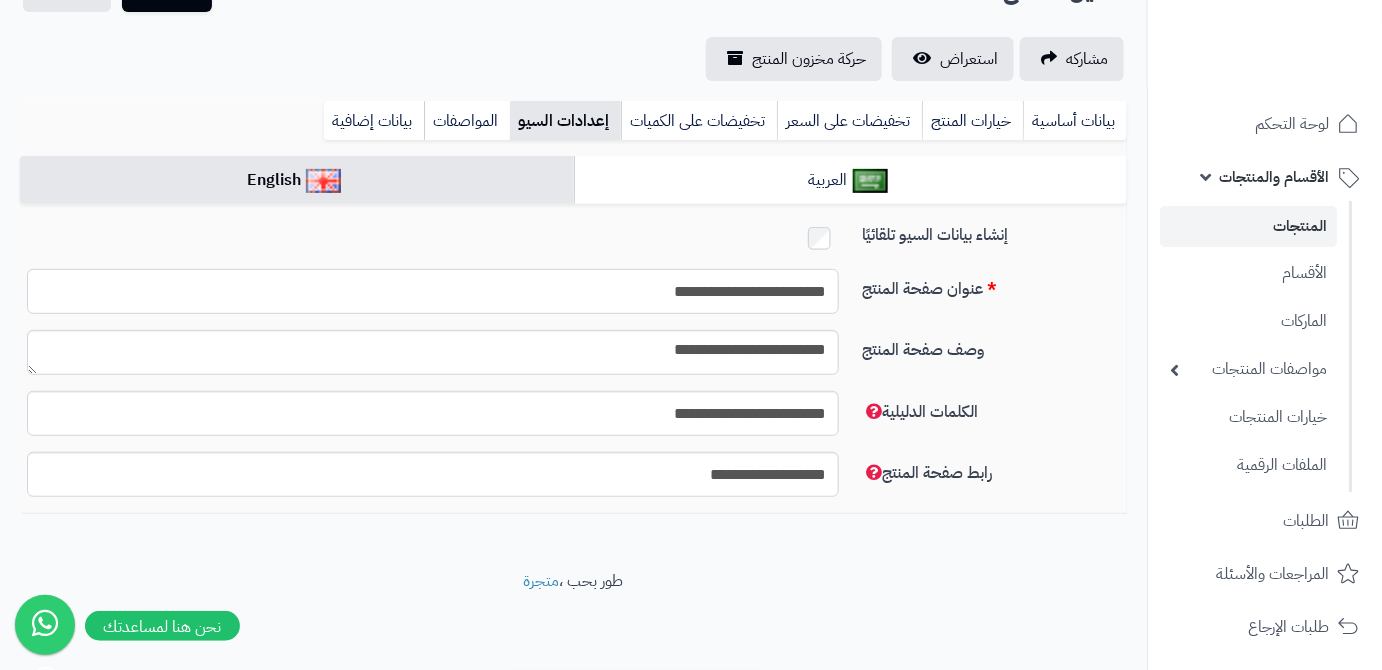 click on "**********" at bounding box center (433, 291) 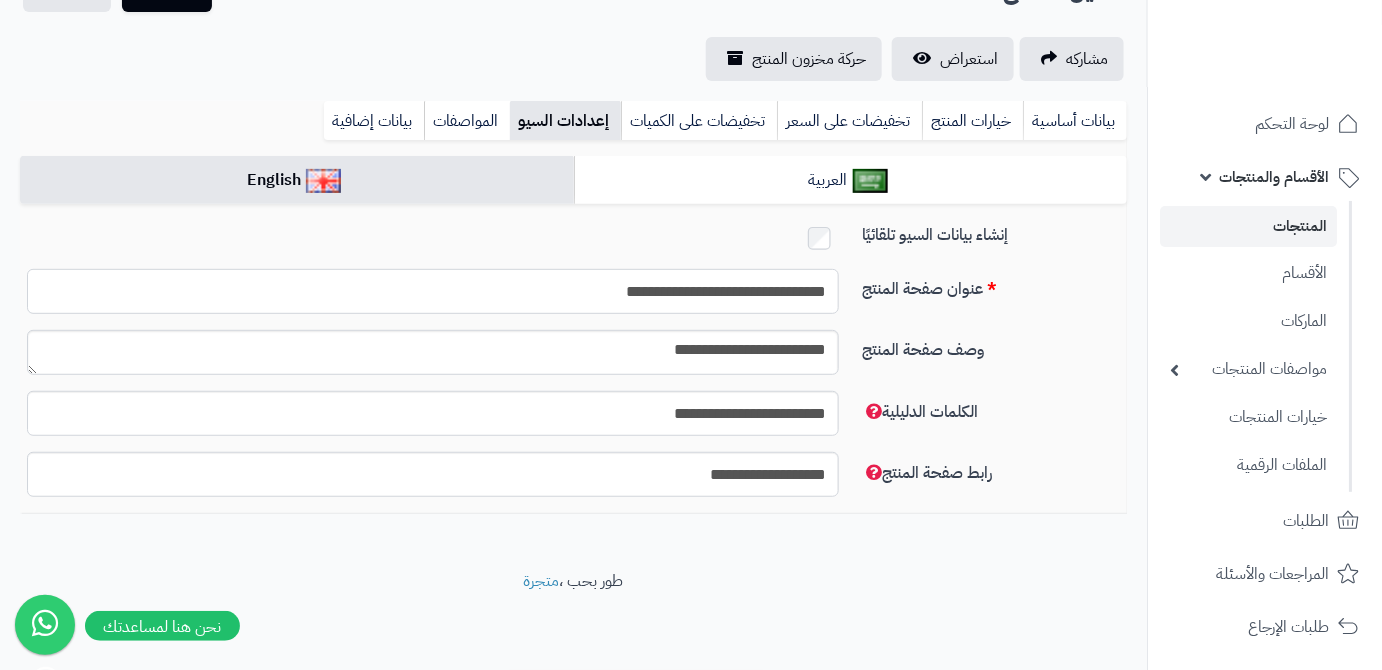 type on "**********" 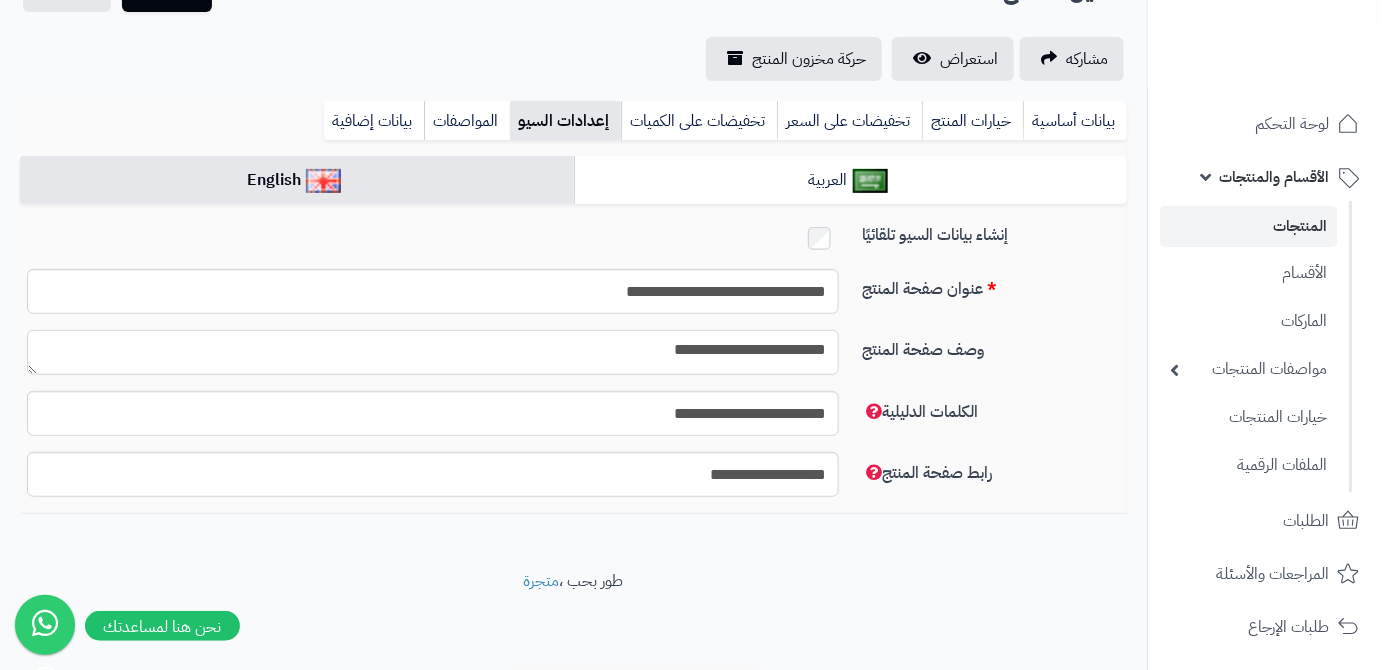 click on "**********" at bounding box center (433, 352) 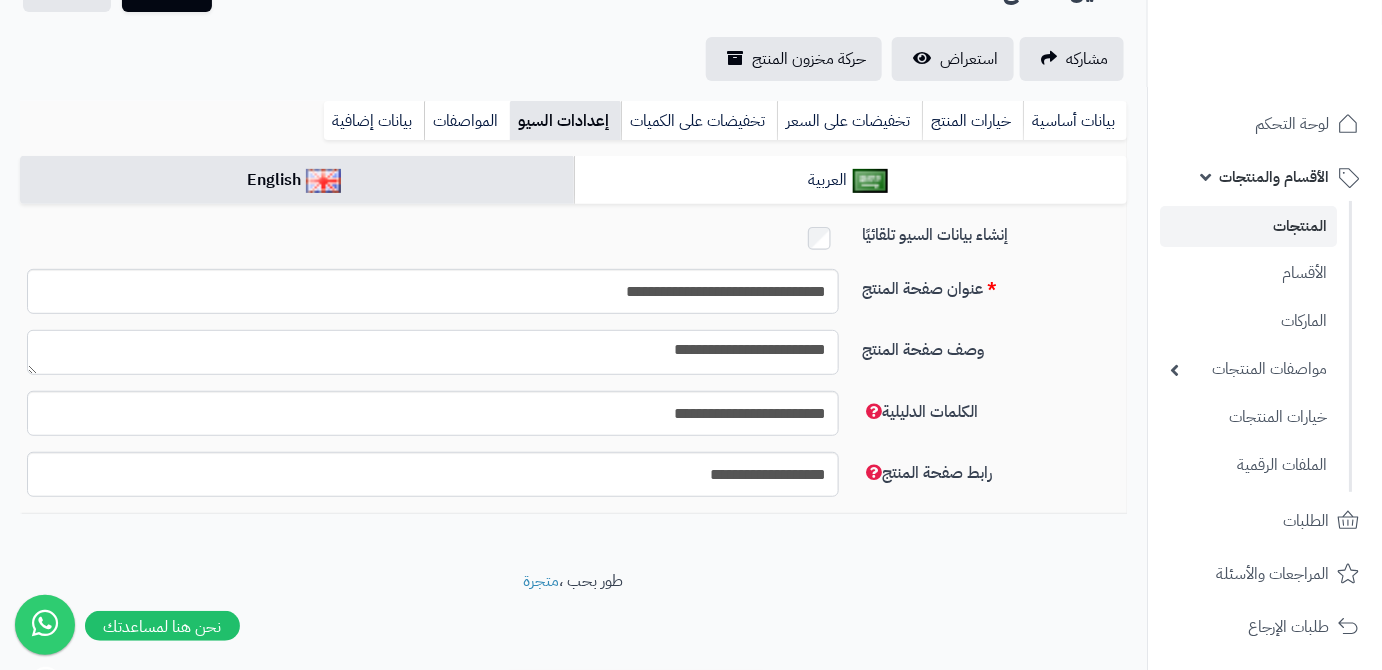 paste on "********" 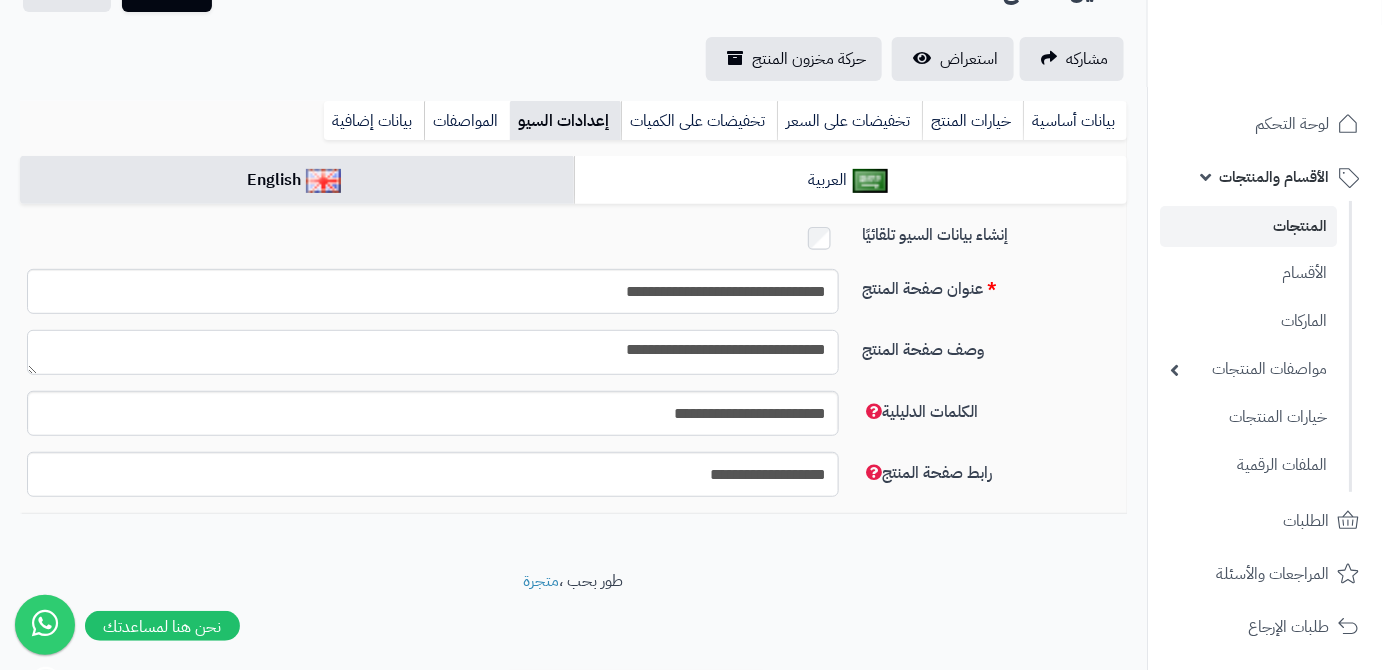 type on "**********" 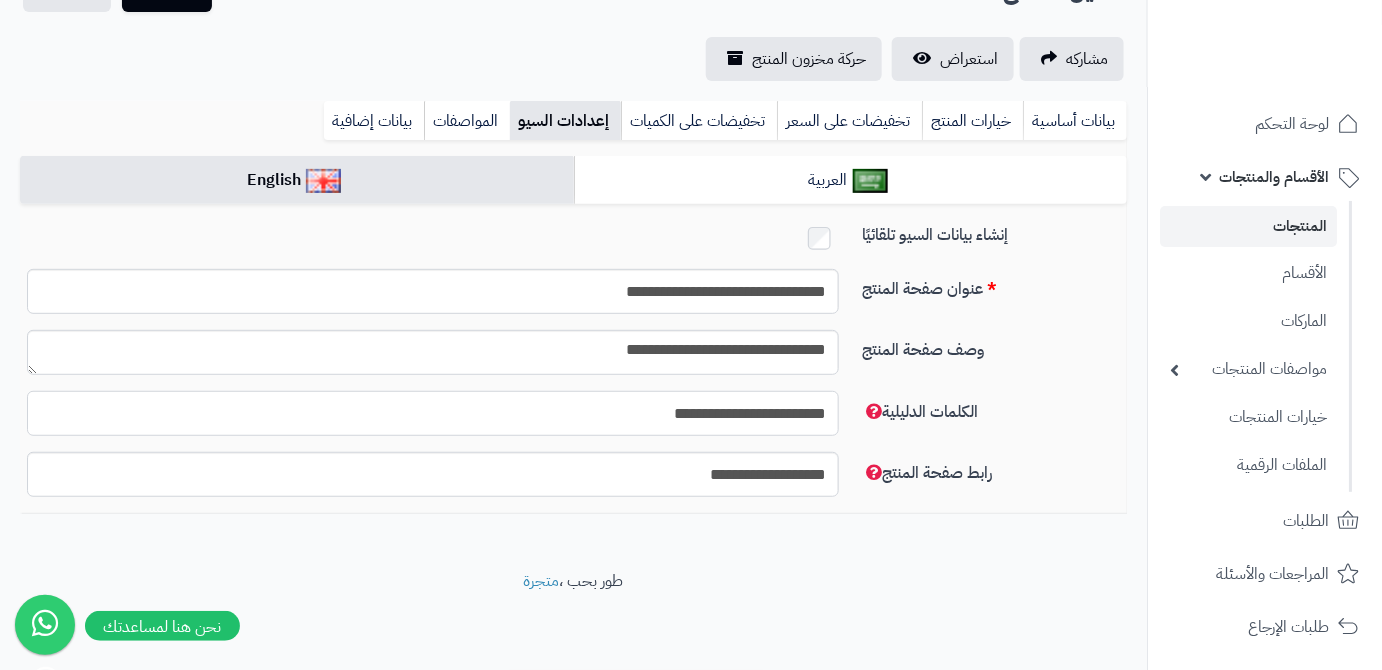 click on "**********" at bounding box center [433, 413] 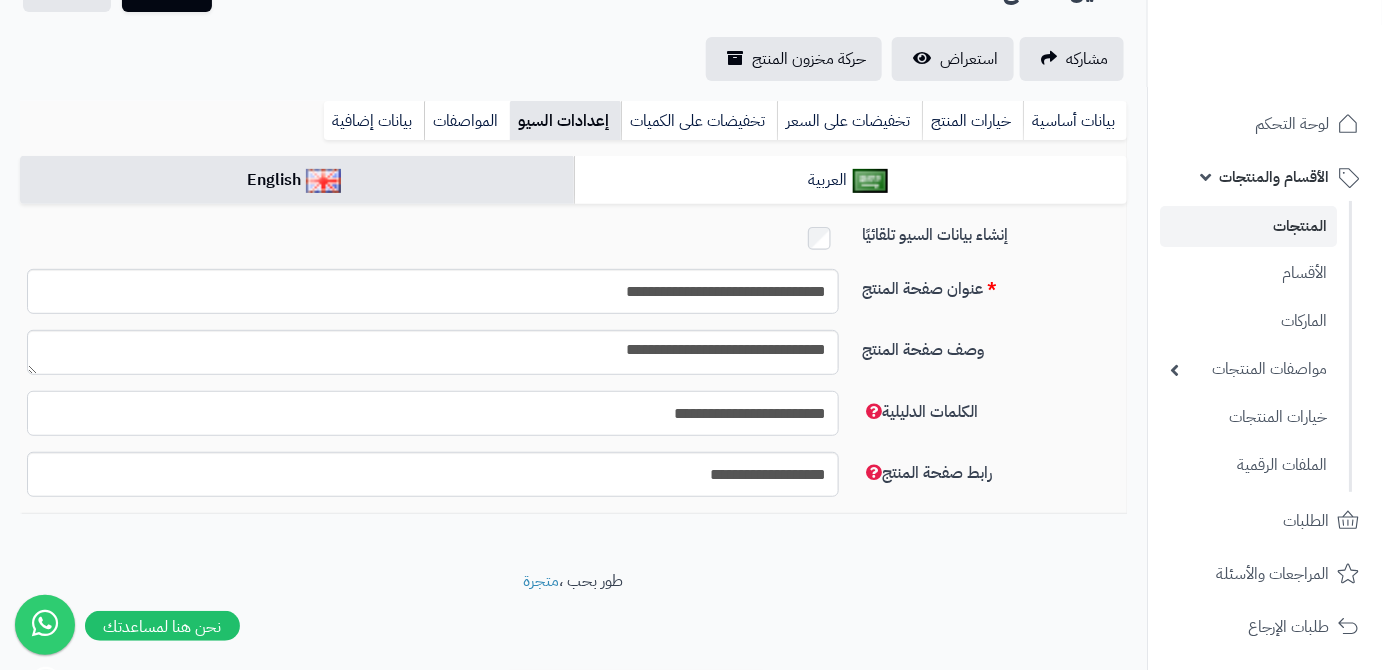 paste on "********" 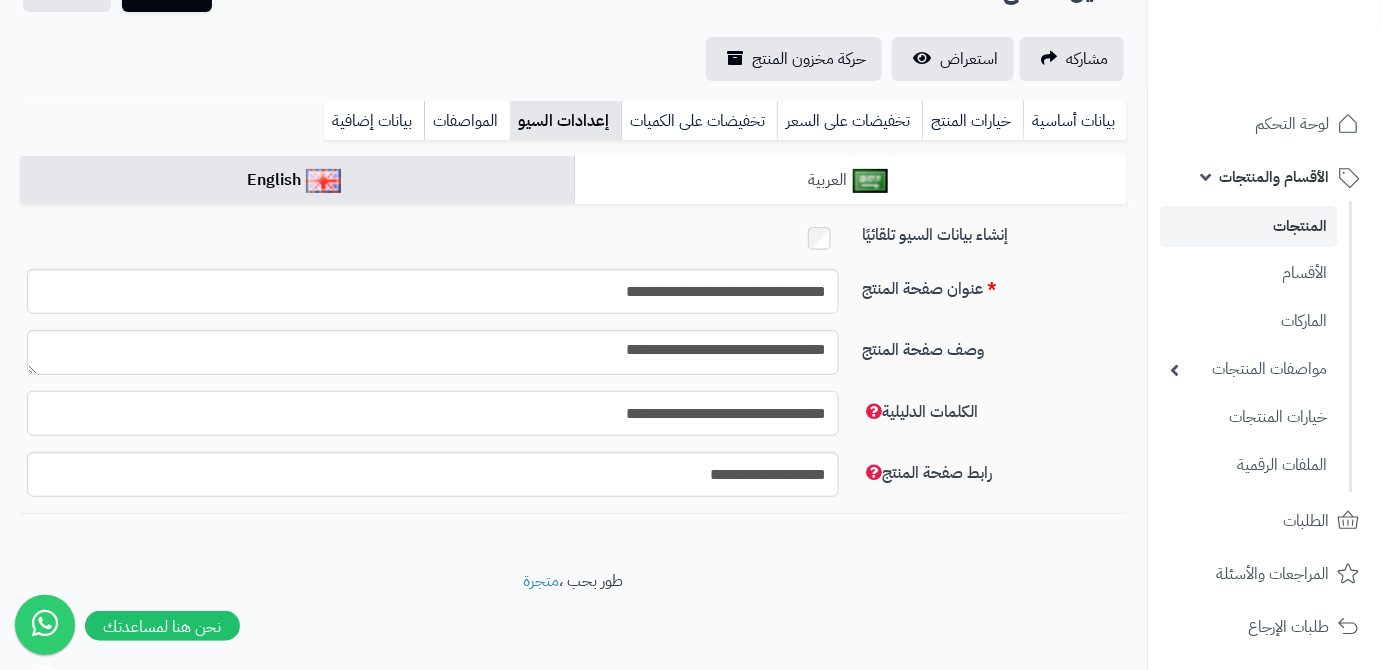 type on "**********" 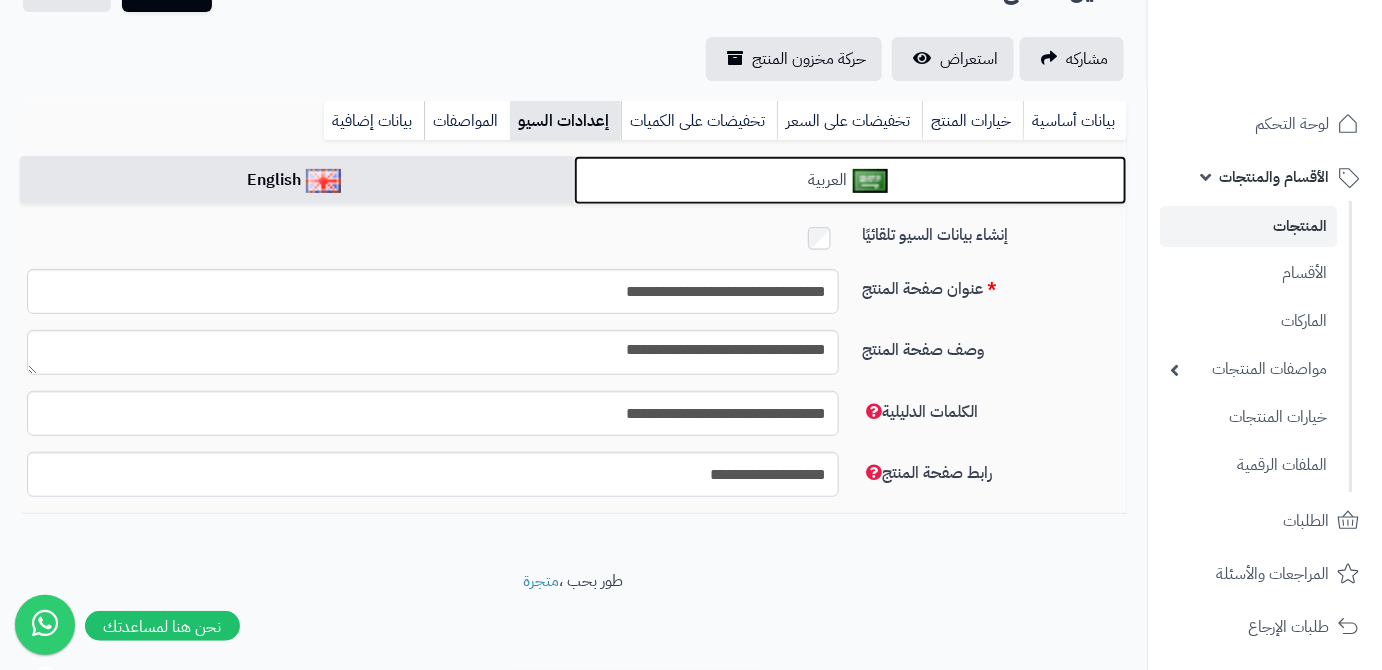click on "العربية" at bounding box center [851, 180] 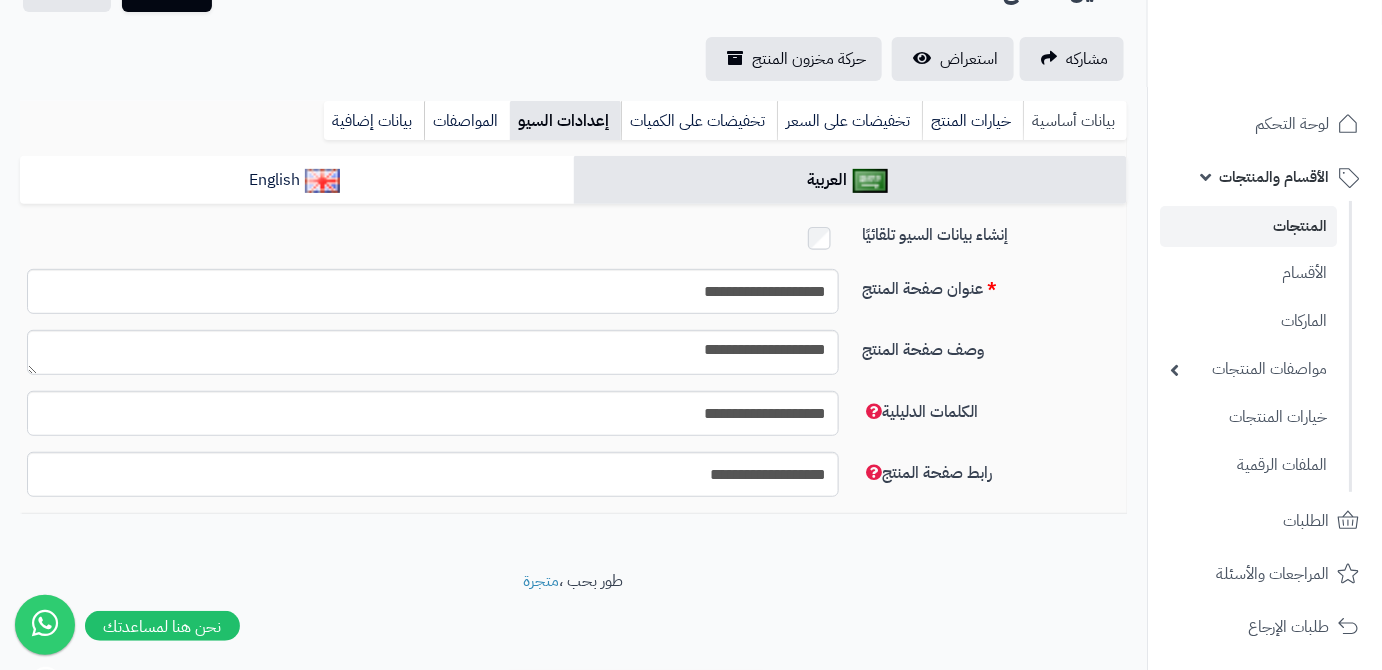 click on "بيانات أساسية" at bounding box center (1075, 121) 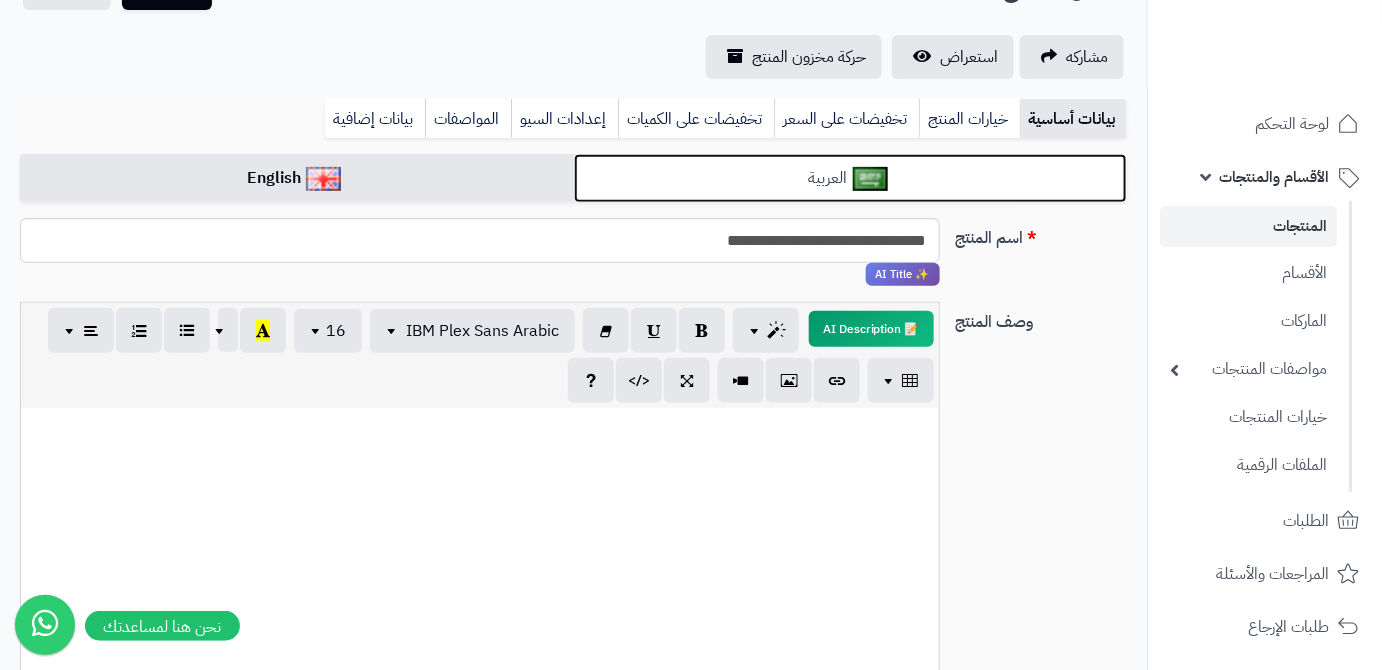 click on "العربية" at bounding box center [851, 178] 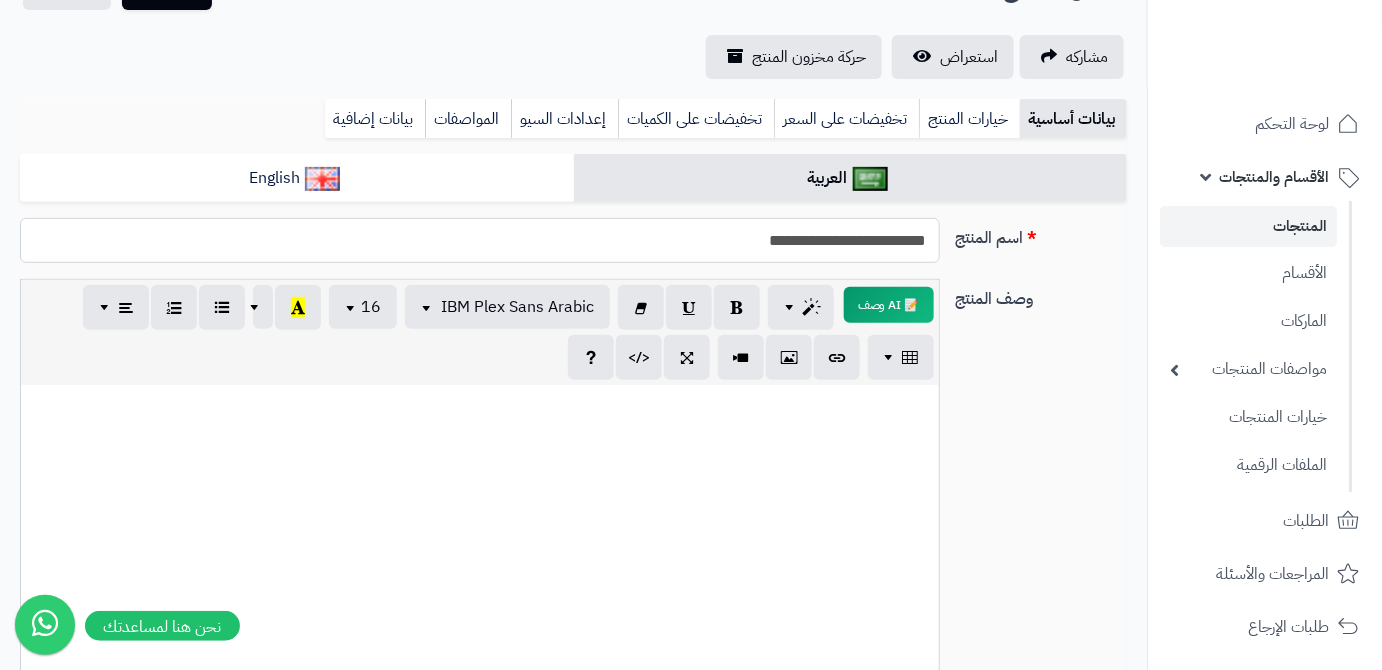 click on "**********" at bounding box center [480, 240] 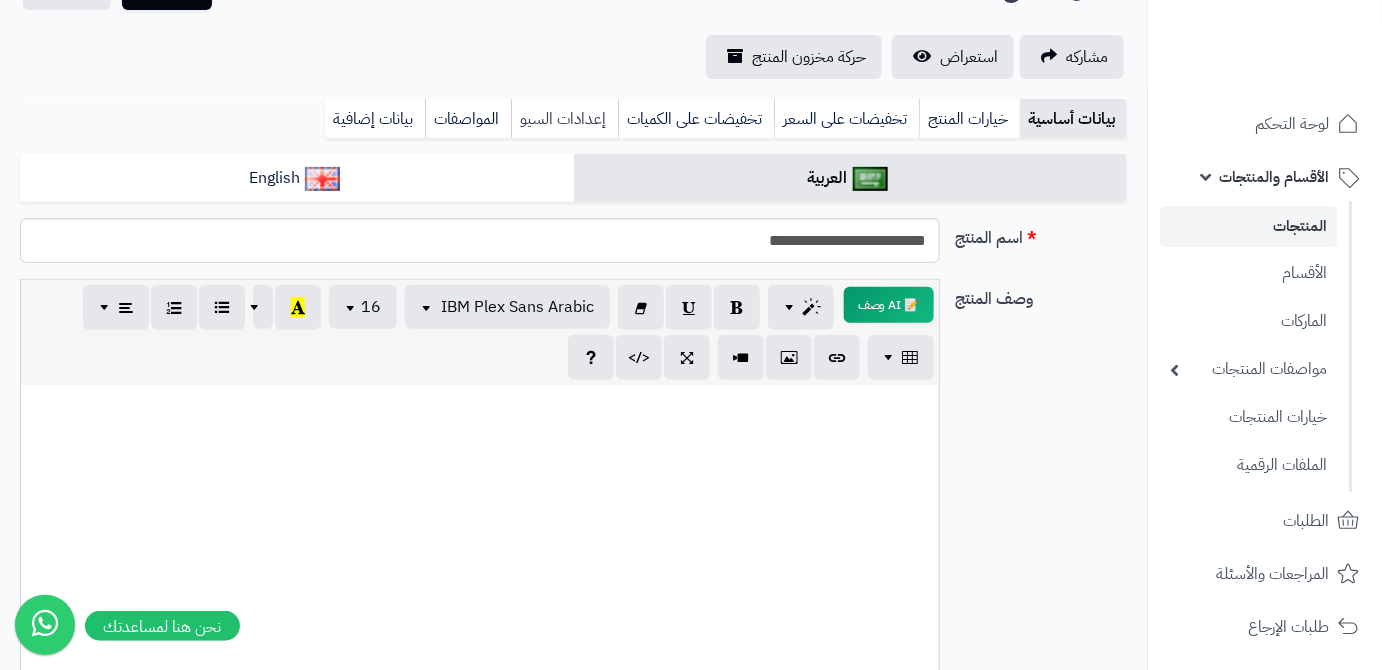 click on "إعدادات السيو" at bounding box center (564, 119) 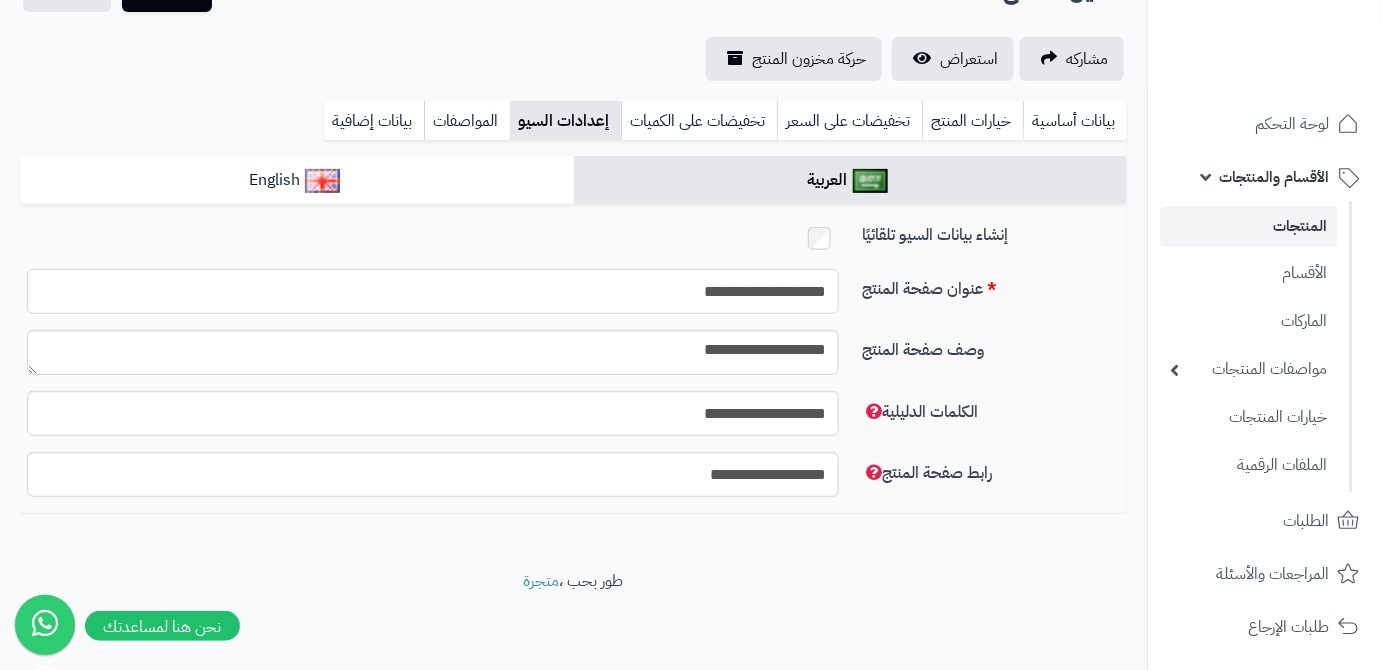 click on "**********" at bounding box center [433, 291] 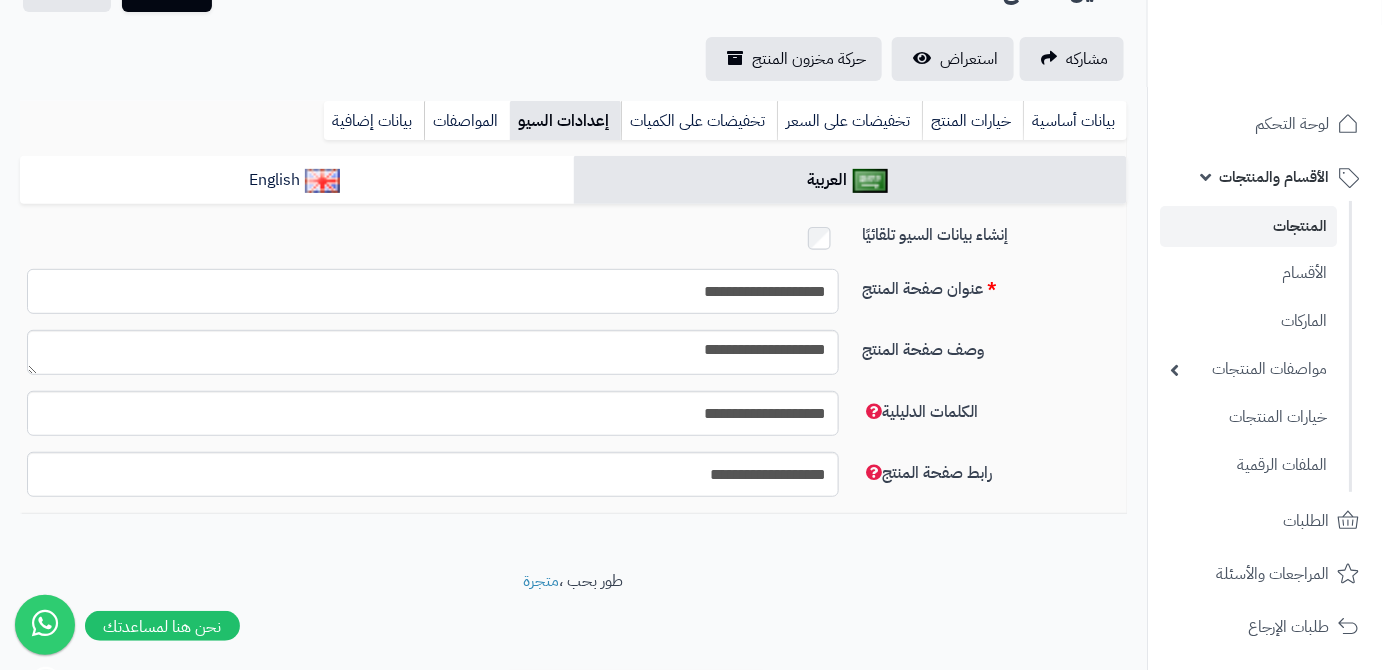 paste on "******" 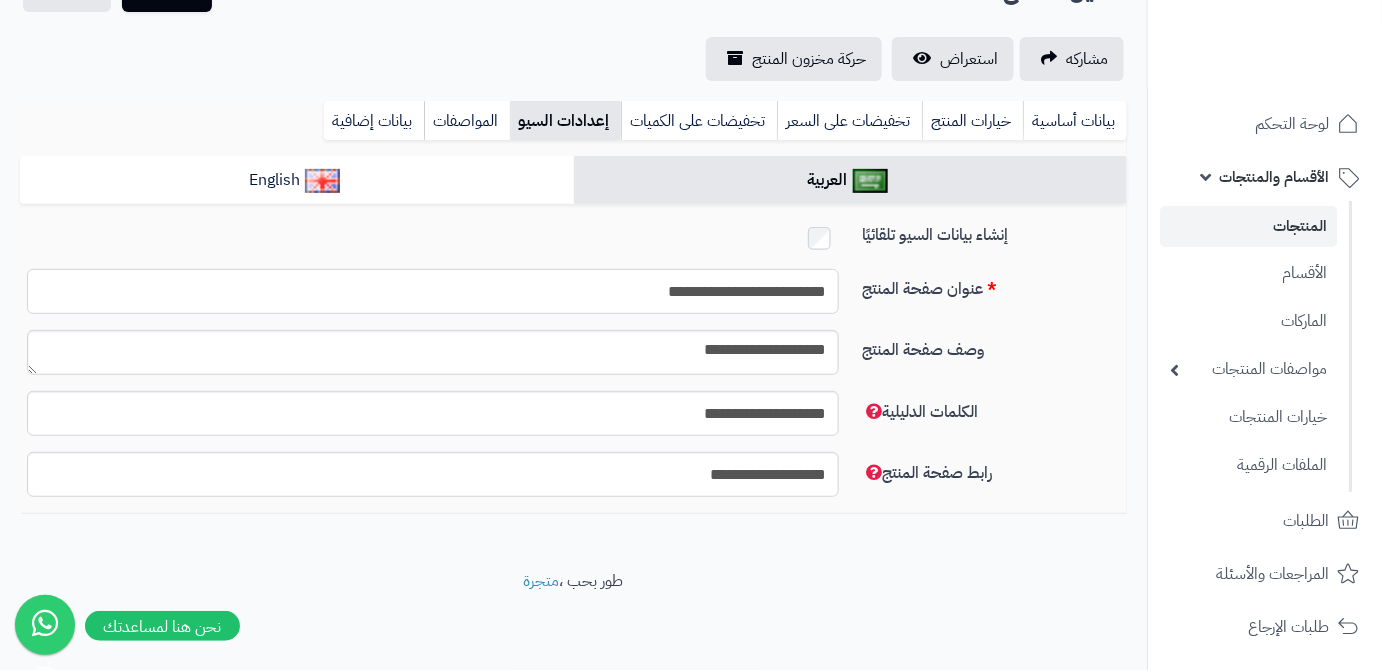 type on "**********" 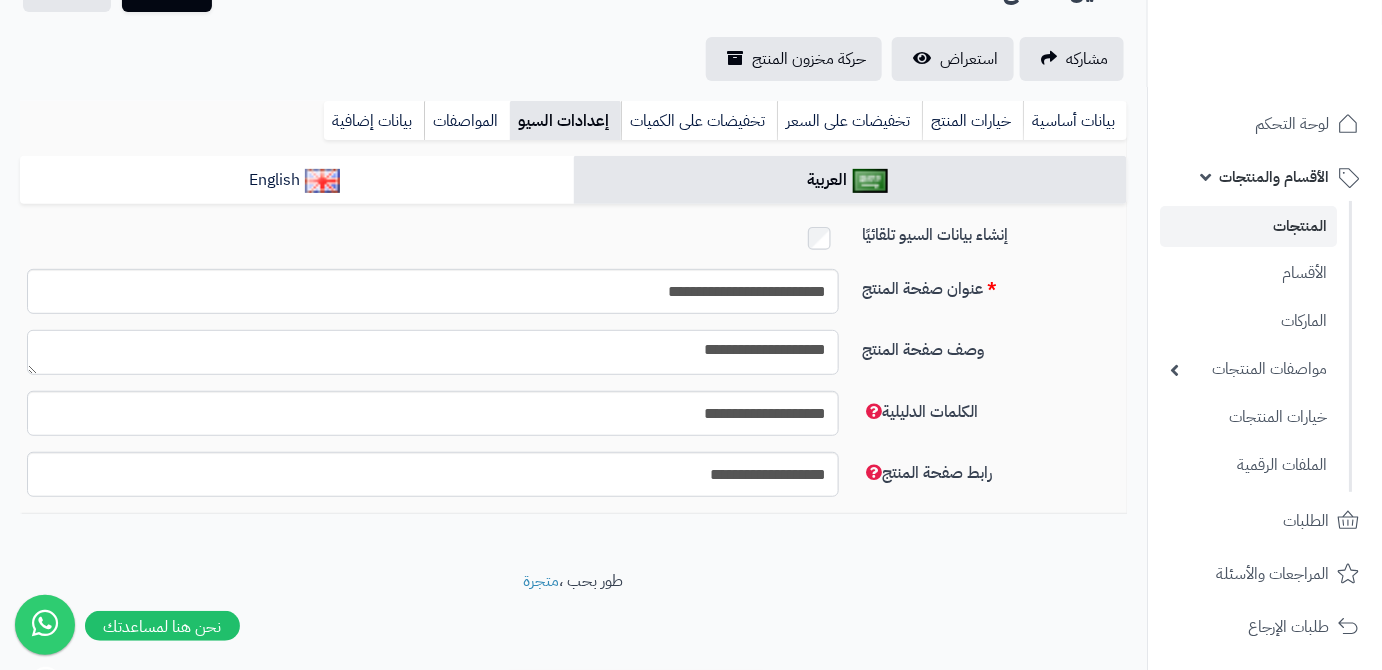 click on "**********" at bounding box center (433, 352) 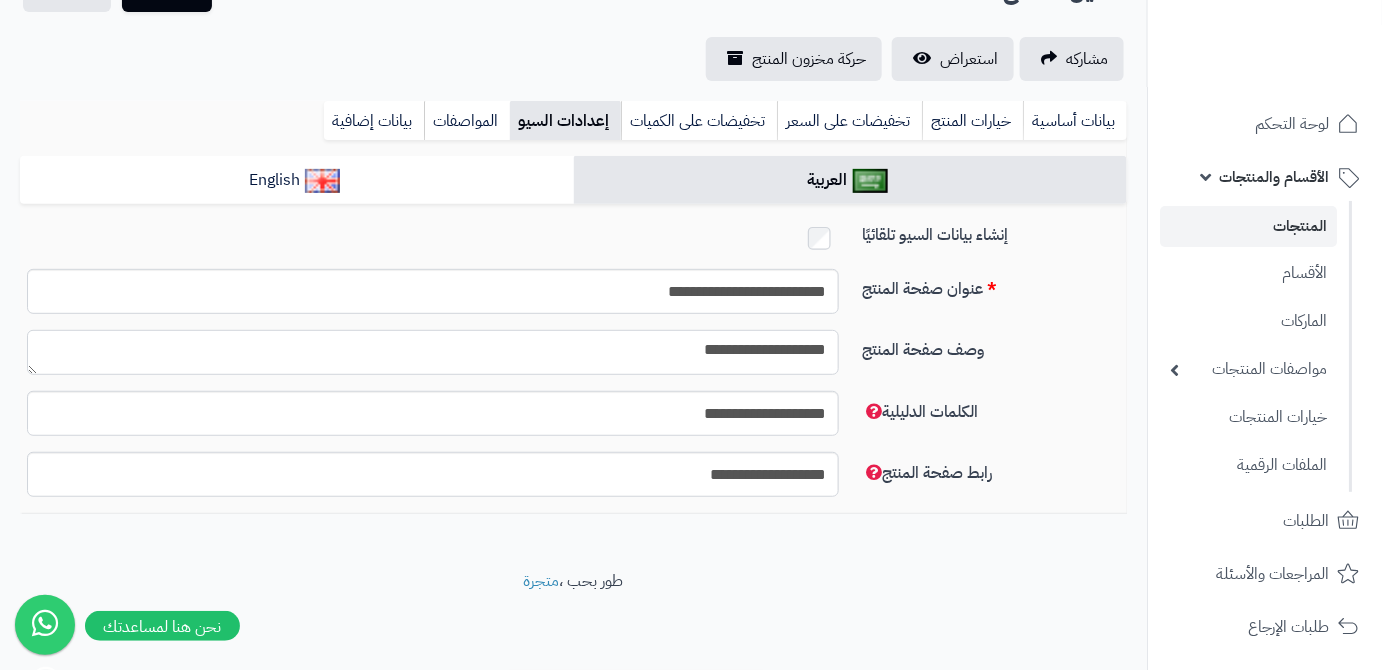 paste on "******" 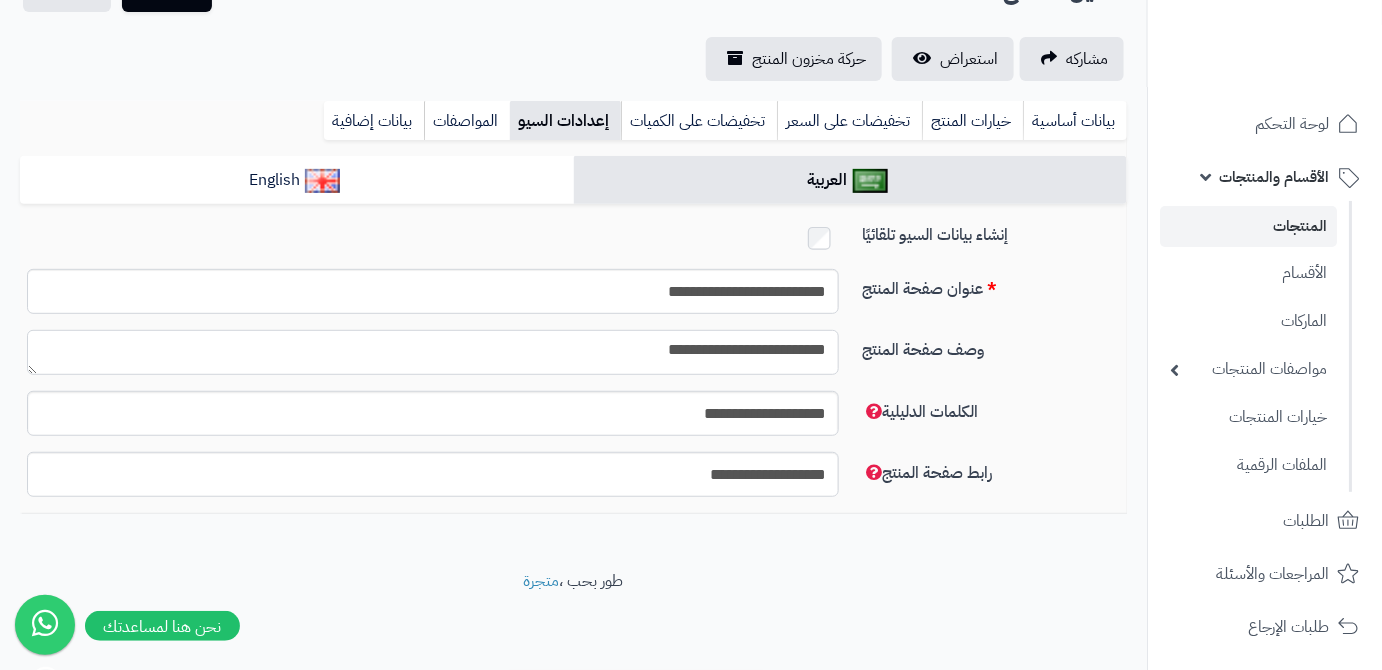 type on "**********" 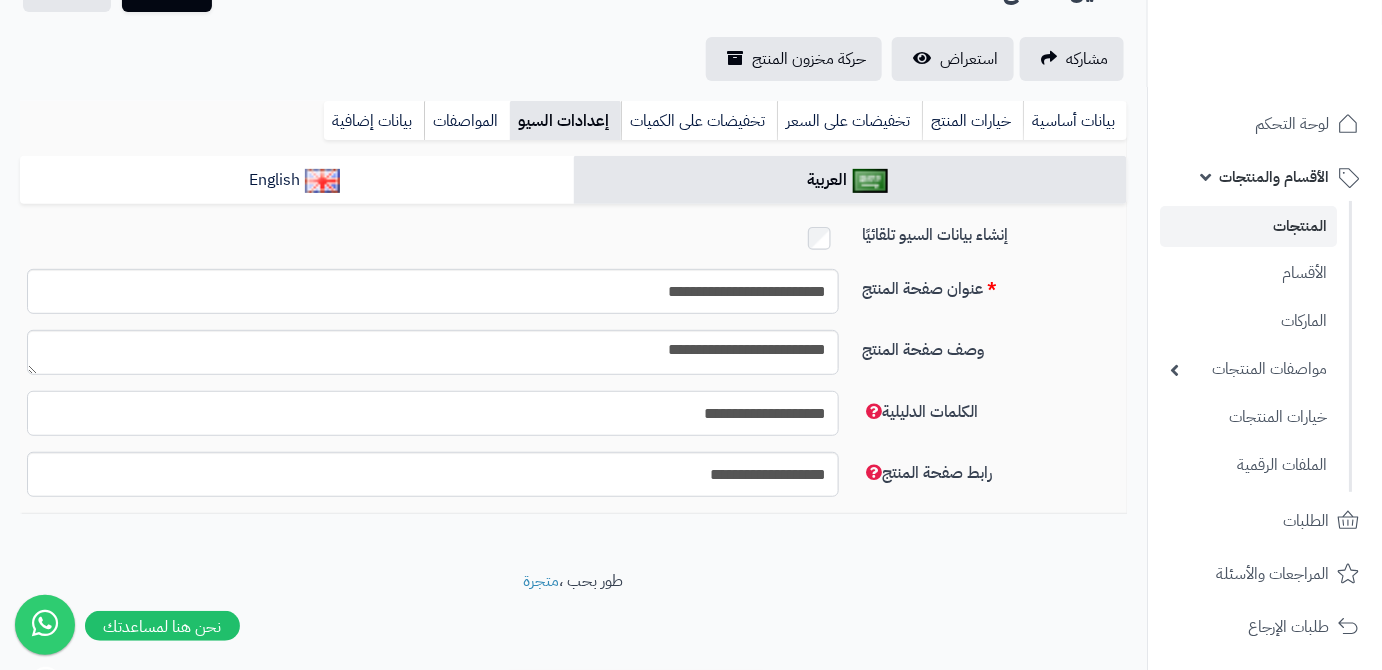 click on "**********" at bounding box center (433, 413) 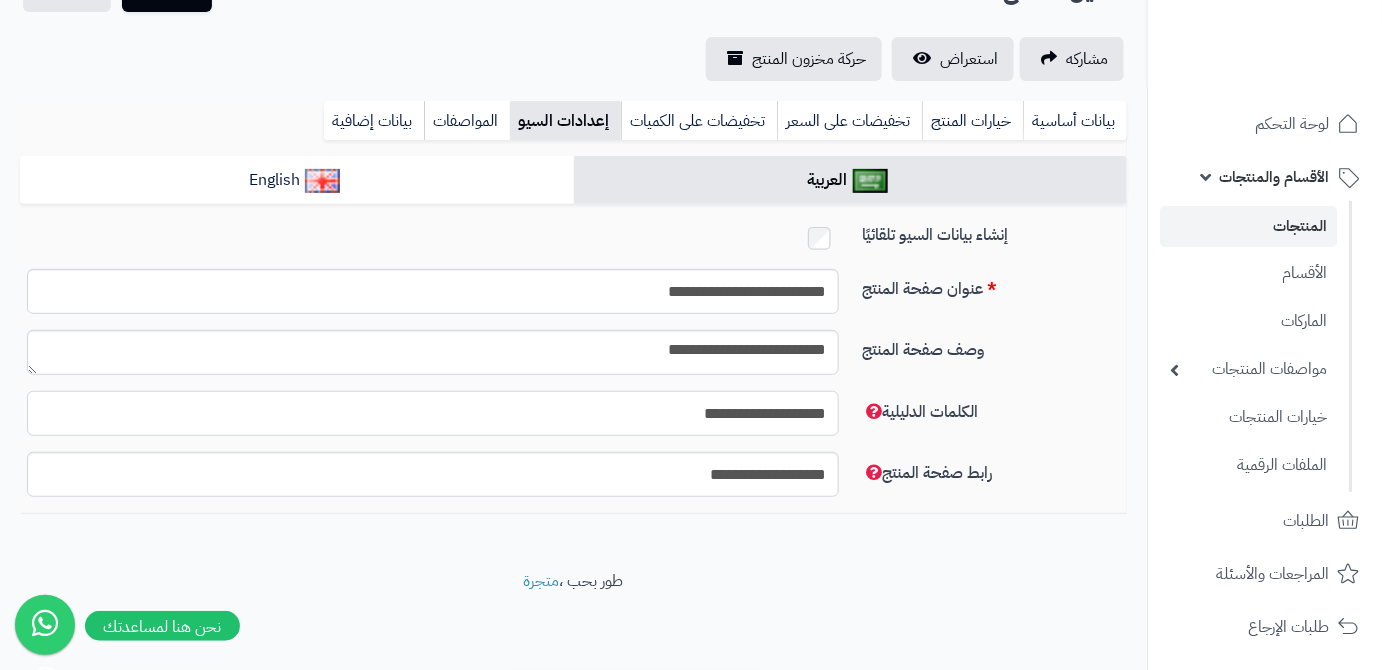 paste on "******" 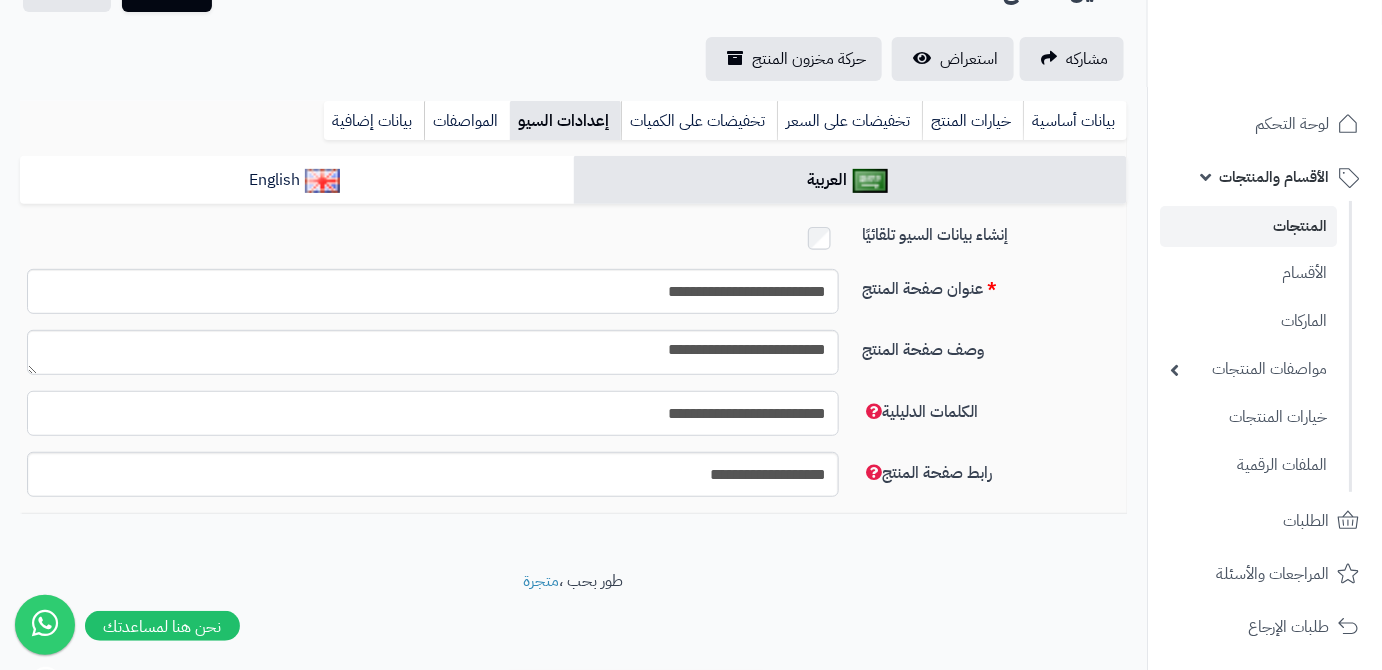 type on "**********" 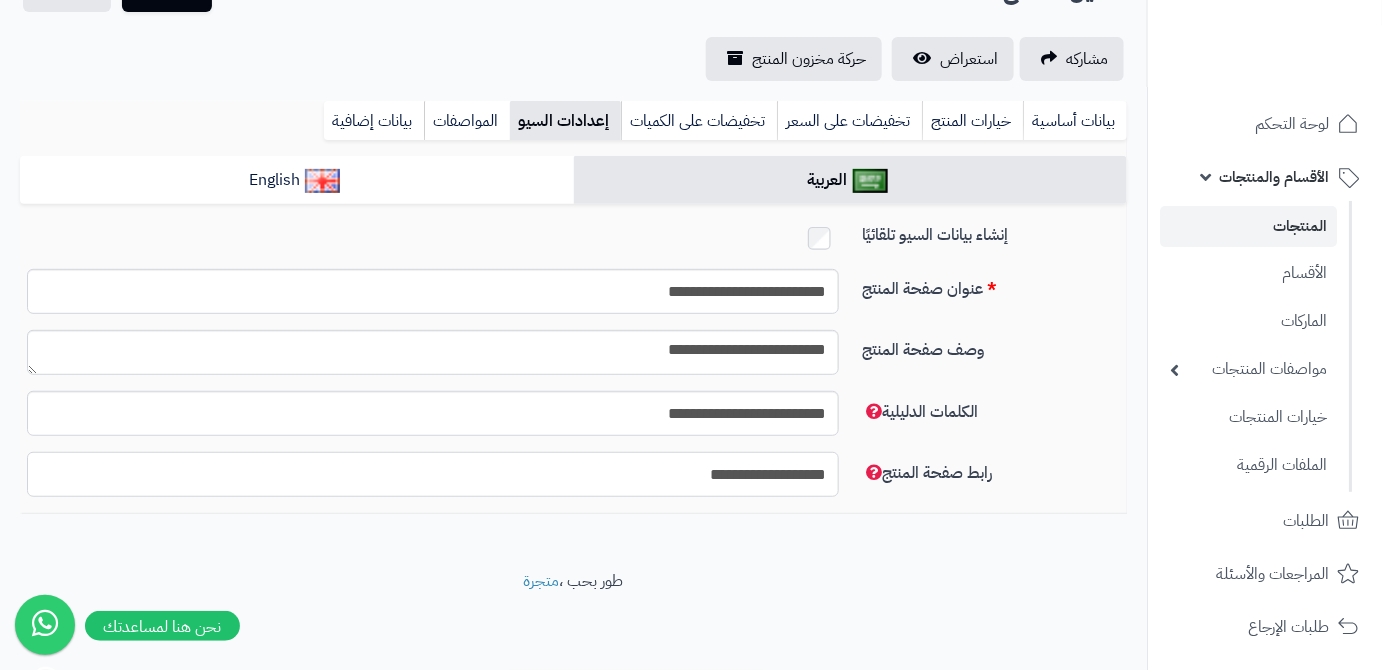 click on "**********" at bounding box center [433, 474] 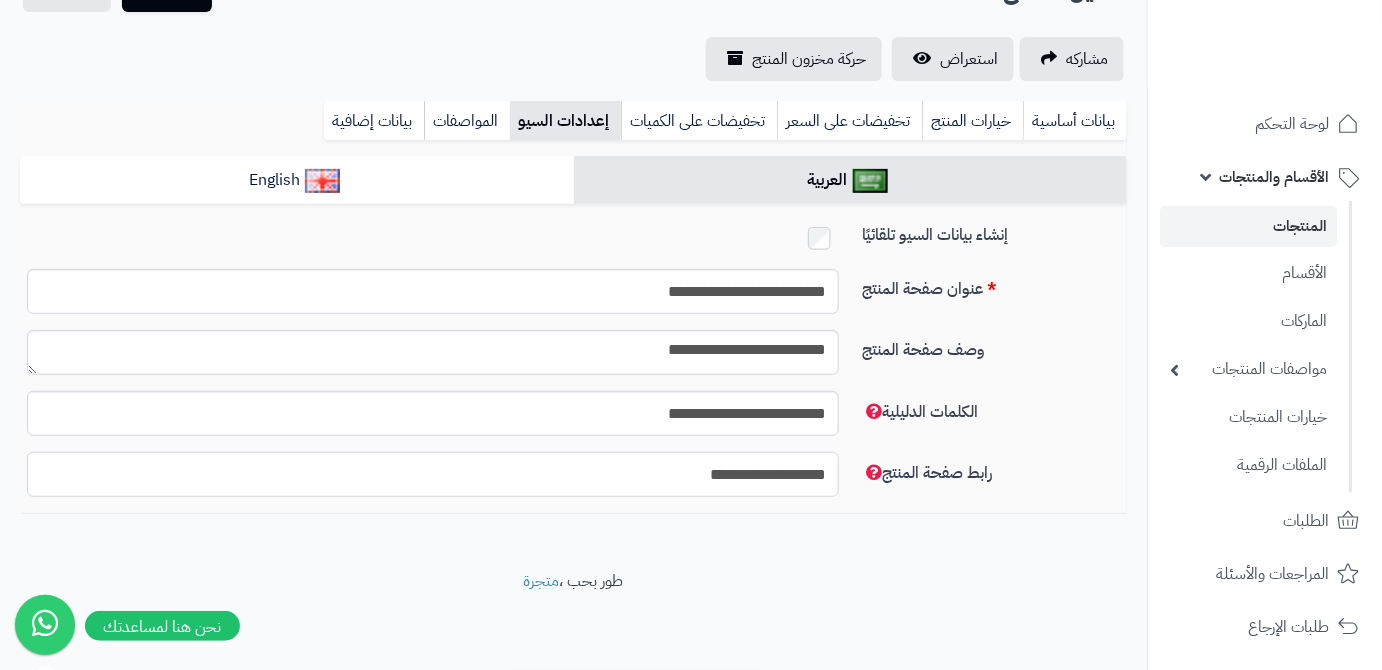 paste on "*******" 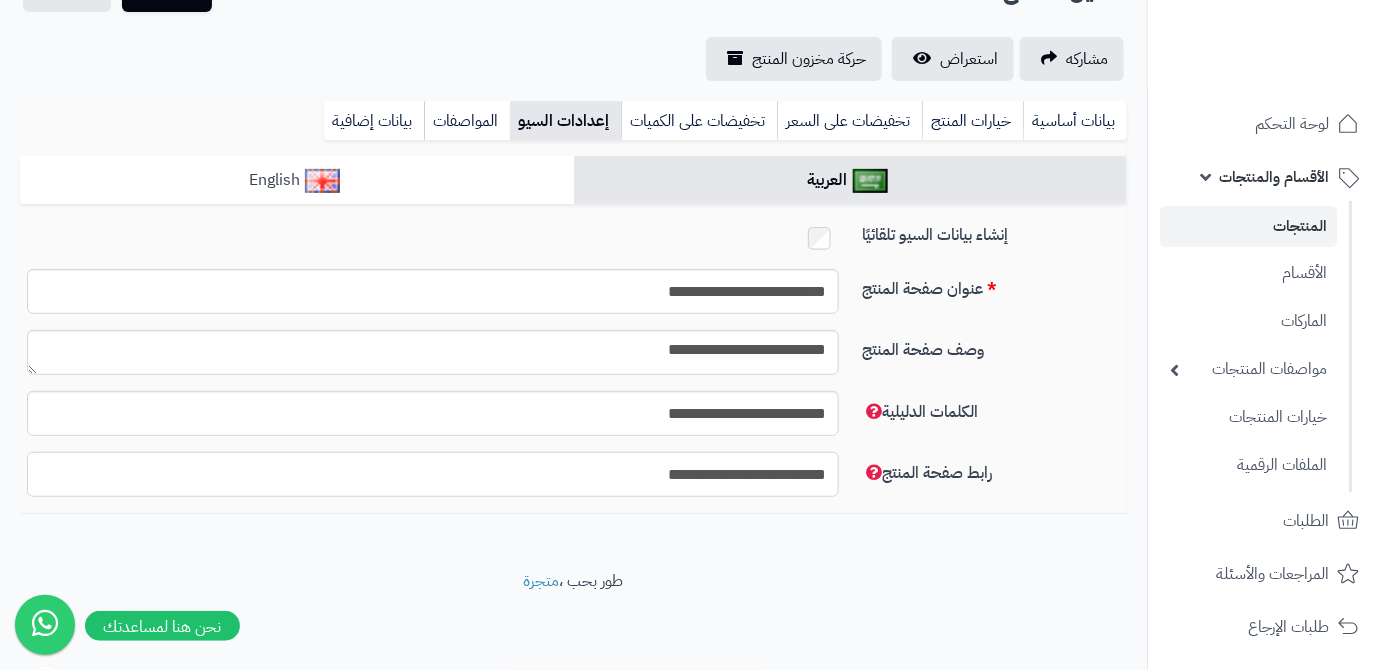 type on "**********" 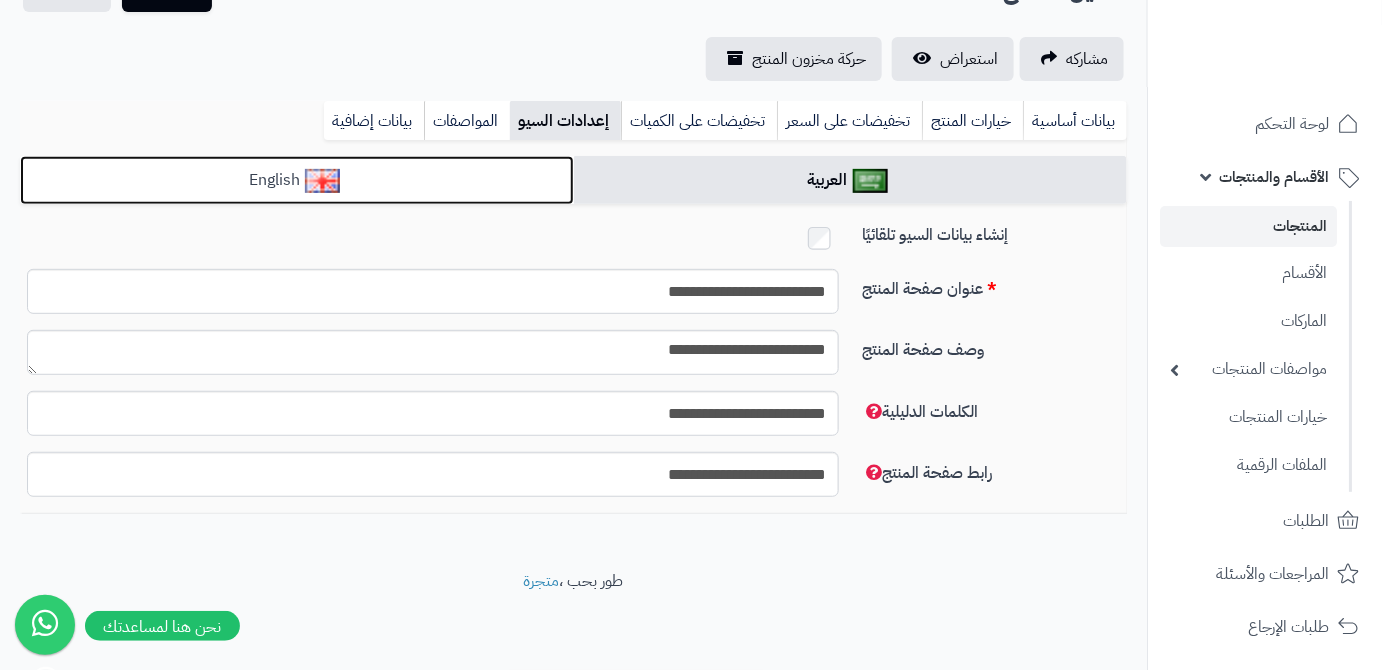 click on "English" at bounding box center (297, 180) 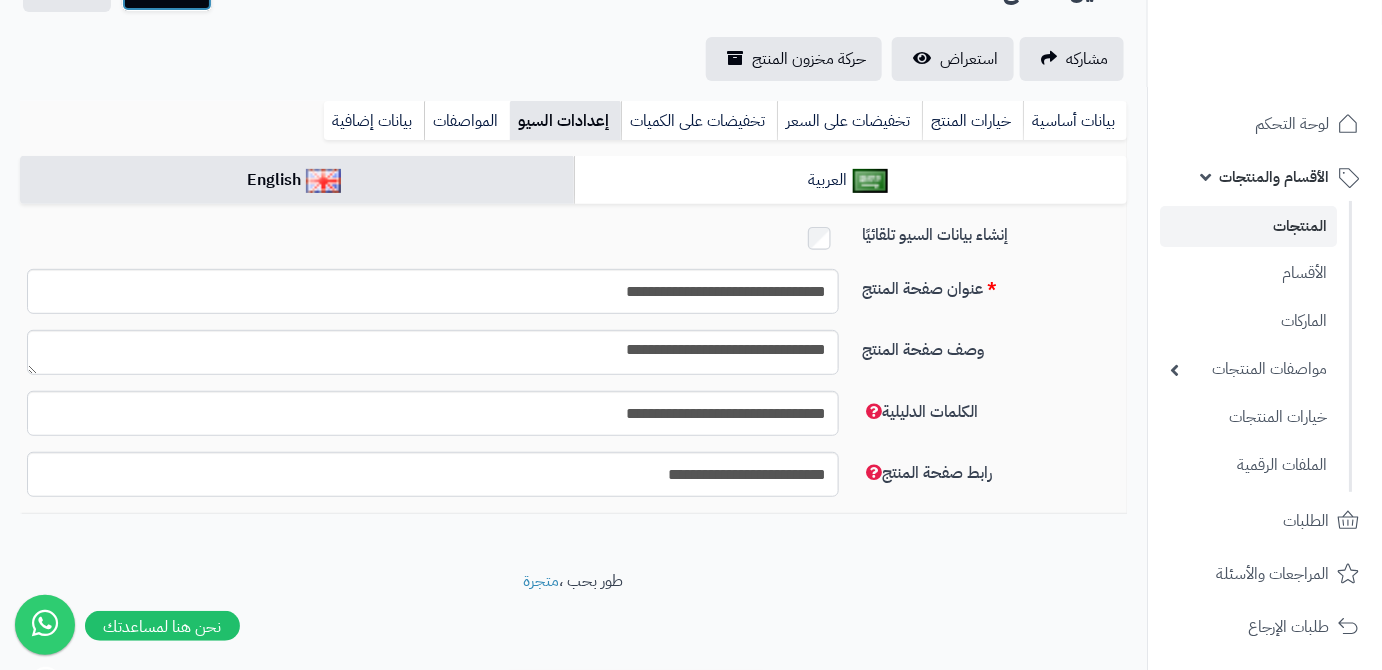 click on "حفظ" at bounding box center (167, -11) 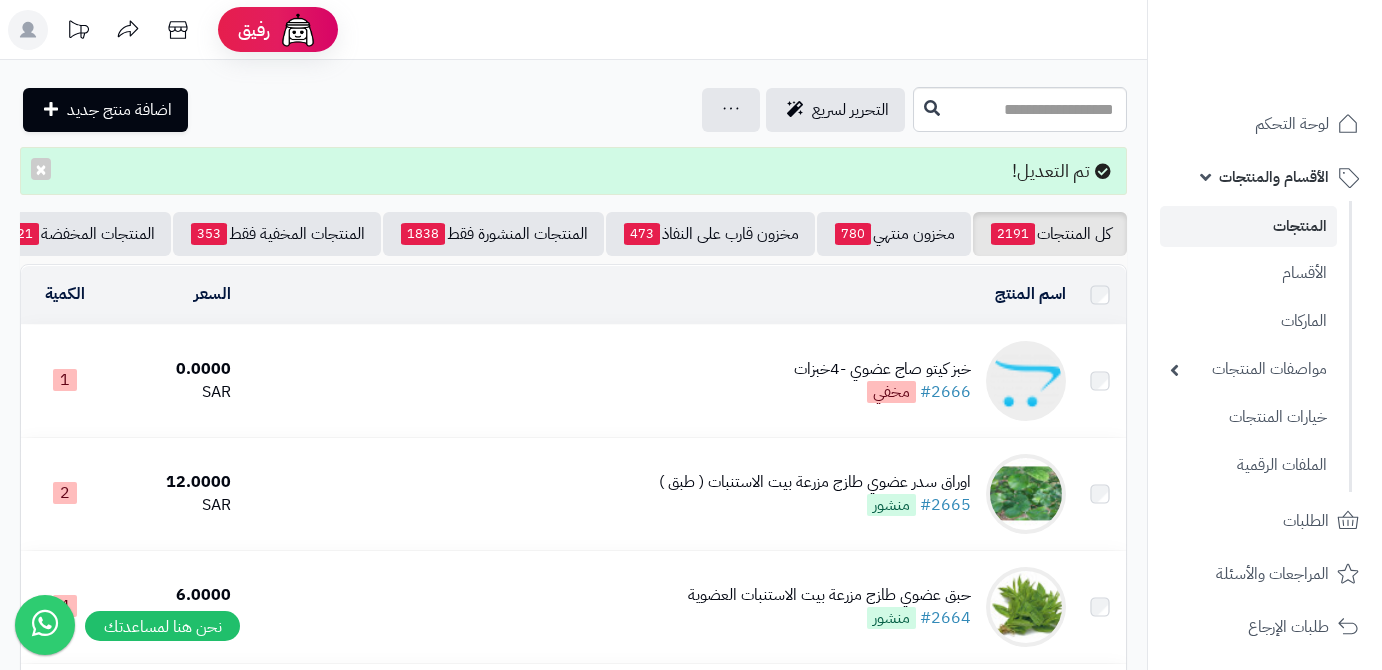 scroll, scrollTop: 0, scrollLeft: 0, axis: both 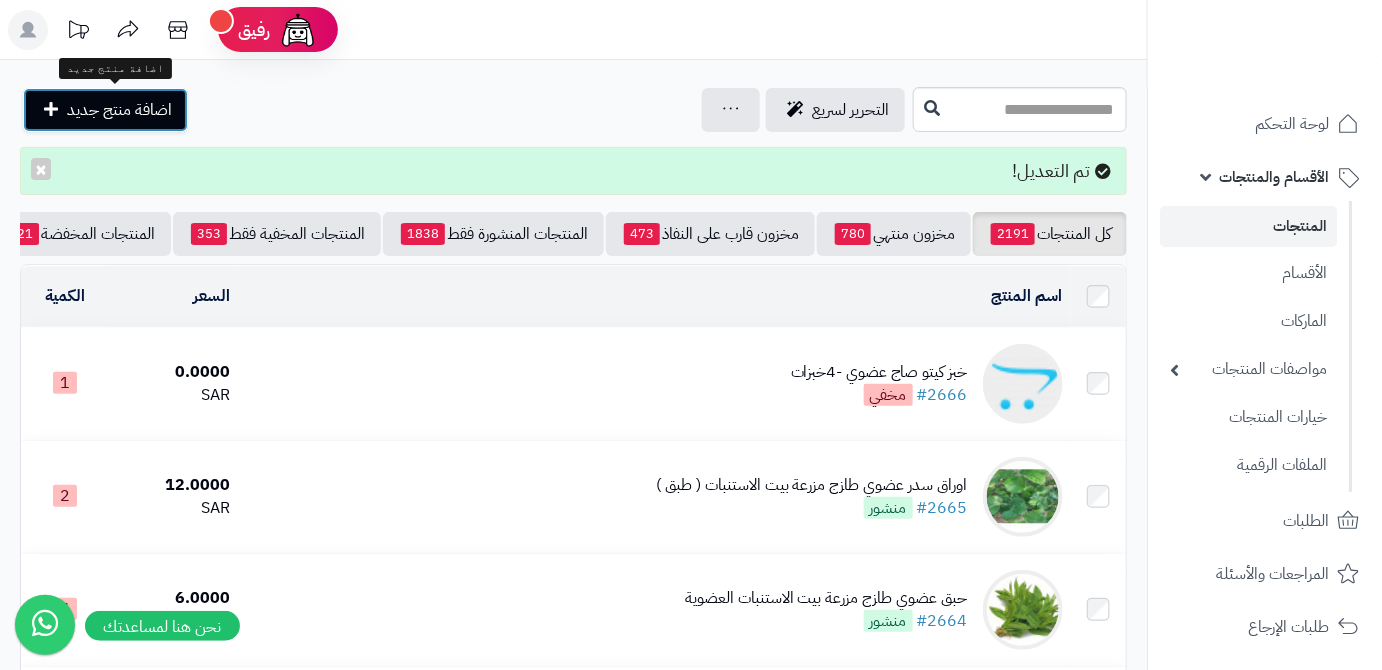 click on "اضافة منتج جديد" at bounding box center [119, 110] 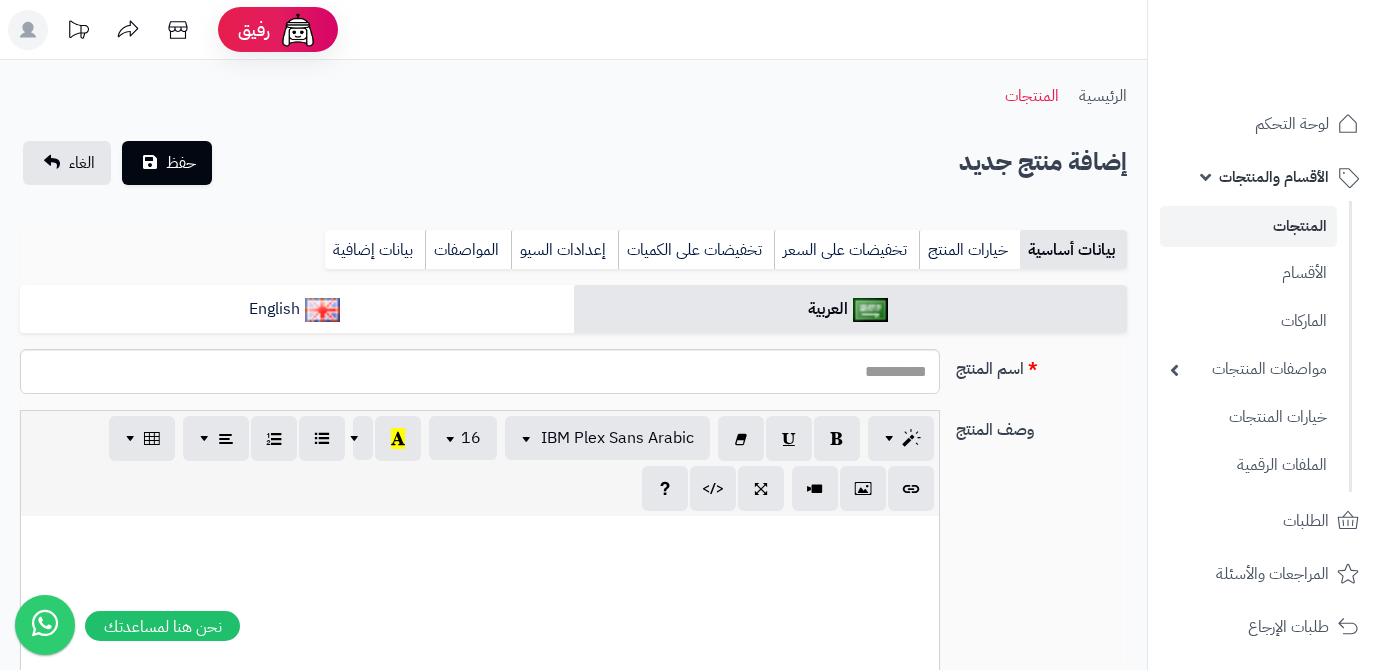 select 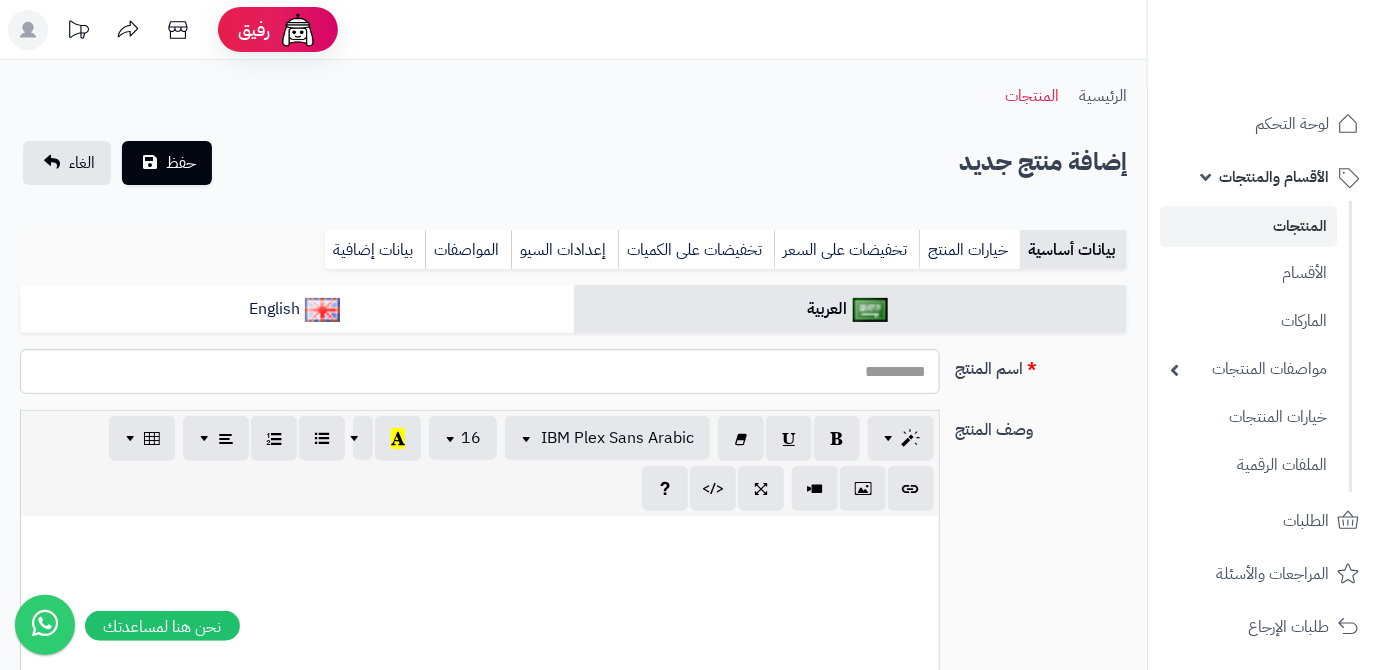 scroll, scrollTop: 0, scrollLeft: 13, axis: horizontal 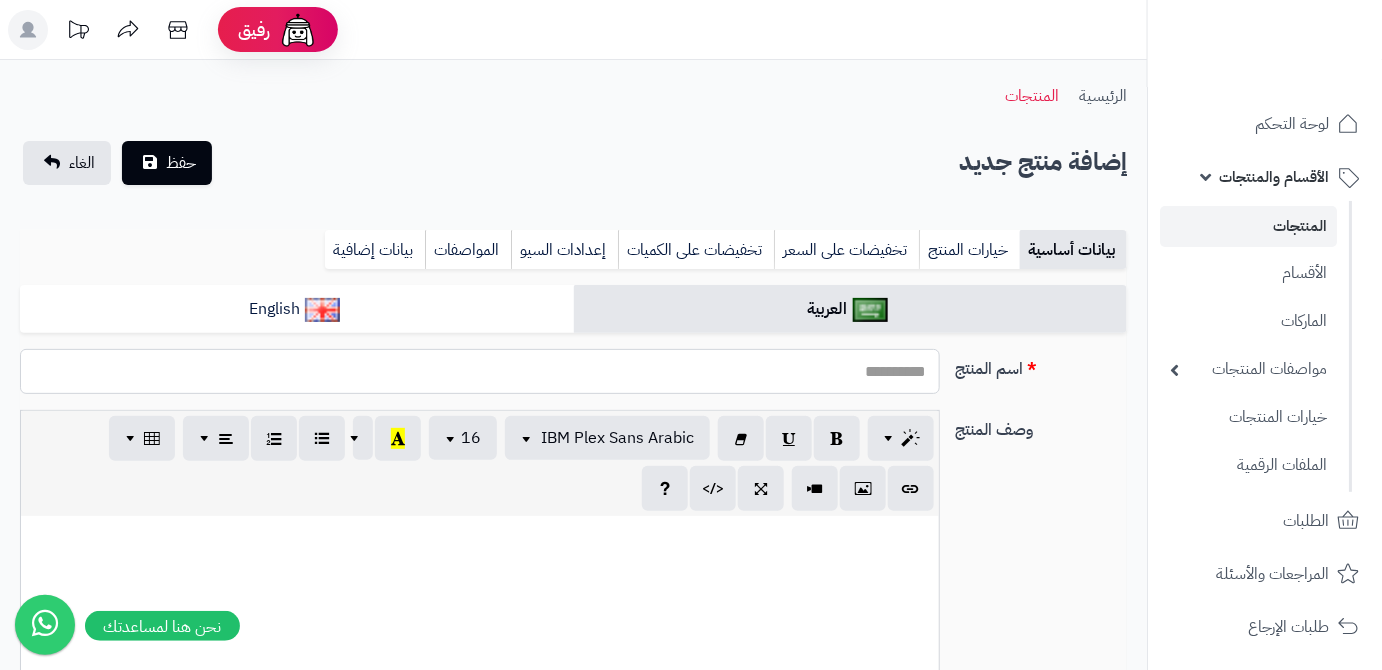 click on "اسم المنتج" at bounding box center [480, 371] 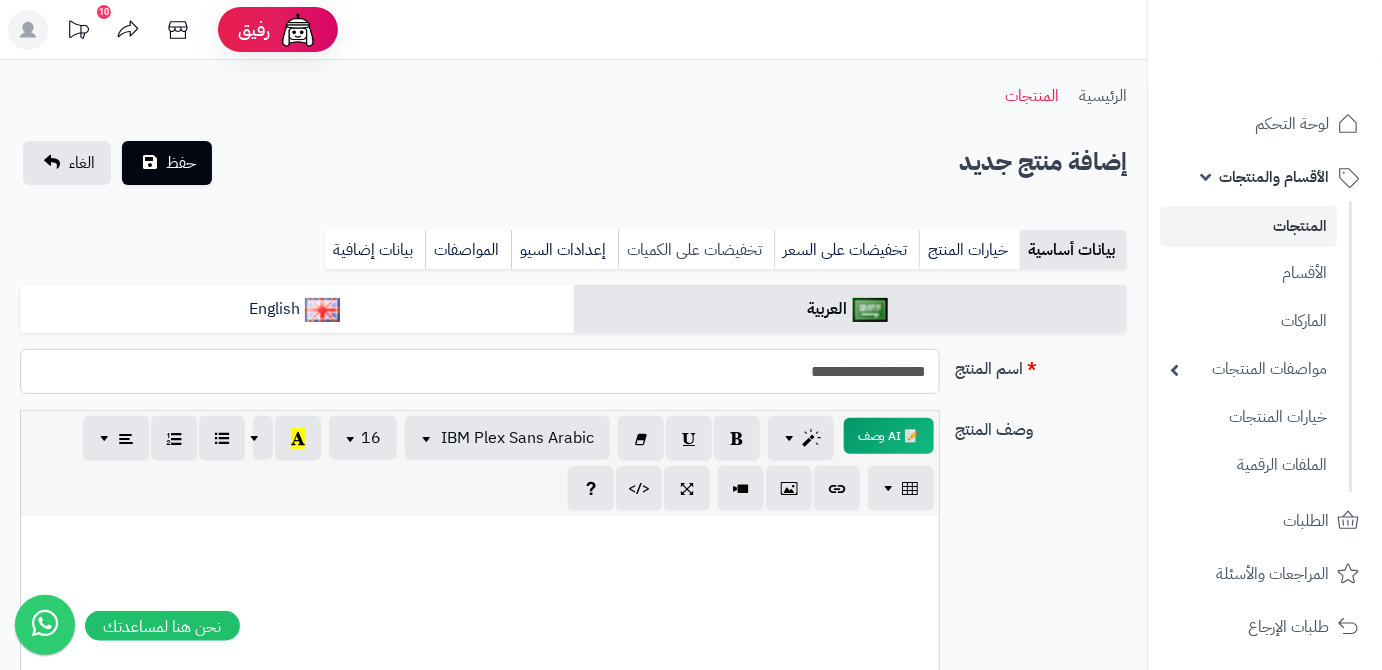 click on "حفظ" at bounding box center [167, 163] 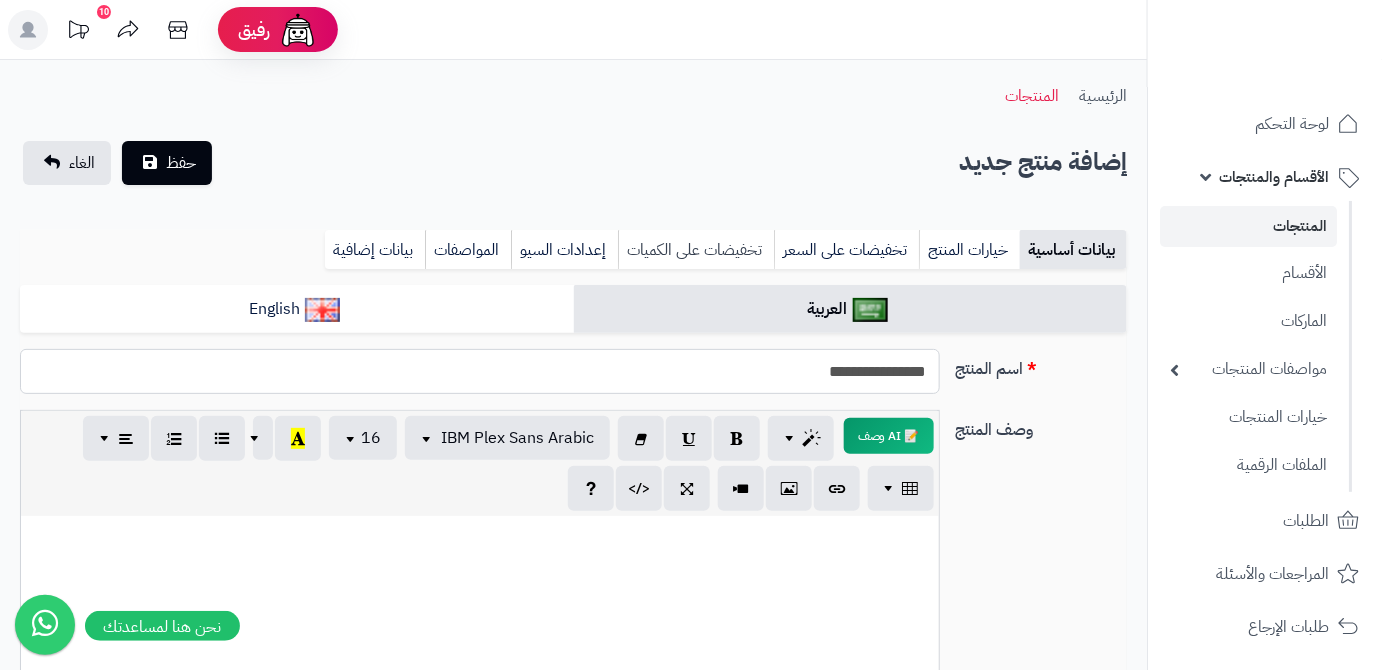 type on "**********" 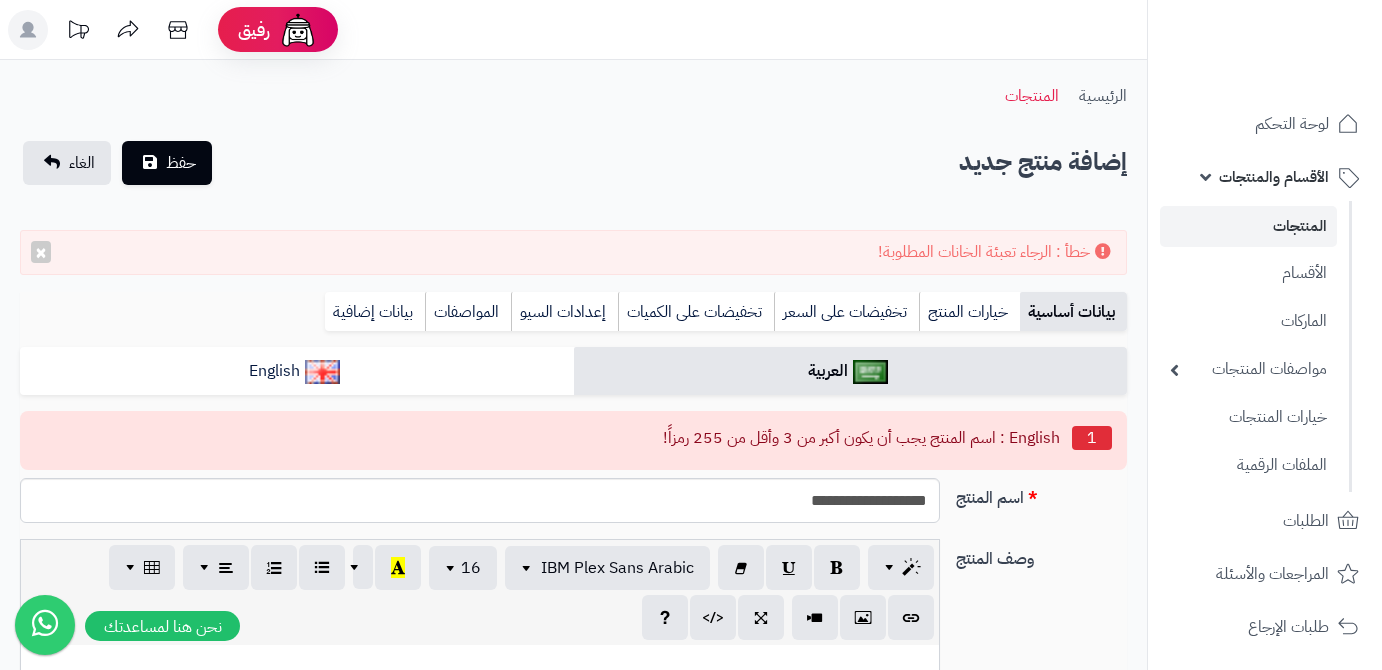 select 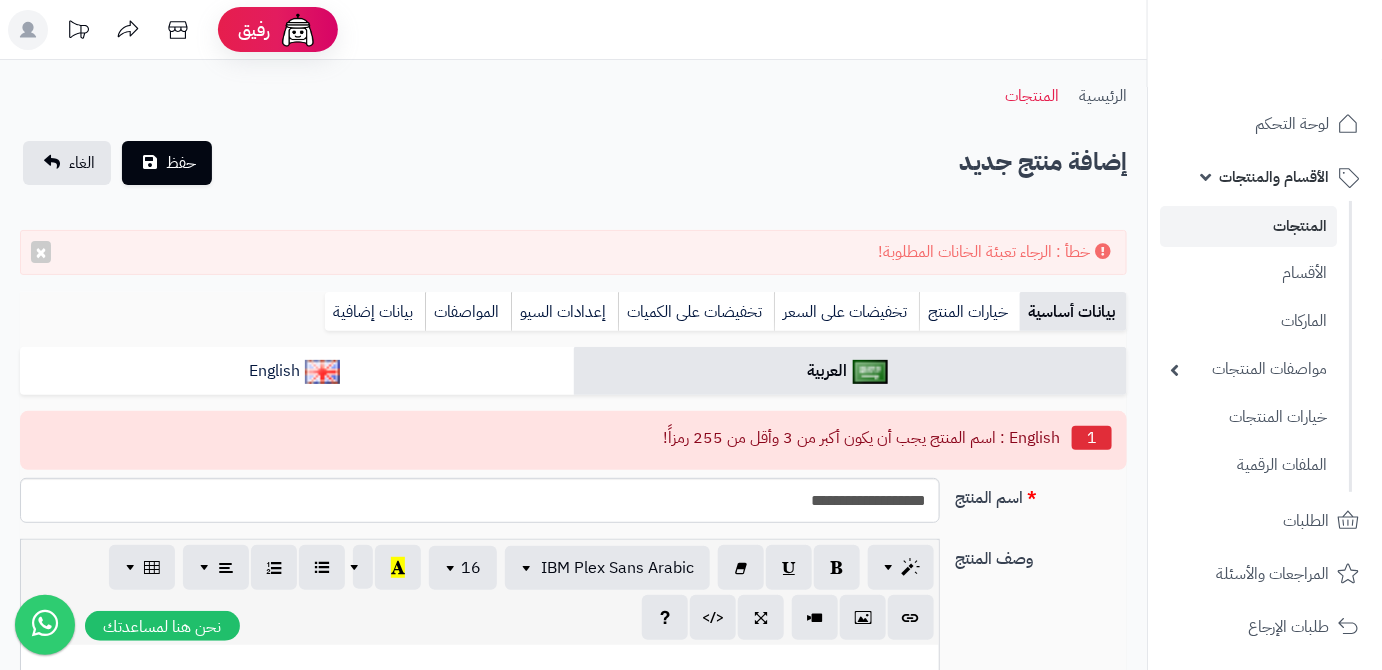 scroll, scrollTop: 0, scrollLeft: 13, axis: horizontal 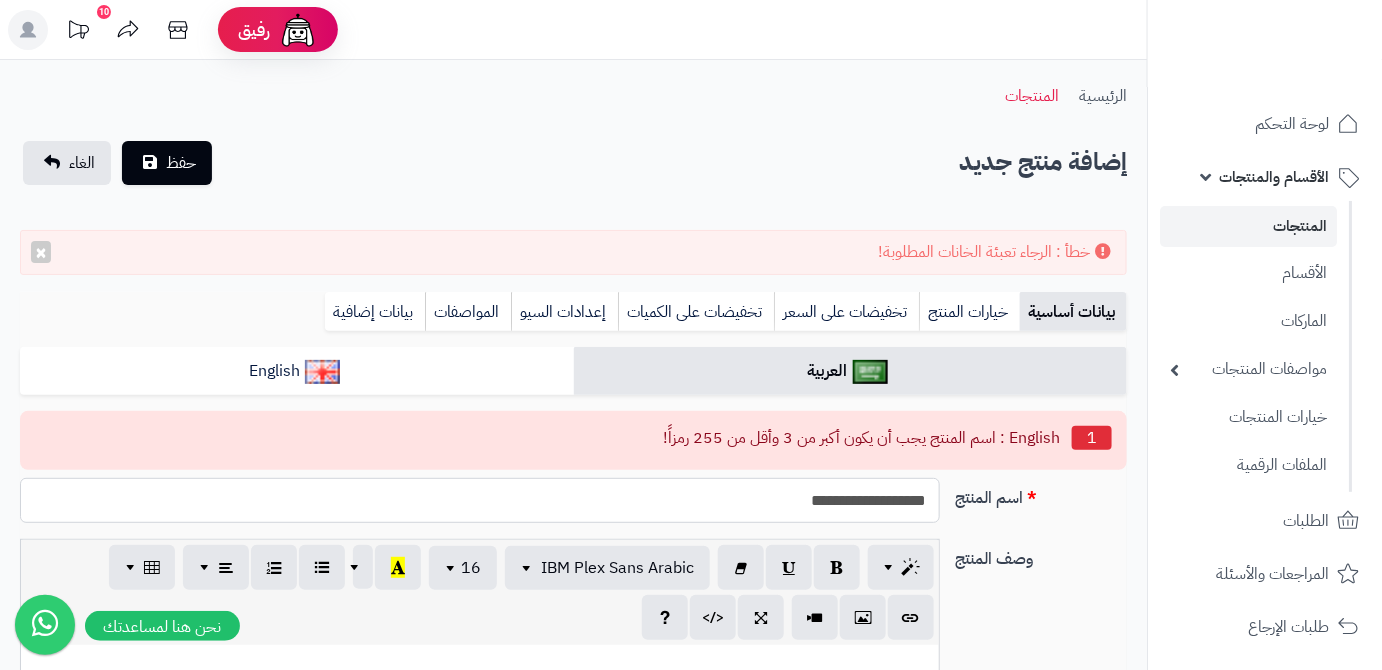 click on "**********" at bounding box center [480, 500] 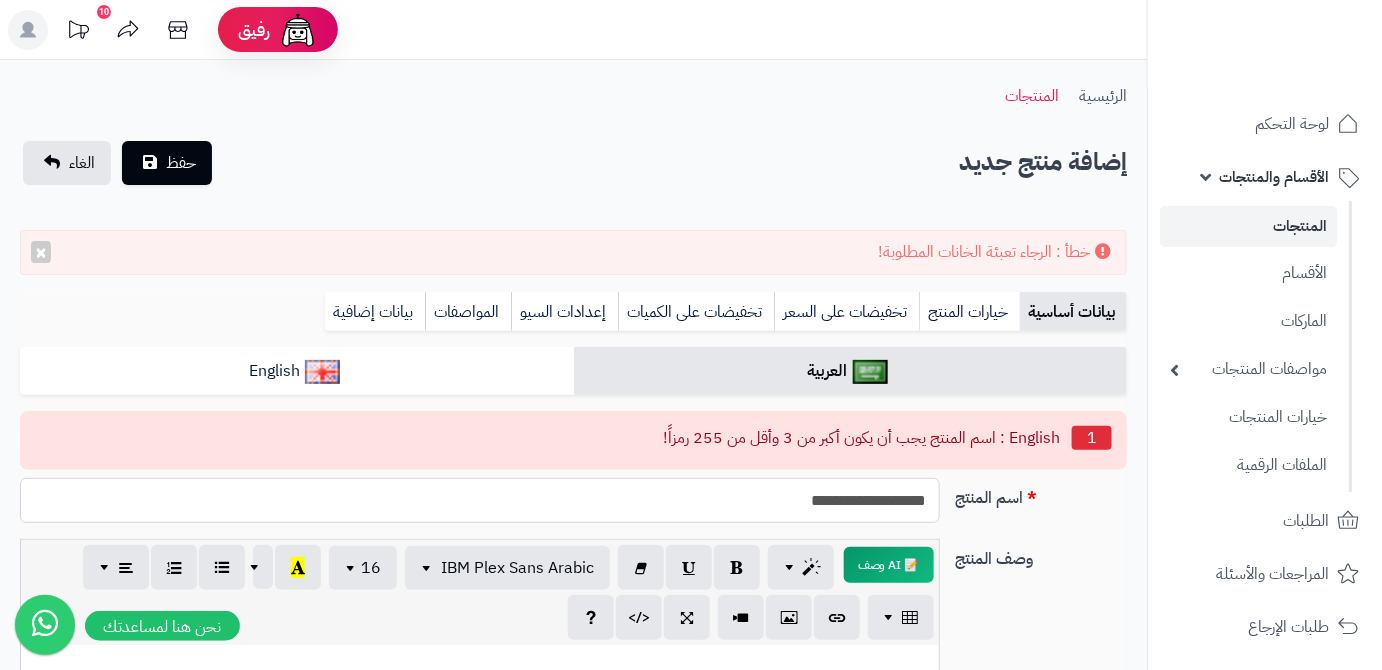 click on "**********" at bounding box center (480, 500) 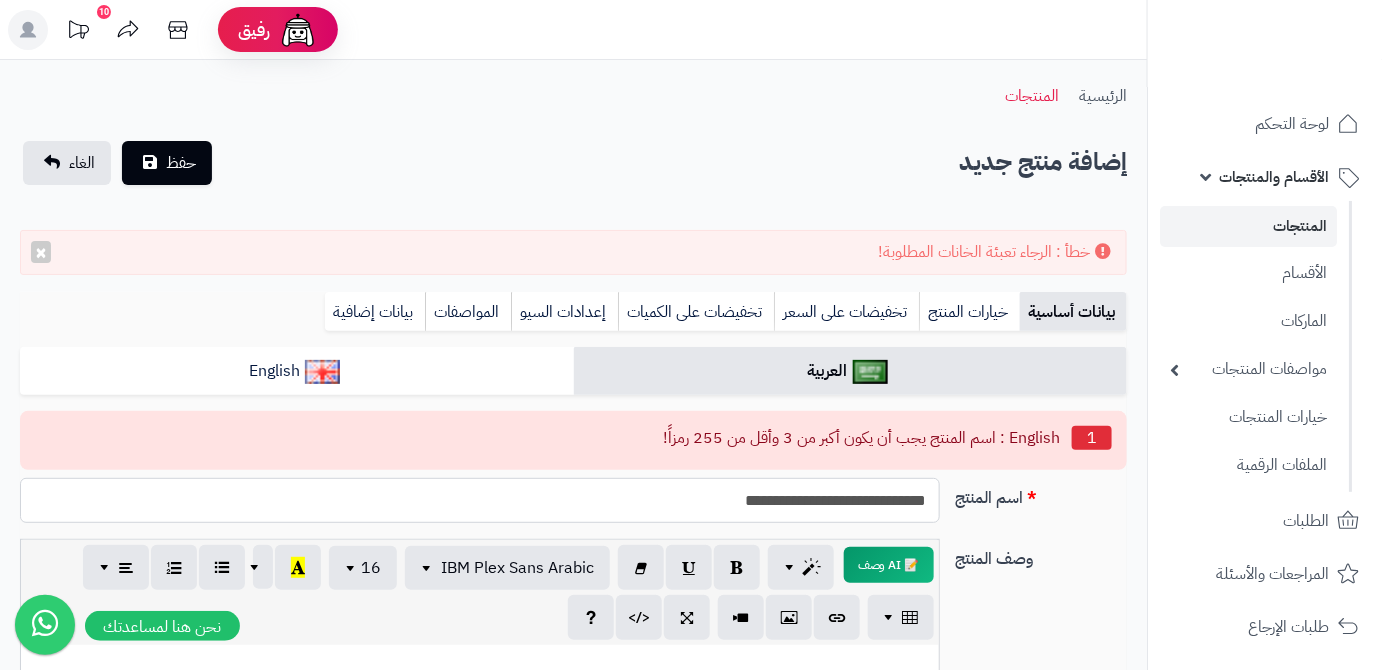 click on "**********" at bounding box center [480, 500] 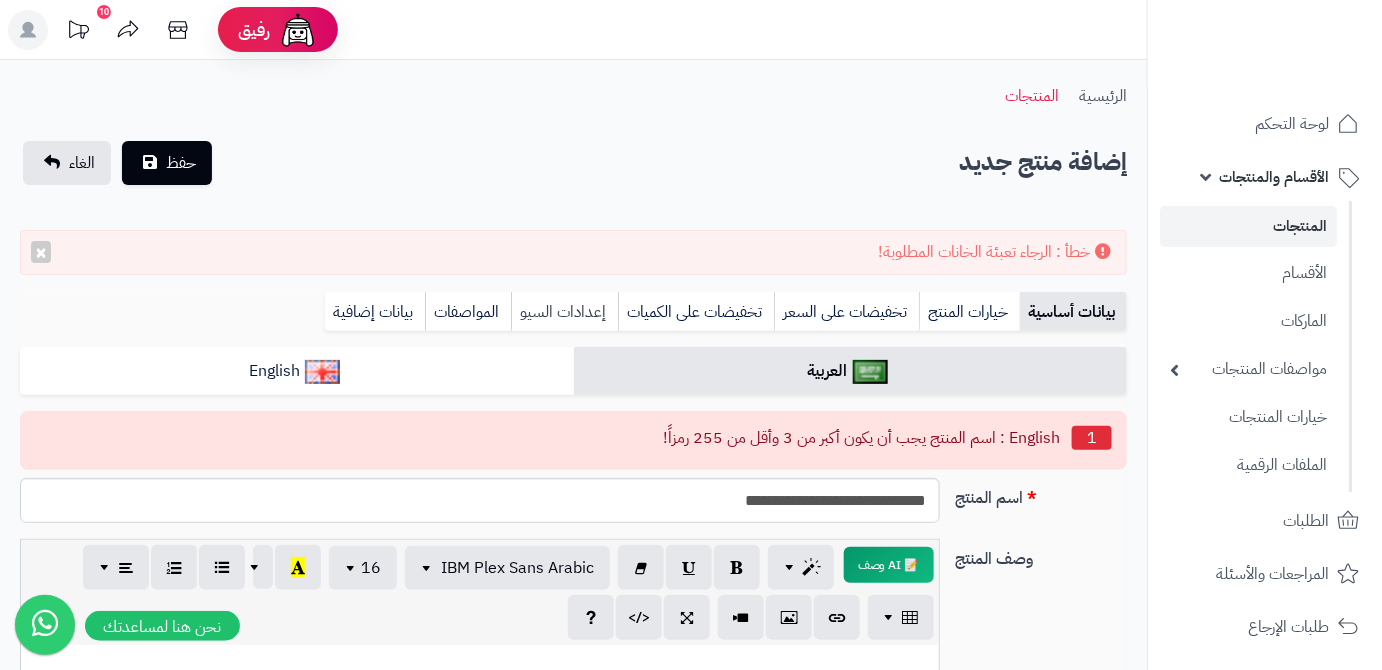 click on "إعدادات السيو" at bounding box center [564, 312] 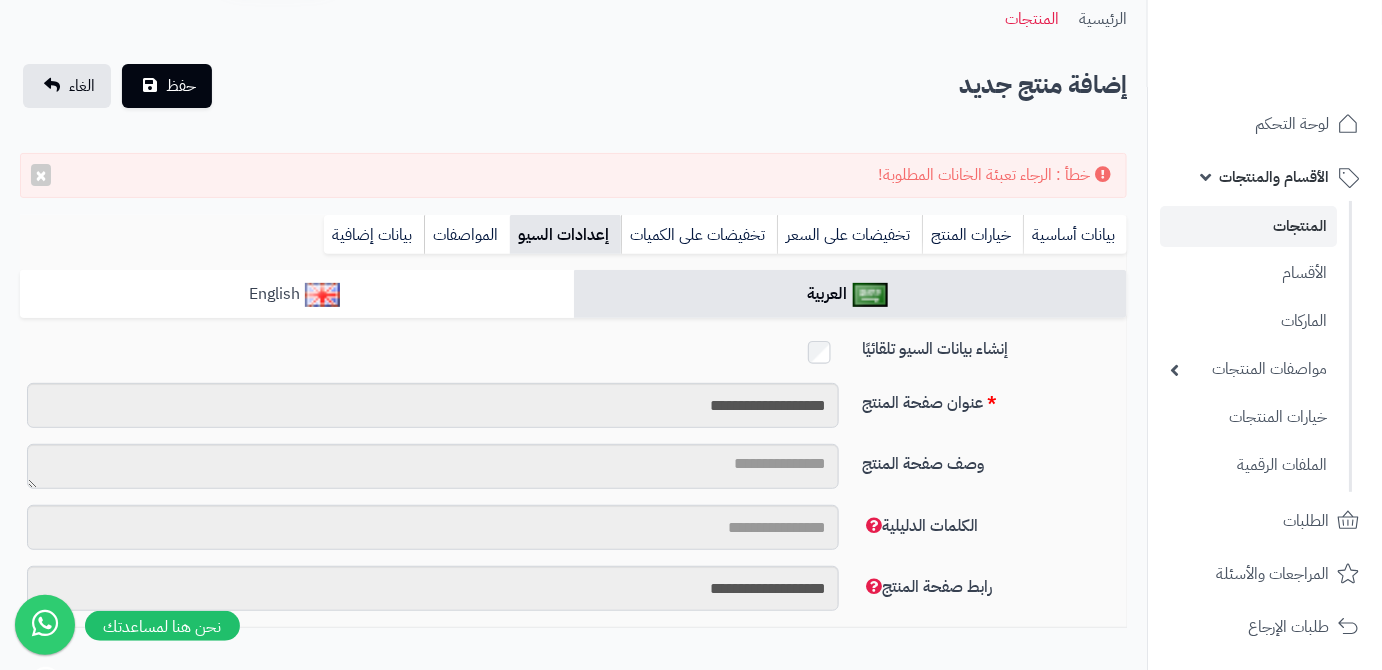 scroll, scrollTop: 181, scrollLeft: 0, axis: vertical 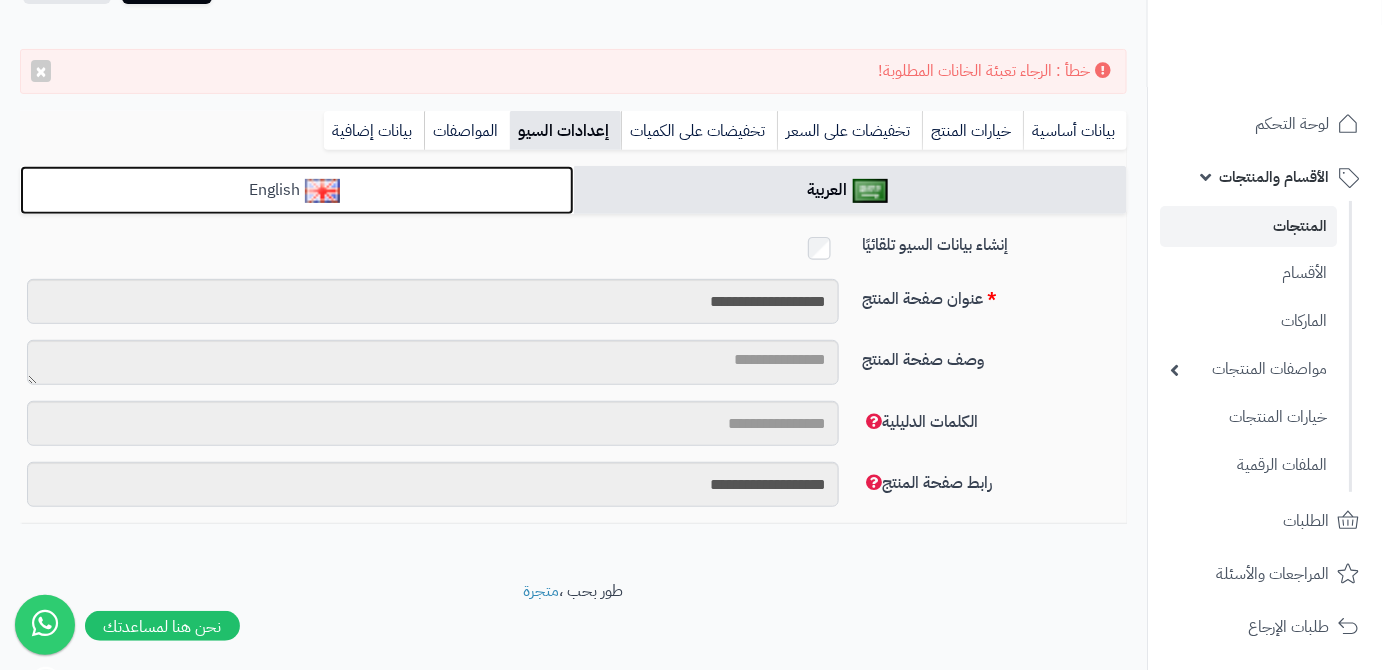 click on "English" at bounding box center [297, 190] 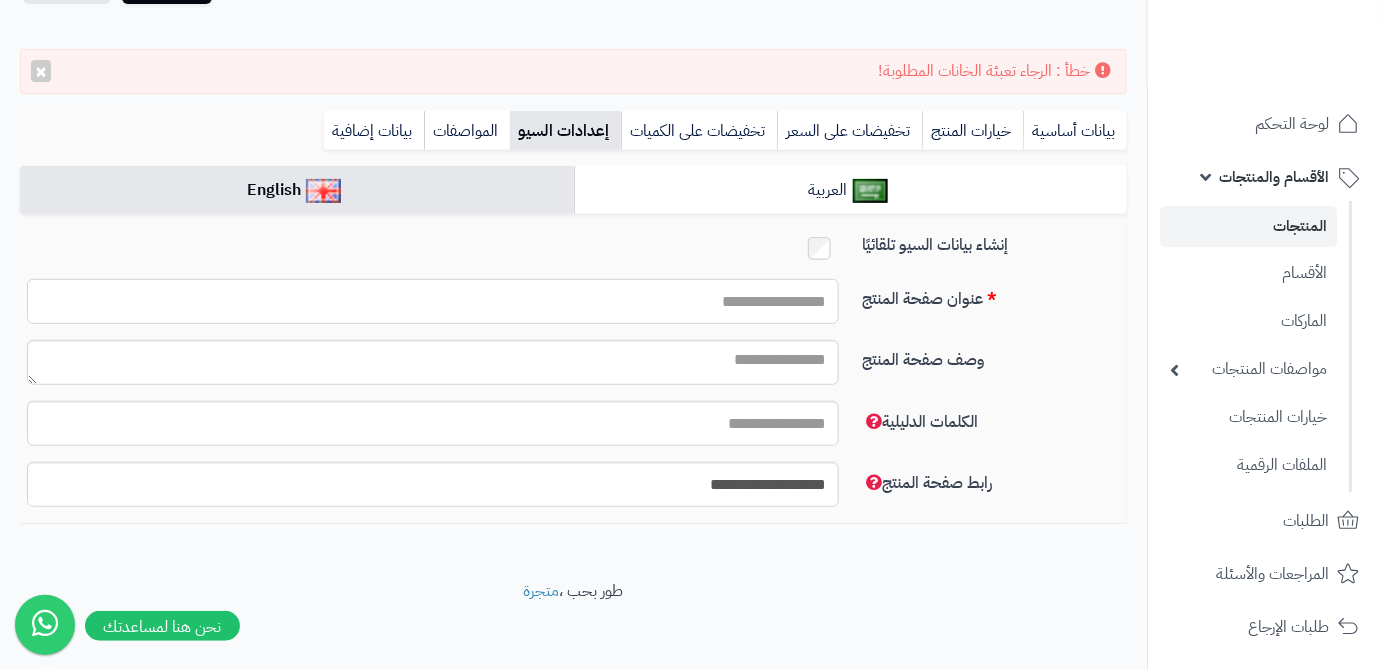 paste on "**********" 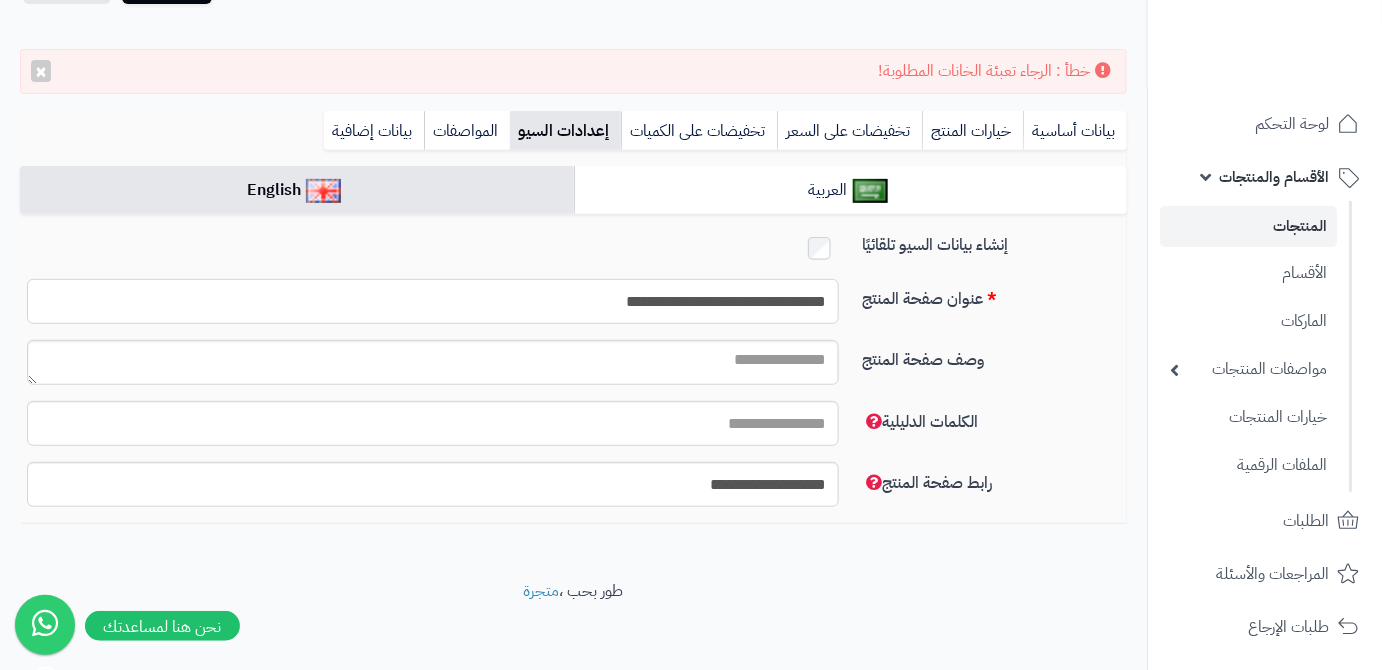type on "**********" 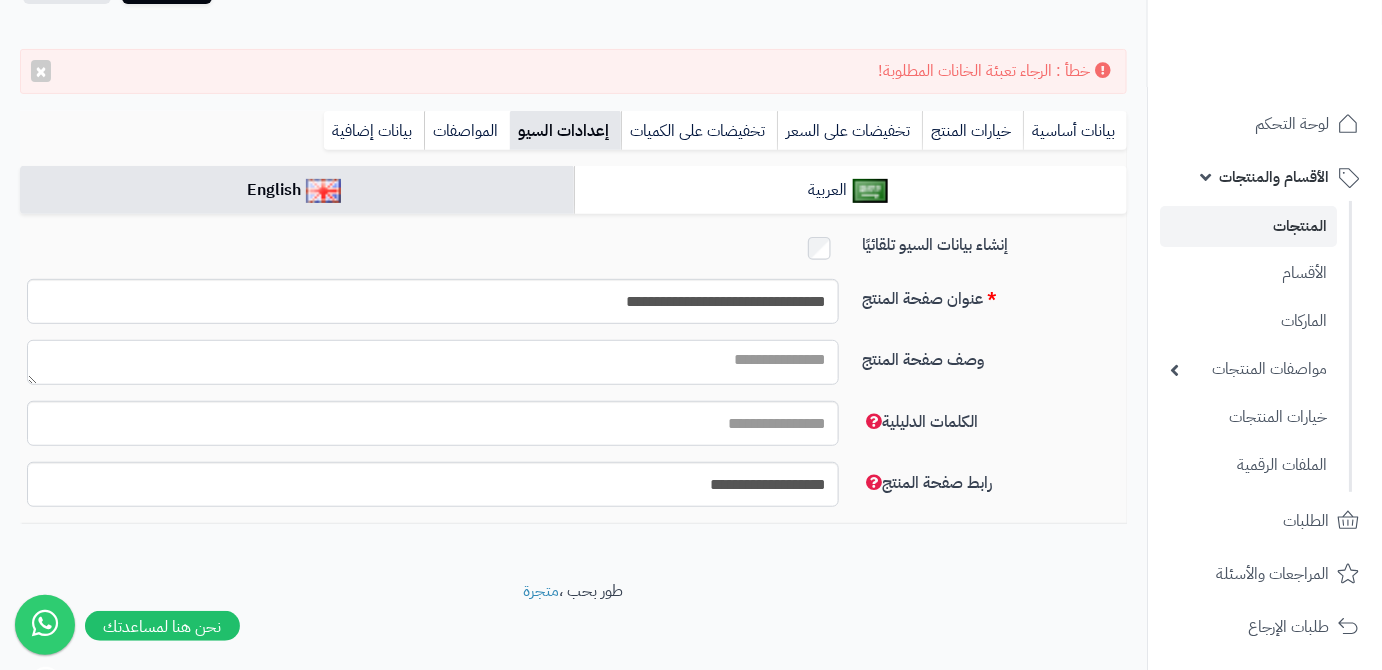 paste on "**********" 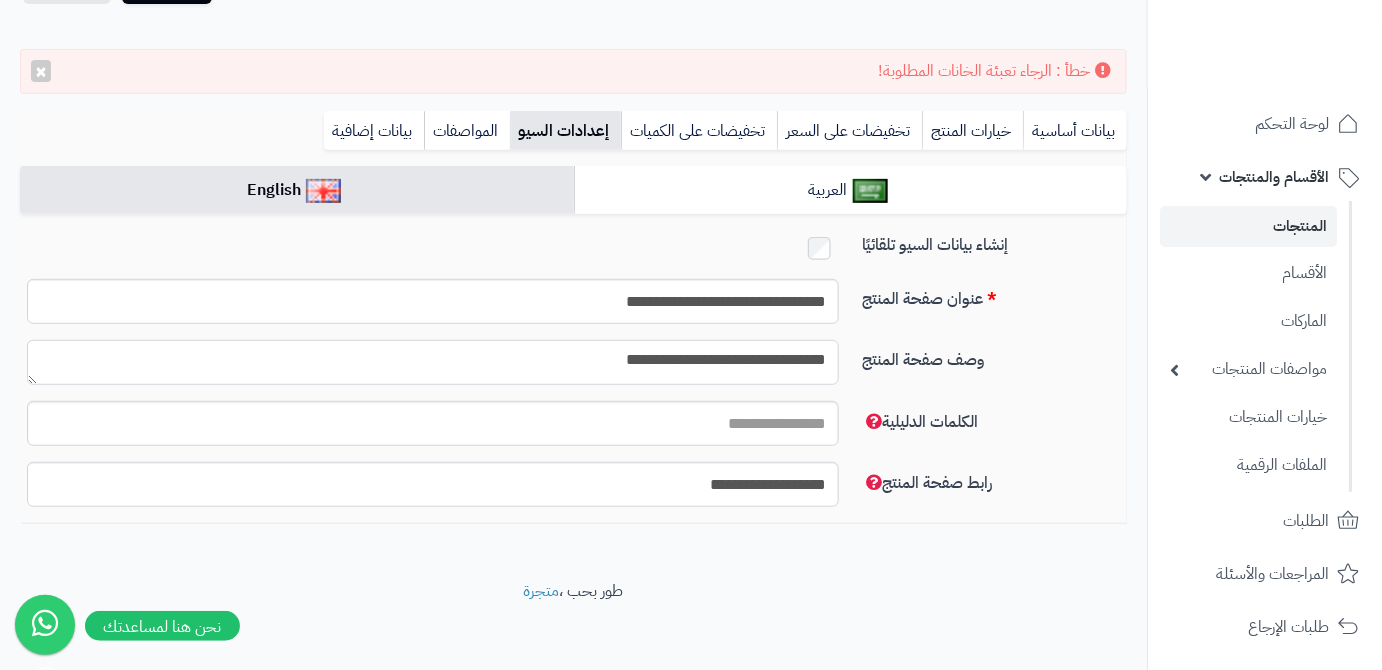 type on "**********" 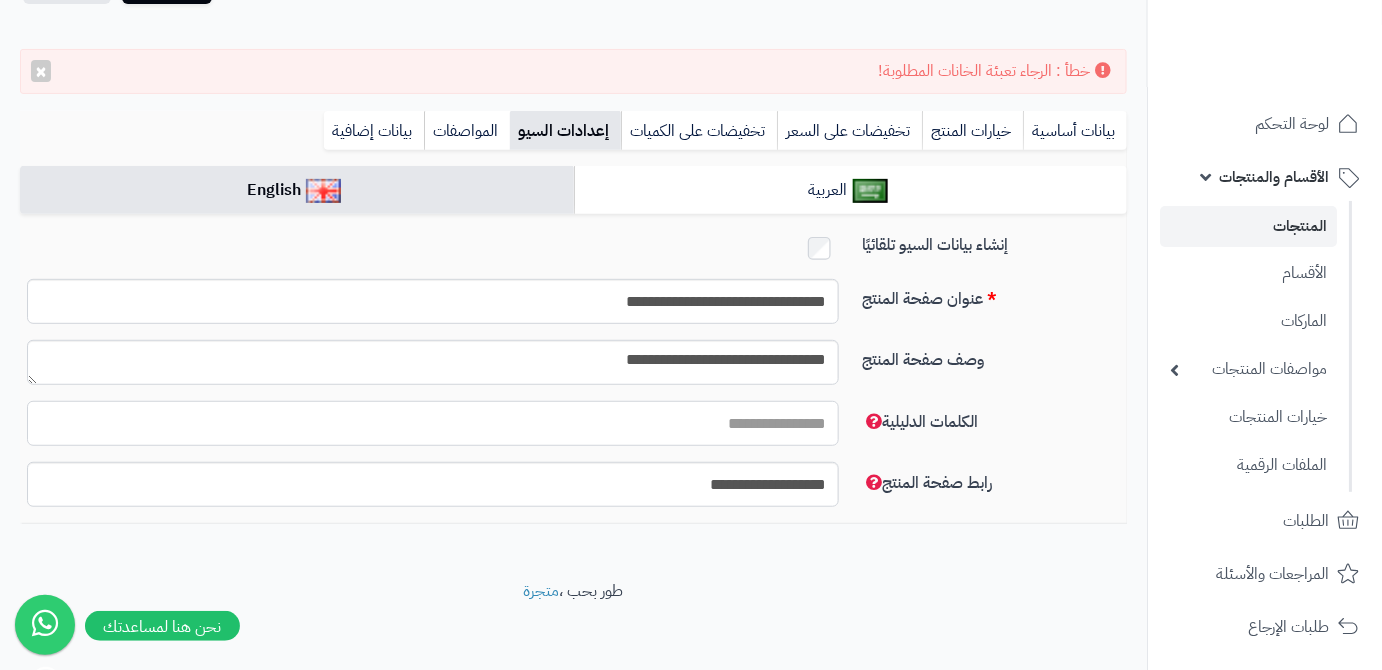paste on "**********" 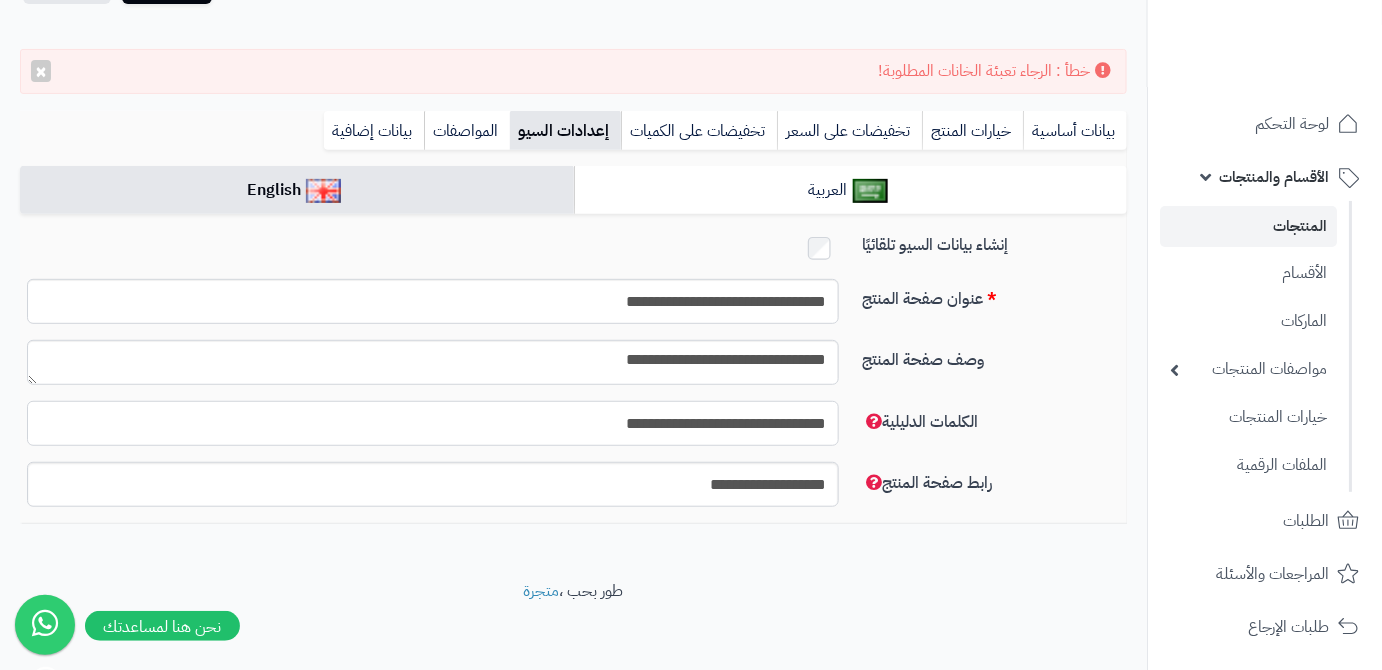 type on "**********" 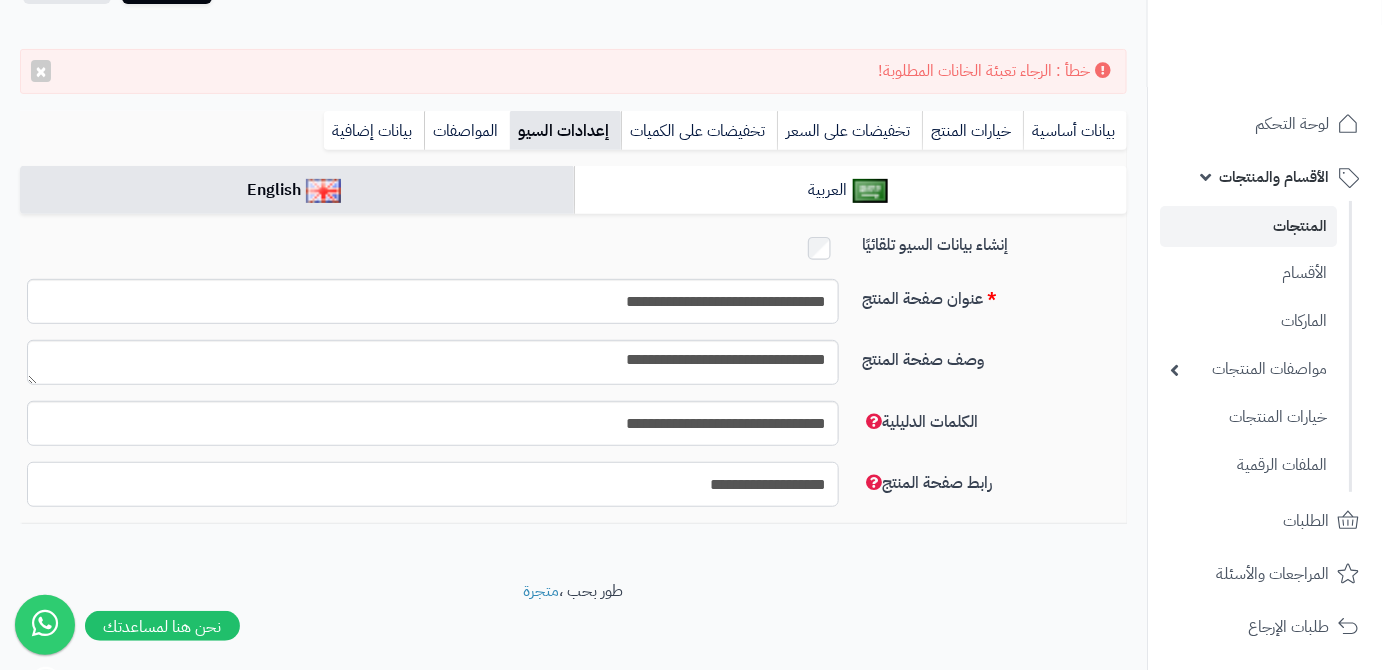 click on "**********" at bounding box center [433, 484] 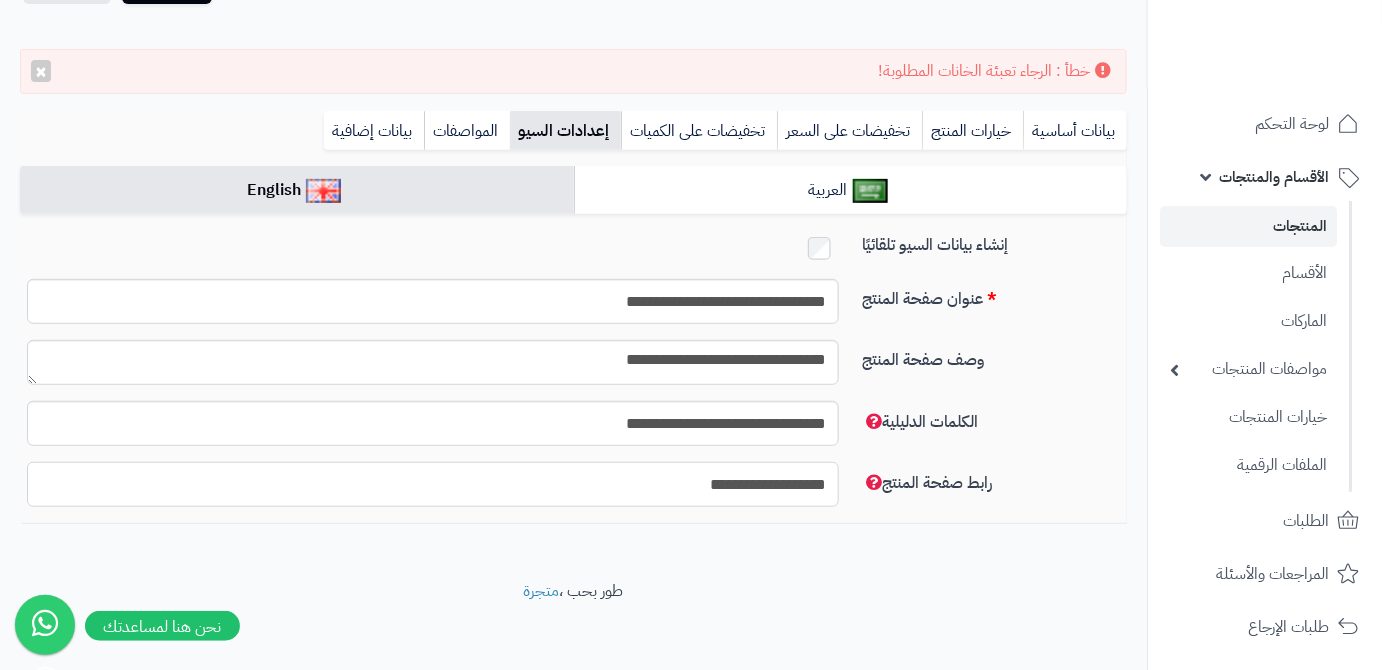 paste on "**********" 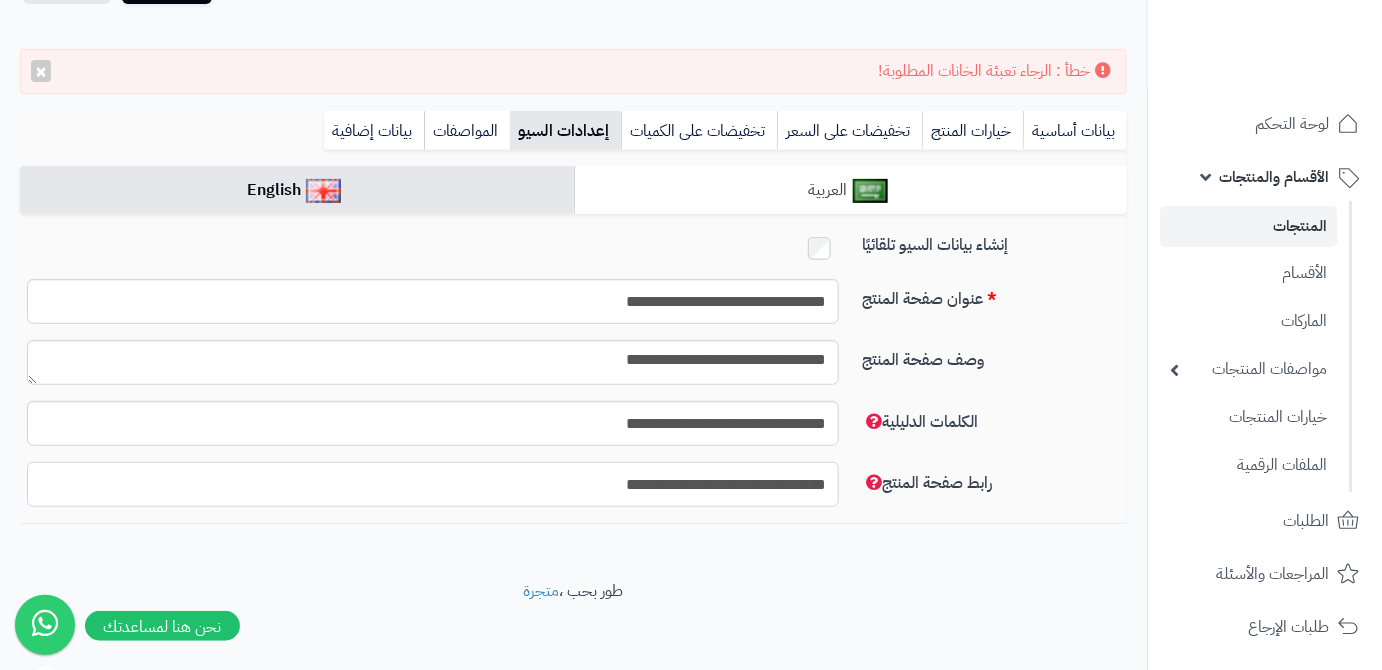 type on "**********" 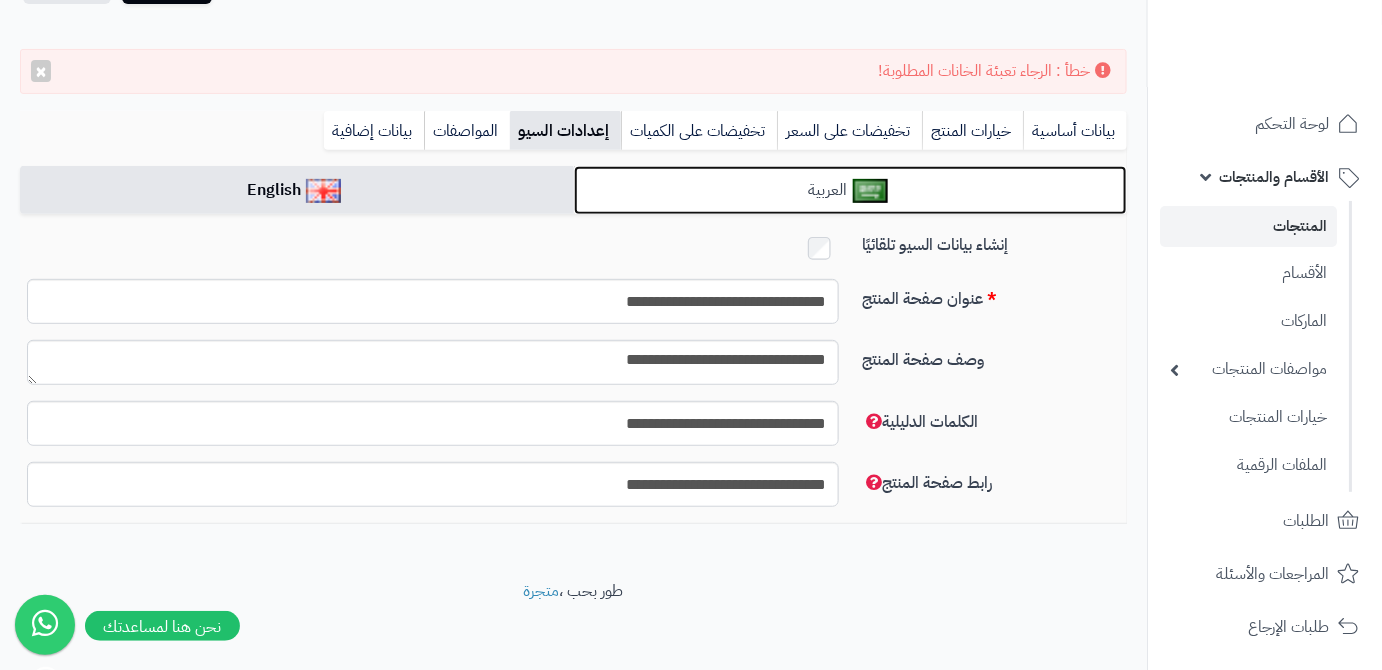 click at bounding box center (870, 191) 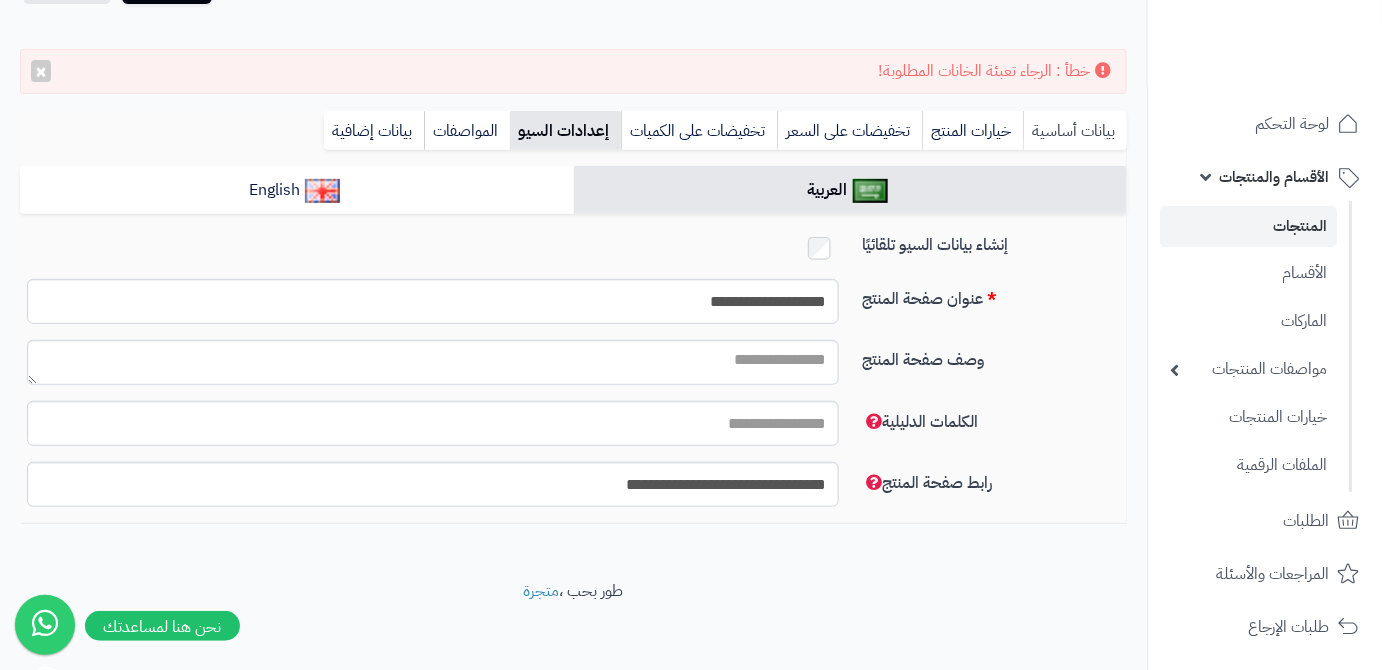 click on "بيانات أساسية" at bounding box center (1075, 131) 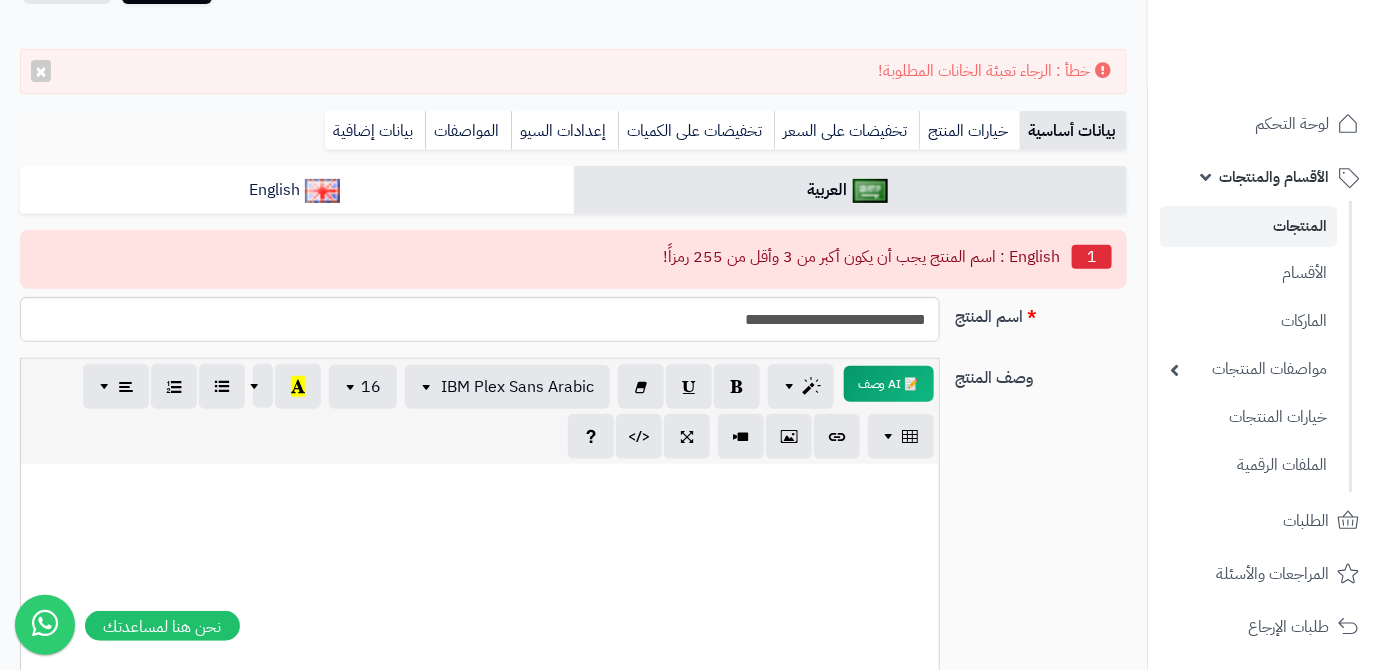 scroll, scrollTop: 0, scrollLeft: 0, axis: both 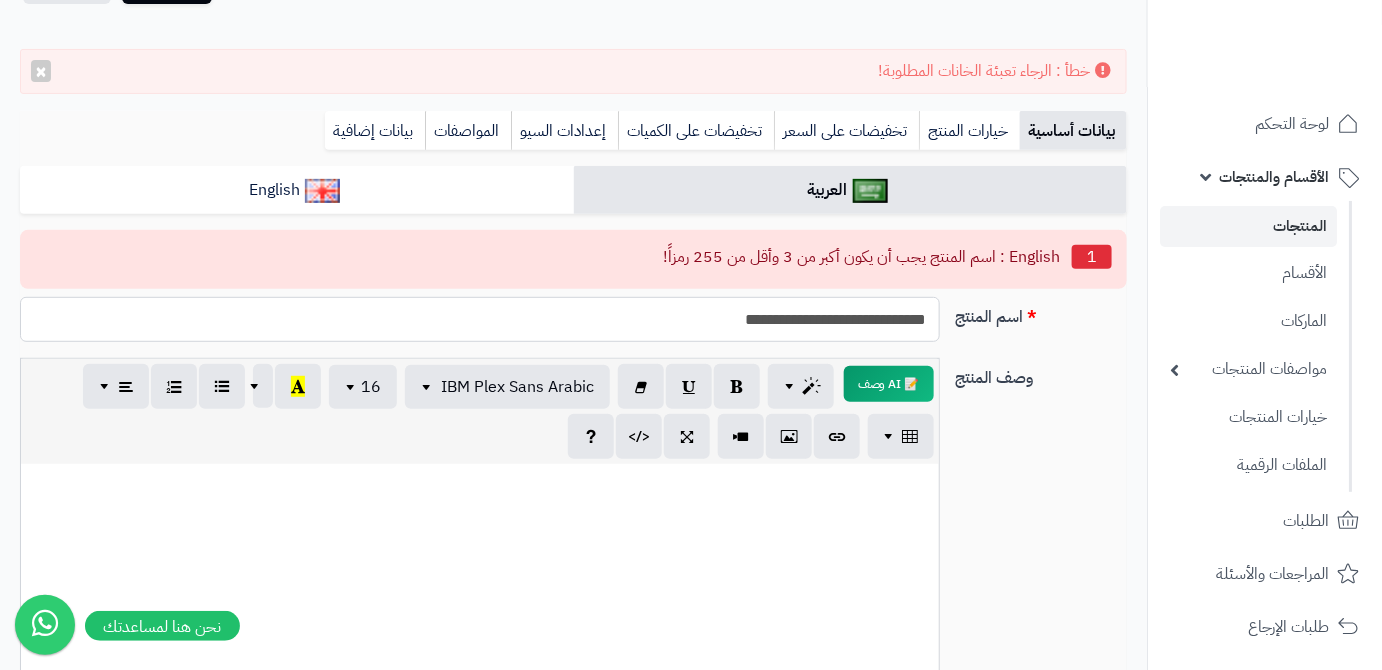 click on "**********" at bounding box center [480, 319] 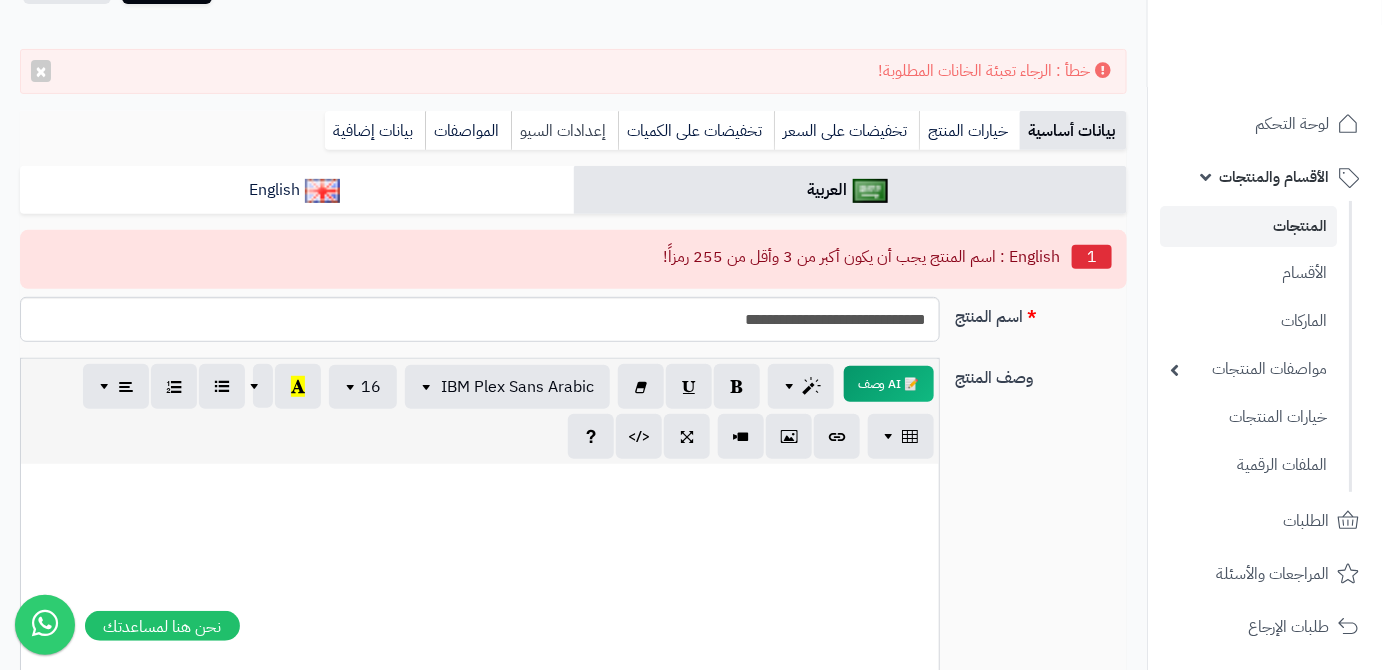click on "إعدادات السيو" at bounding box center (564, 131) 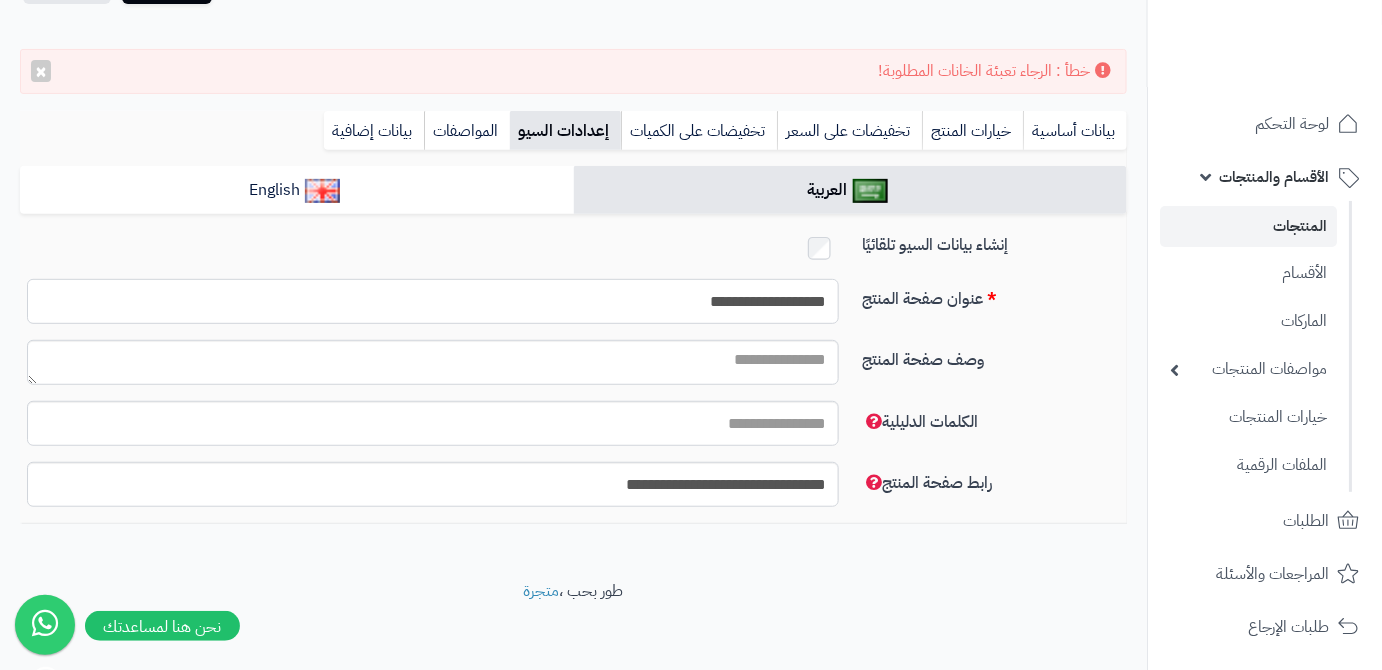 click on "**********" at bounding box center (433, 301) 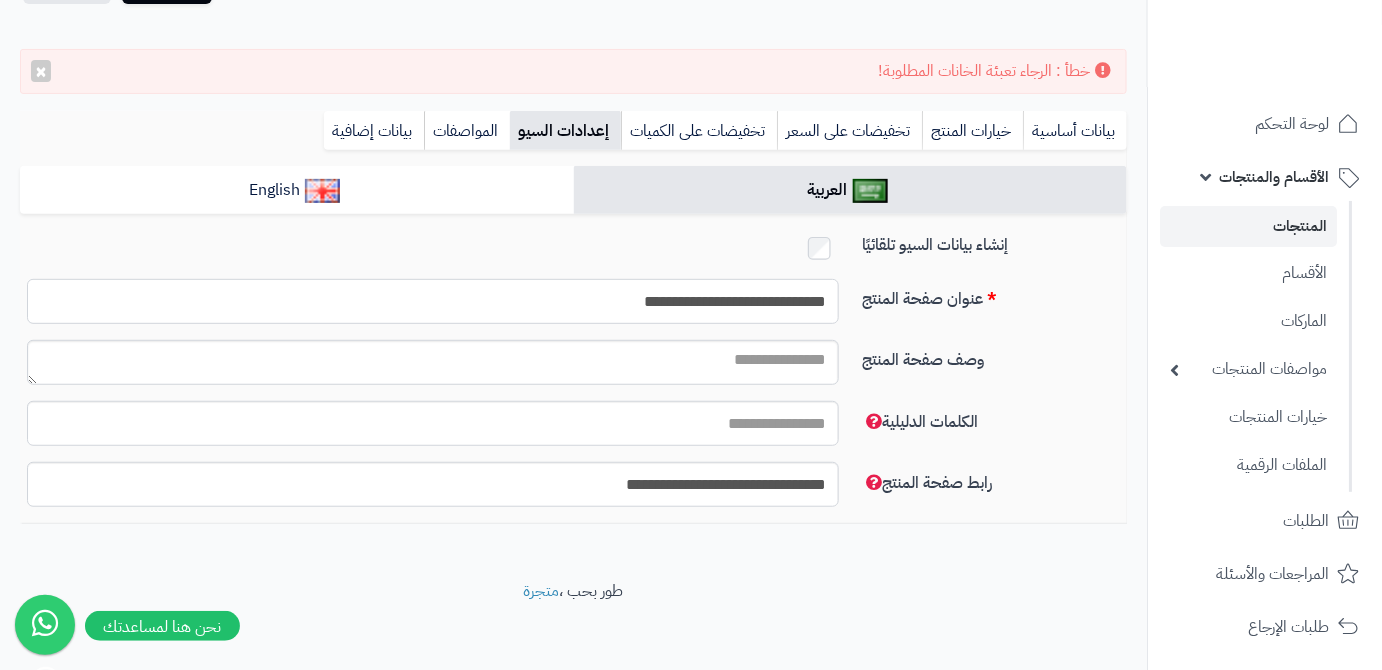 type on "**********" 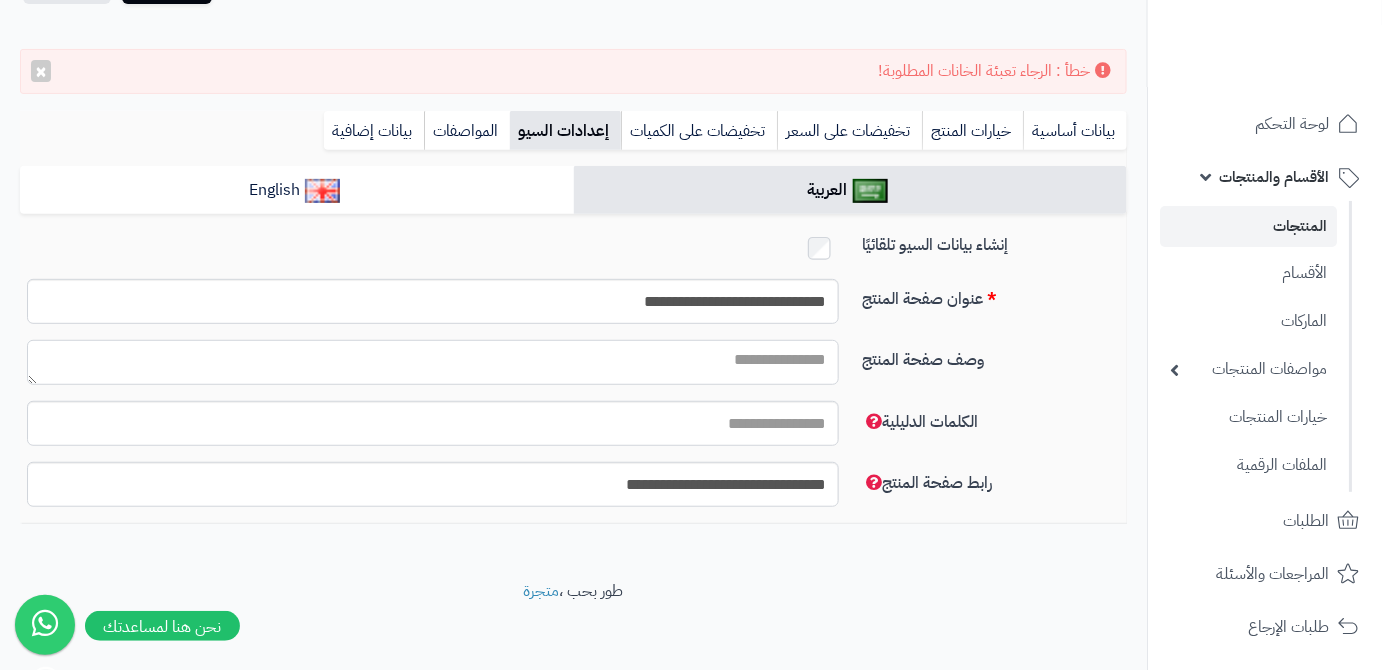 paste on "**********" 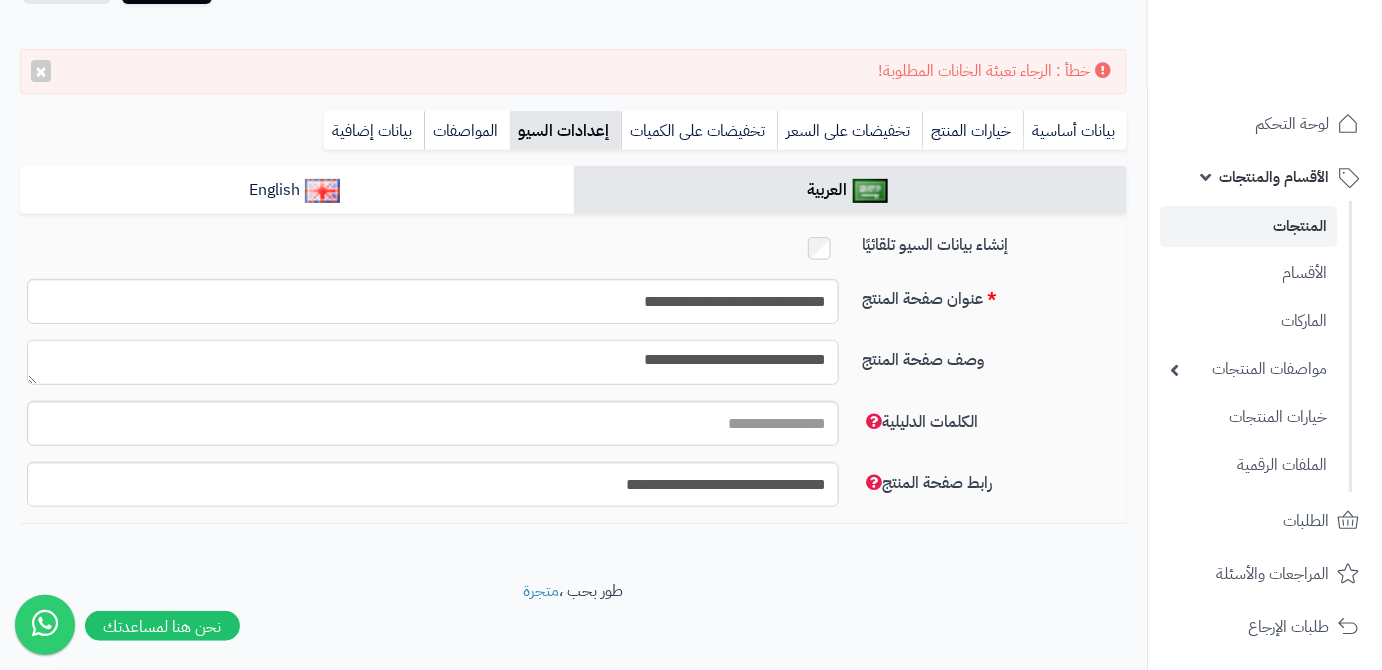 type on "**********" 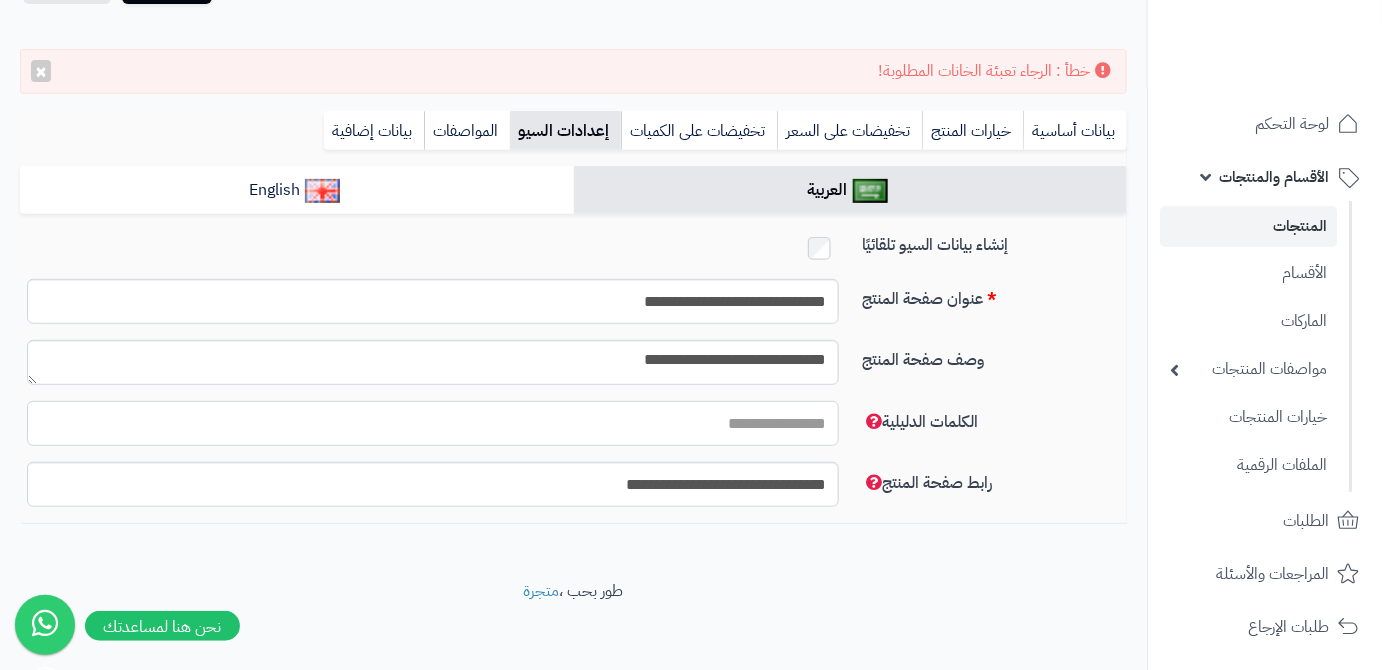 paste on "**********" 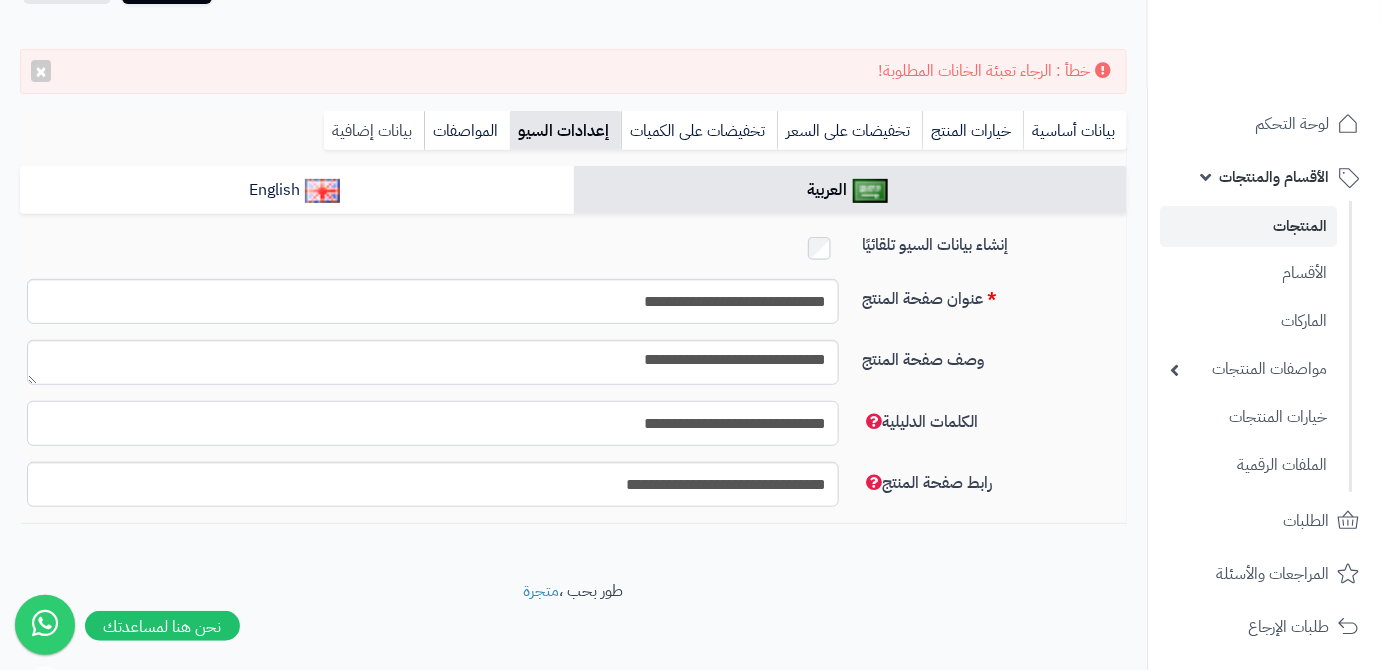 type on "**********" 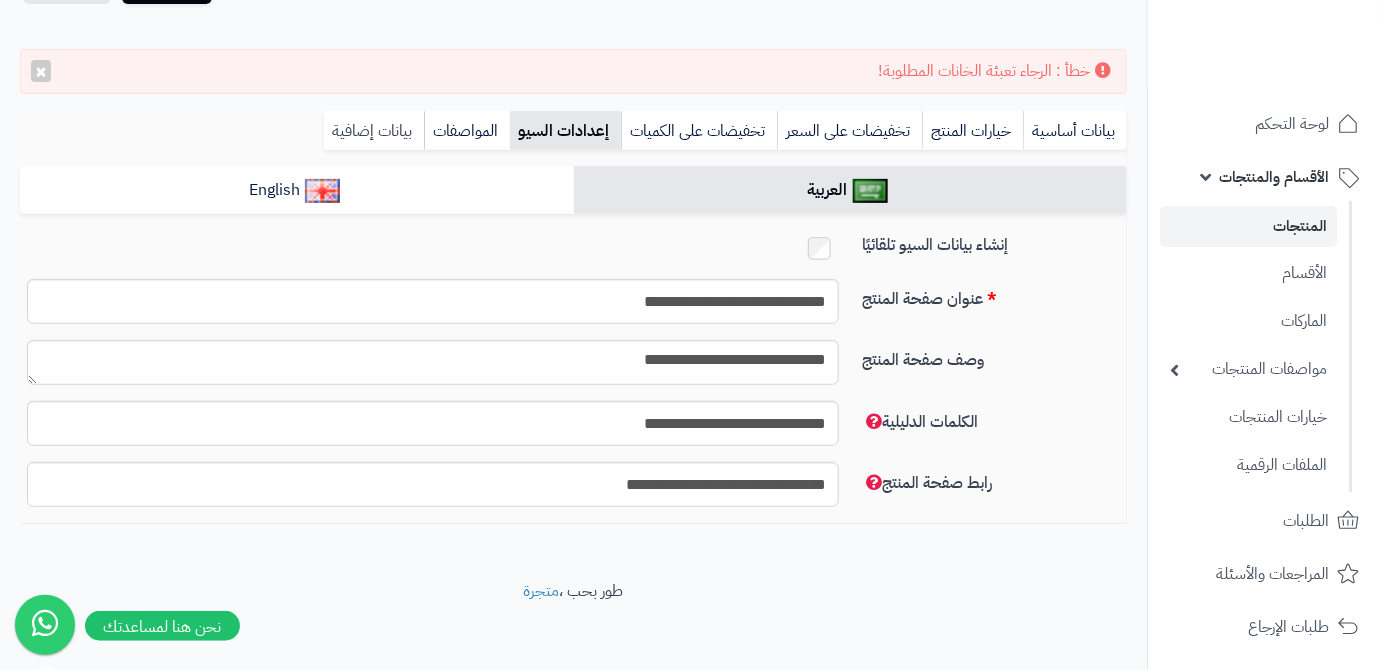 click on "بيانات إضافية" at bounding box center (374, 131) 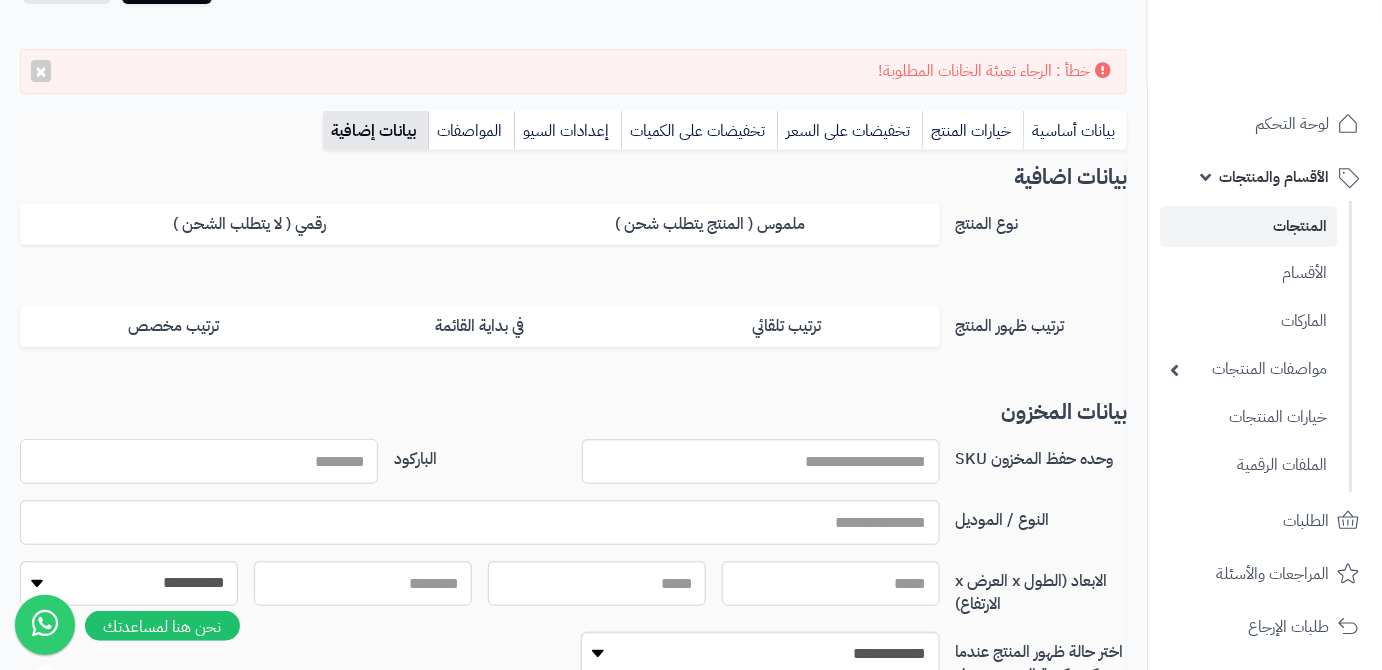 click on "الباركود" at bounding box center (199, 461) 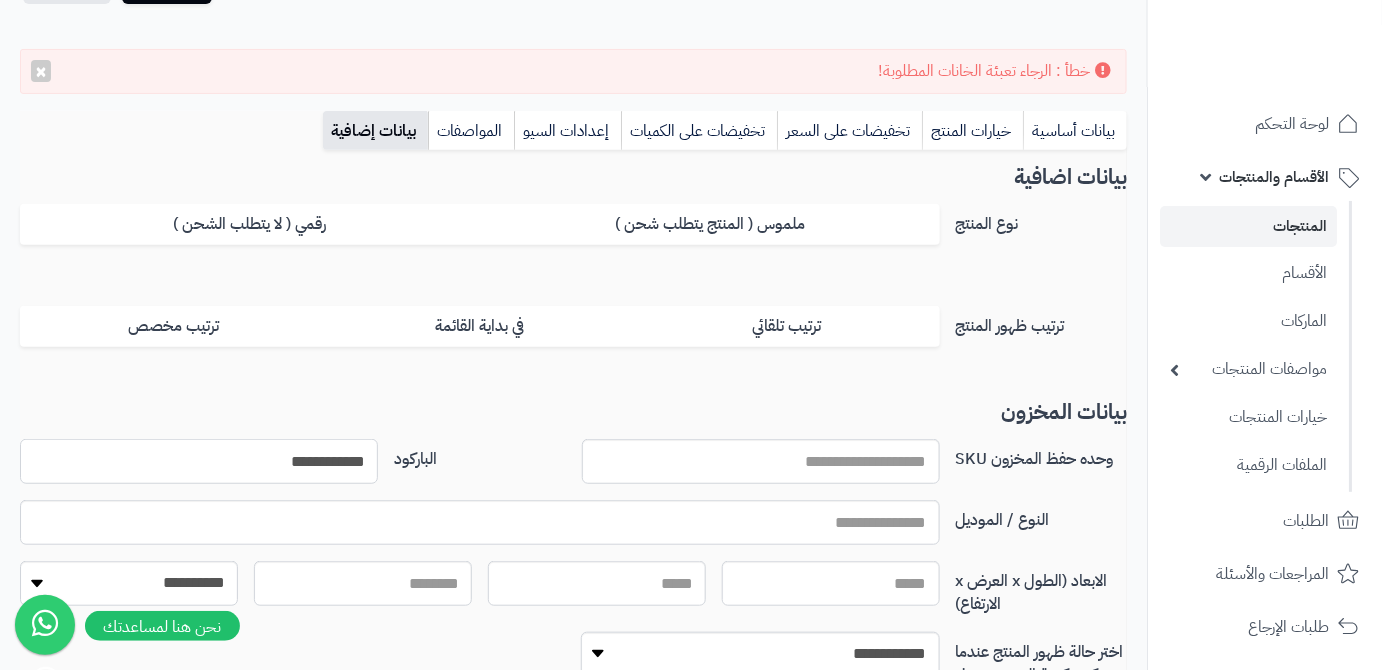 click on "**********" at bounding box center [199, 461] 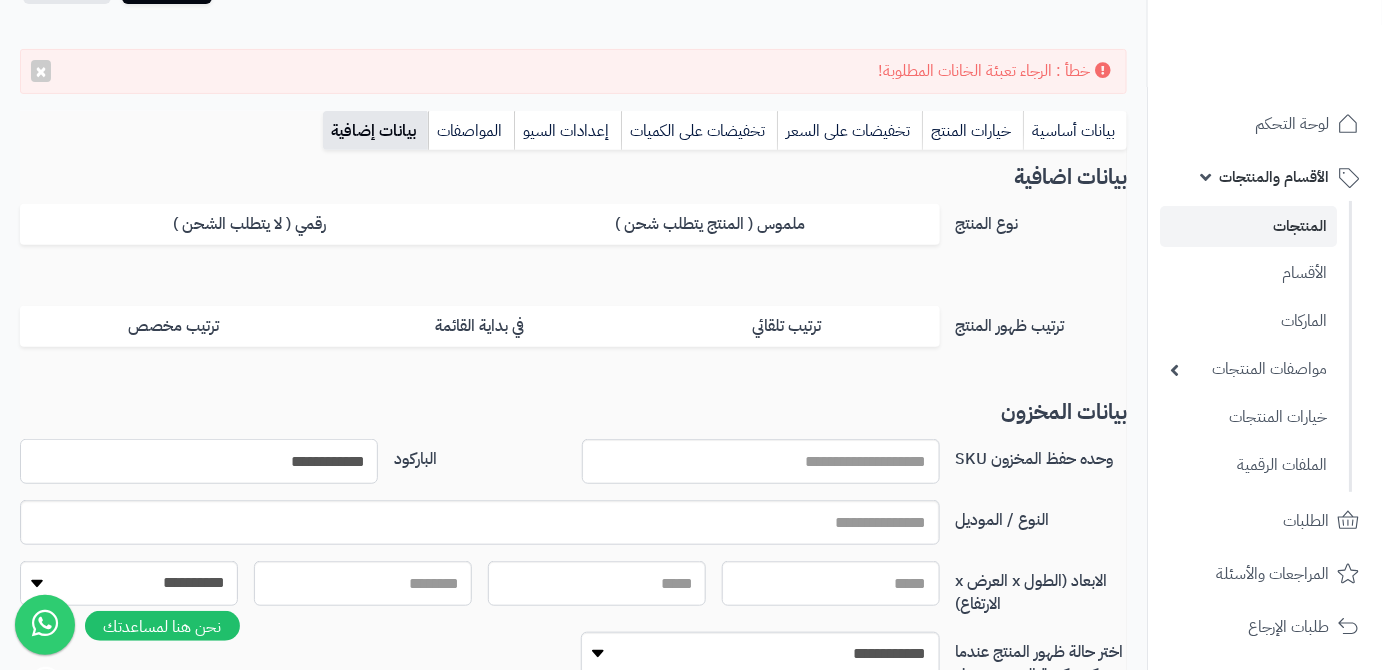 type on "**********" 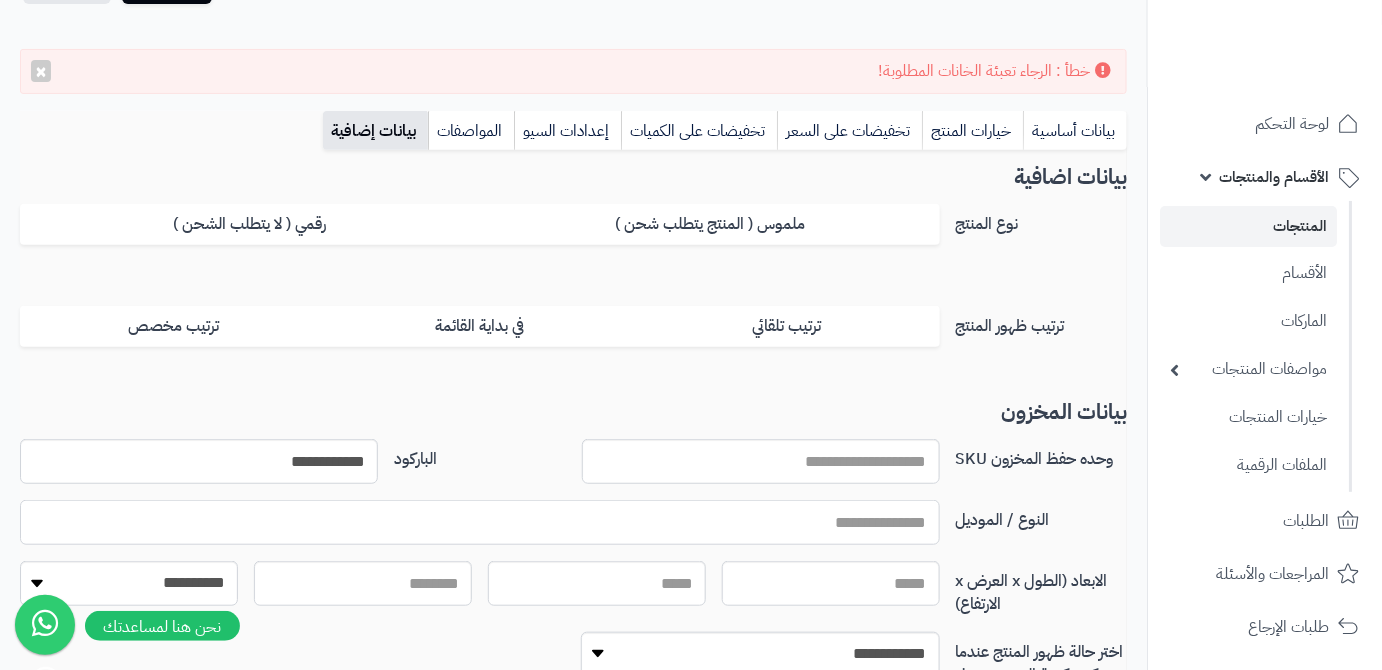 paste on "**********" 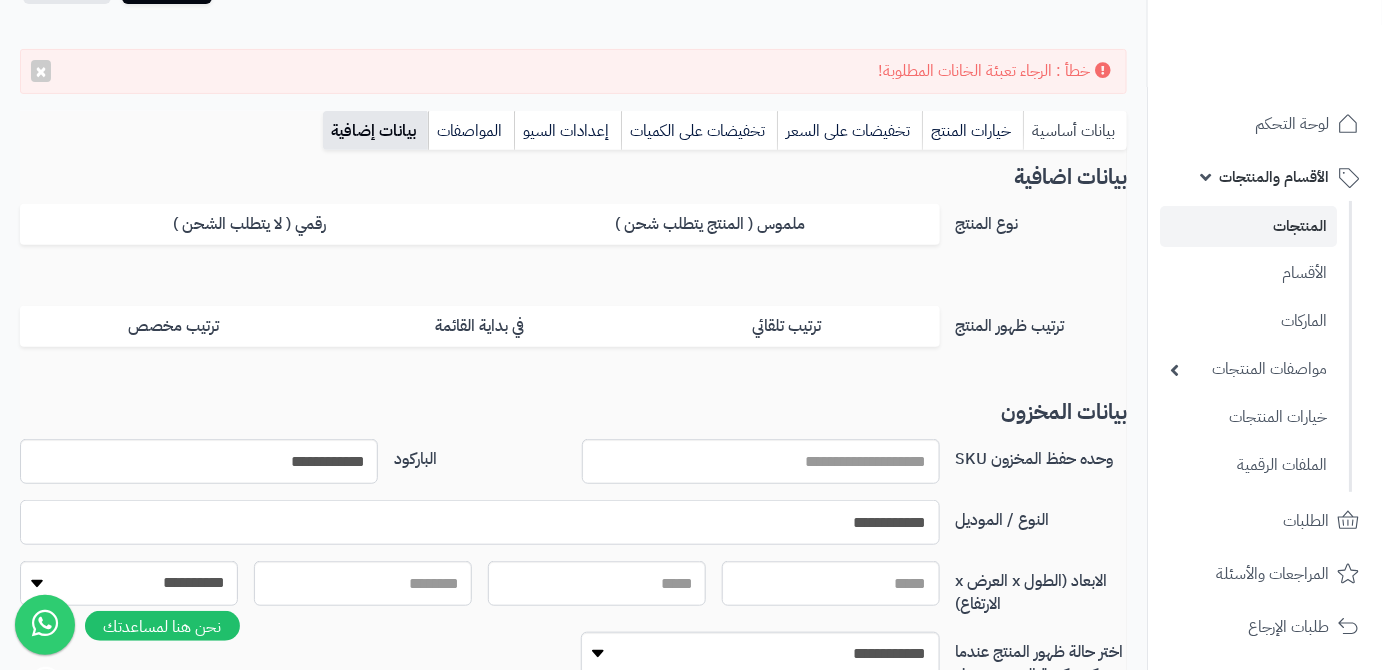 type on "**********" 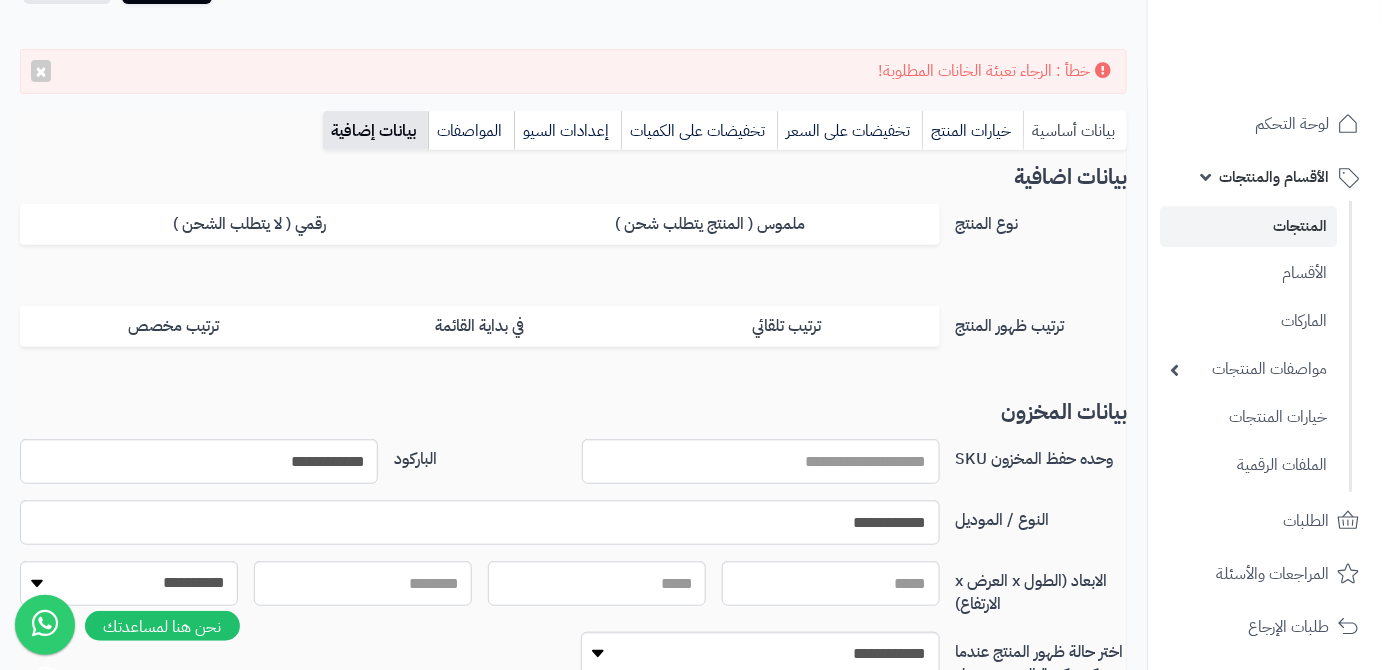 click on "بيانات أساسية" at bounding box center [1075, 131] 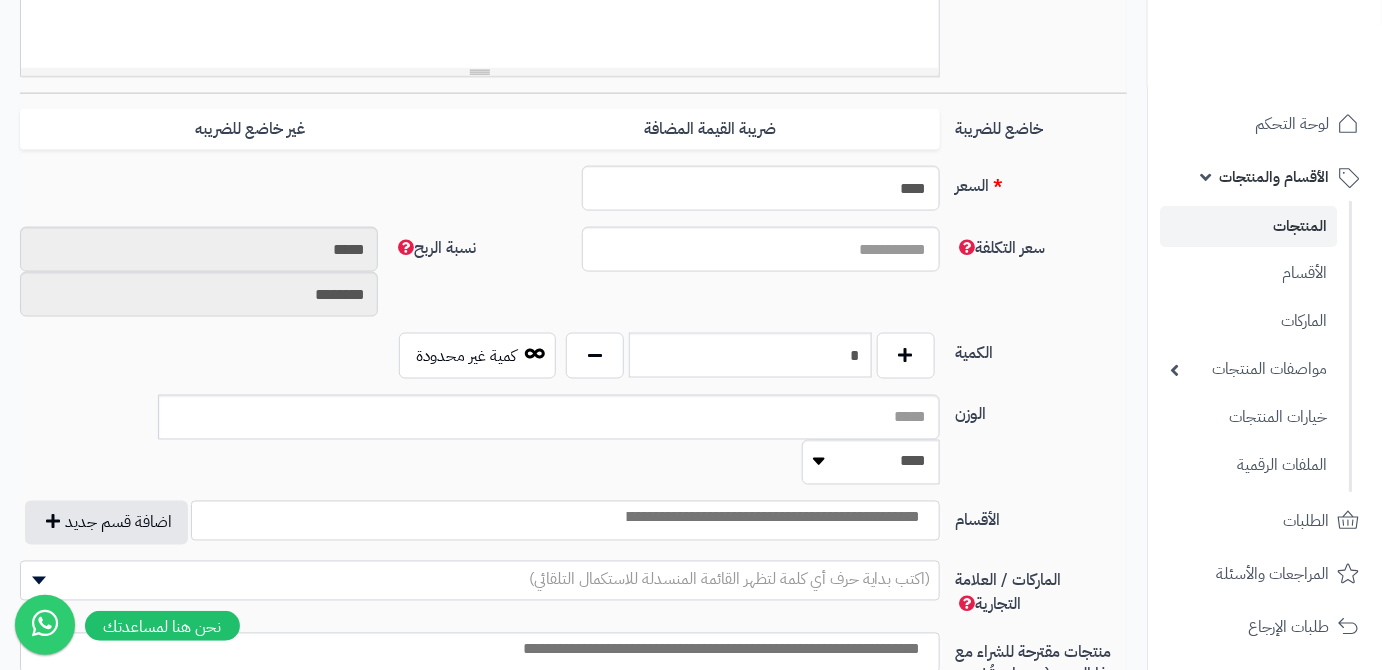 scroll, scrollTop: 909, scrollLeft: 0, axis: vertical 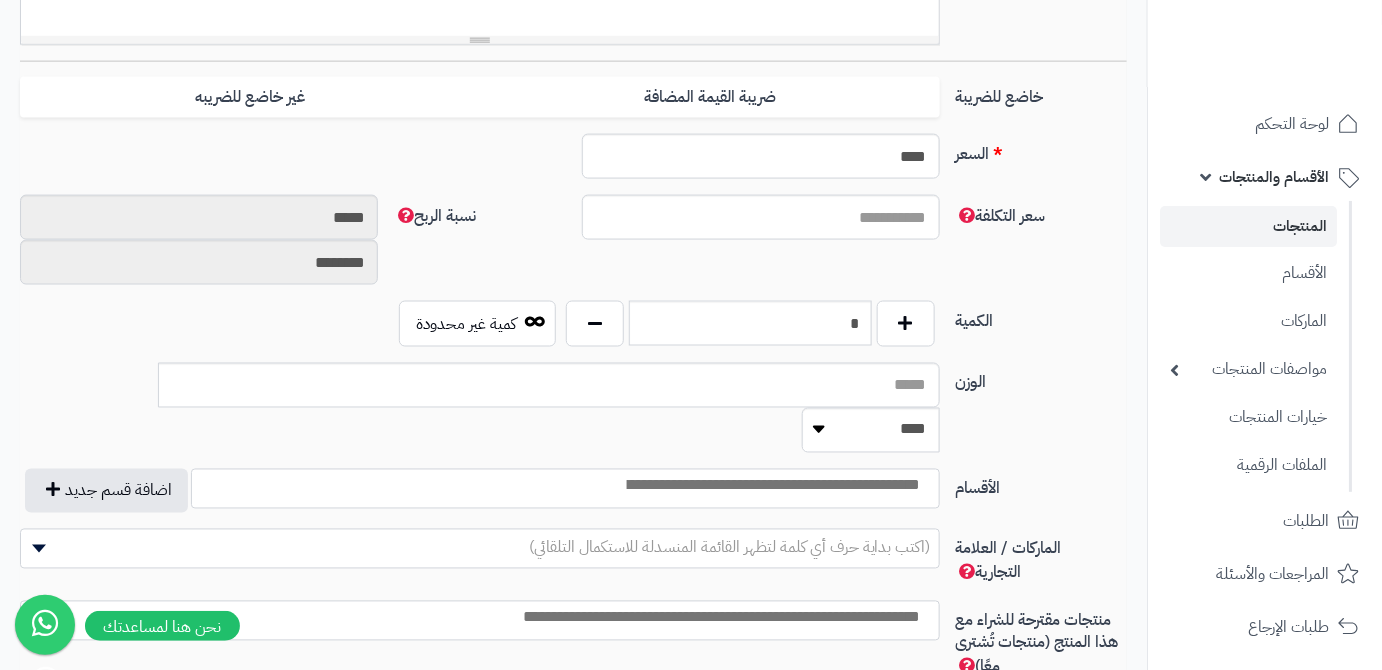 click at bounding box center (772, 486) 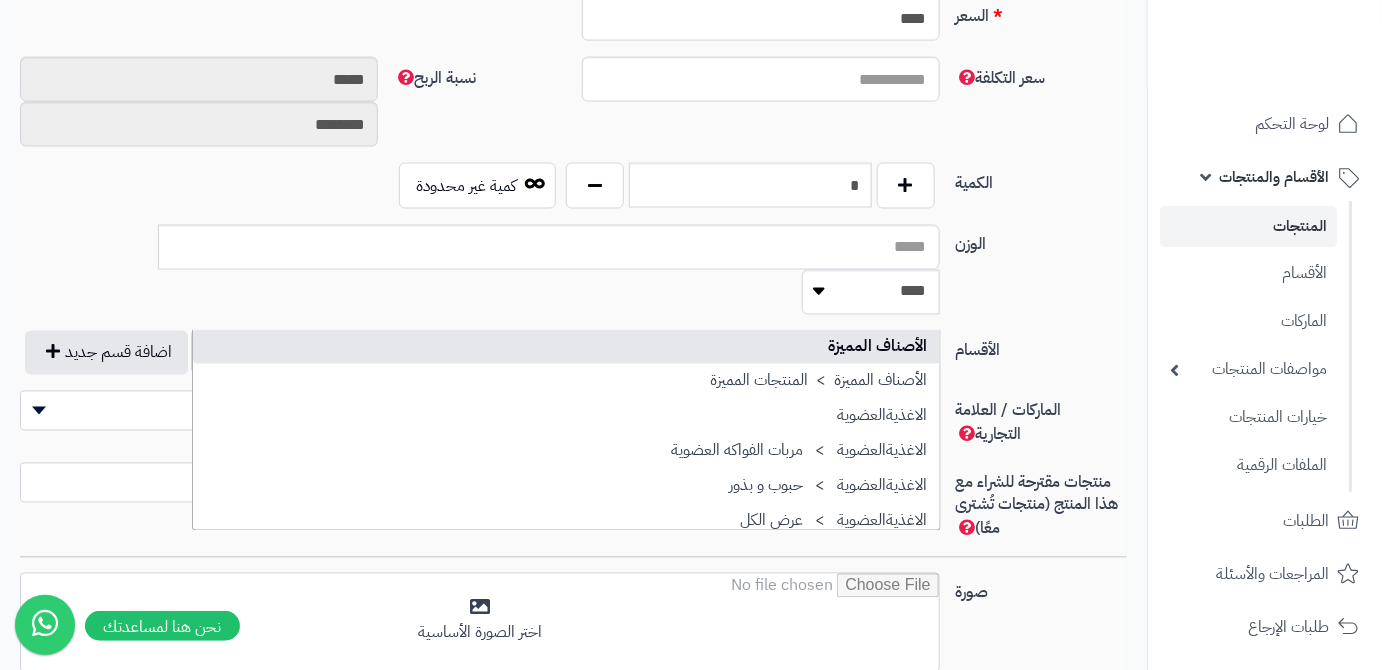 scroll, scrollTop: 1090, scrollLeft: 0, axis: vertical 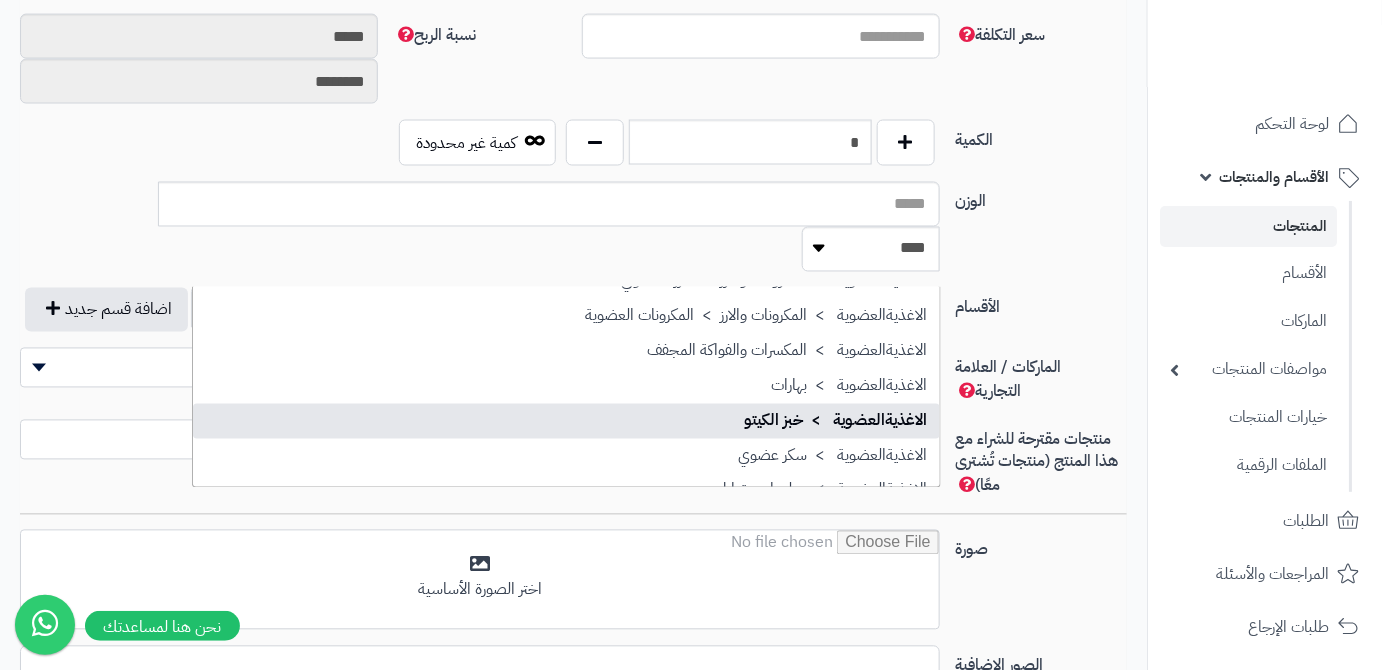 select on "***" 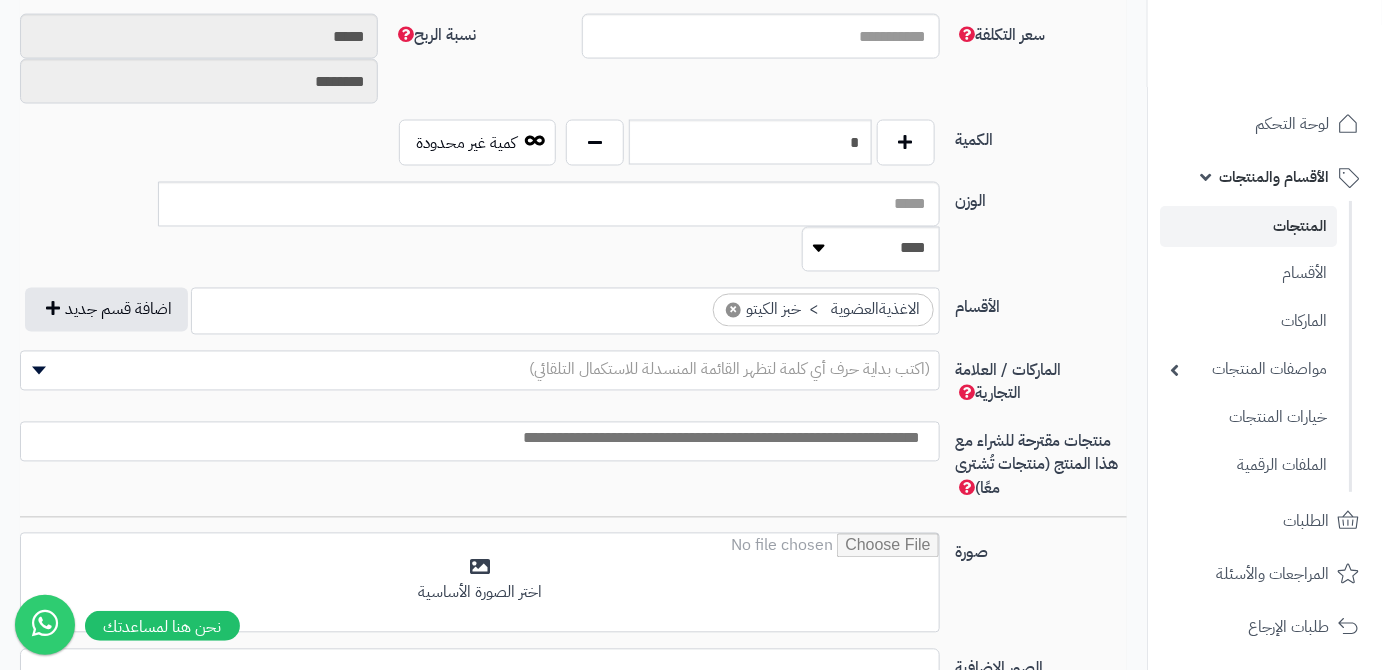 scroll, scrollTop: 474, scrollLeft: 0, axis: vertical 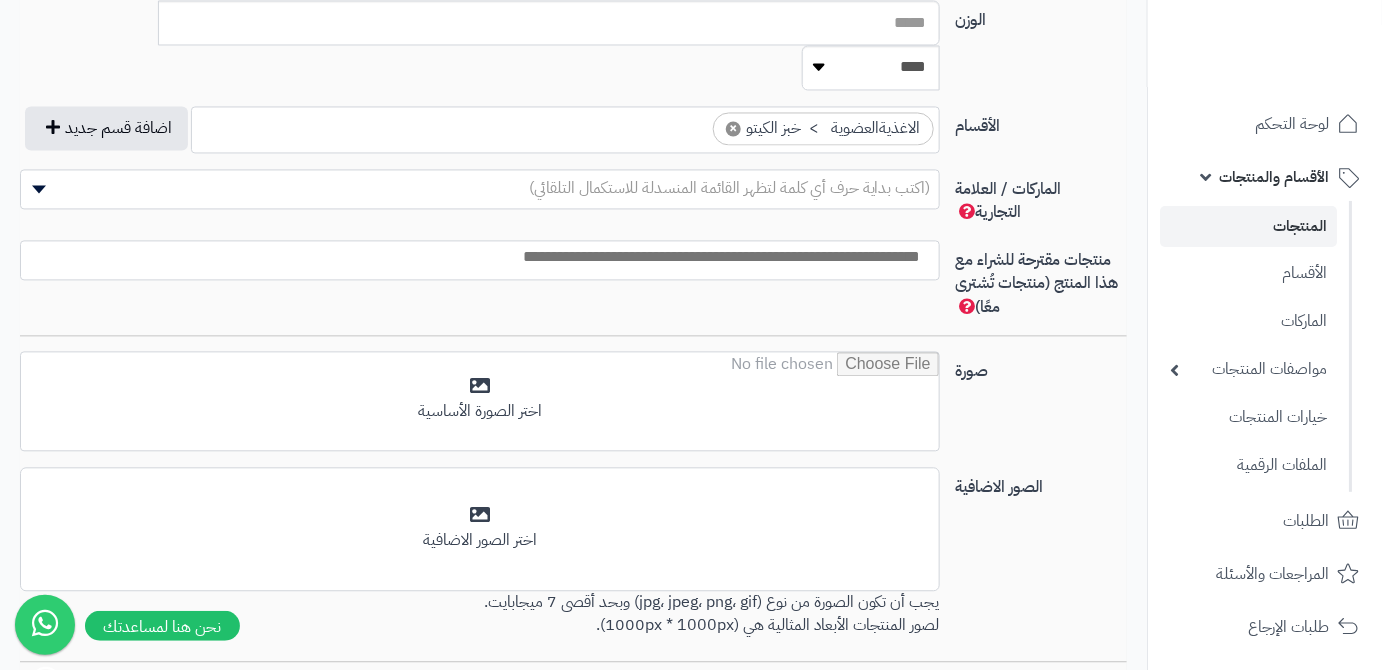 click at bounding box center (474, 257) 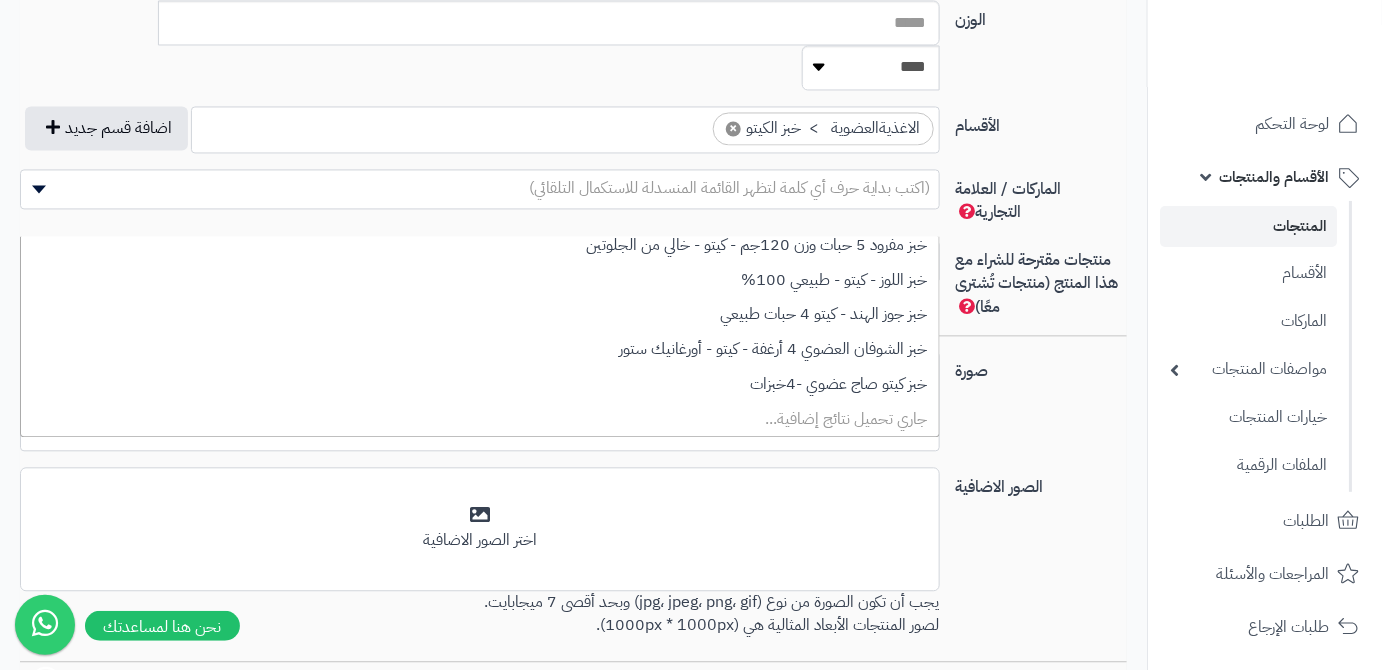 scroll, scrollTop: 322, scrollLeft: 0, axis: vertical 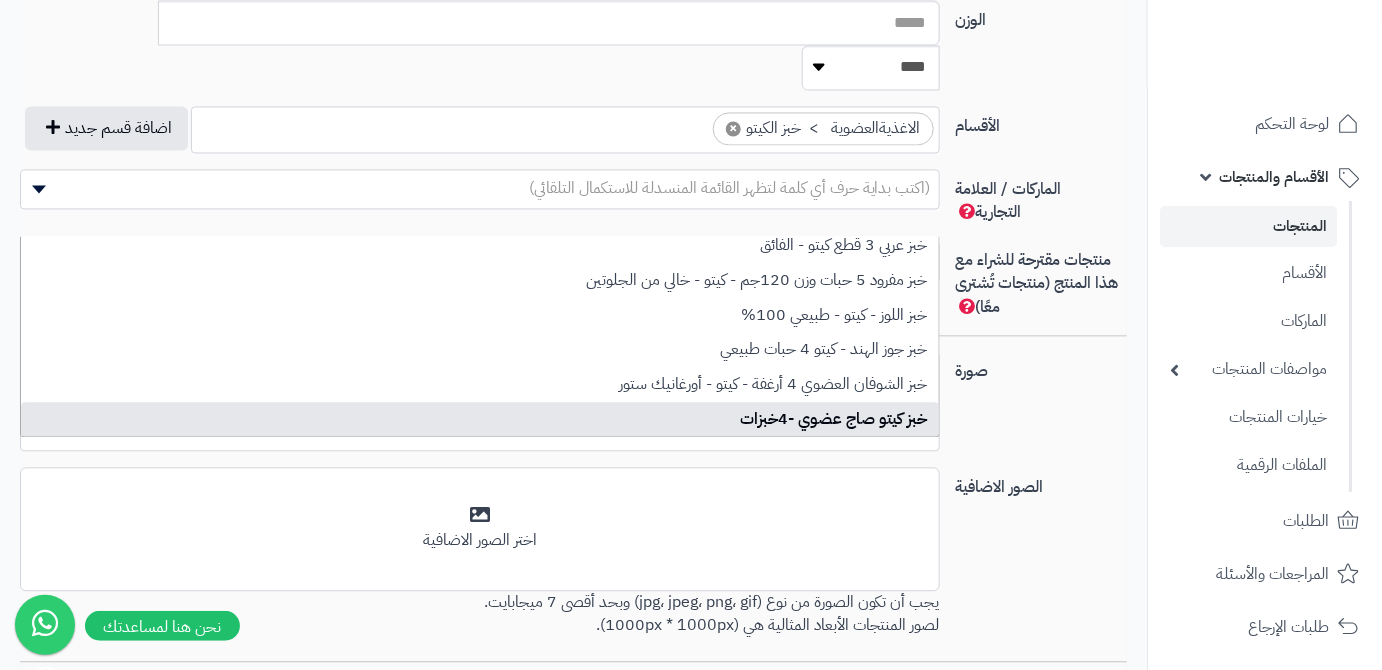 type on "***" 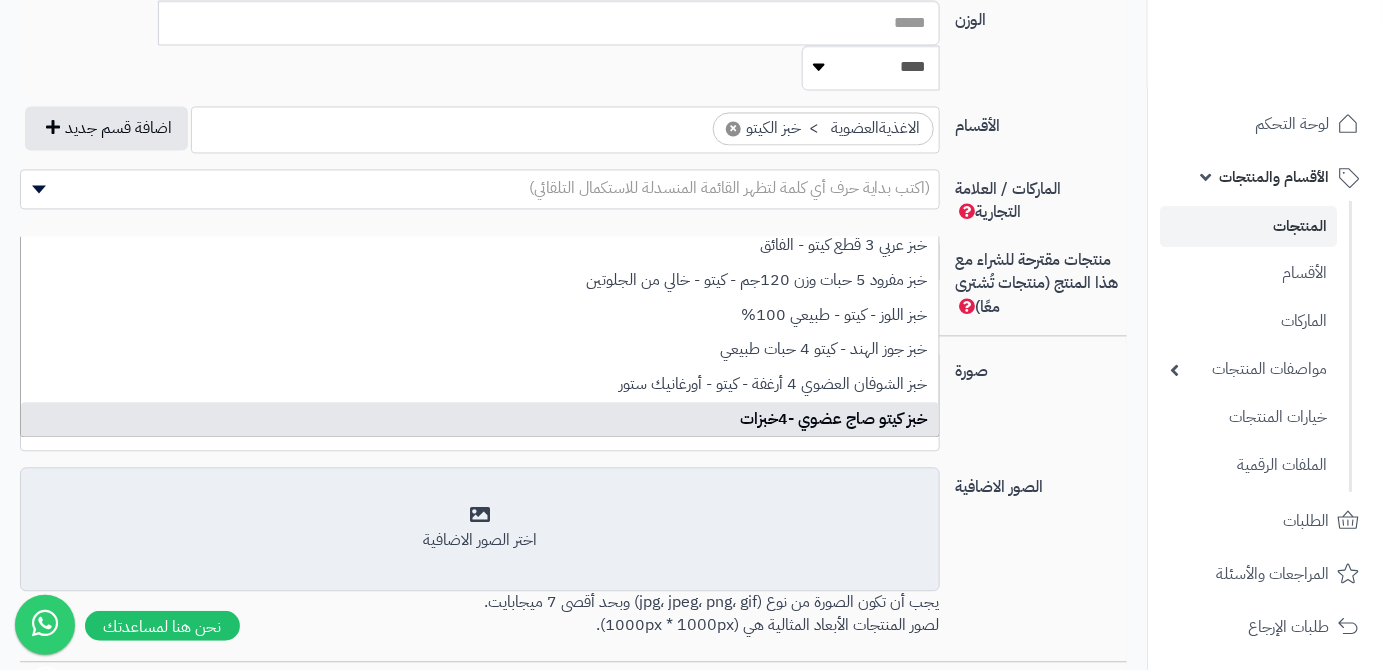 select on "****" 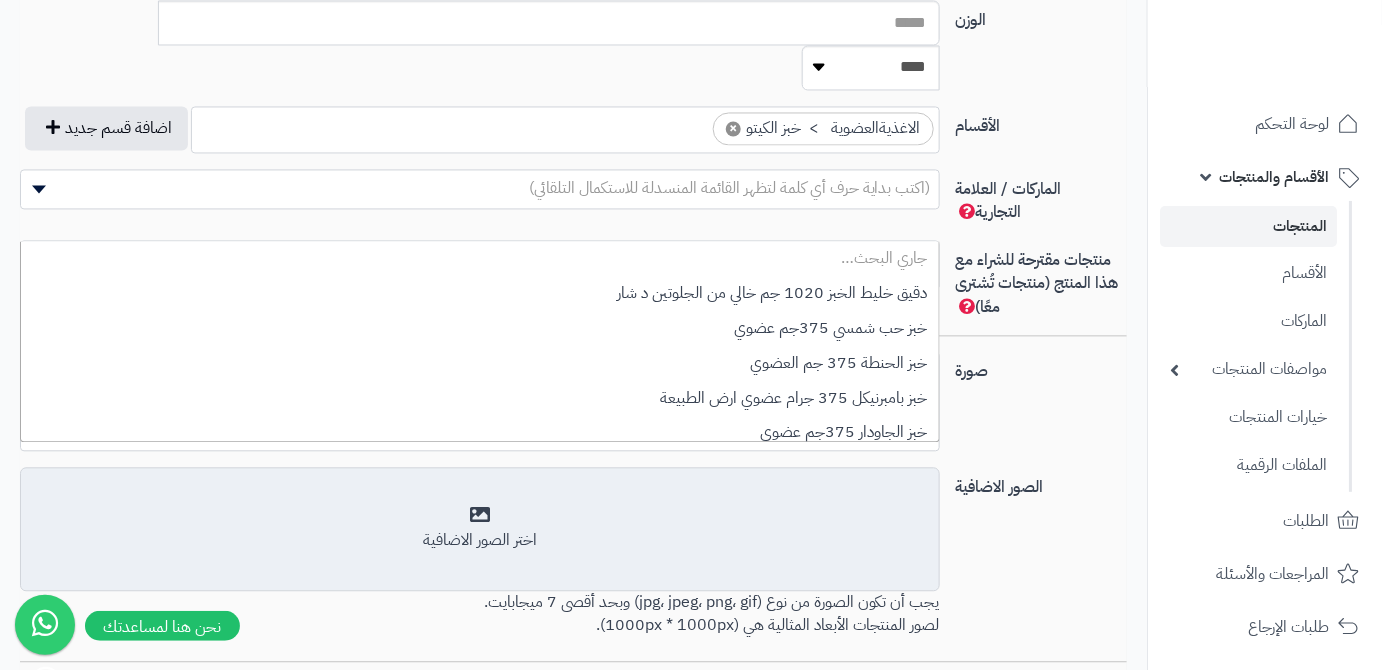 scroll, scrollTop: 0, scrollLeft: -8, axis: horizontal 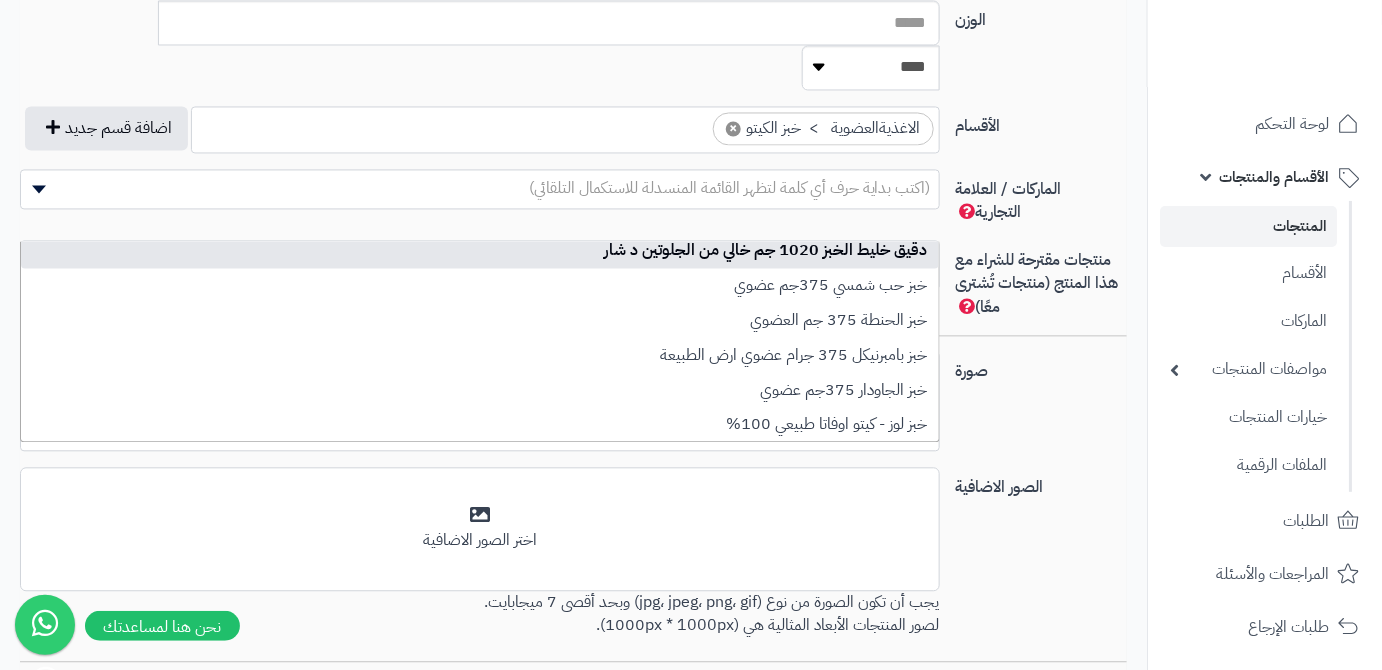 type on "***" 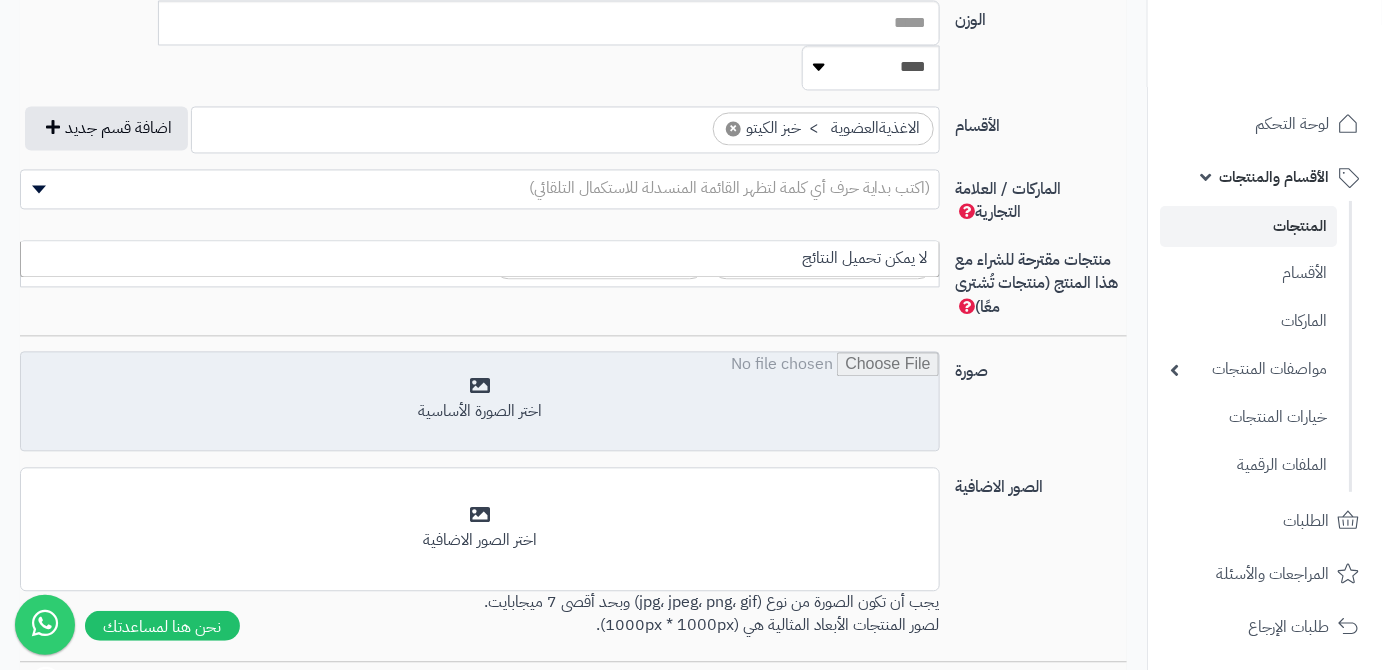 scroll, scrollTop: 0, scrollLeft: 0, axis: both 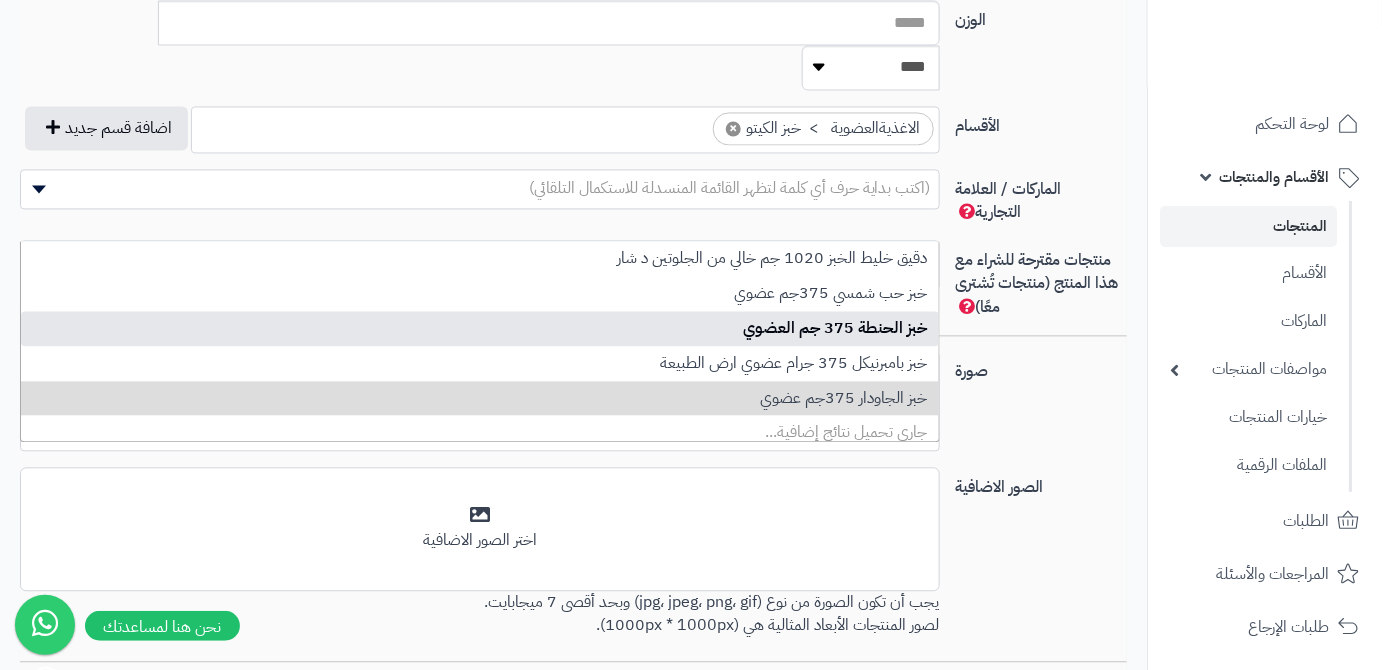 type on "***" 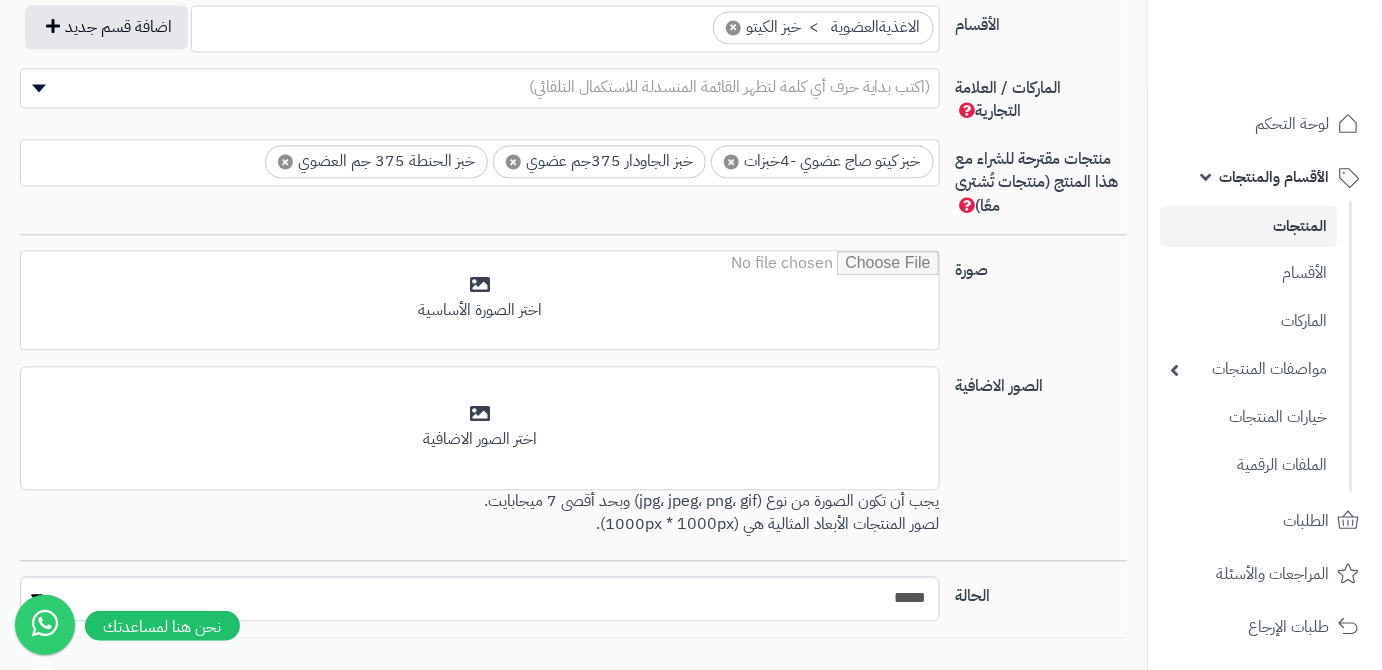 scroll, scrollTop: 1450, scrollLeft: 0, axis: vertical 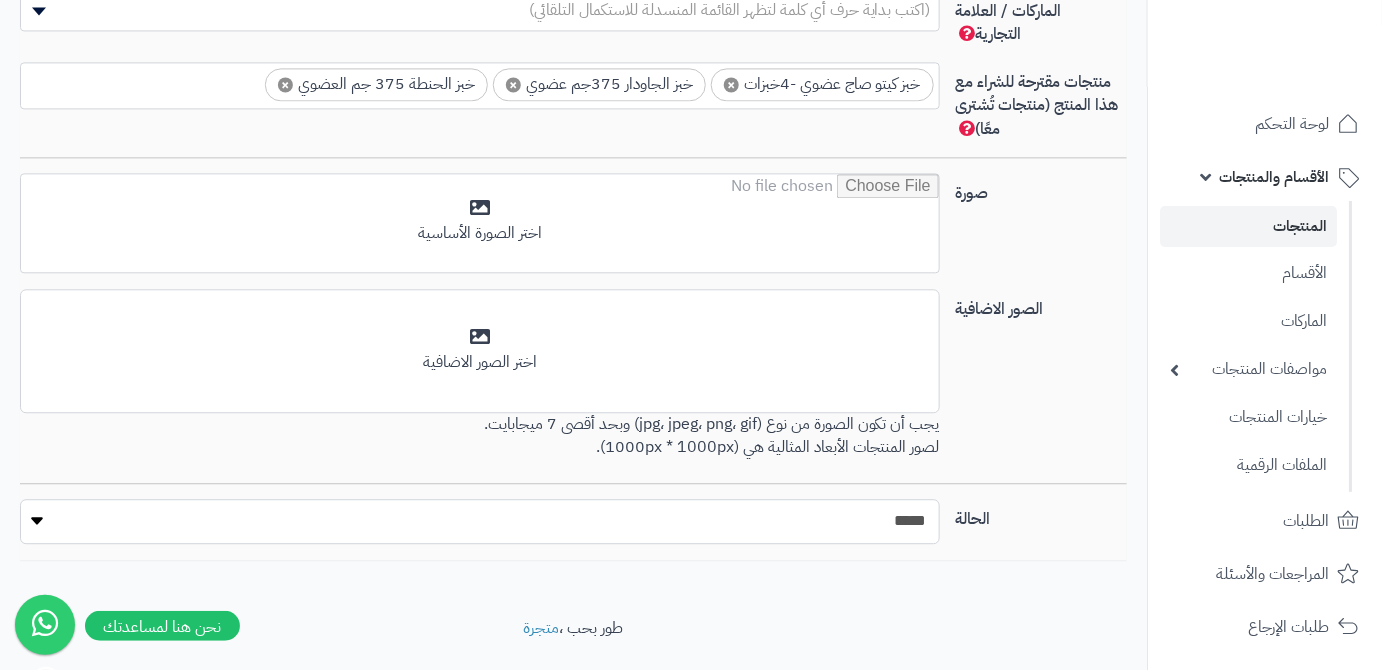 drag, startPoint x: 843, startPoint y: 472, endPoint x: 848, endPoint y: 491, distance: 19.646883 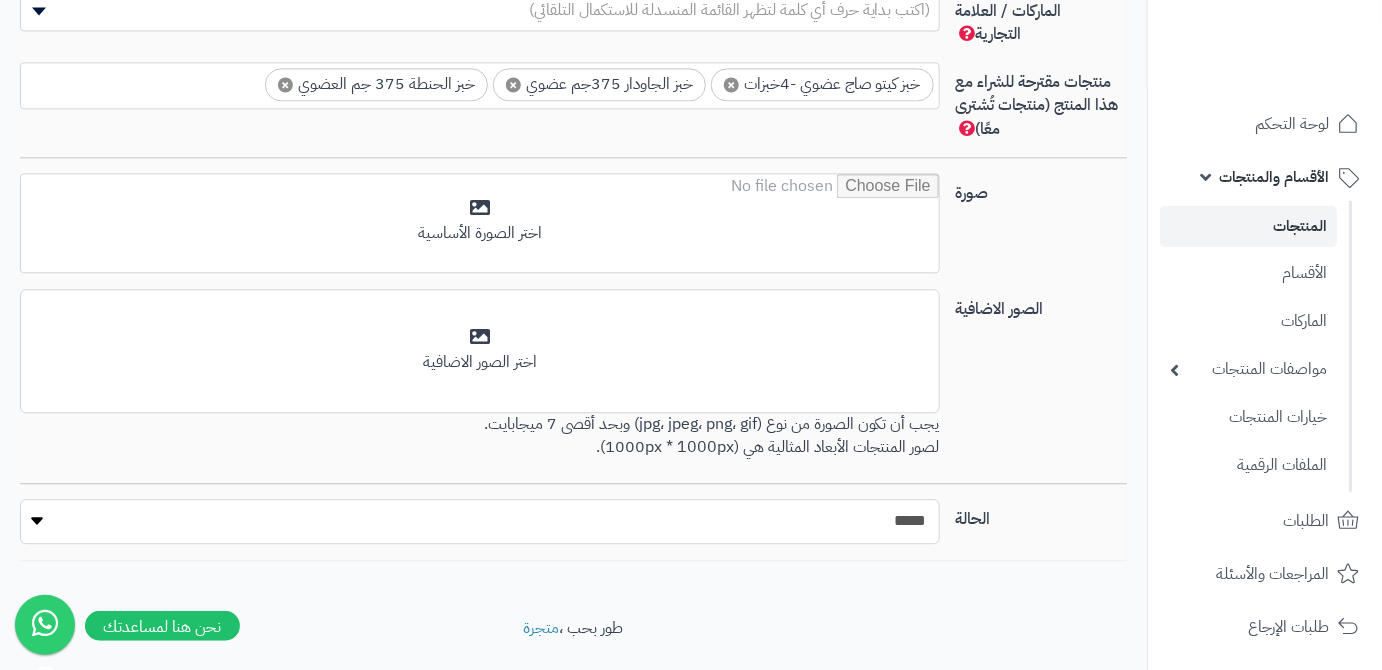 click on "***** ****" 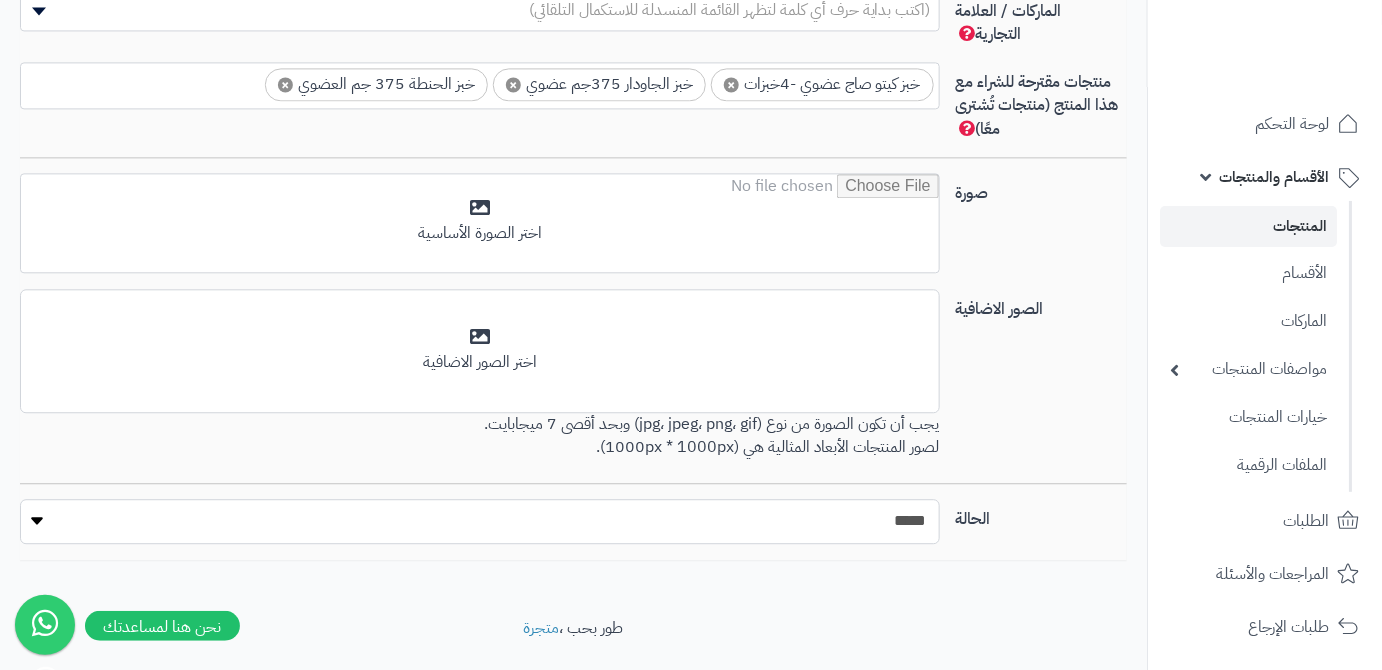 select on "*" 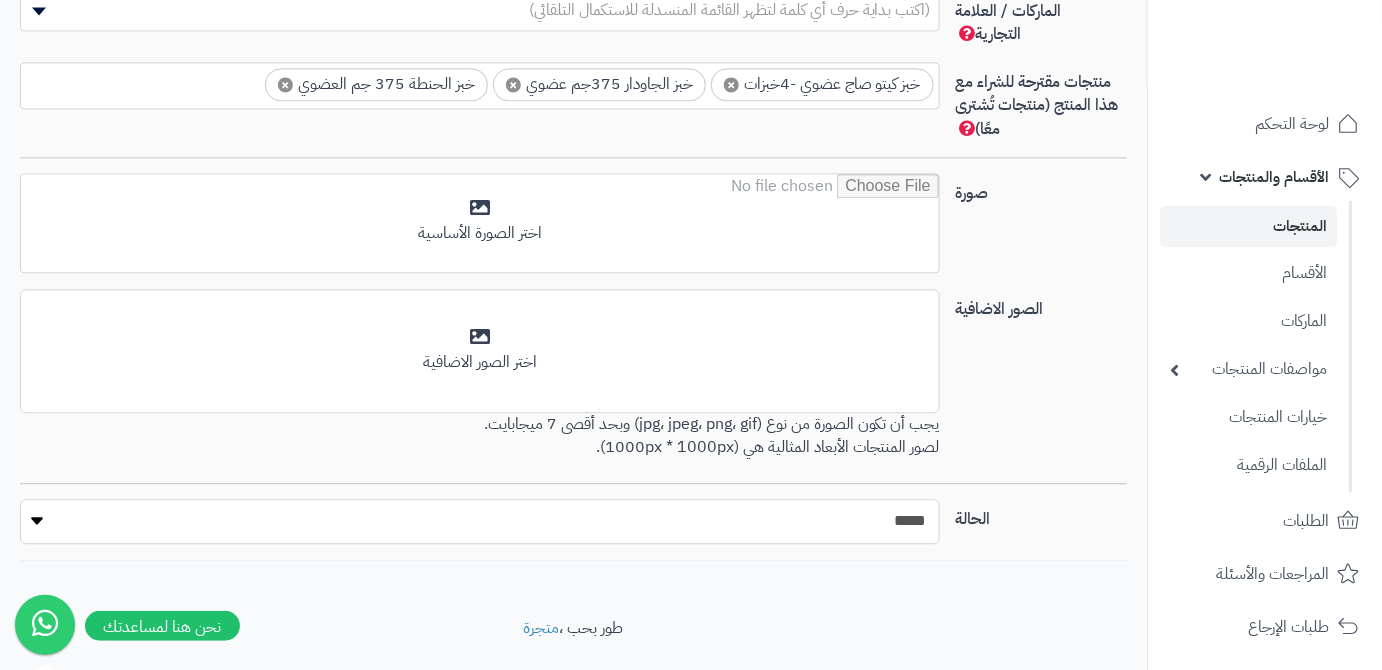 click on "***** ****" 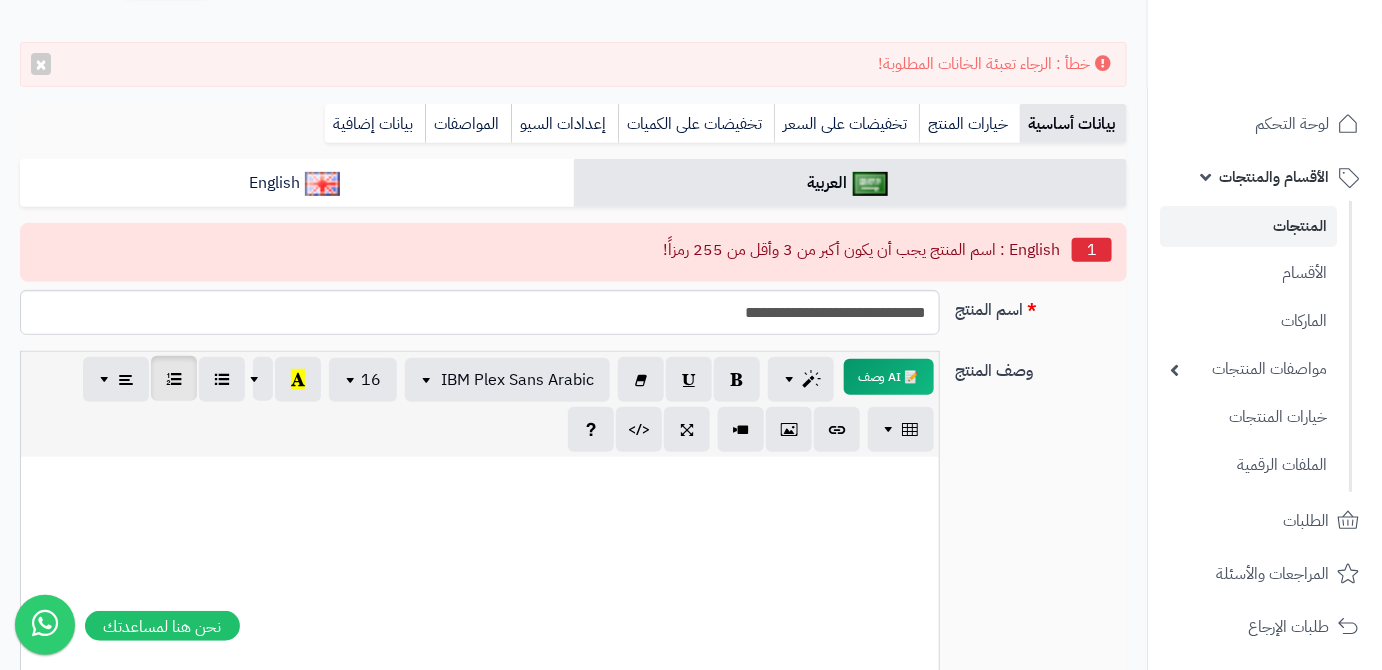 scroll, scrollTop: 86, scrollLeft: 0, axis: vertical 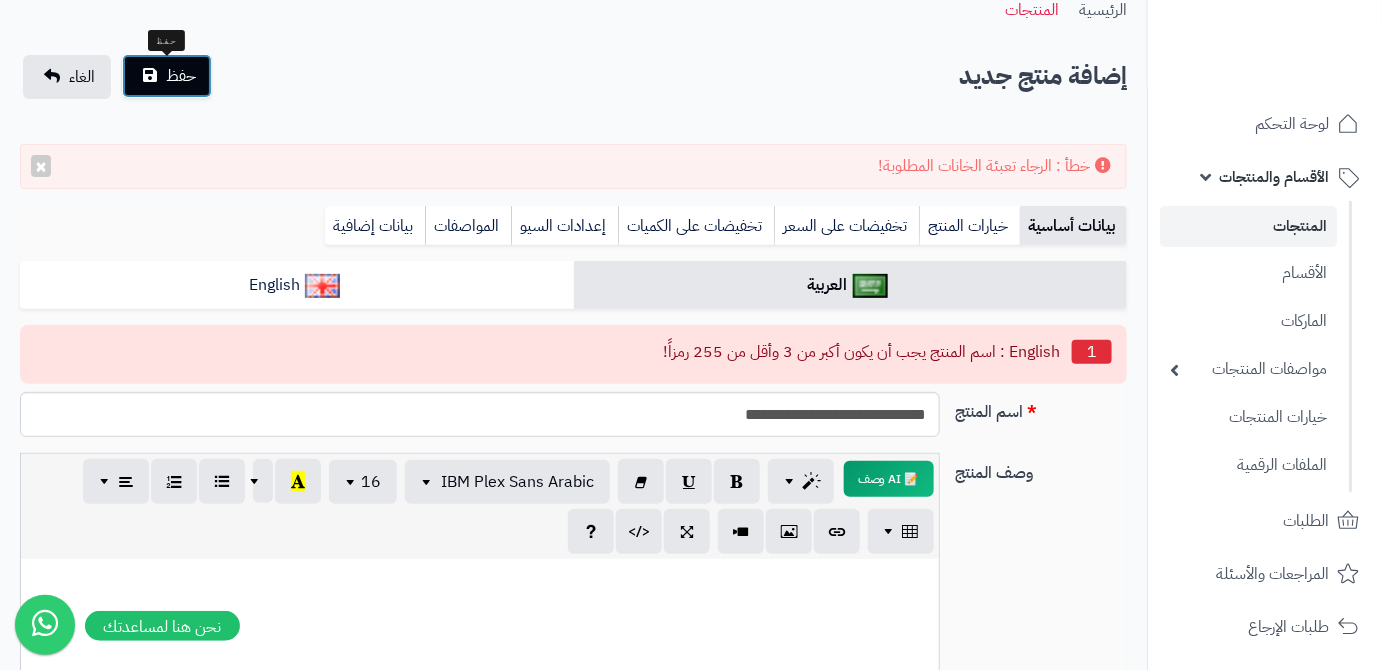 click on "حفظ" 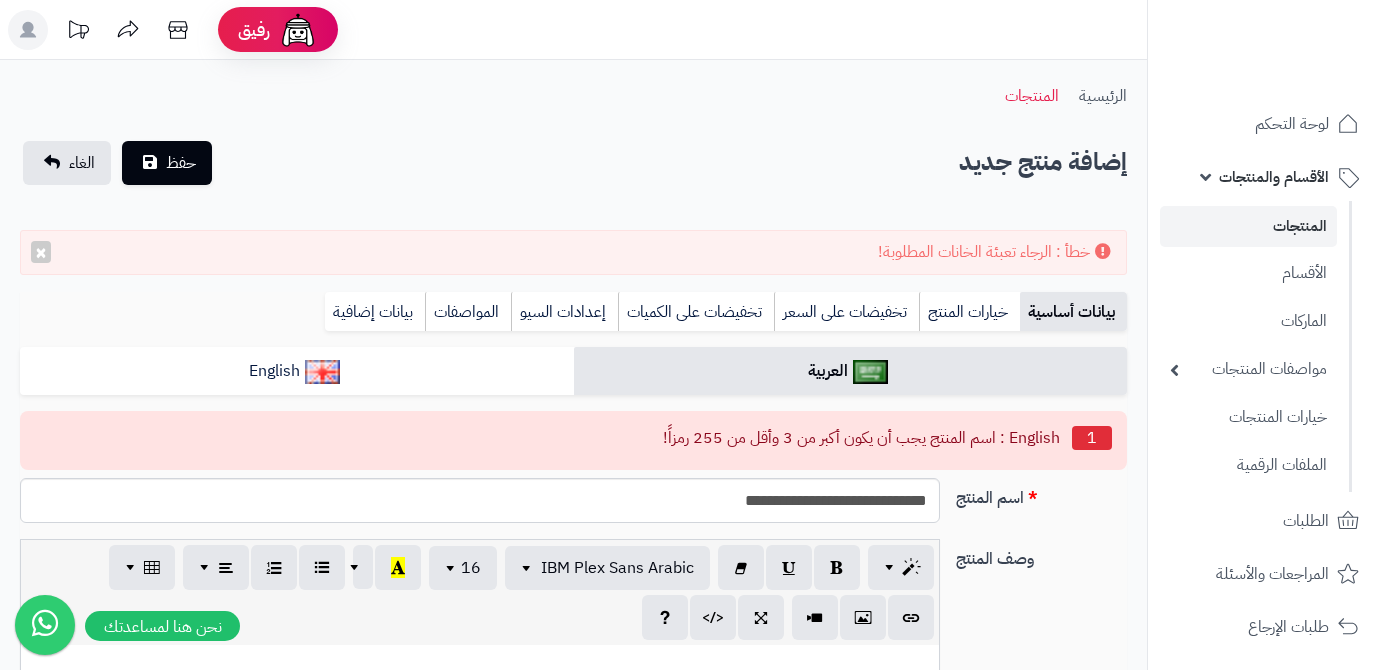 scroll, scrollTop: 0, scrollLeft: 0, axis: both 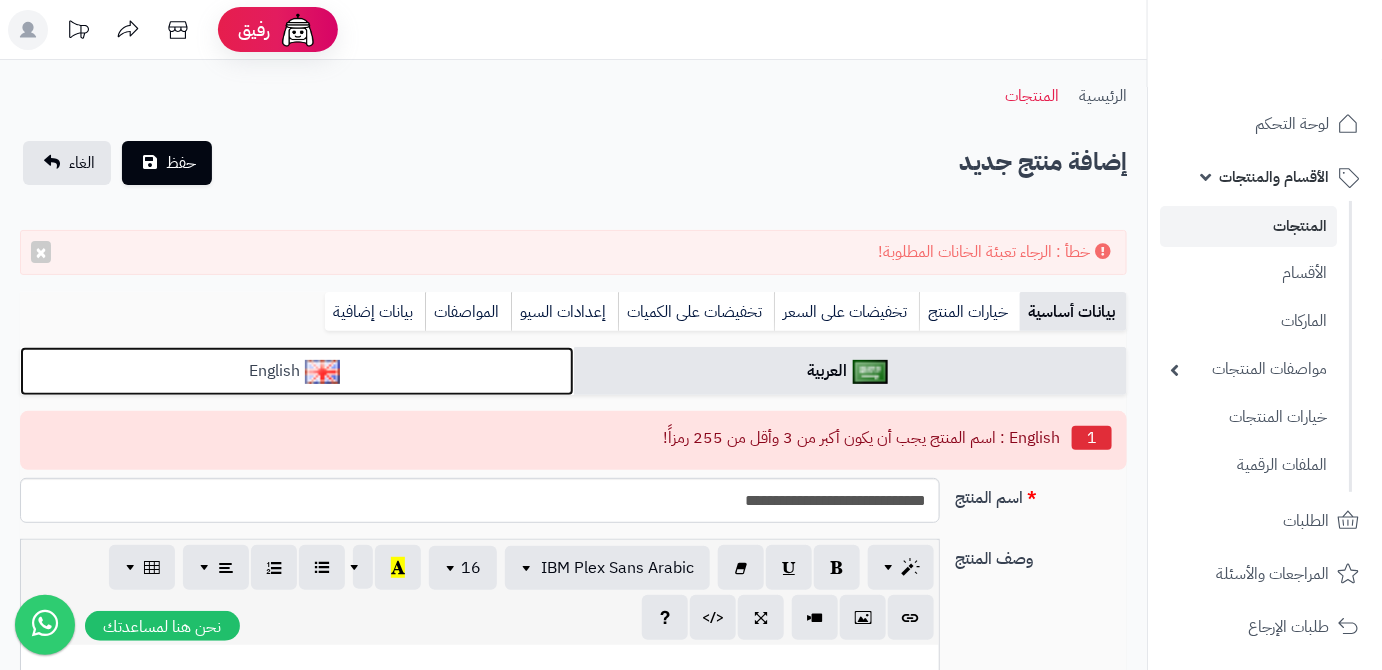 click on "English" at bounding box center (297, 371) 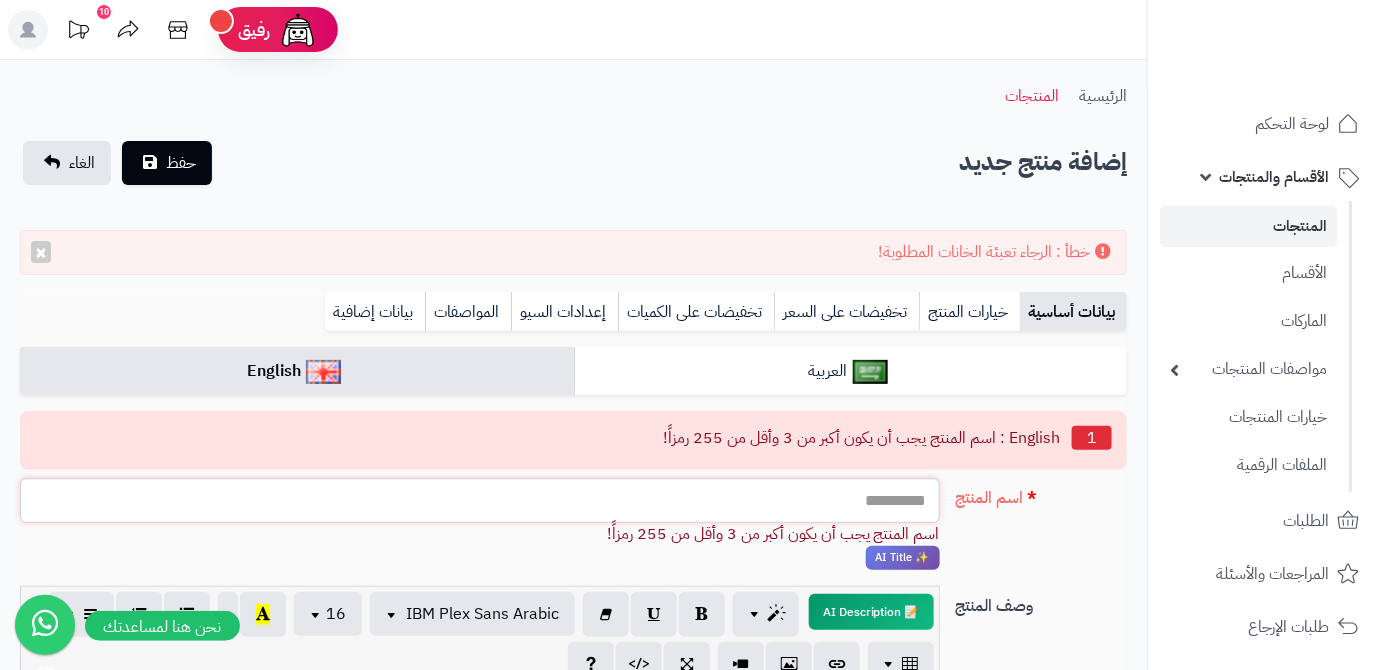 paste on "**********" 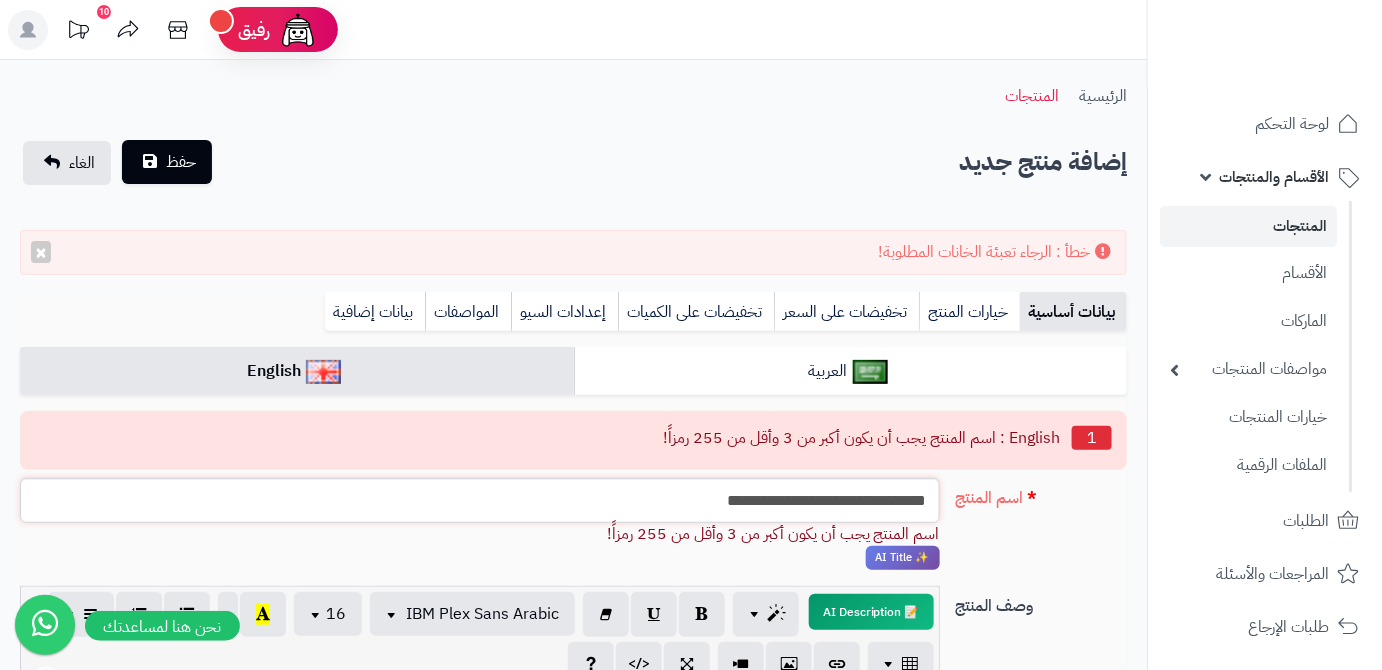 type on "**********" 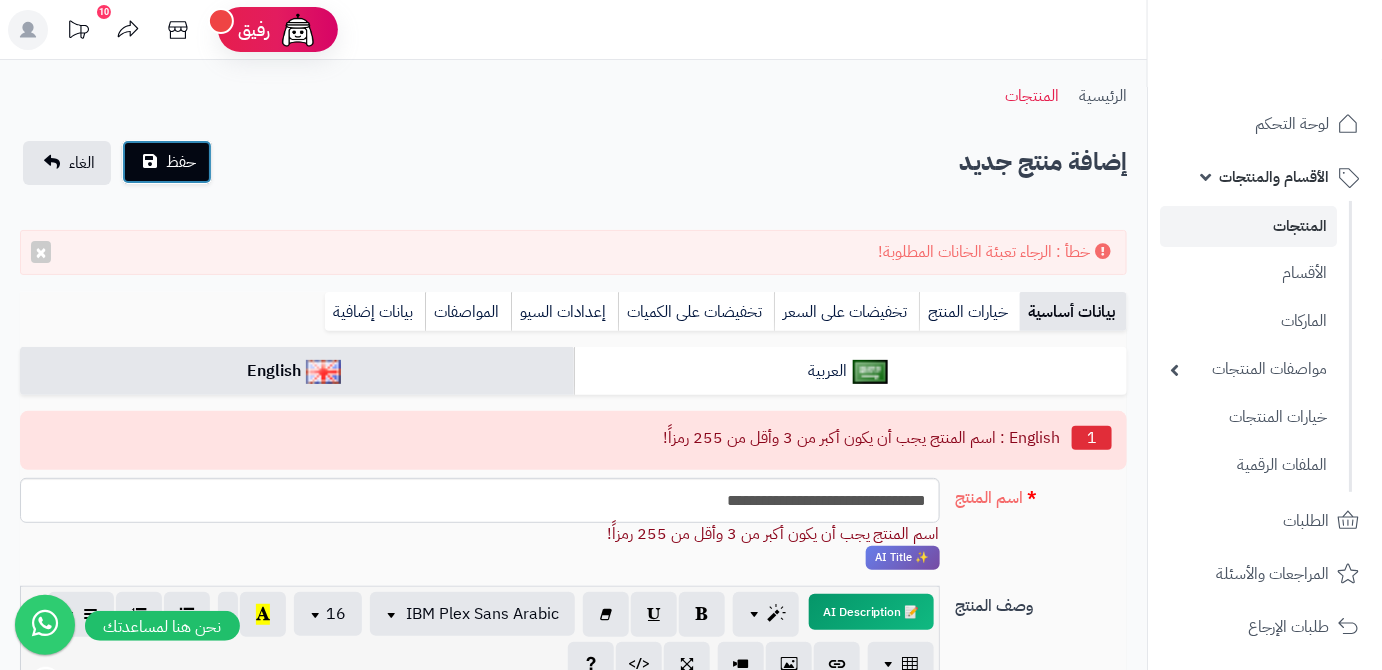 click on "حفظ" at bounding box center [167, 162] 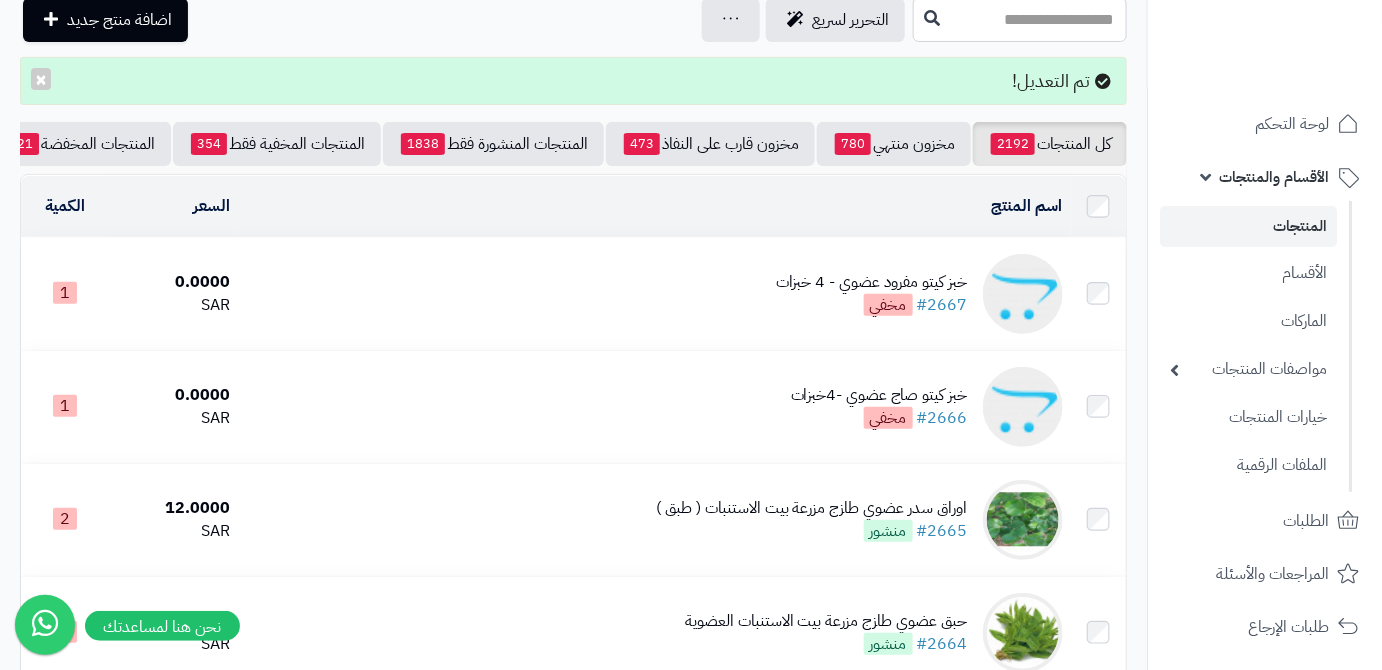 scroll, scrollTop: 0, scrollLeft: 0, axis: both 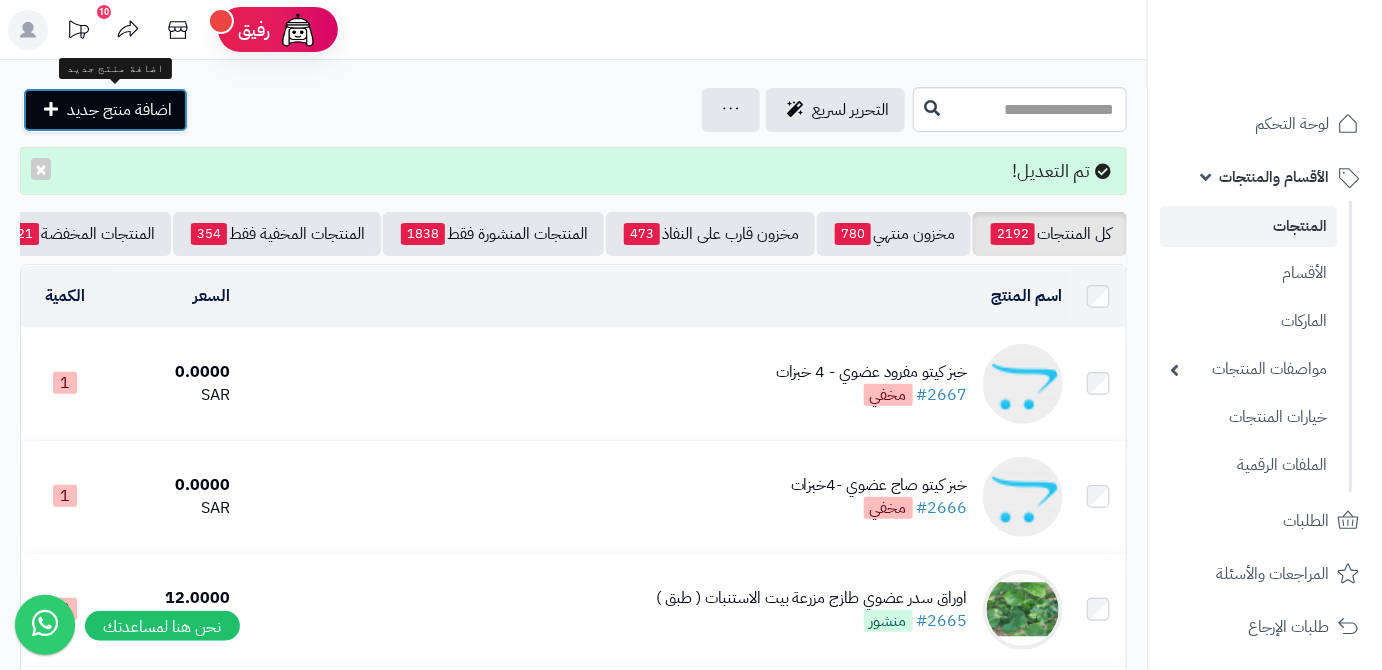 click on "اضافة منتج جديد" at bounding box center [119, 110] 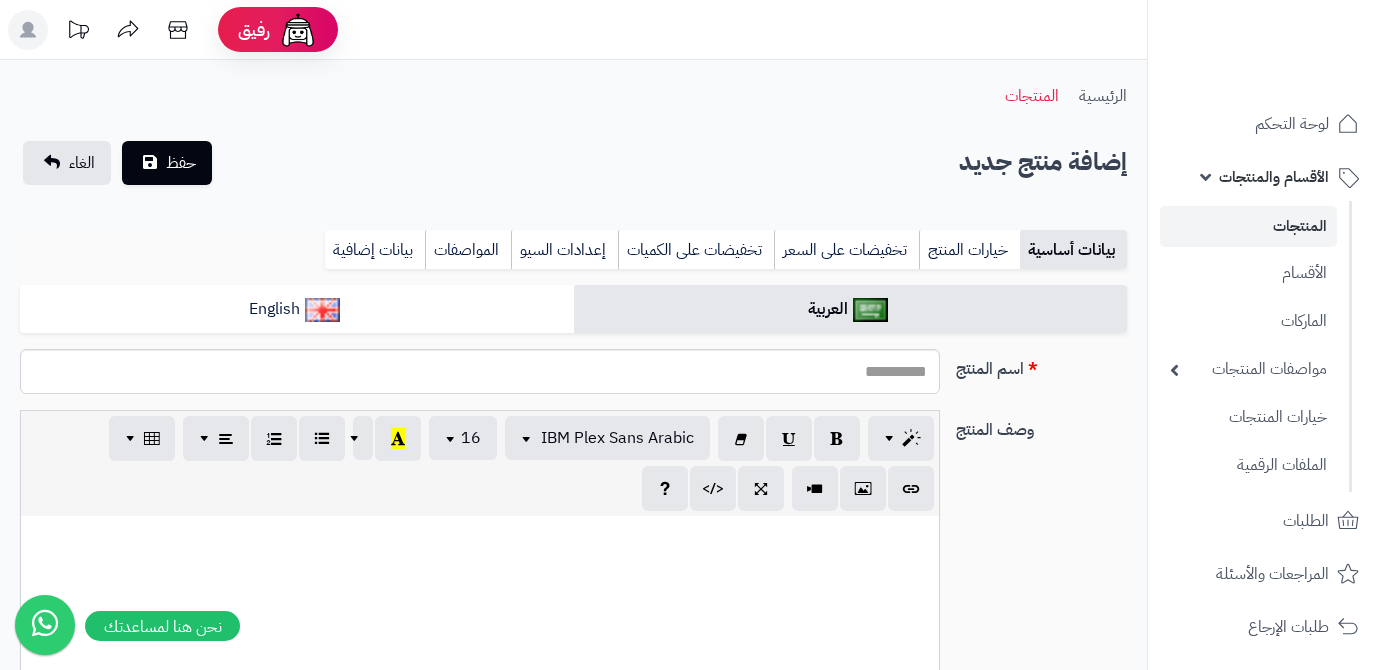 select 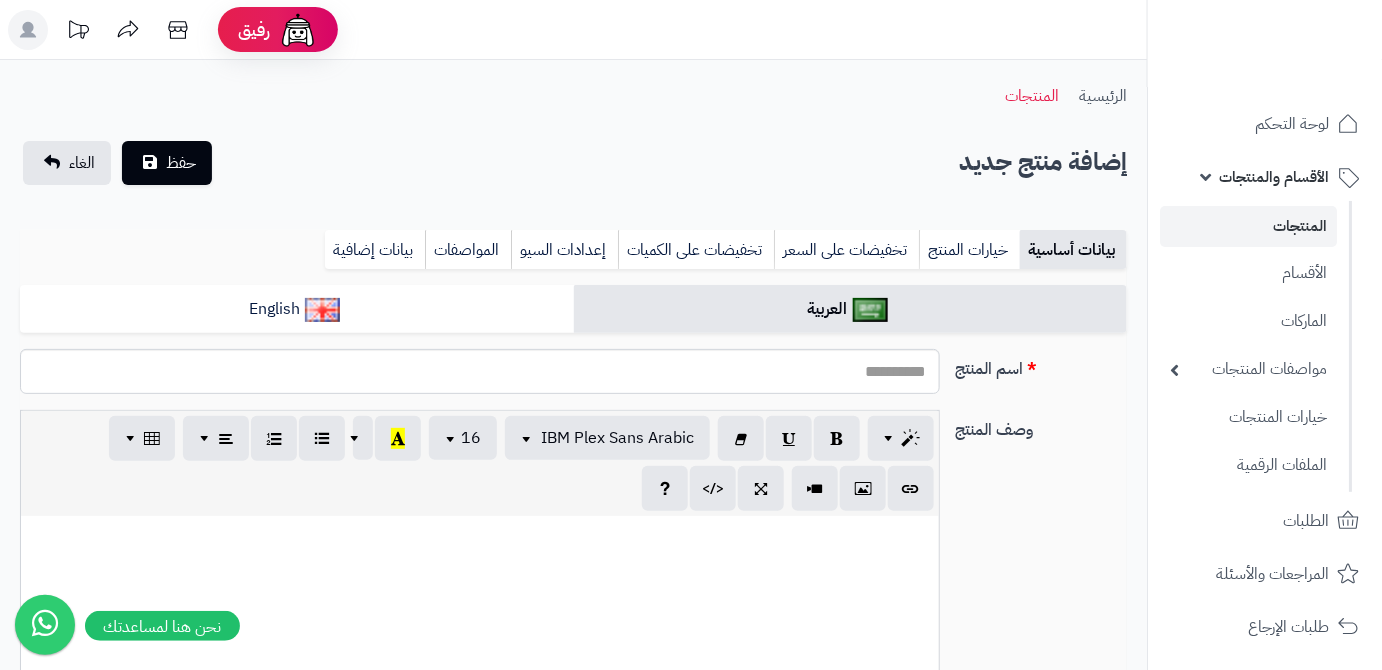 scroll, scrollTop: 0, scrollLeft: 13, axis: horizontal 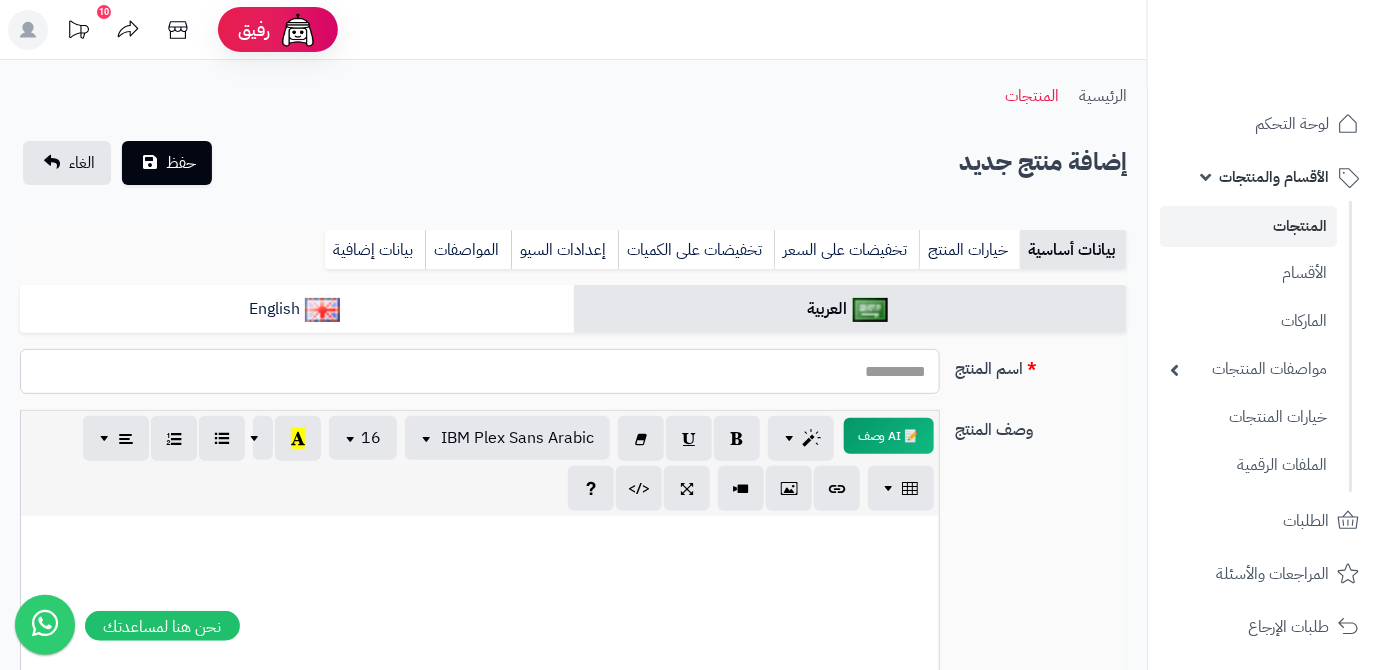 click on "اسم المنتج" at bounding box center [480, 371] 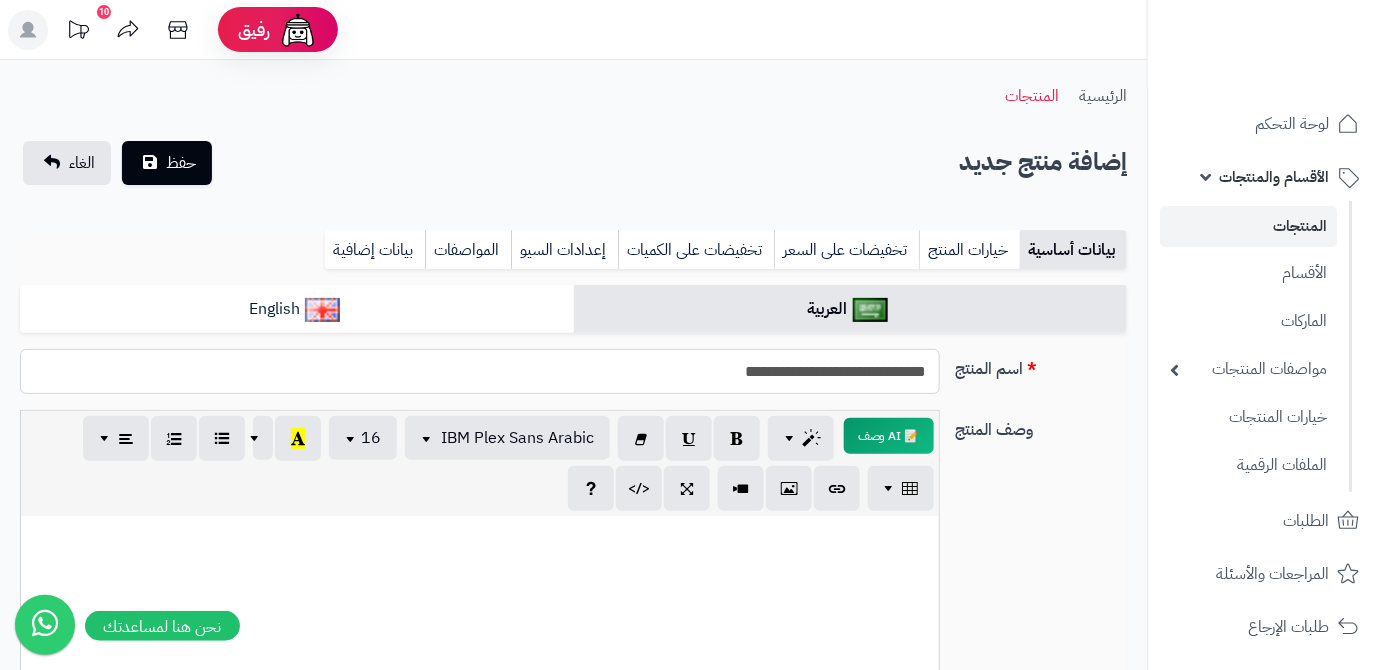 click on "**********" at bounding box center [480, 371] 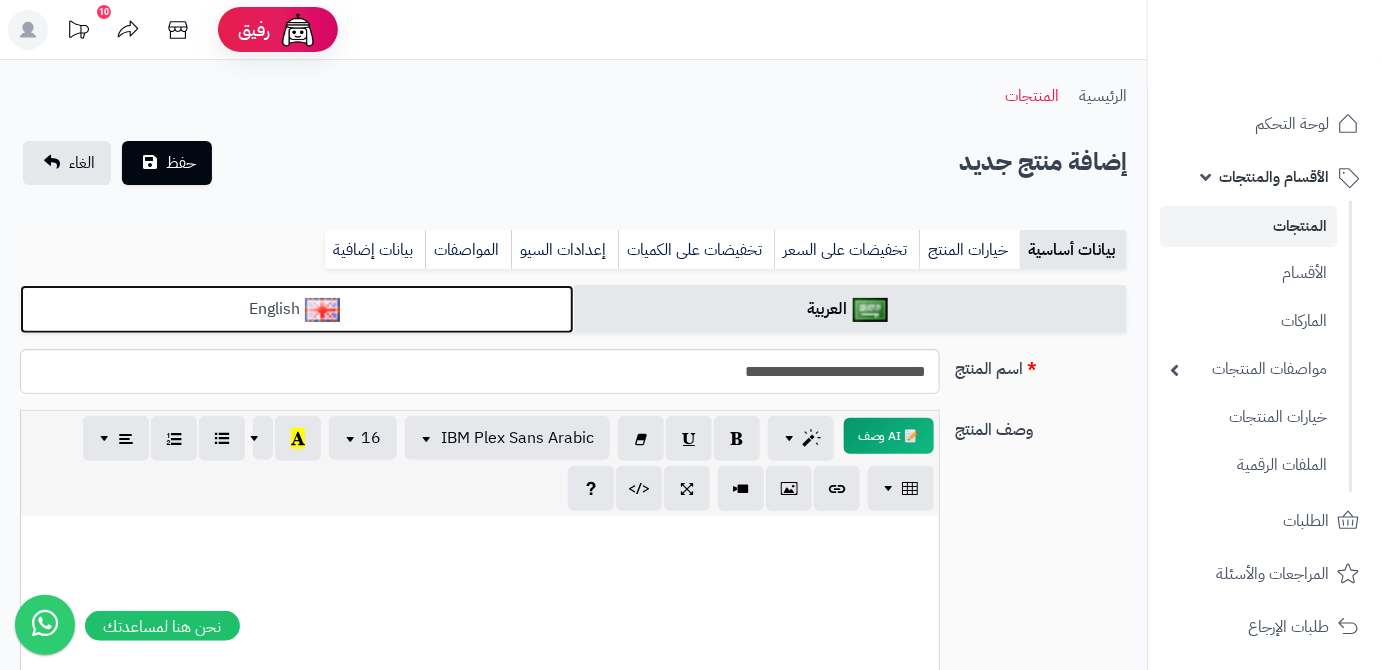 click on "English" at bounding box center (297, 309) 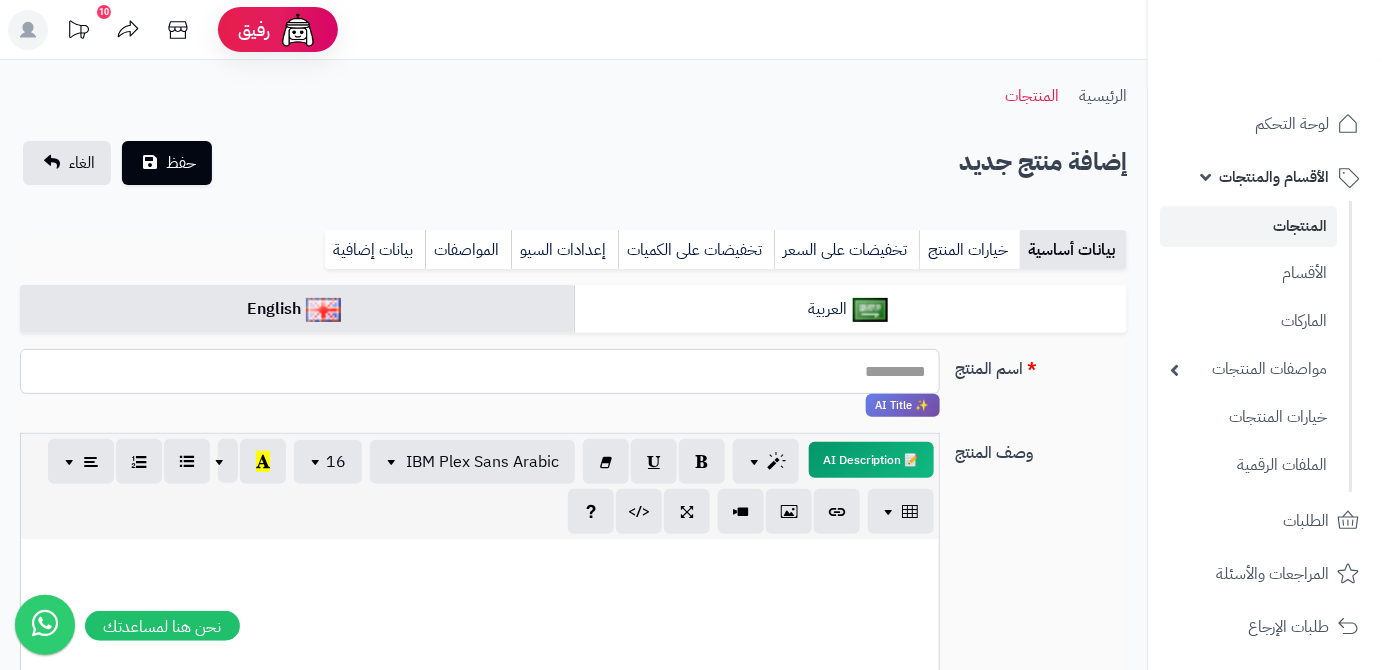 paste on "**********" 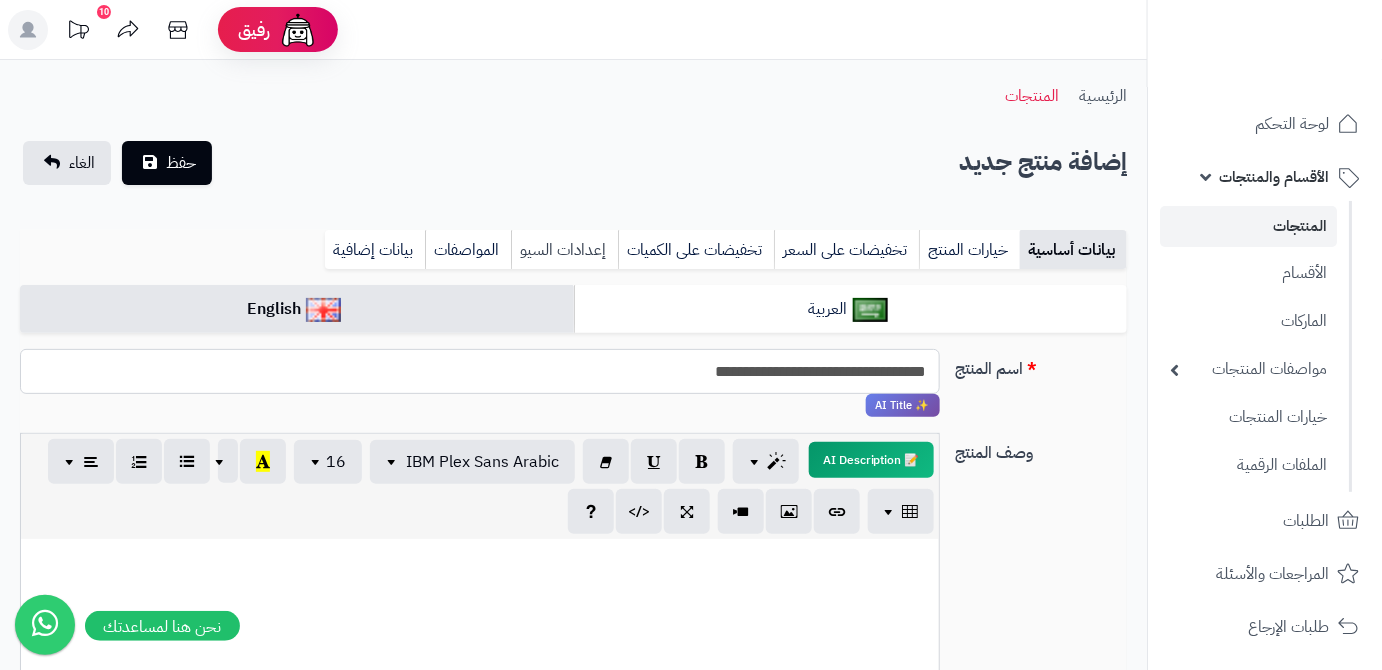 type on "**********" 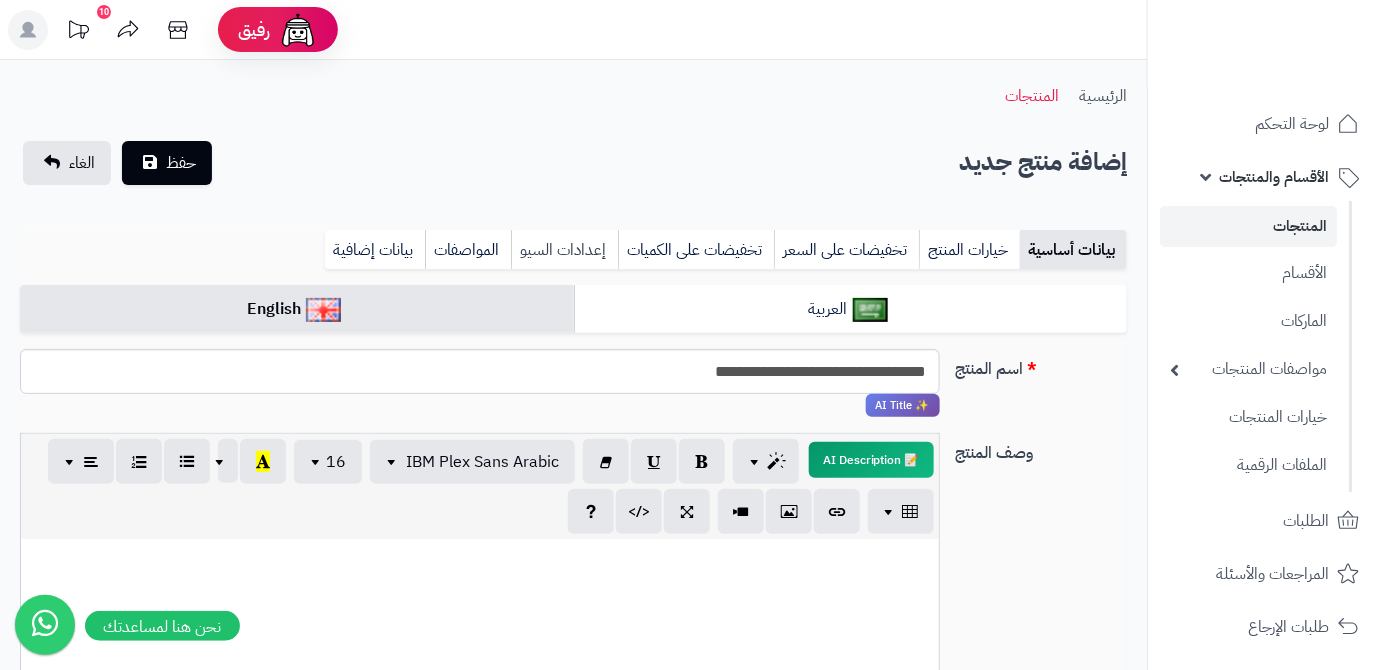 click on "إعدادات السيو" at bounding box center (564, 250) 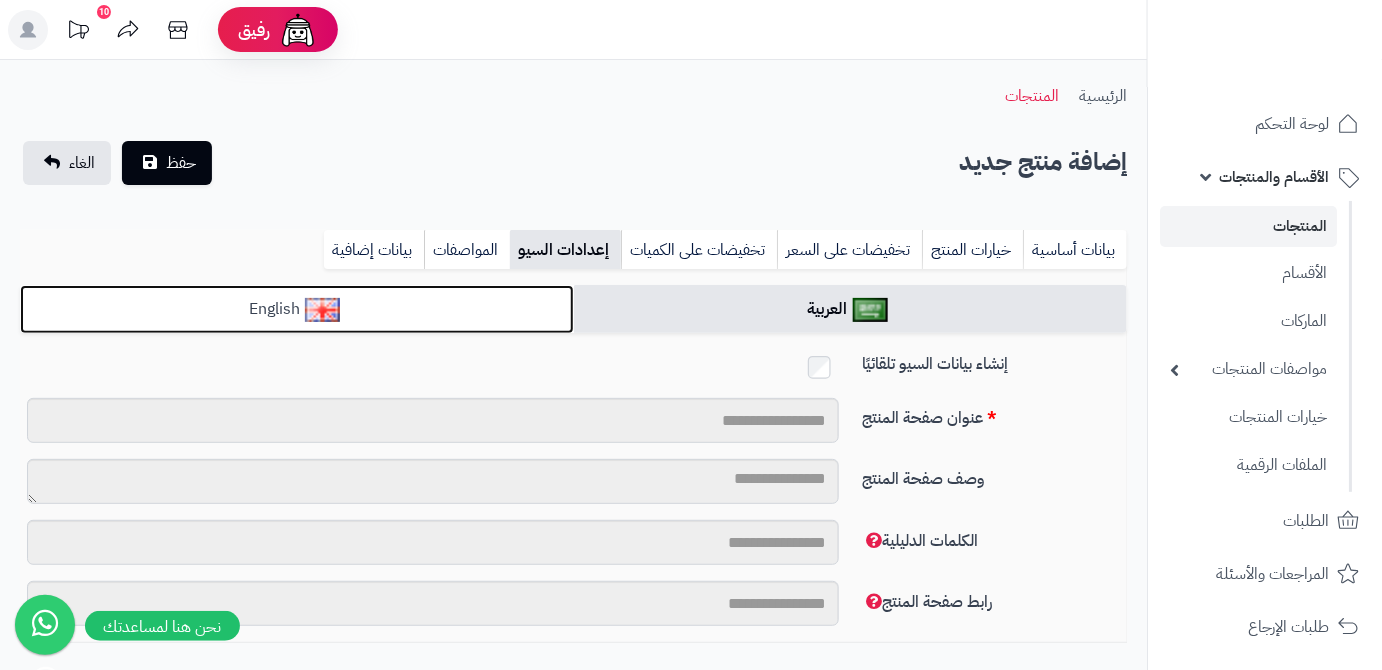 click on "English" at bounding box center (297, 309) 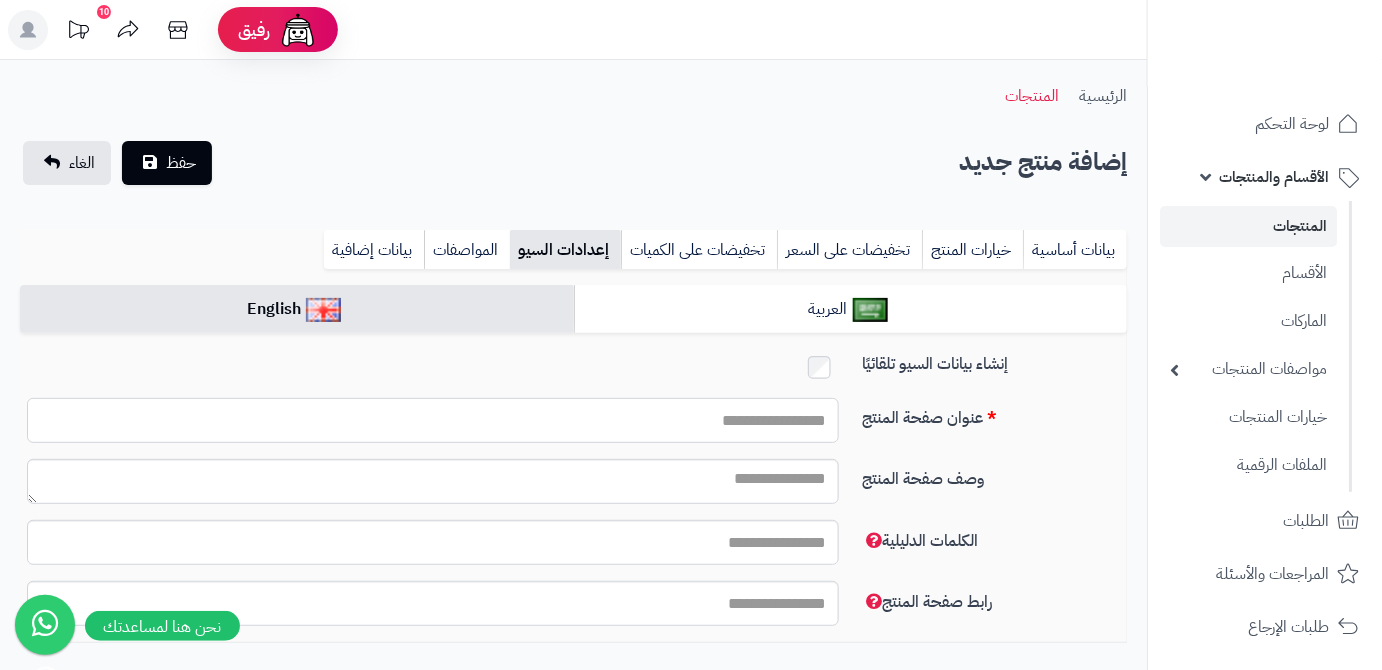 paste on "**********" 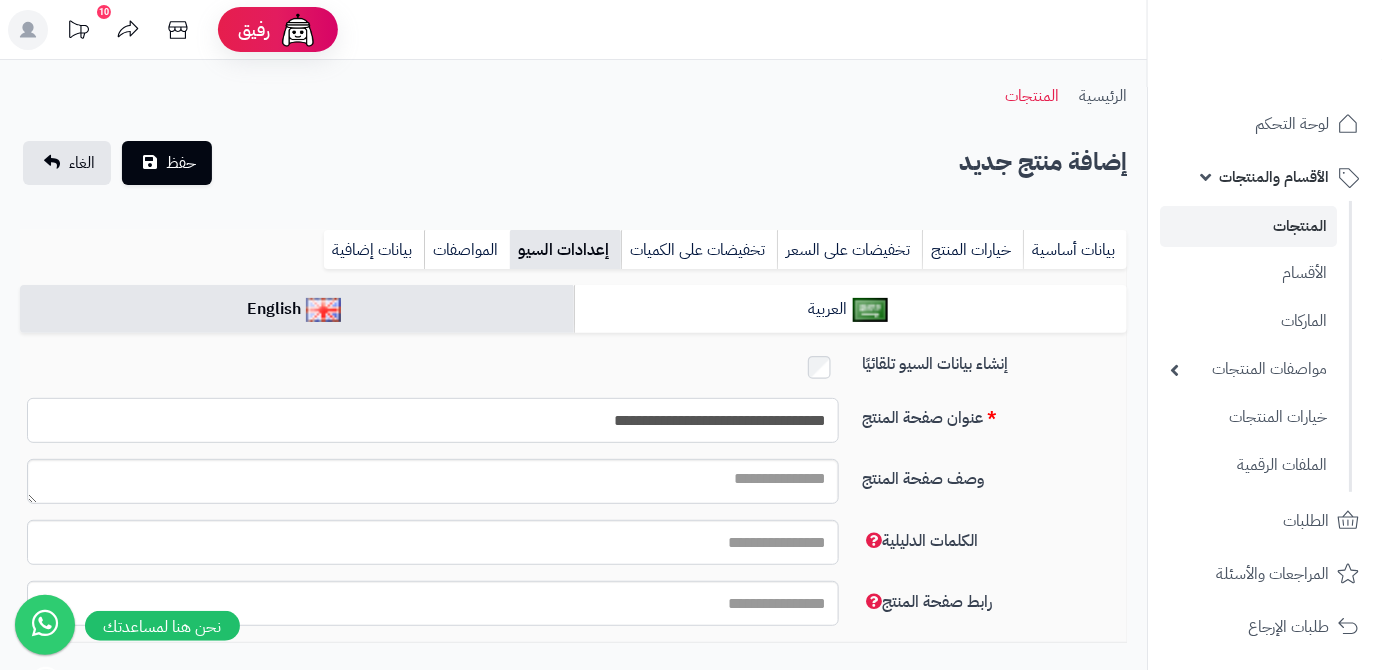 type on "**********" 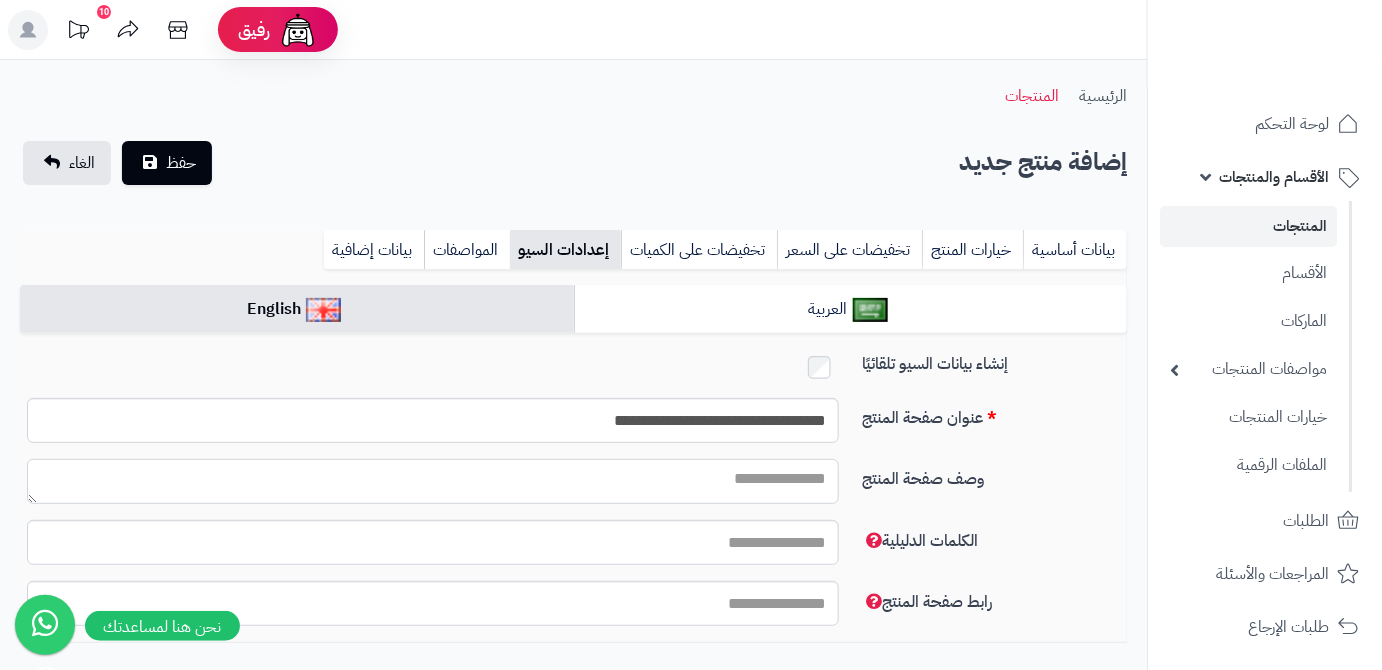 paste on "**********" 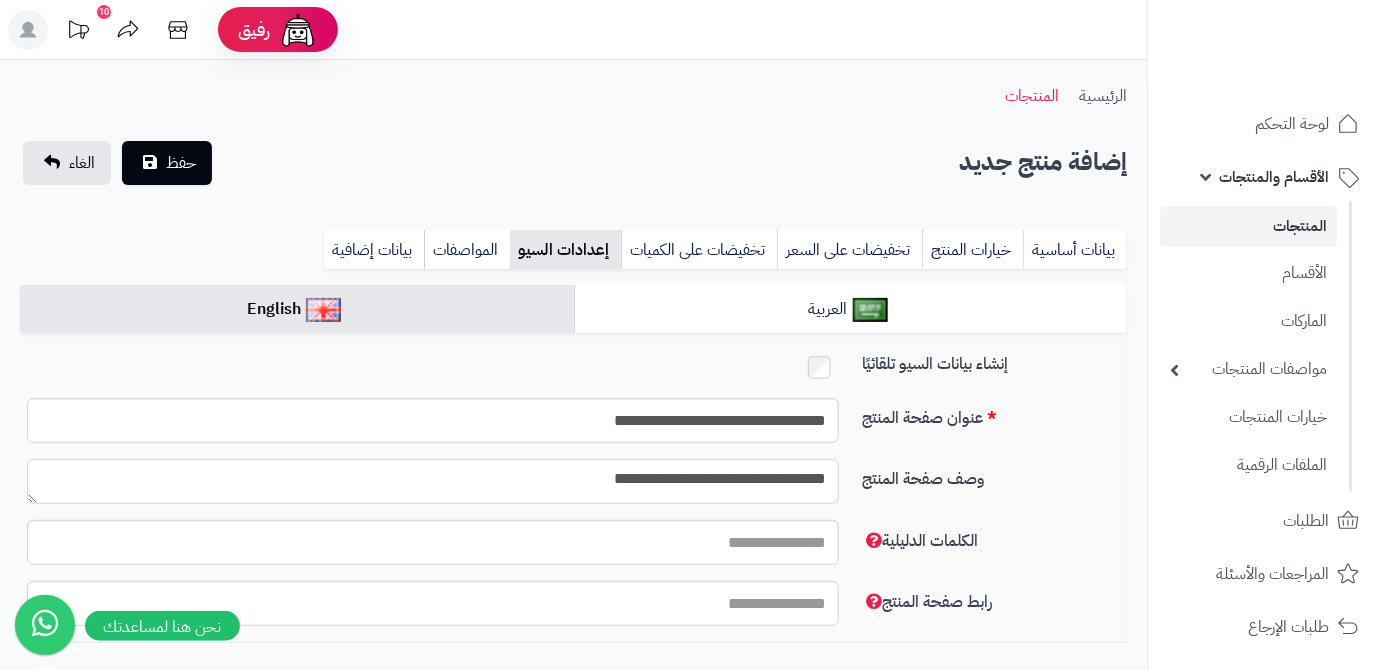 type on "**********" 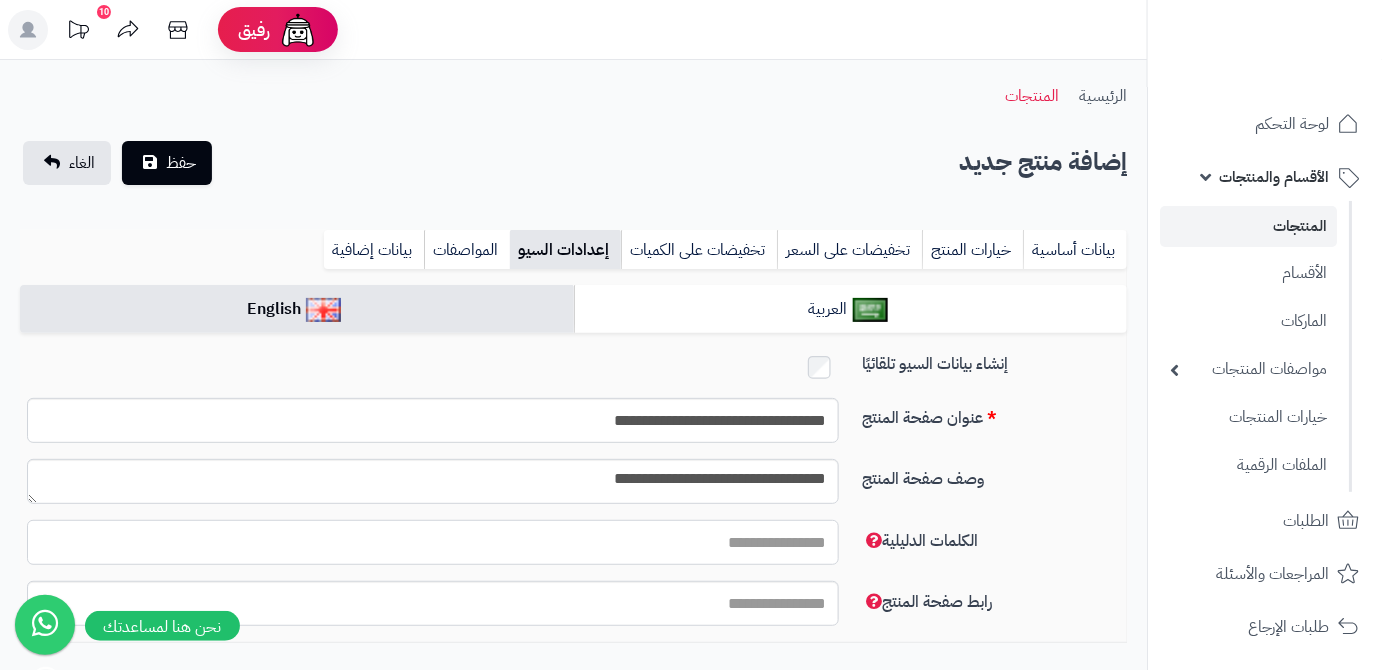 drag, startPoint x: 776, startPoint y: 568, endPoint x: 721, endPoint y: 544, distance: 60.00833 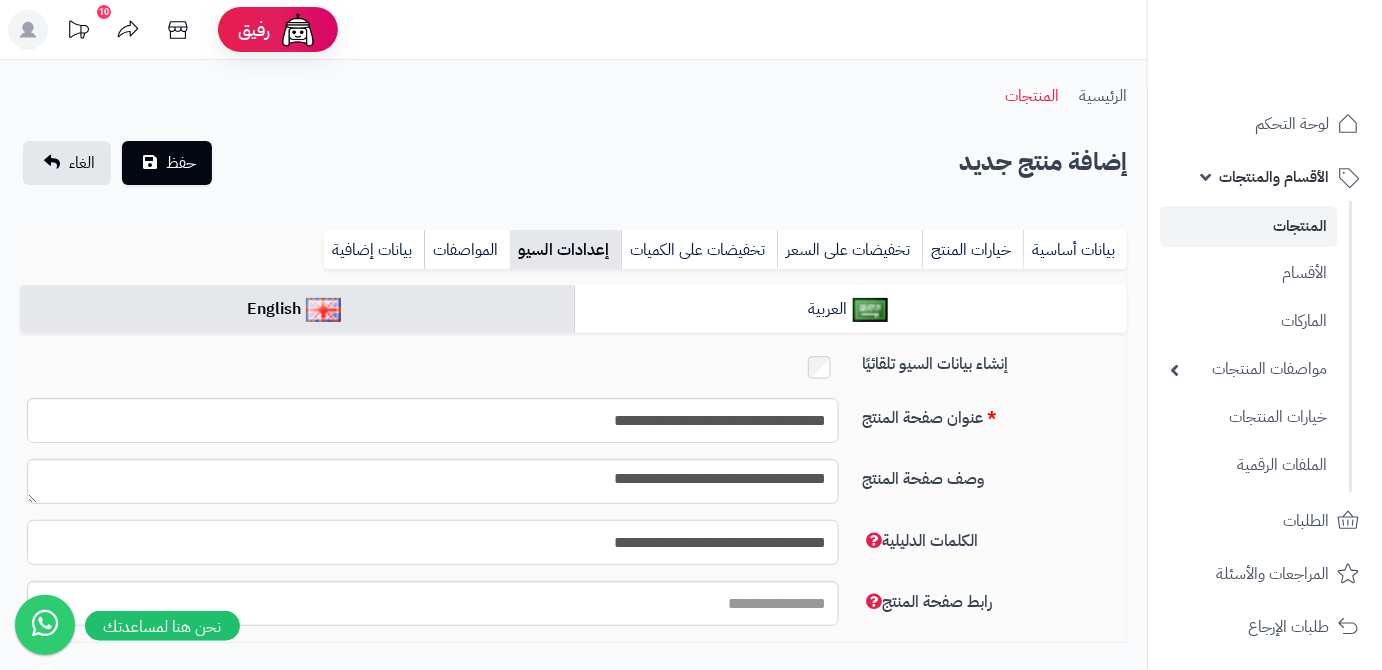 type on "**********" 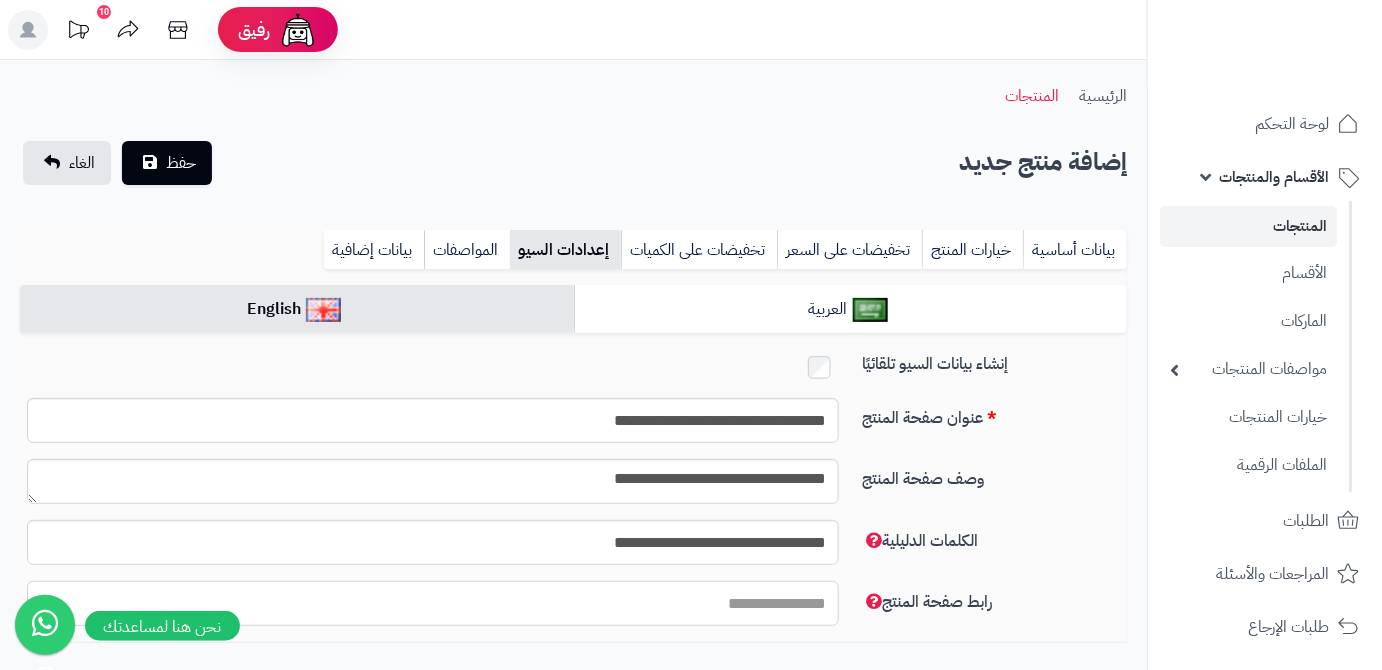 paste on "**********" 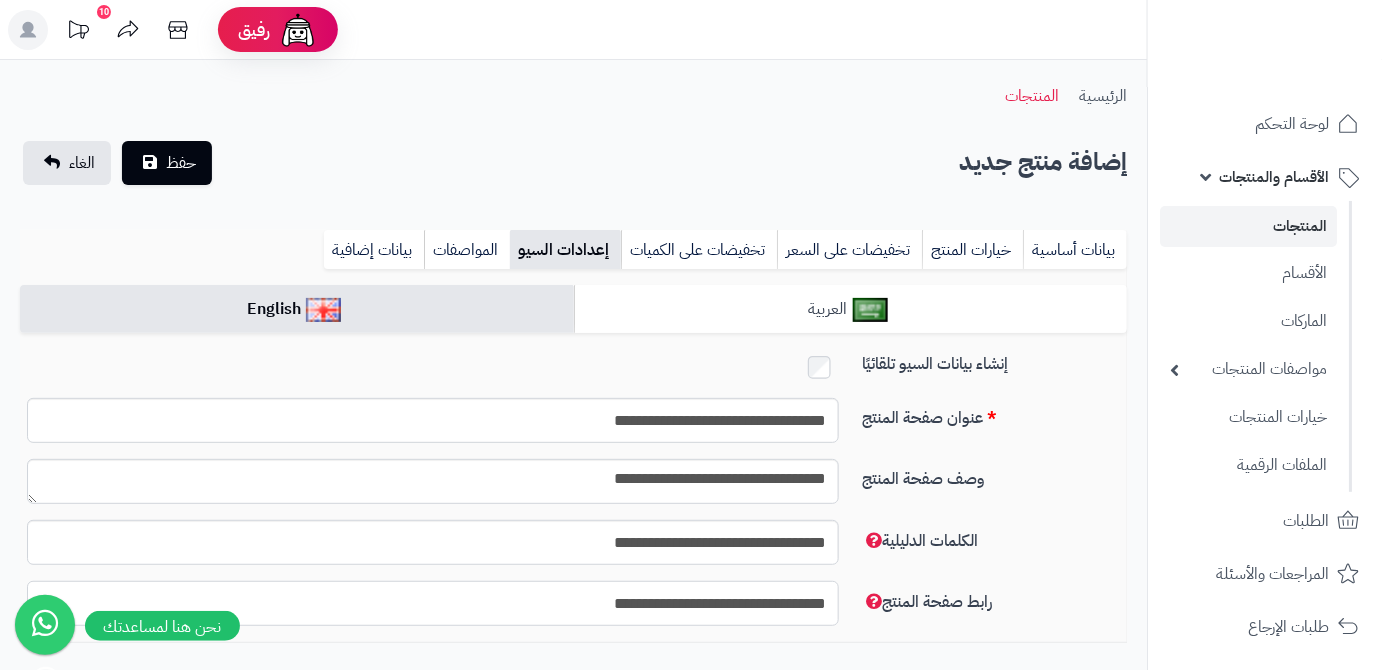 type on "**********" 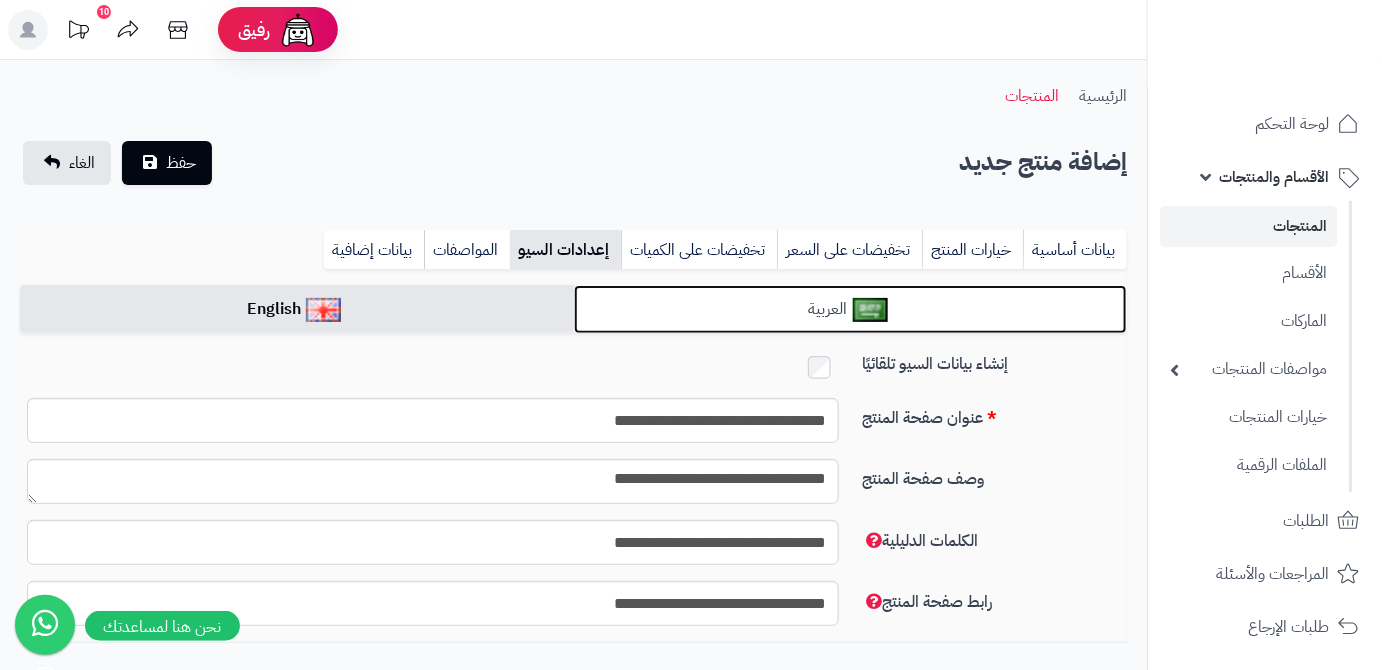 click at bounding box center (870, 310) 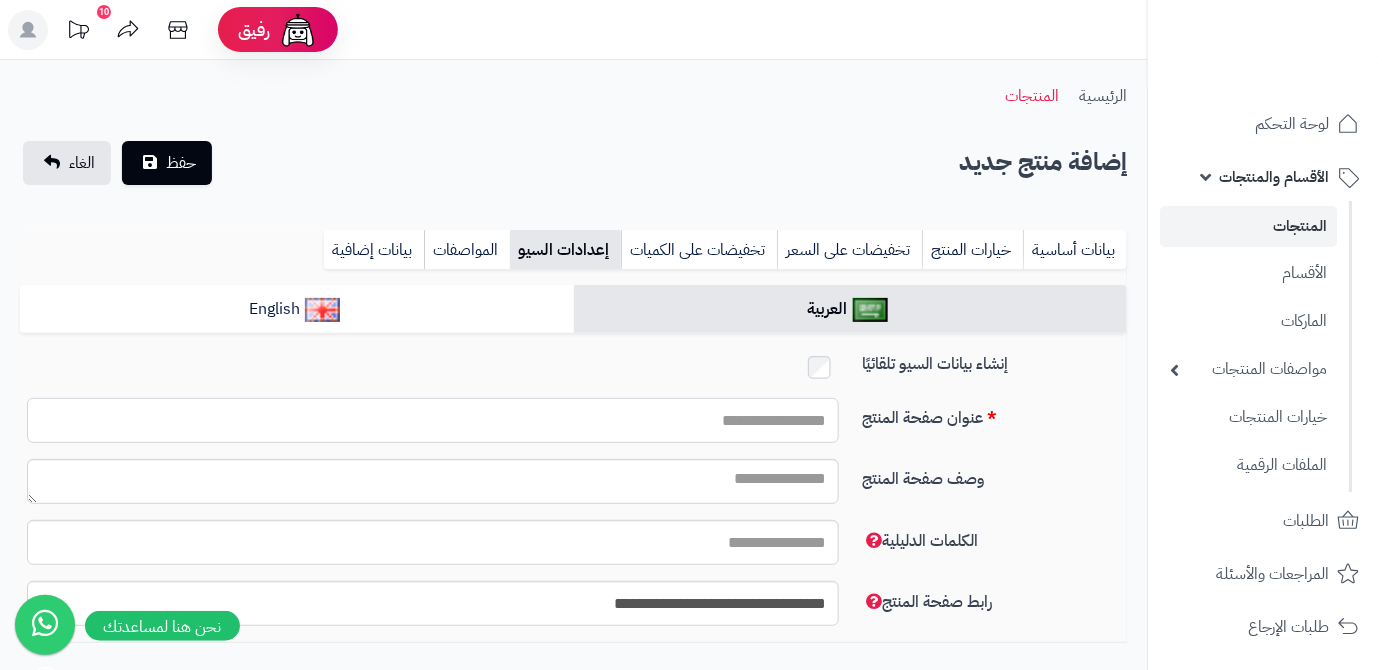 paste on "**********" 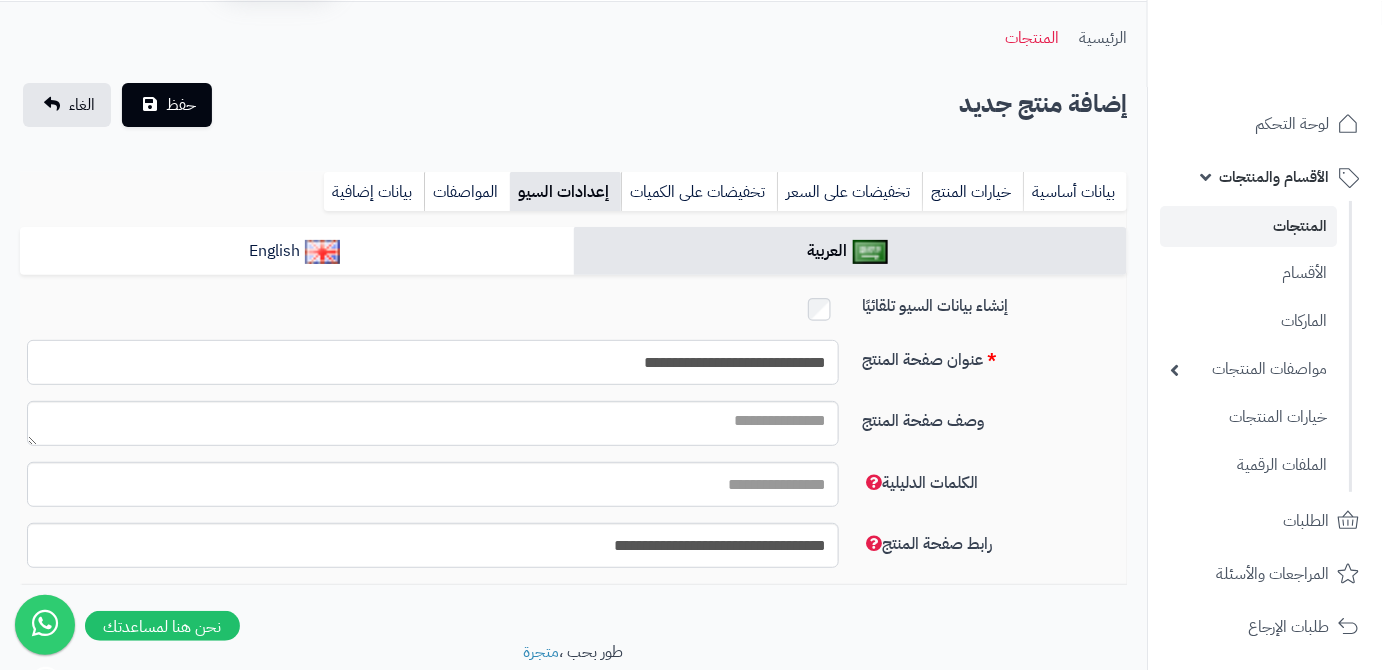 scroll, scrollTop: 90, scrollLeft: 0, axis: vertical 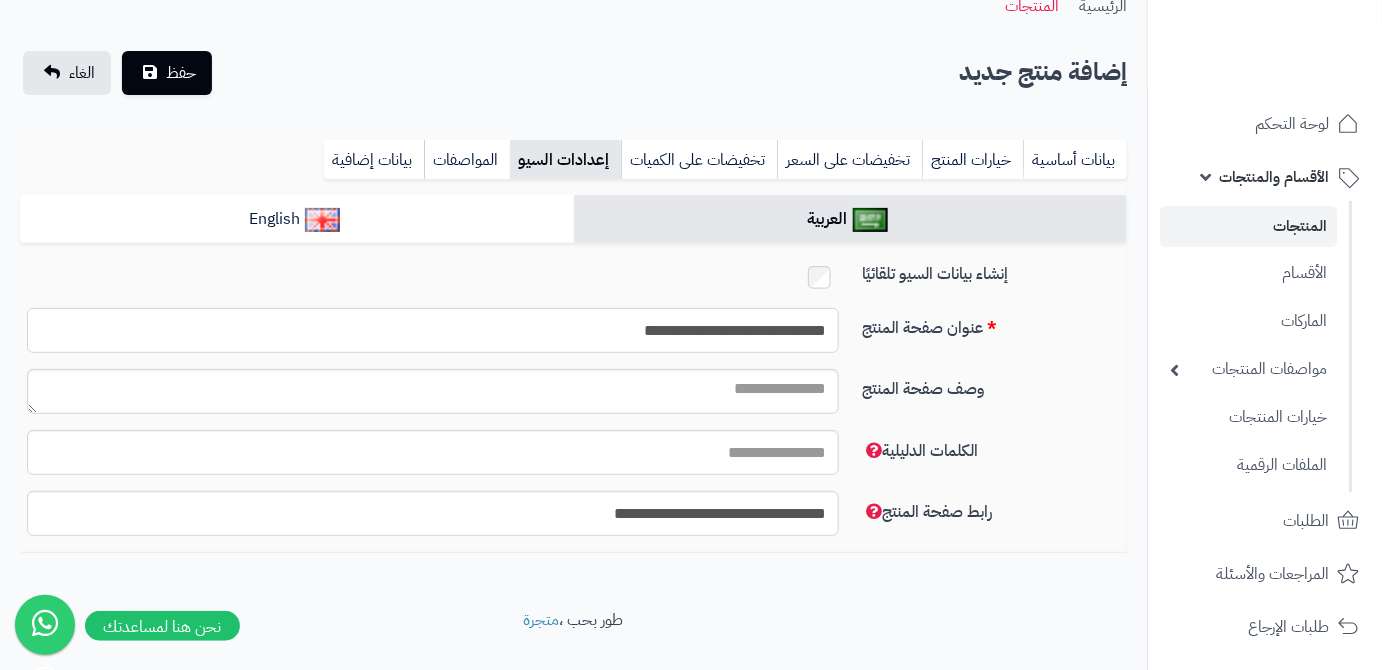type on "**********" 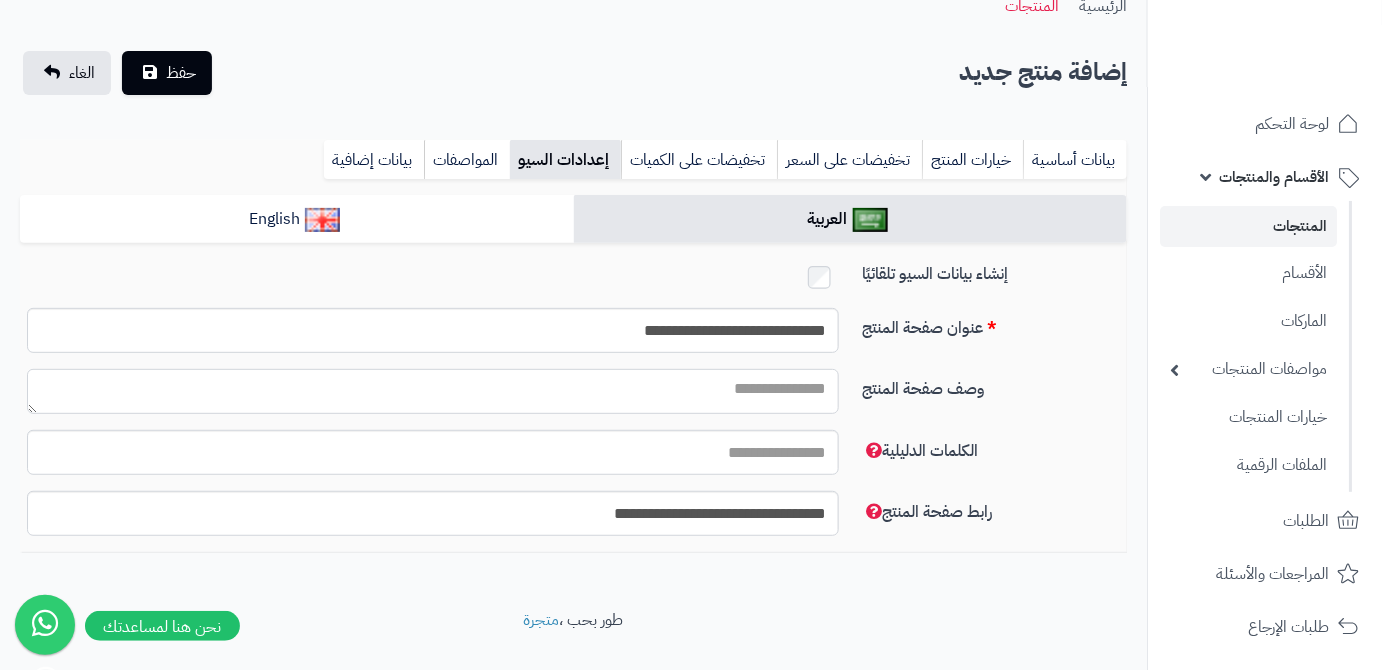 paste on "**********" 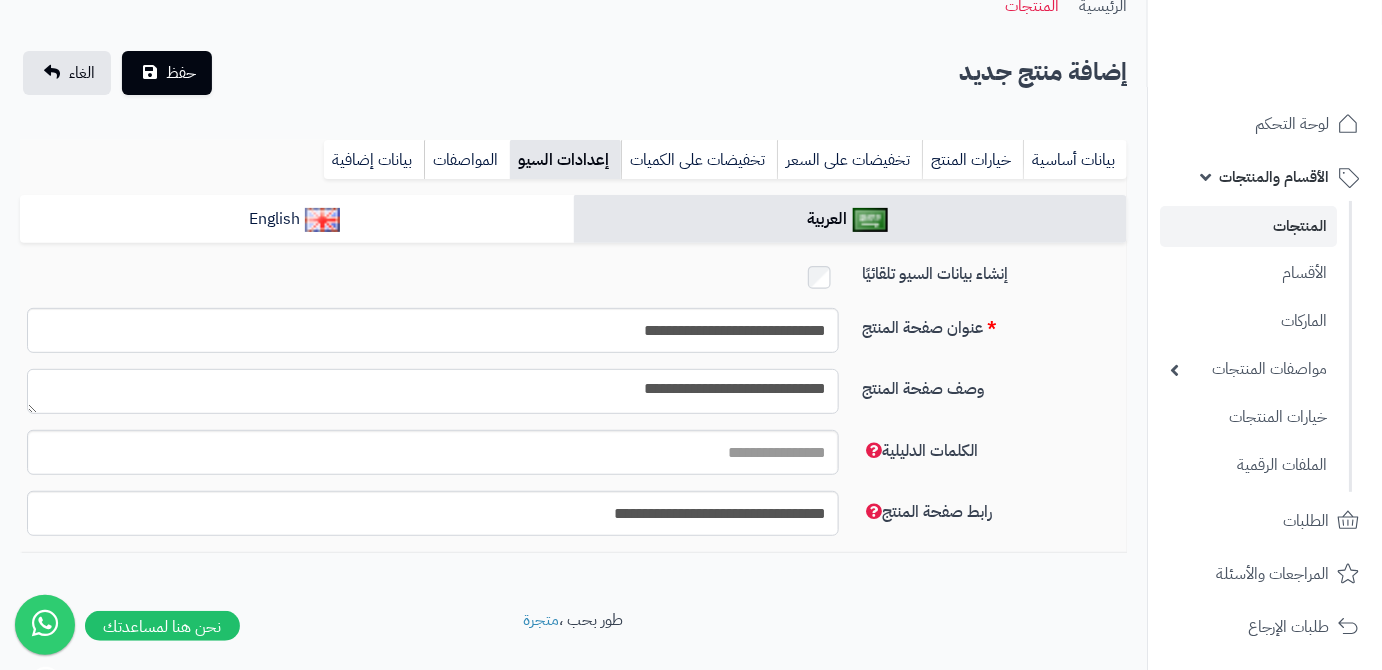 type on "**********" 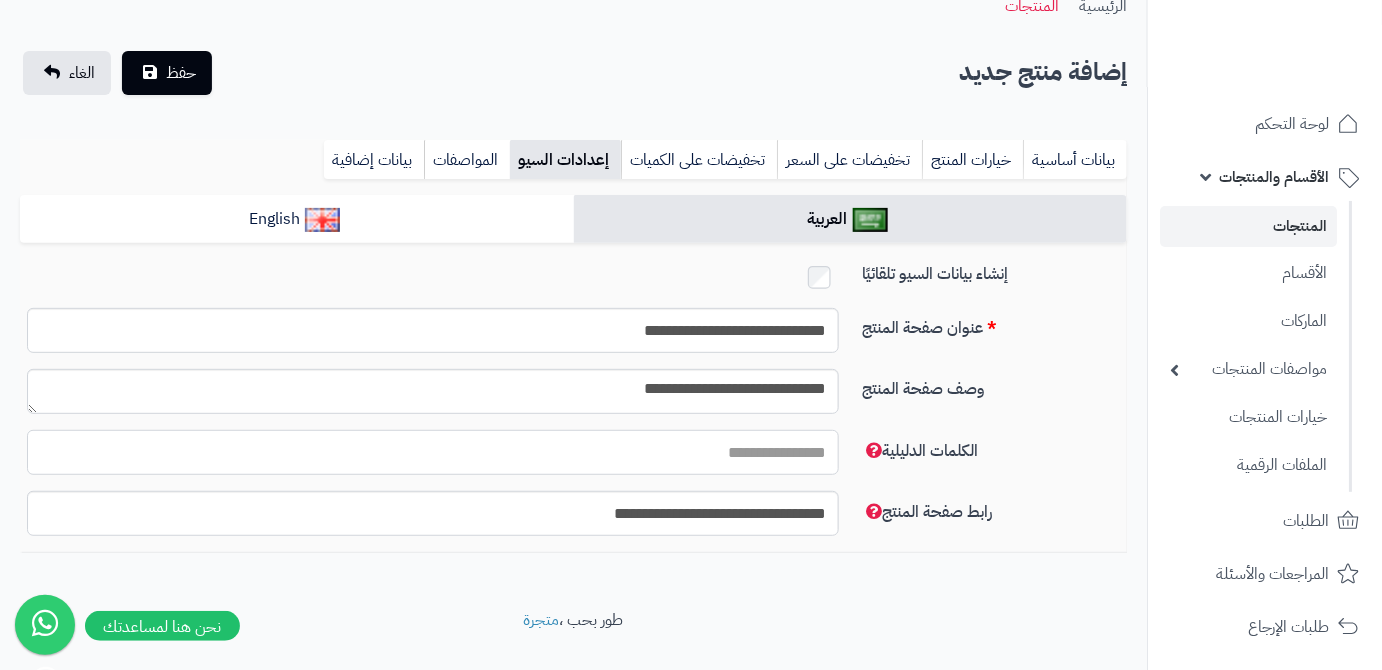 paste on "**********" 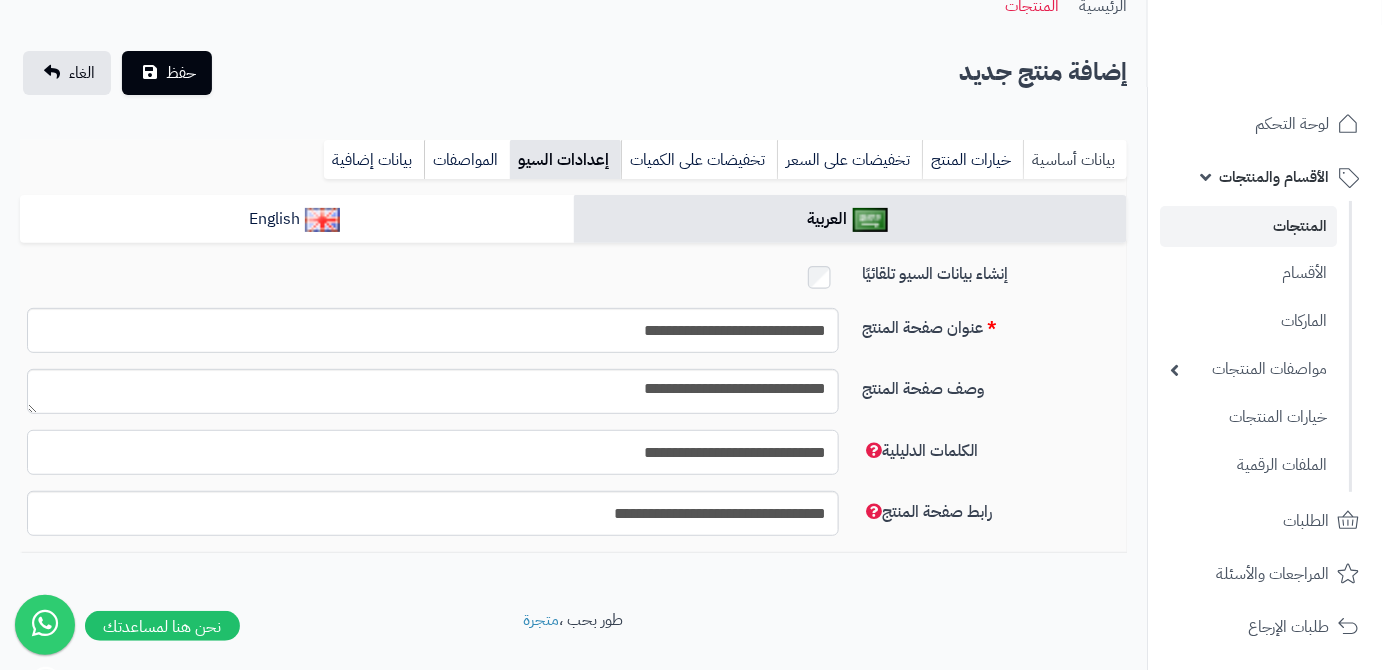 type on "**********" 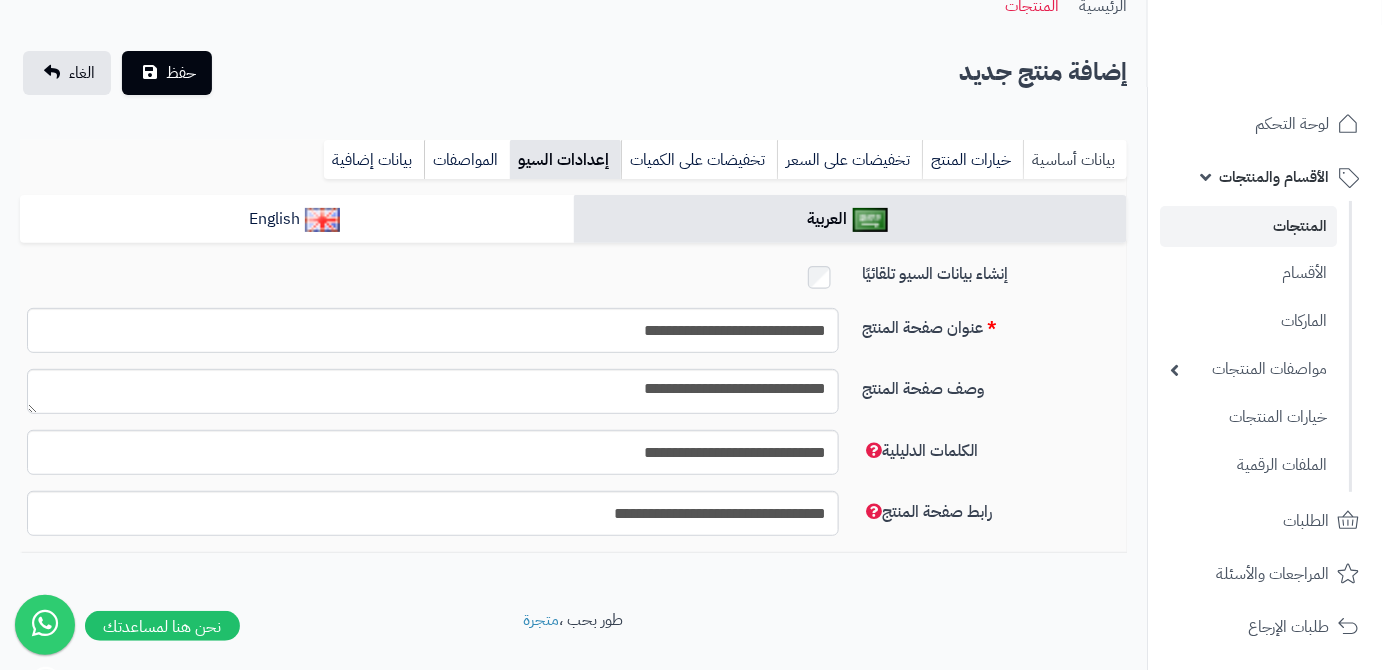 click on "بيانات أساسية" at bounding box center [1075, 160] 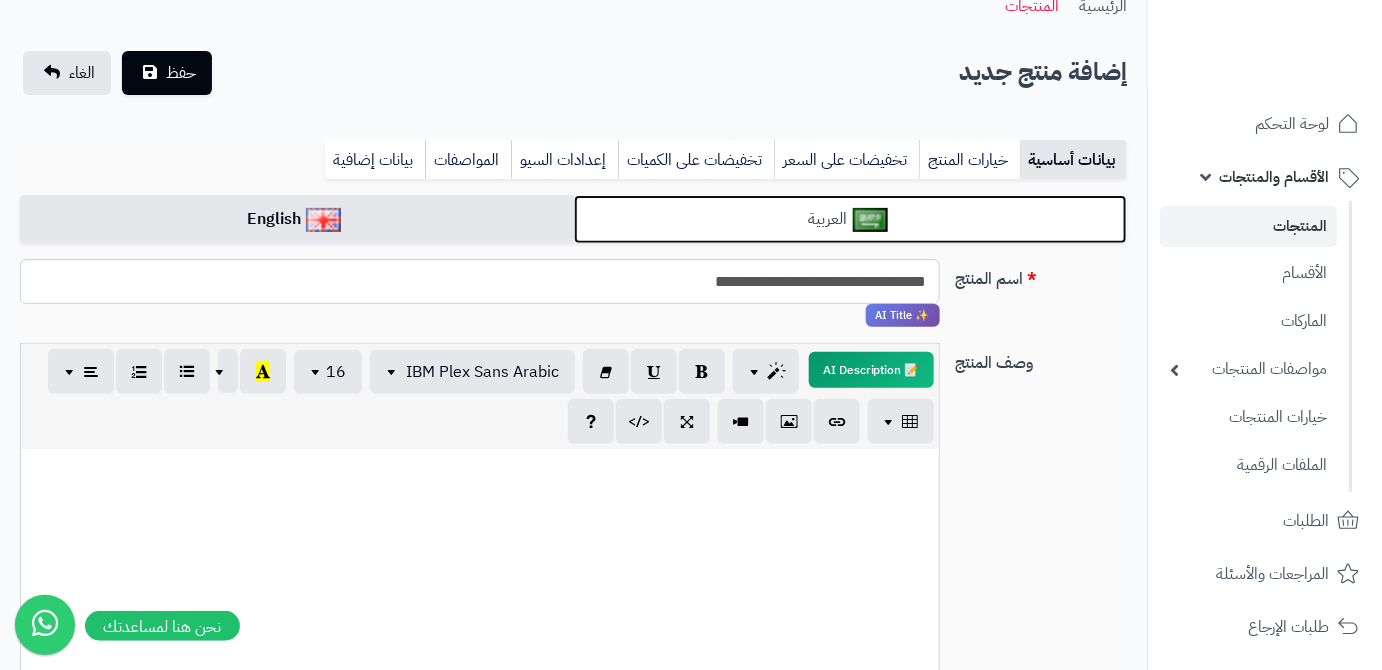click on "العربية" at bounding box center (851, 219) 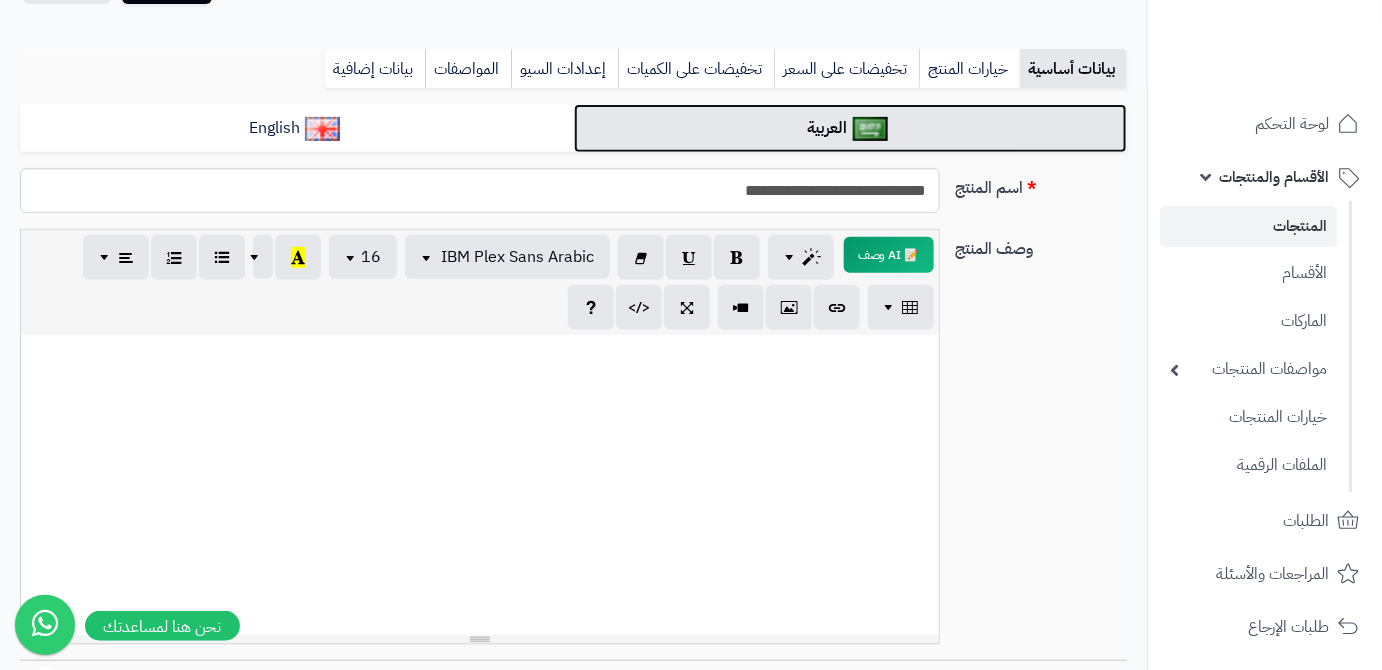 scroll, scrollTop: 0, scrollLeft: 0, axis: both 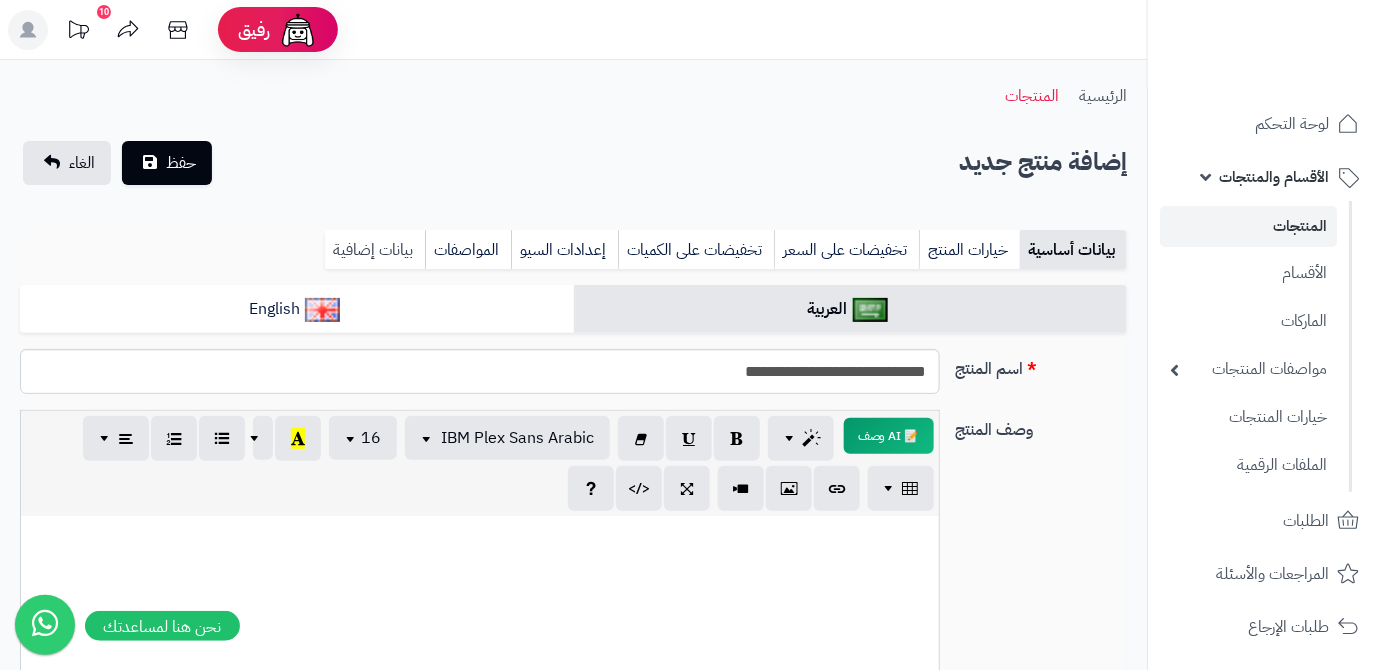 click on "بيانات إضافية" at bounding box center (375, 250) 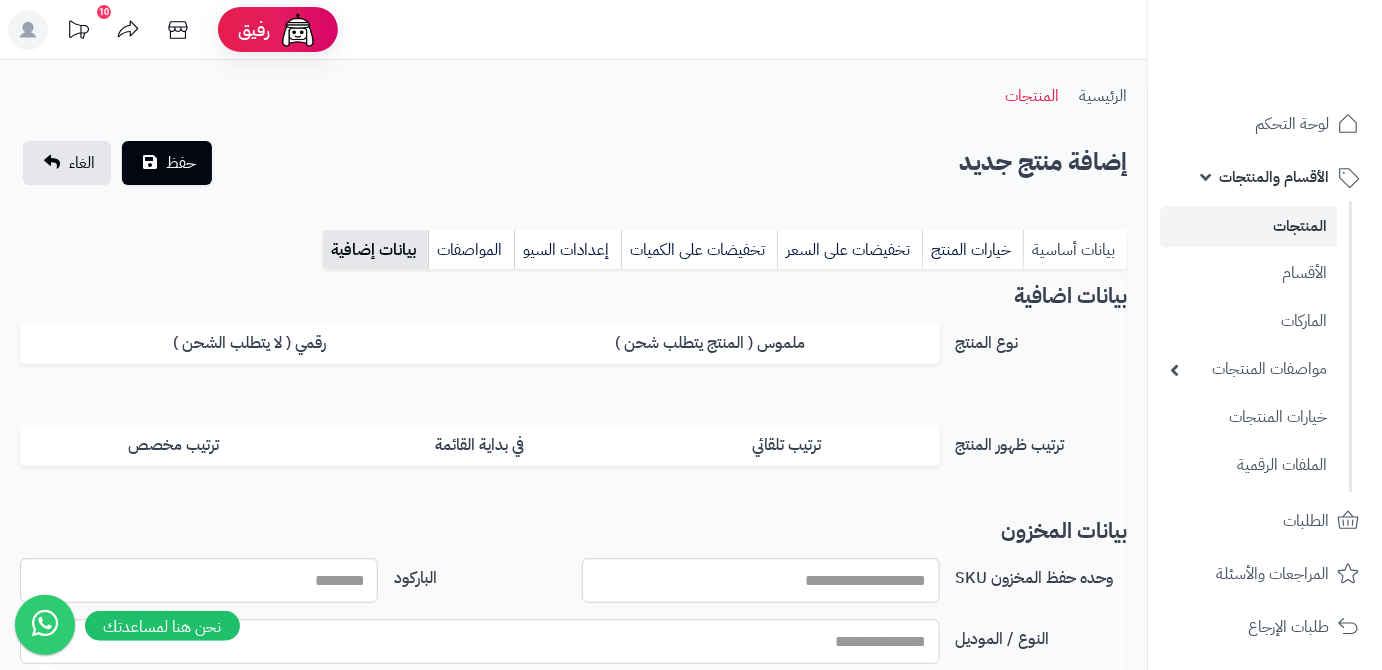 click on "بيانات أساسية" at bounding box center [1075, 250] 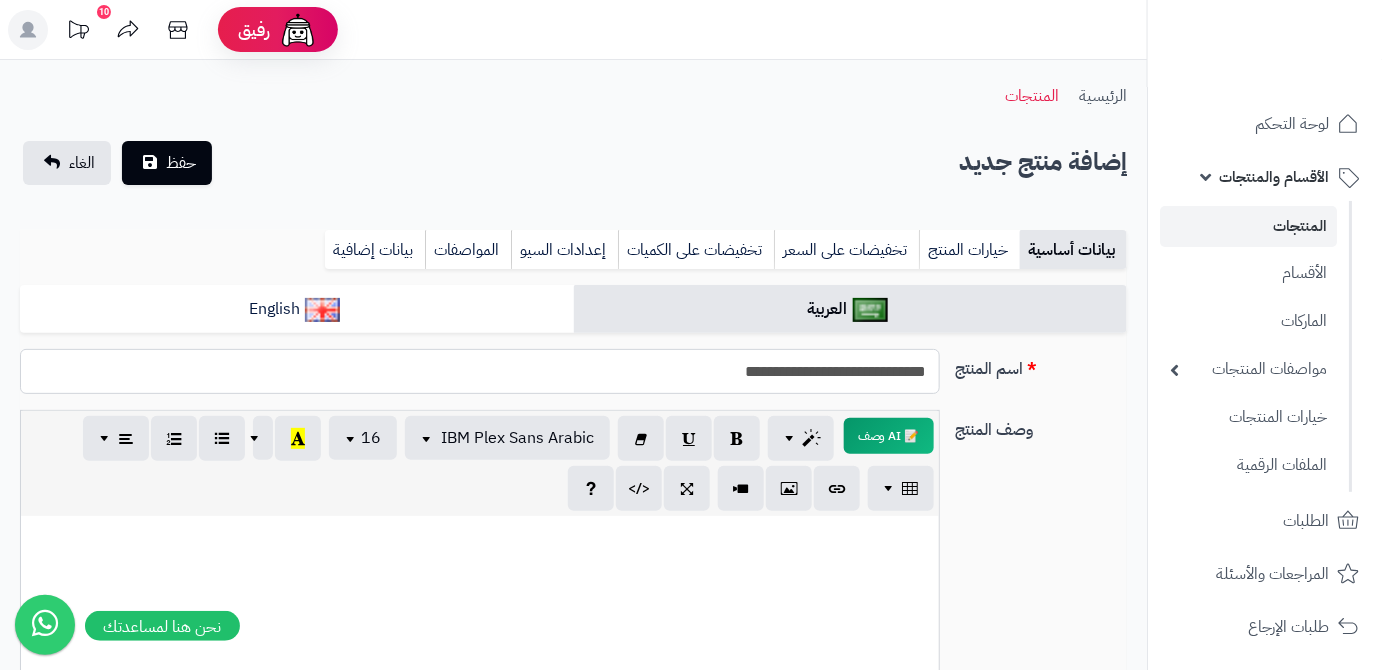 click on "**********" at bounding box center [480, 371] 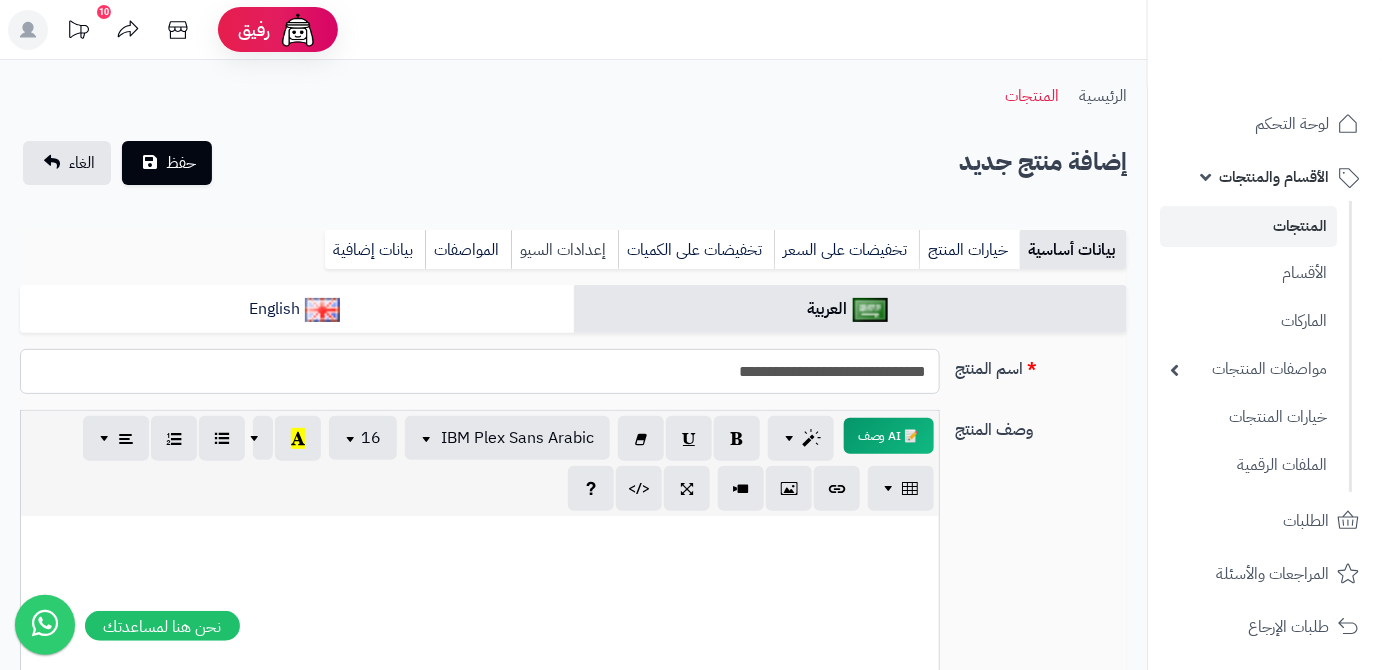 type on "**********" 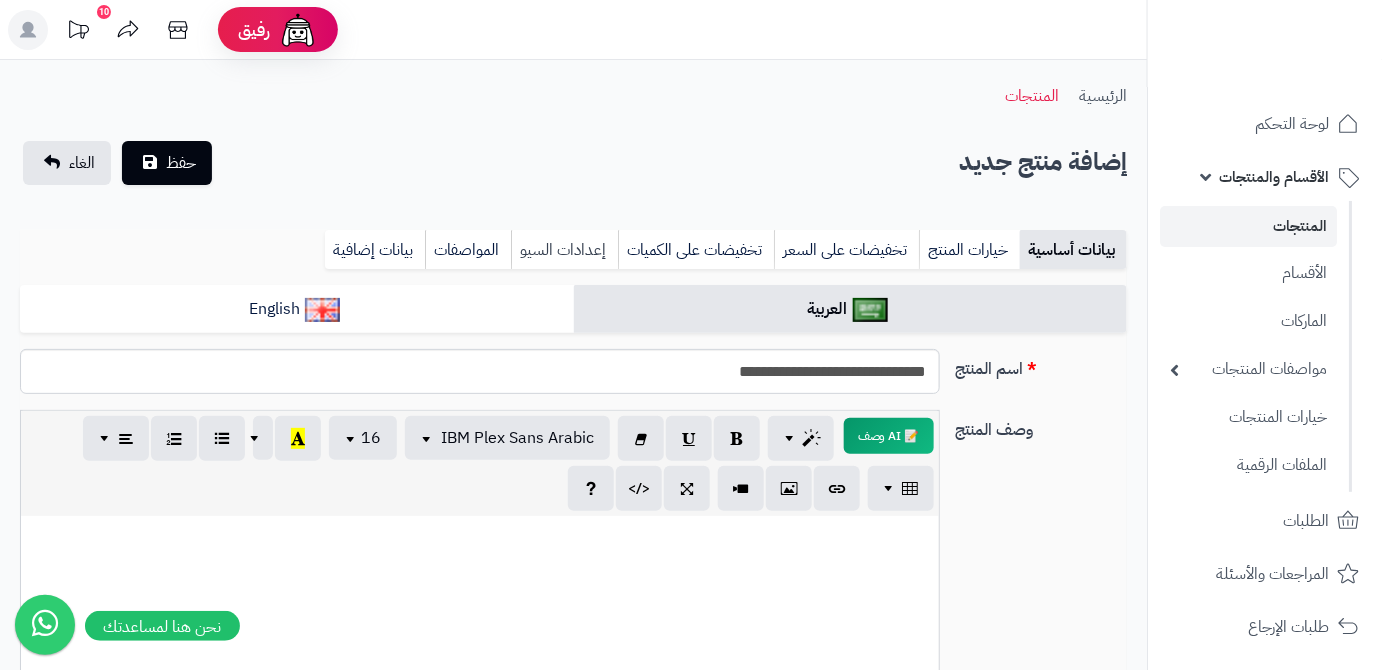 click on "إعدادات السيو" at bounding box center (564, 250) 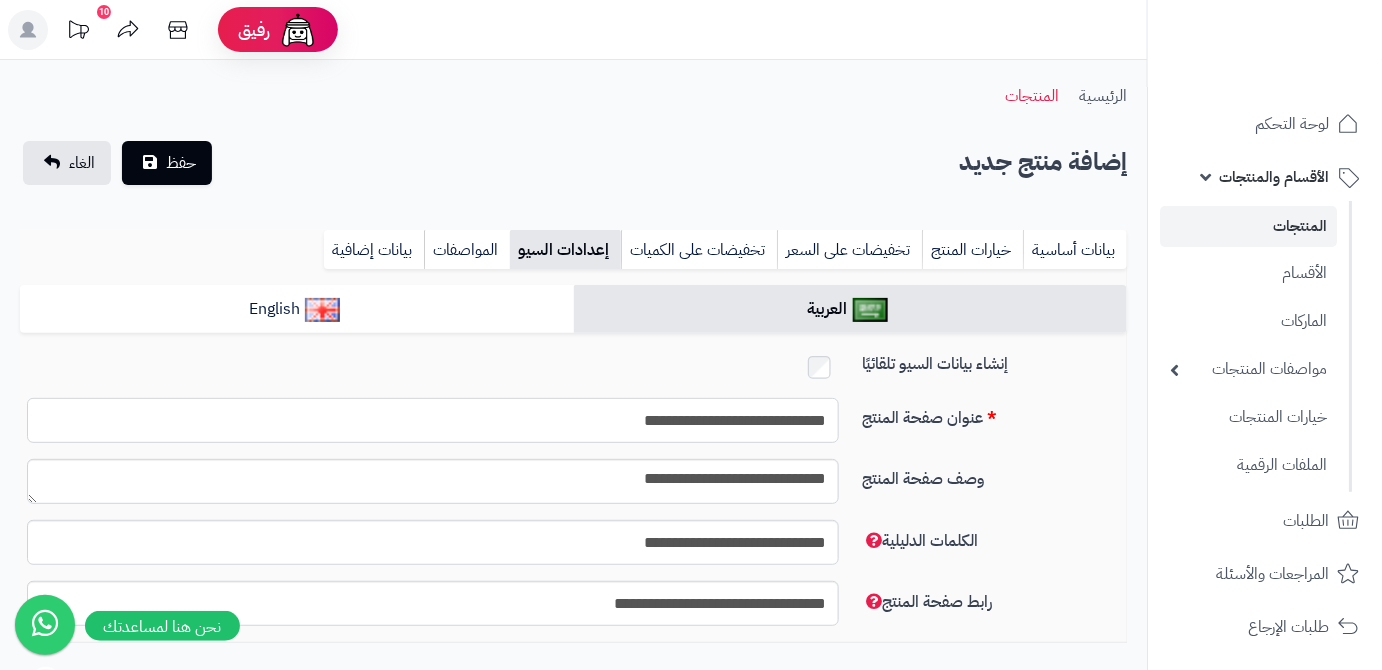 click on "**********" at bounding box center [433, 420] 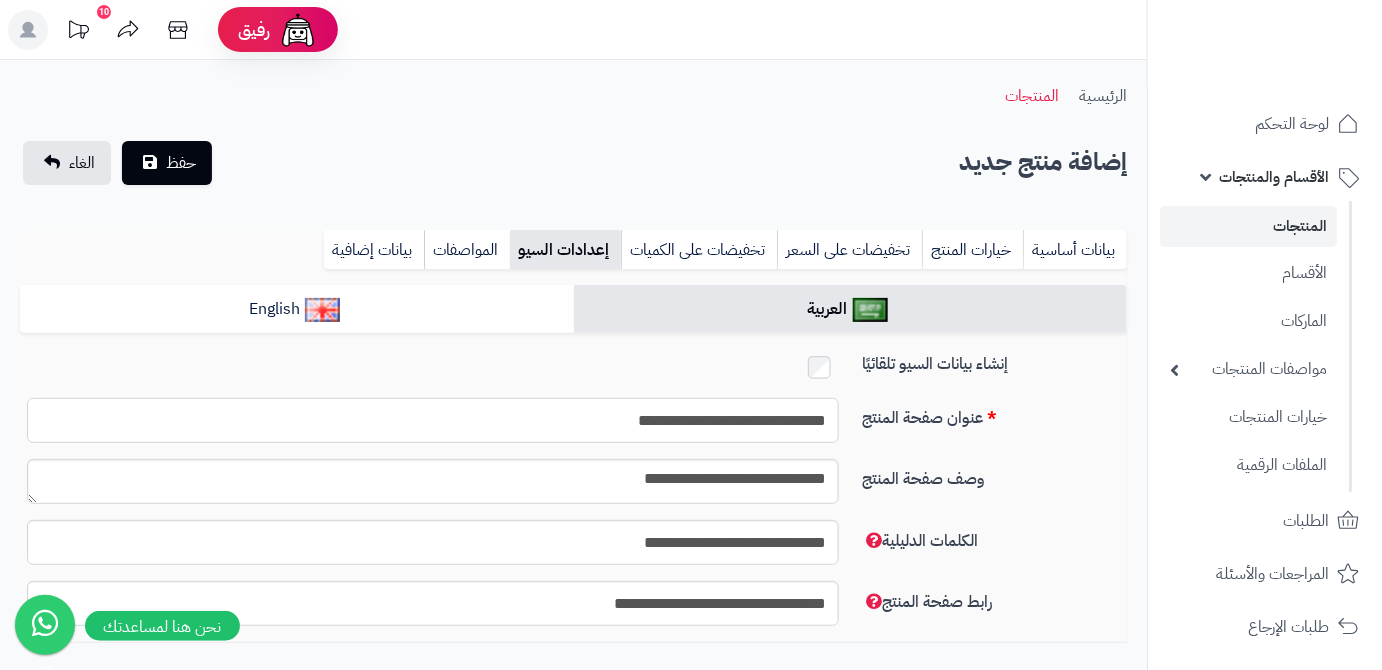 type on "**********" 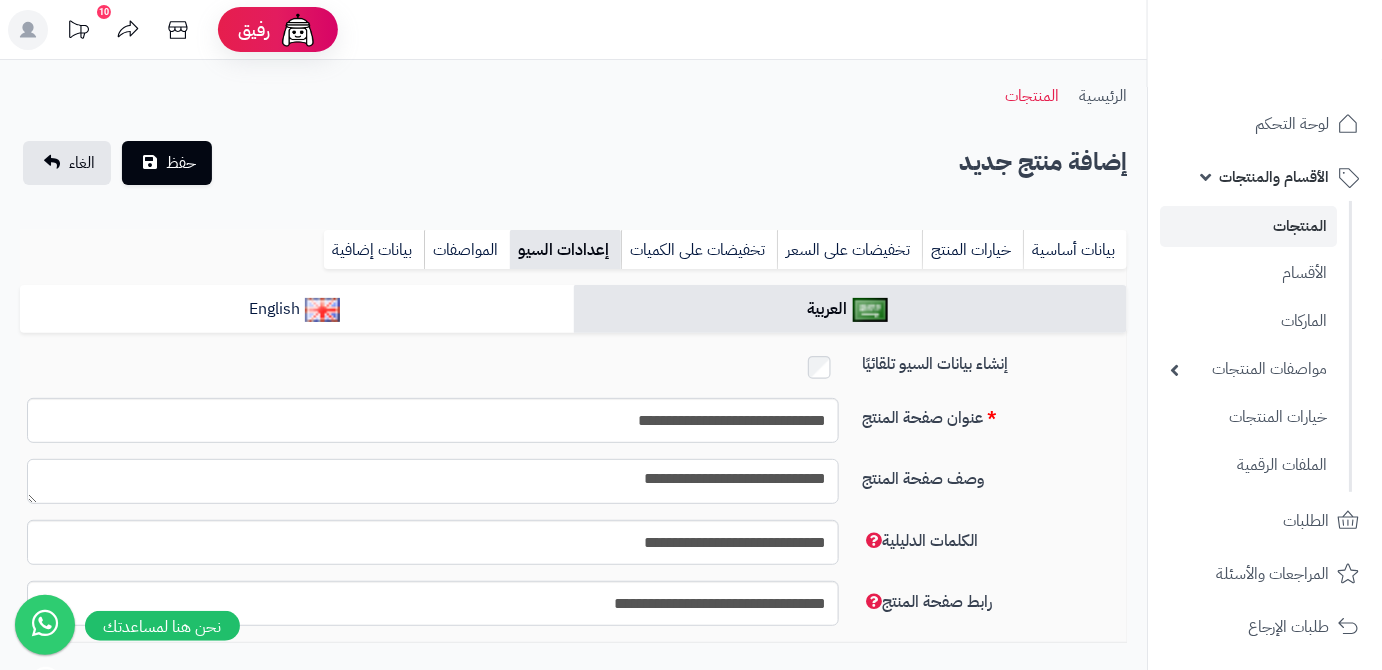 click on "**********" at bounding box center (433, 481) 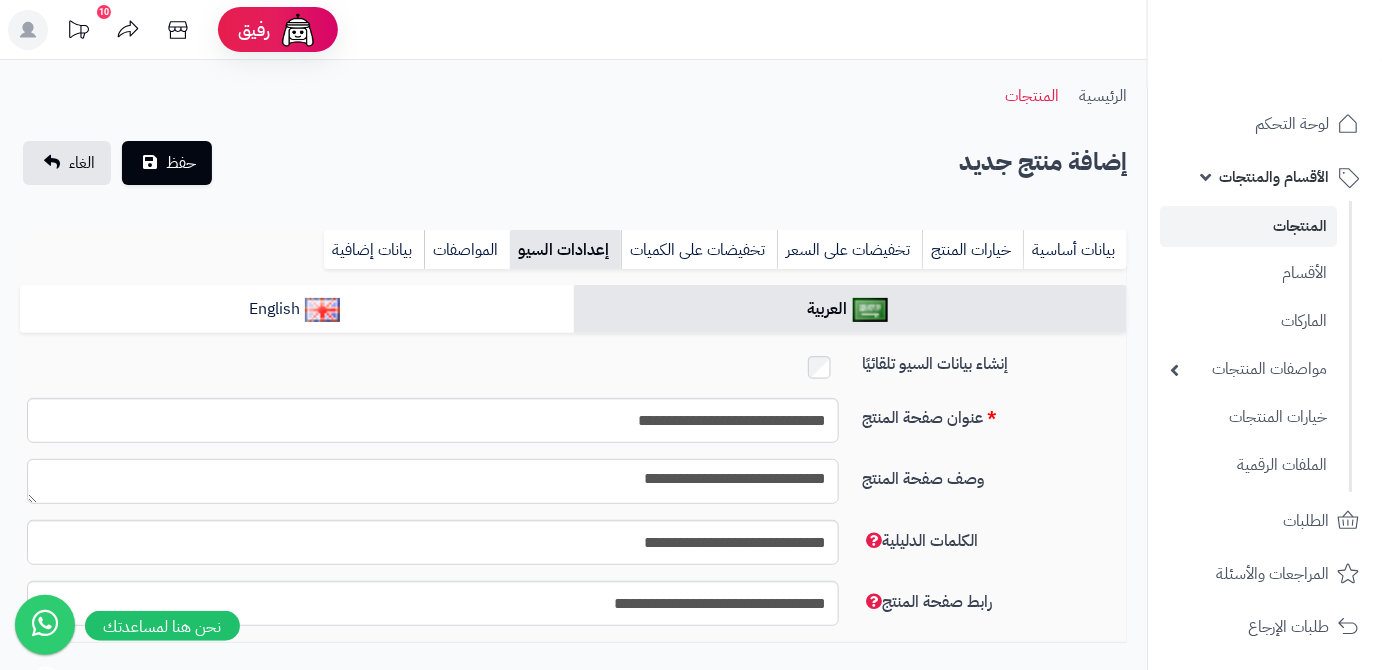 click on "**********" at bounding box center (433, 481) 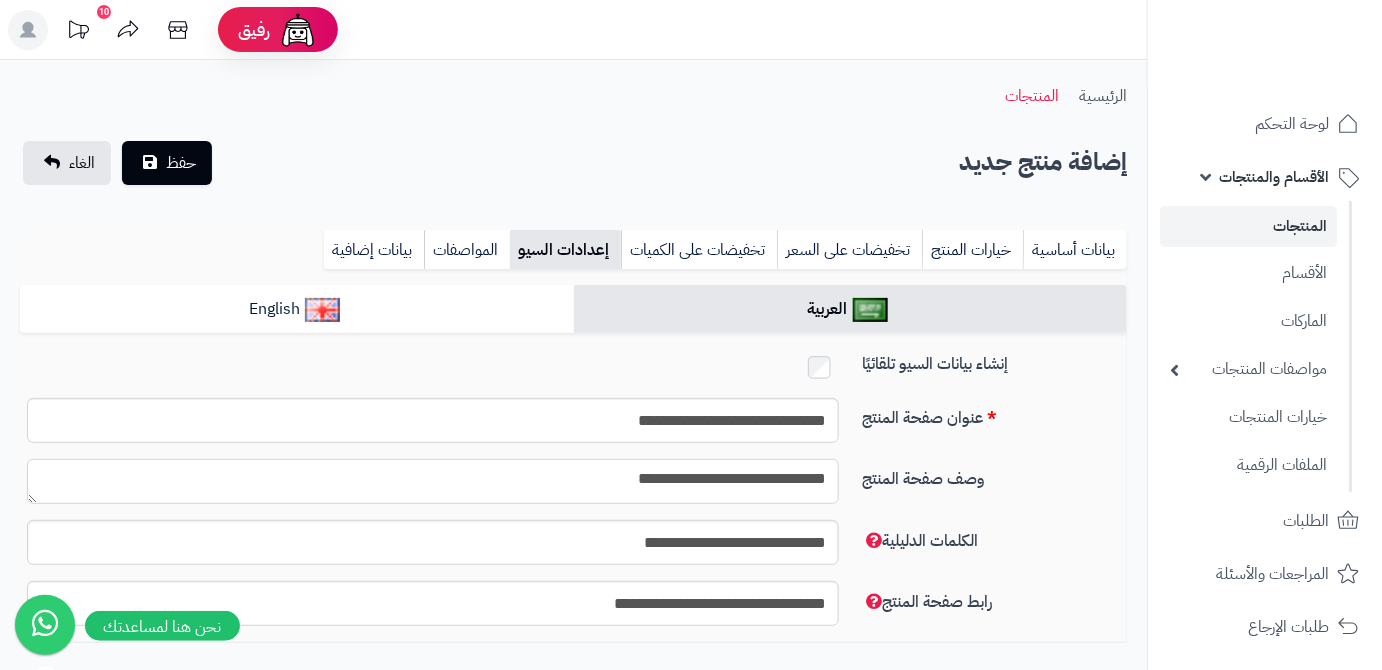 type on "**********" 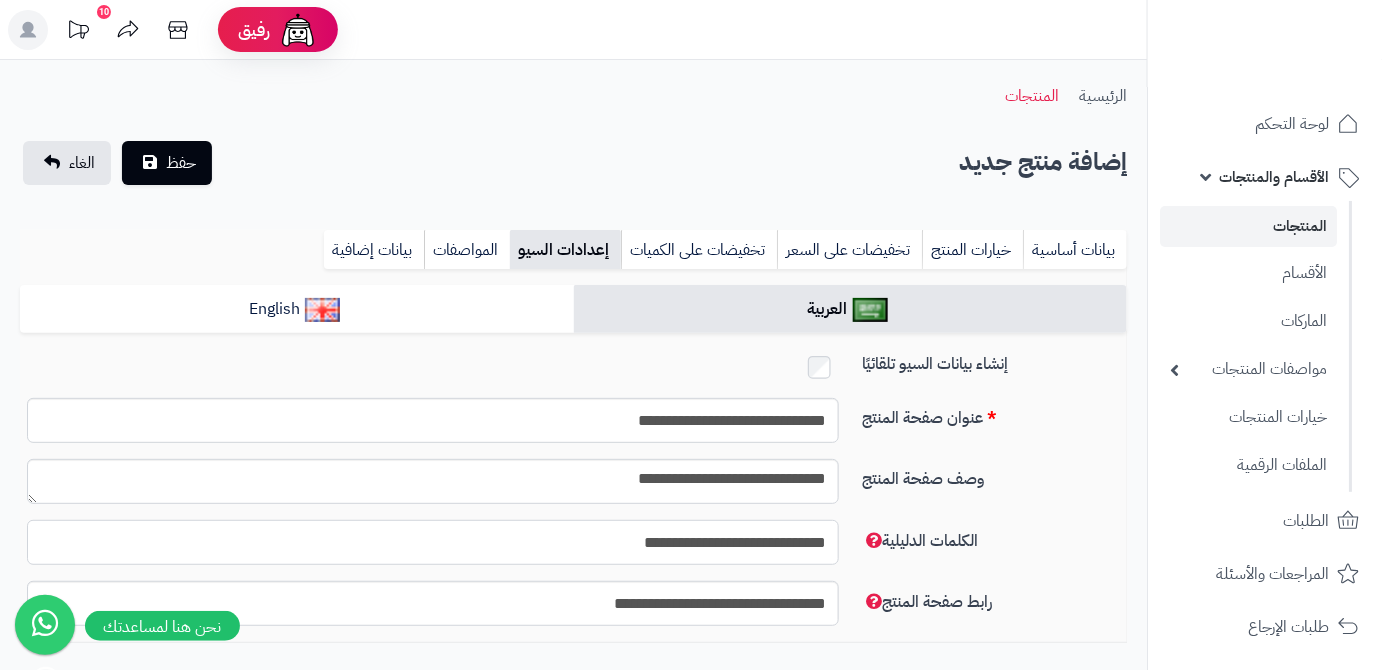 click on "**********" at bounding box center (433, 542) 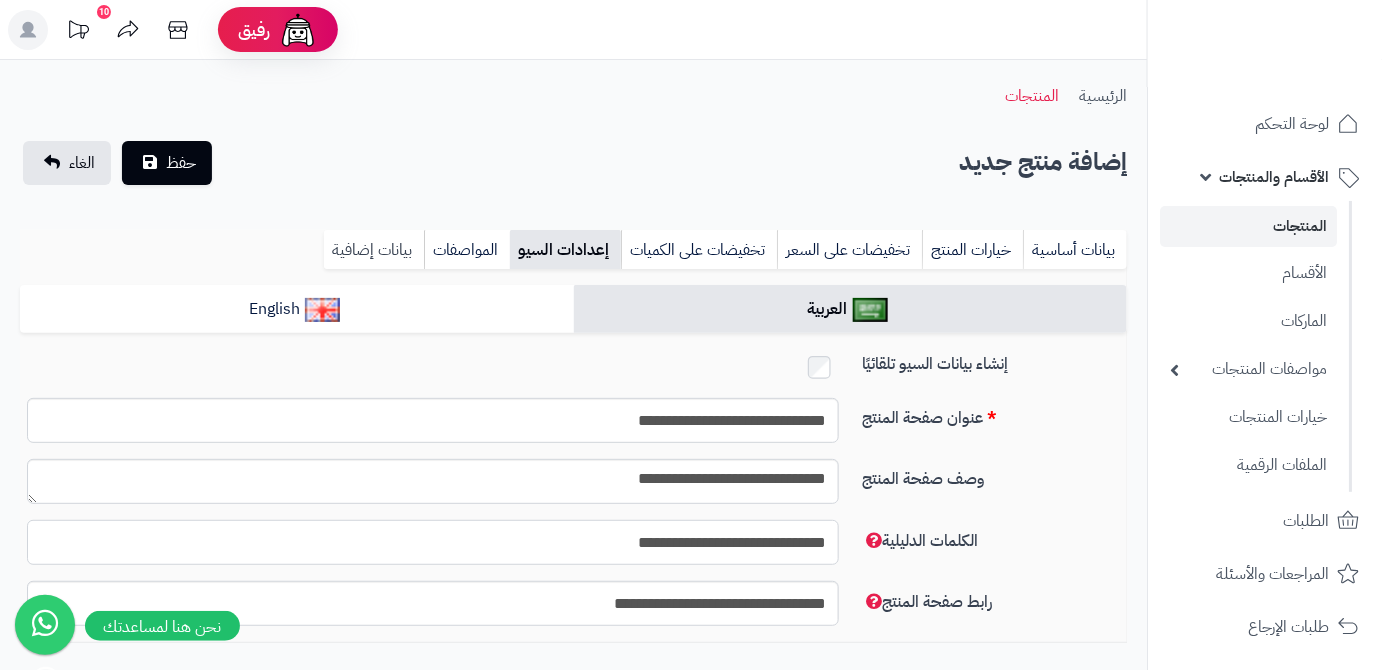 type on "**********" 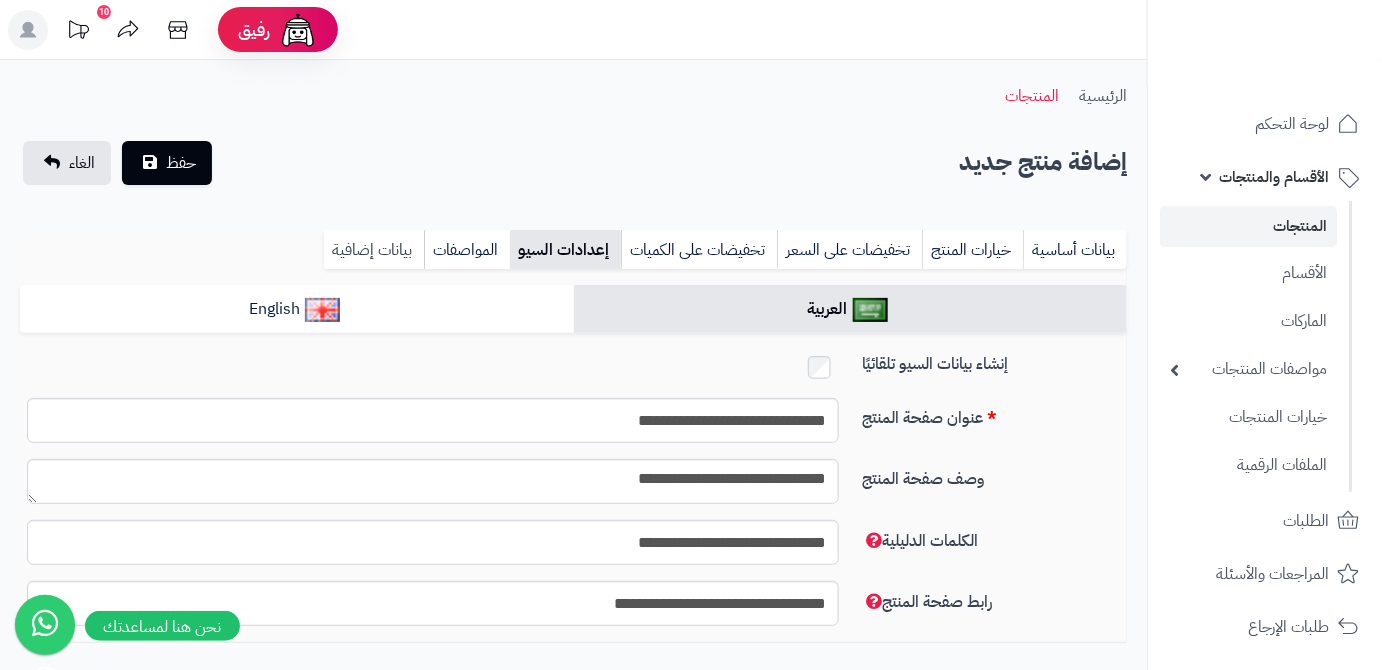 click on "بيانات إضافية" at bounding box center [374, 250] 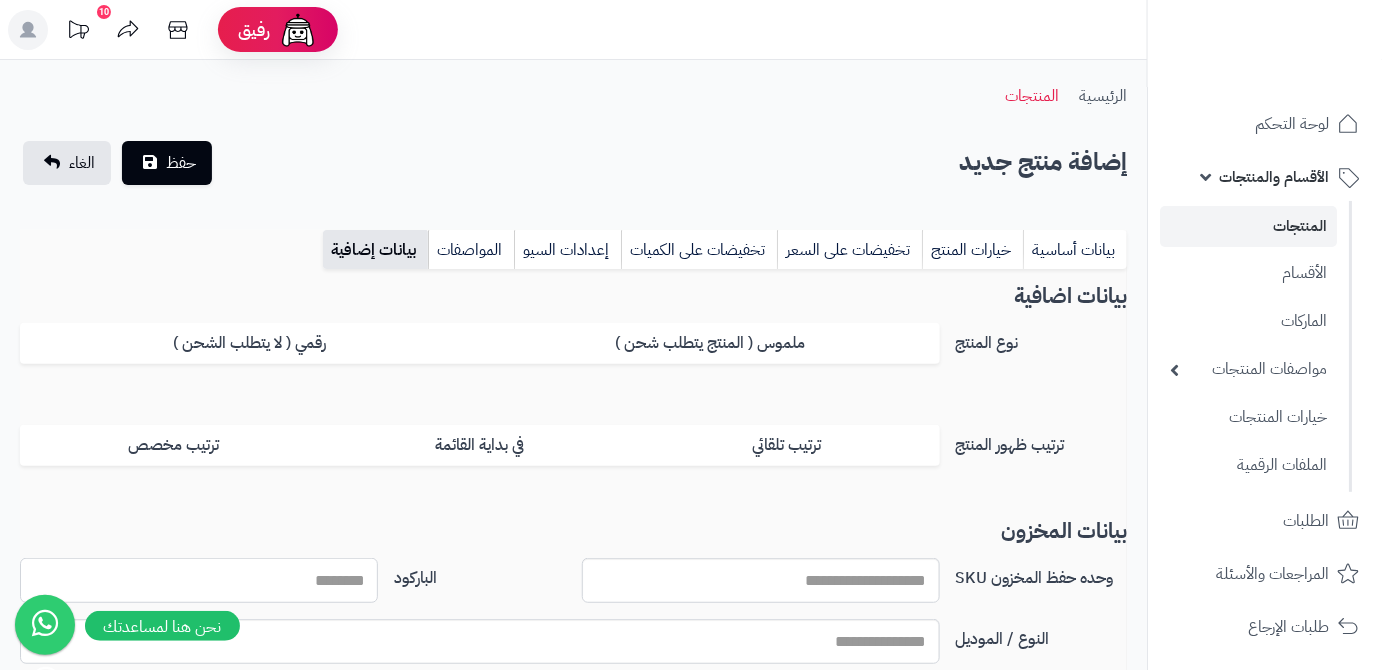 click on "الباركود" at bounding box center [199, 580] 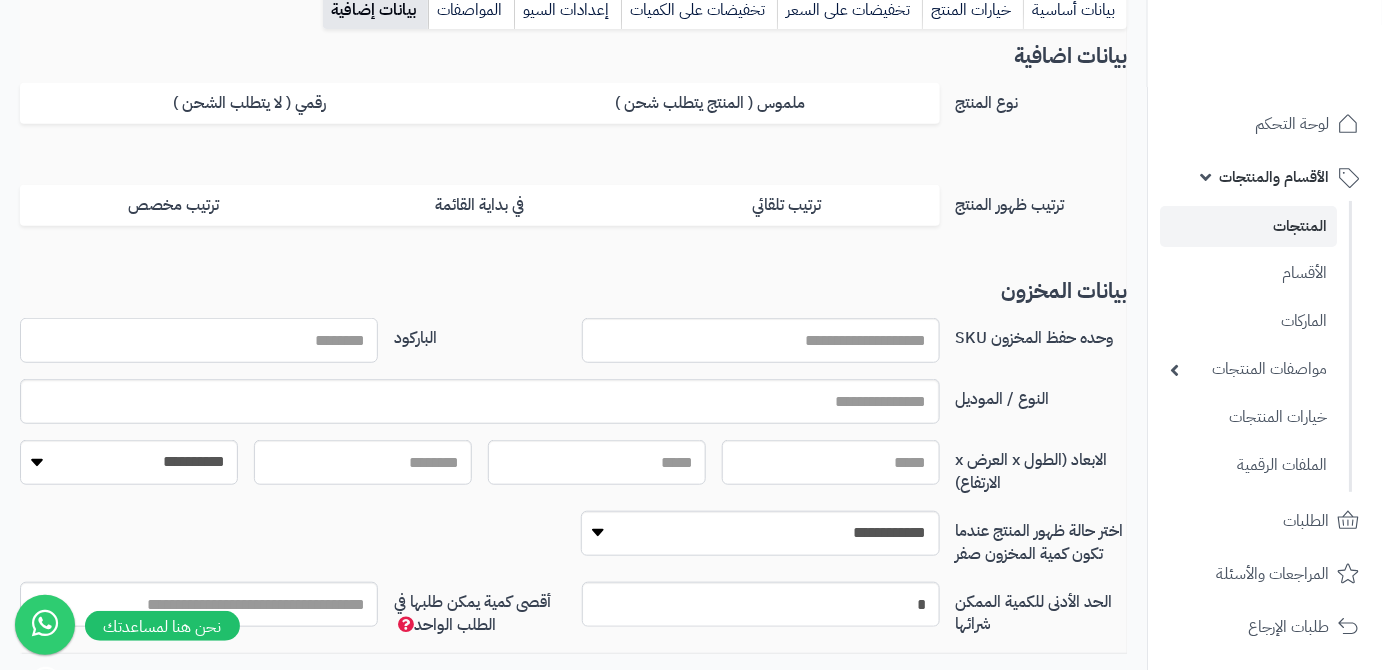 scroll, scrollTop: 272, scrollLeft: 0, axis: vertical 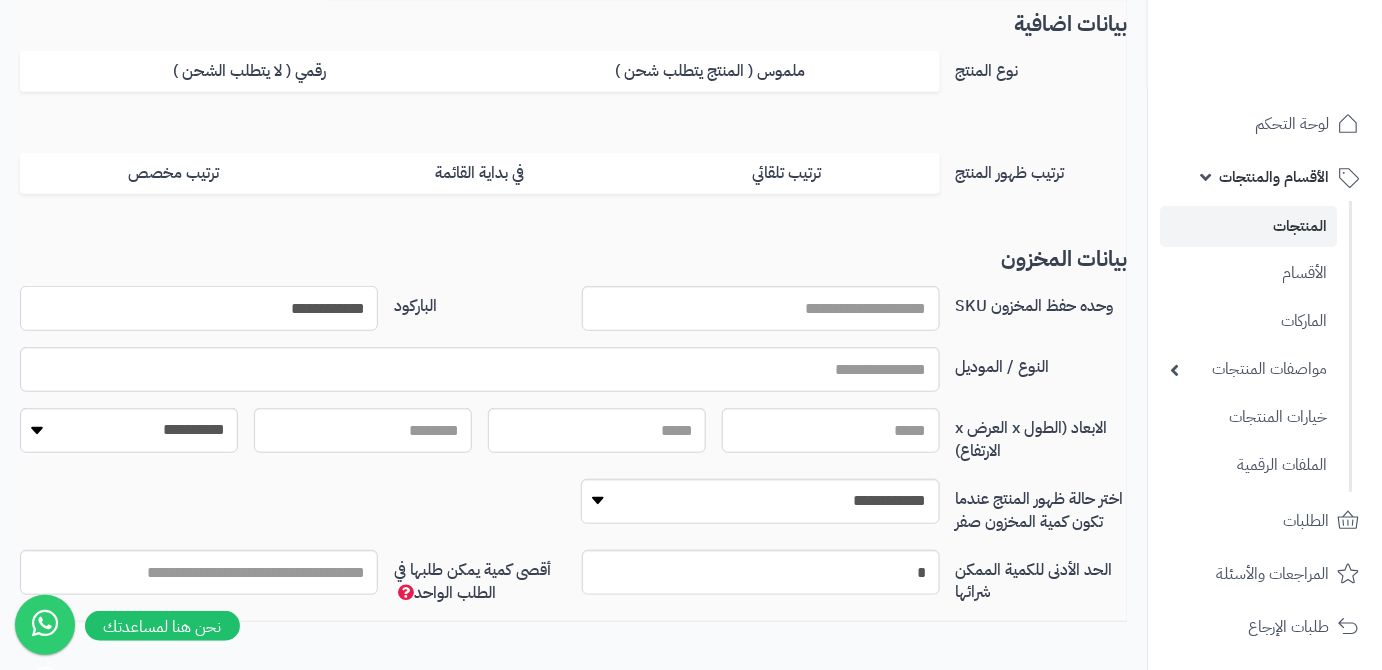 click on "**********" at bounding box center (199, 308) 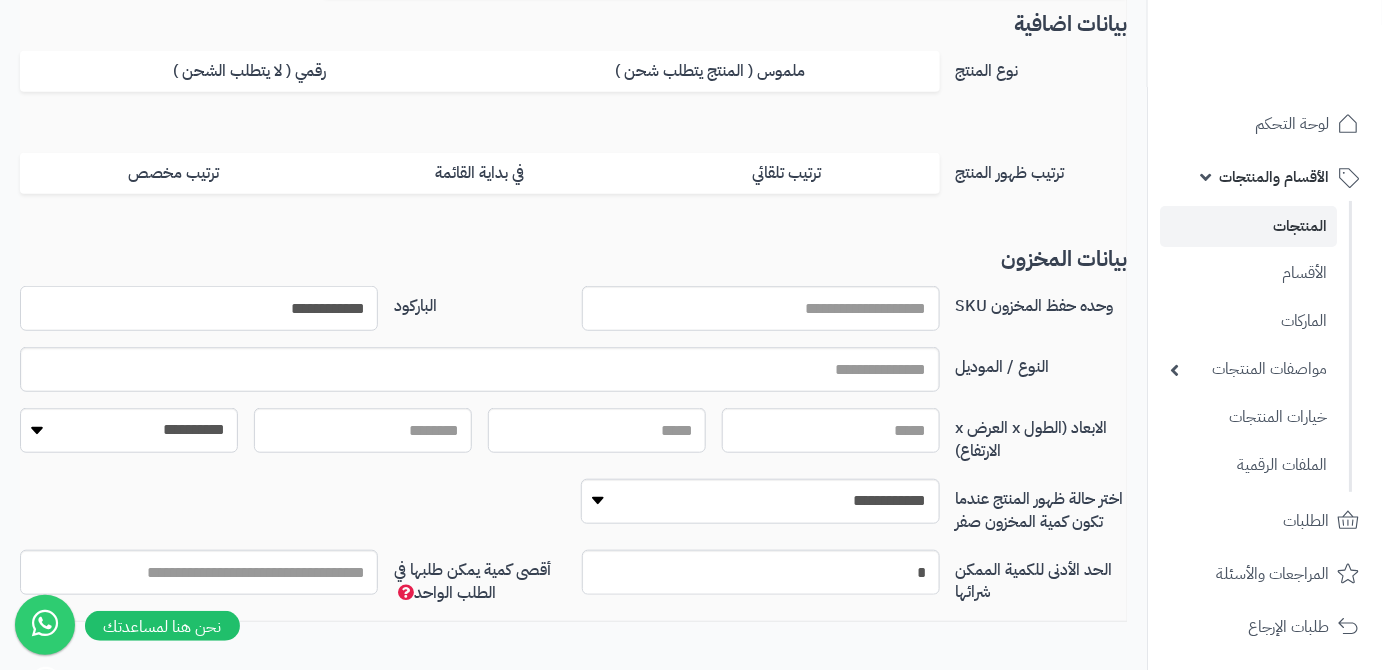 type on "**********" 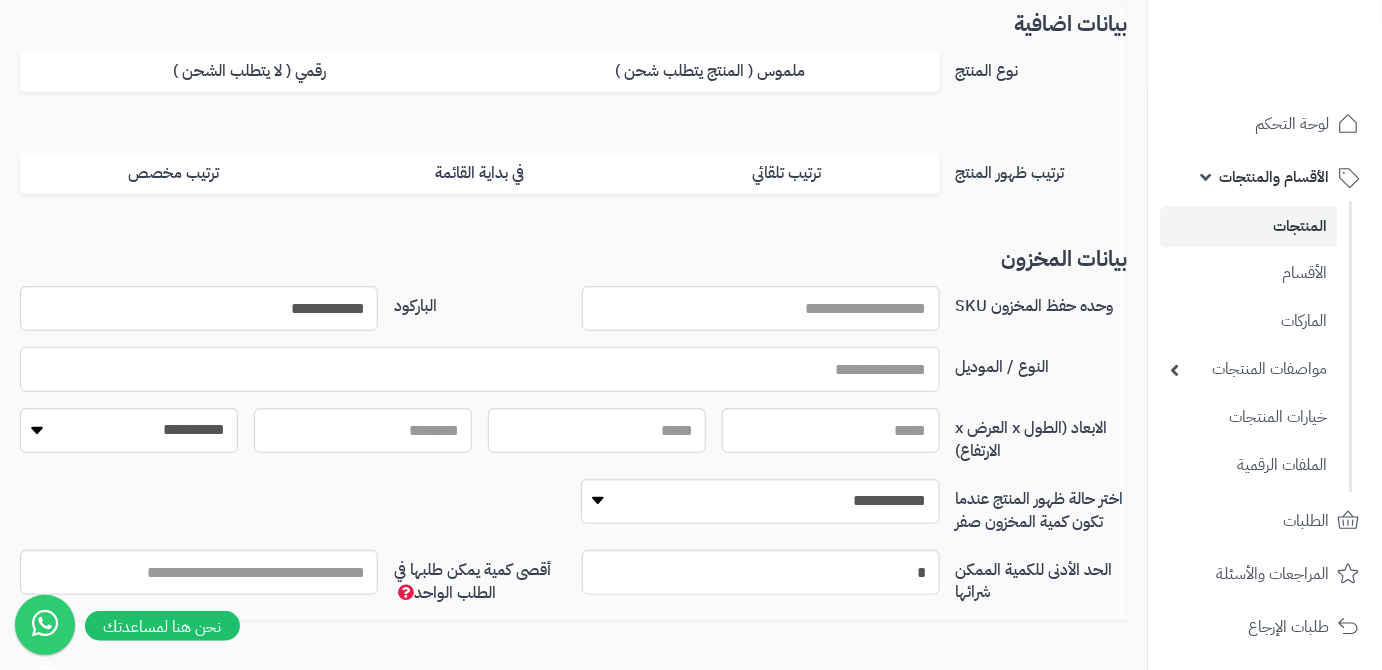 paste on "**********" 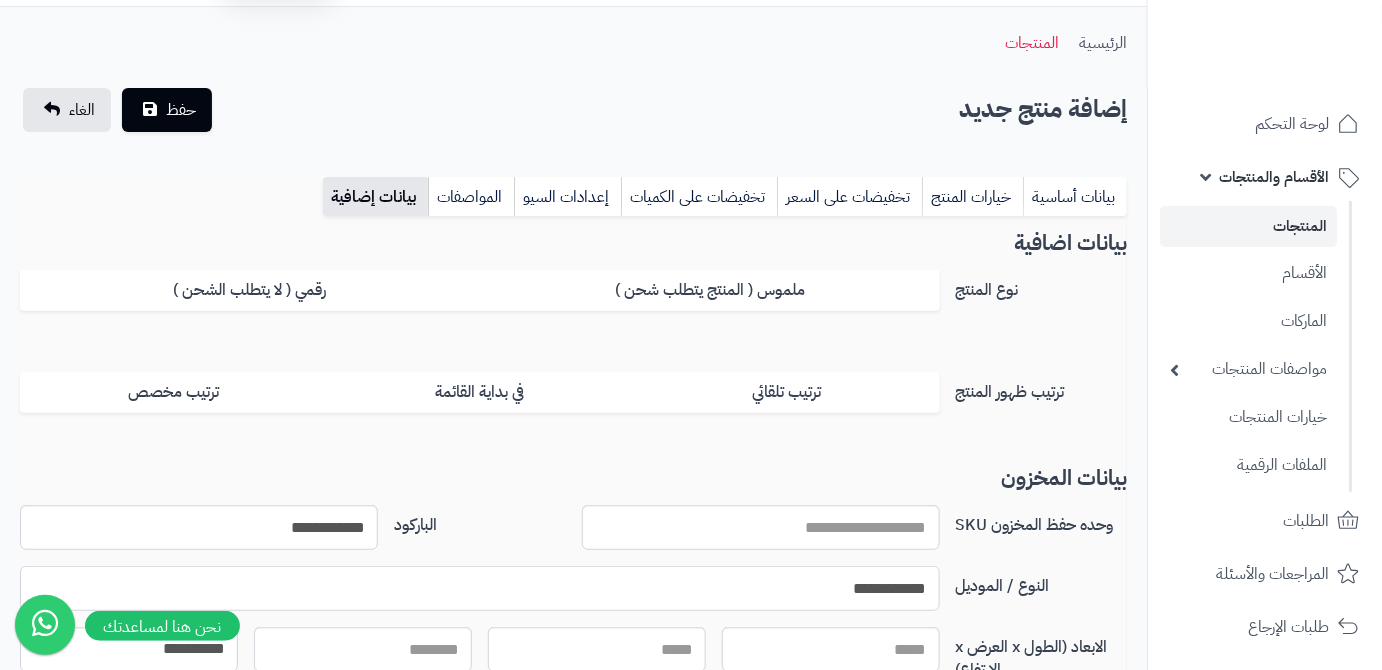 scroll, scrollTop: 0, scrollLeft: 0, axis: both 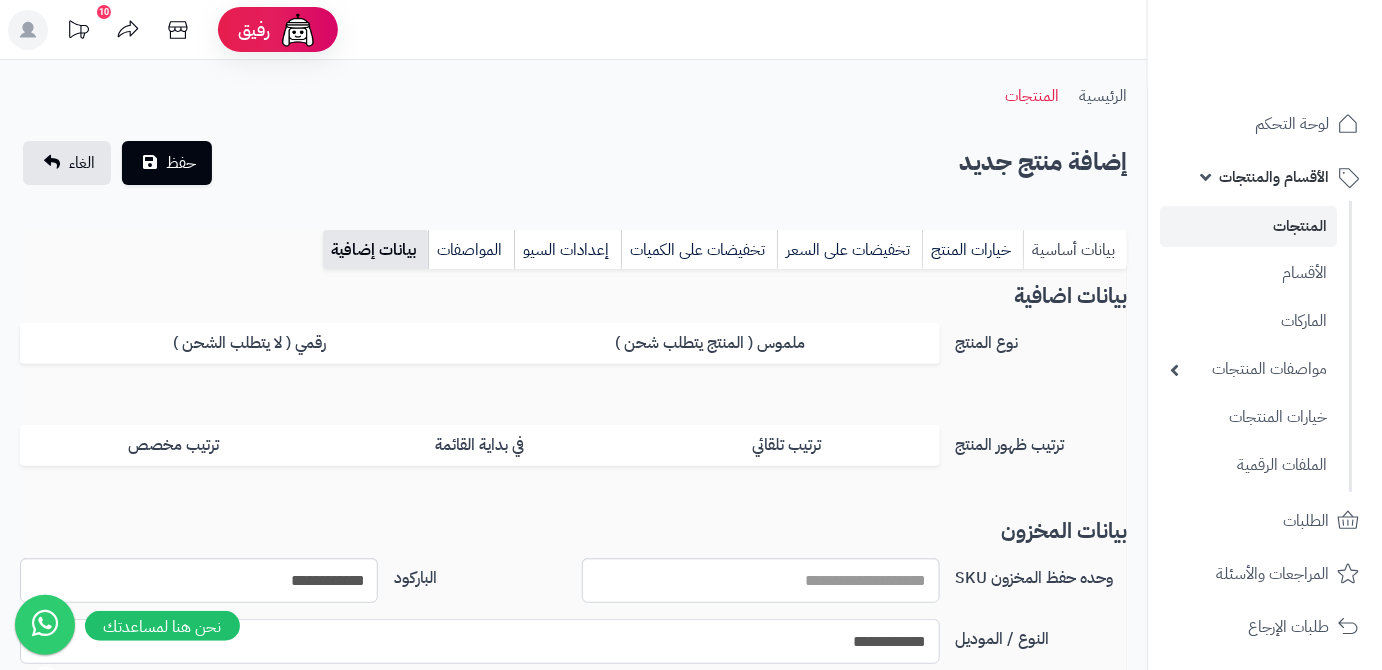 type on "**********" 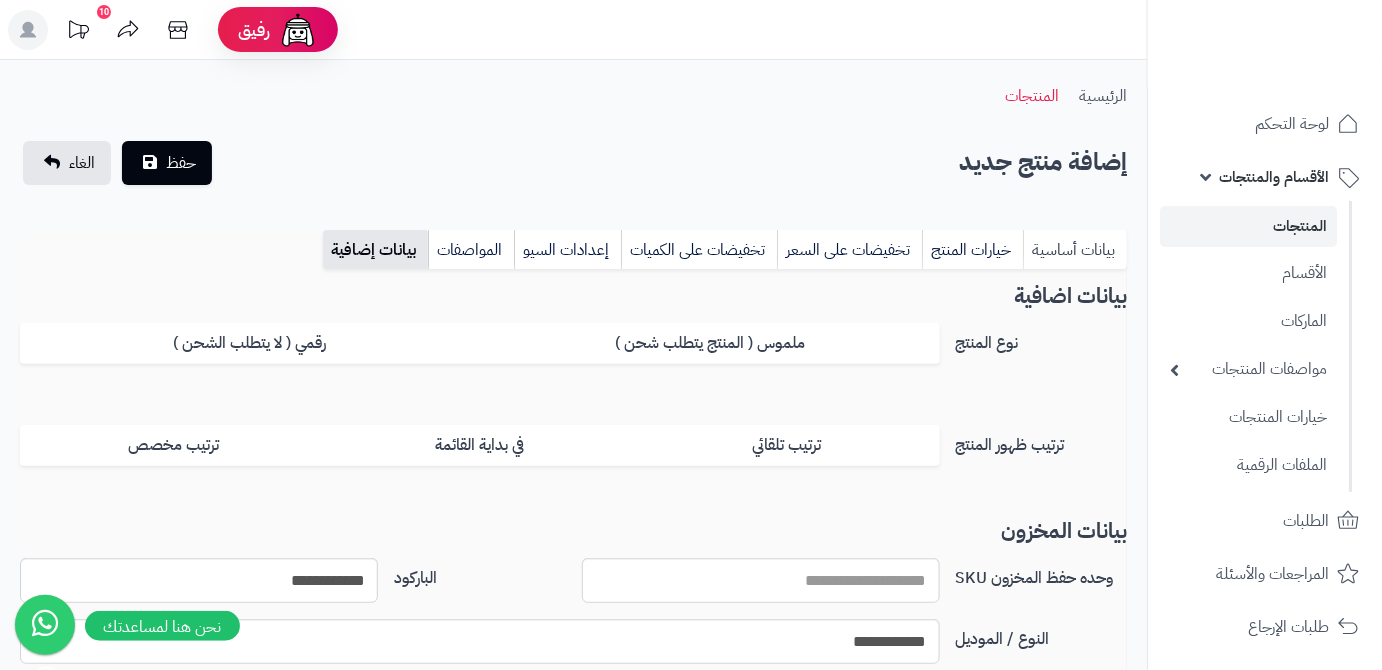 click on "بيانات أساسية" at bounding box center (1075, 250) 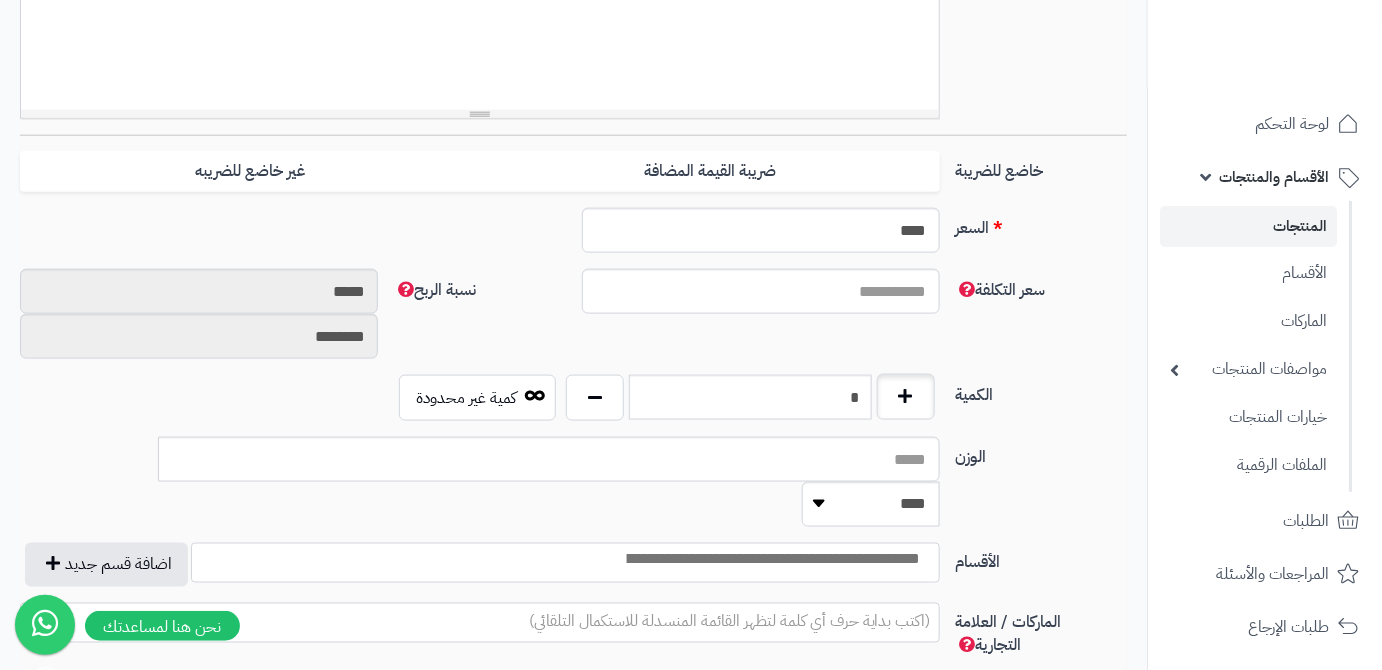 scroll, scrollTop: 818, scrollLeft: 0, axis: vertical 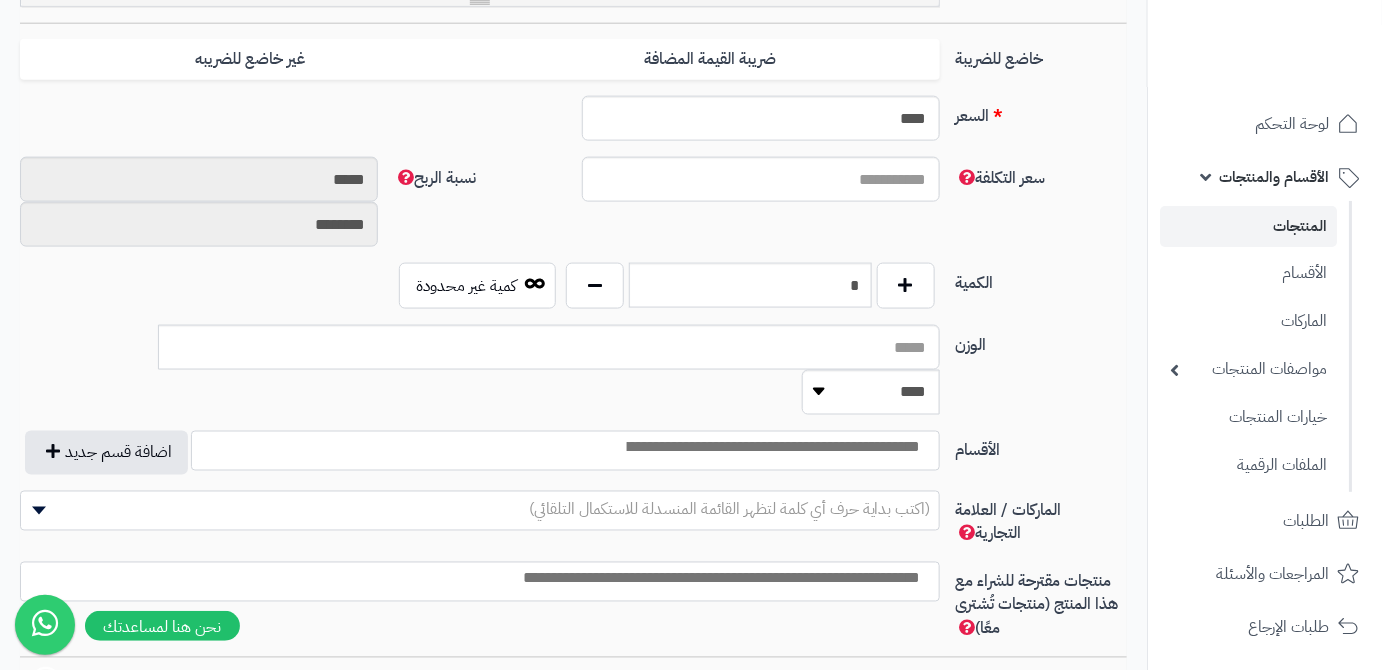 click at bounding box center (772, 448) 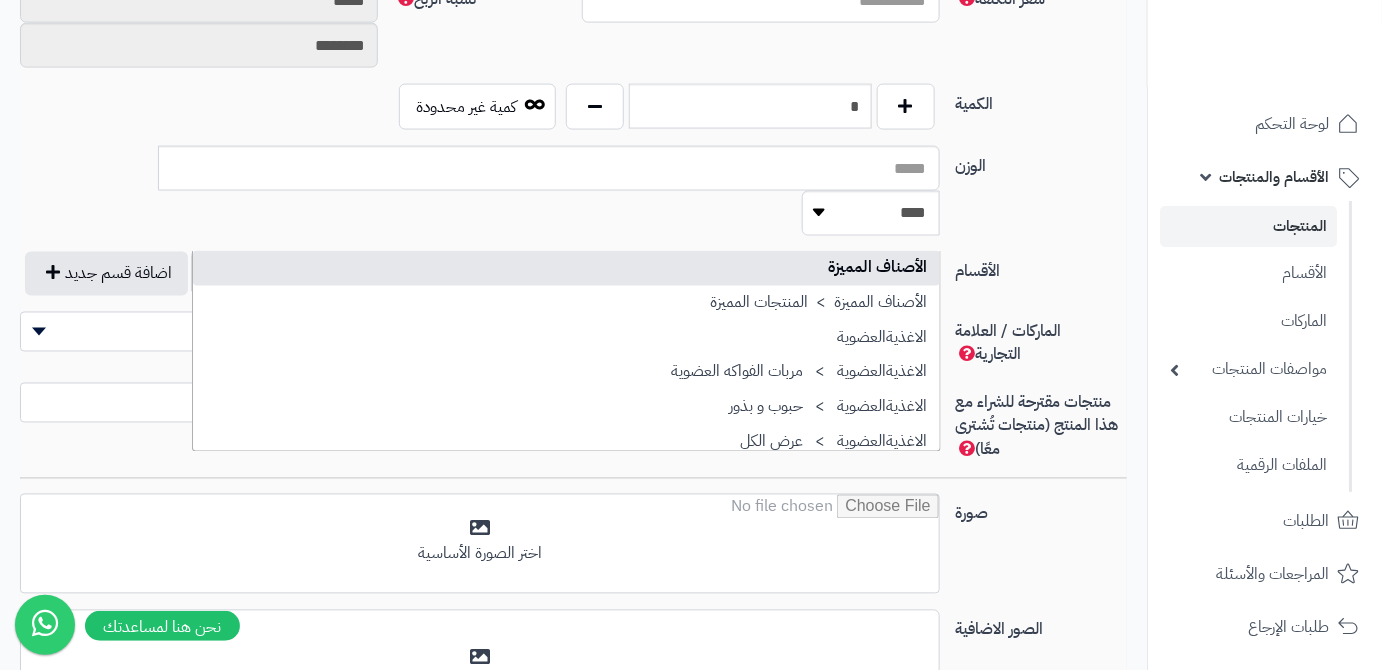 scroll, scrollTop: 1000, scrollLeft: 0, axis: vertical 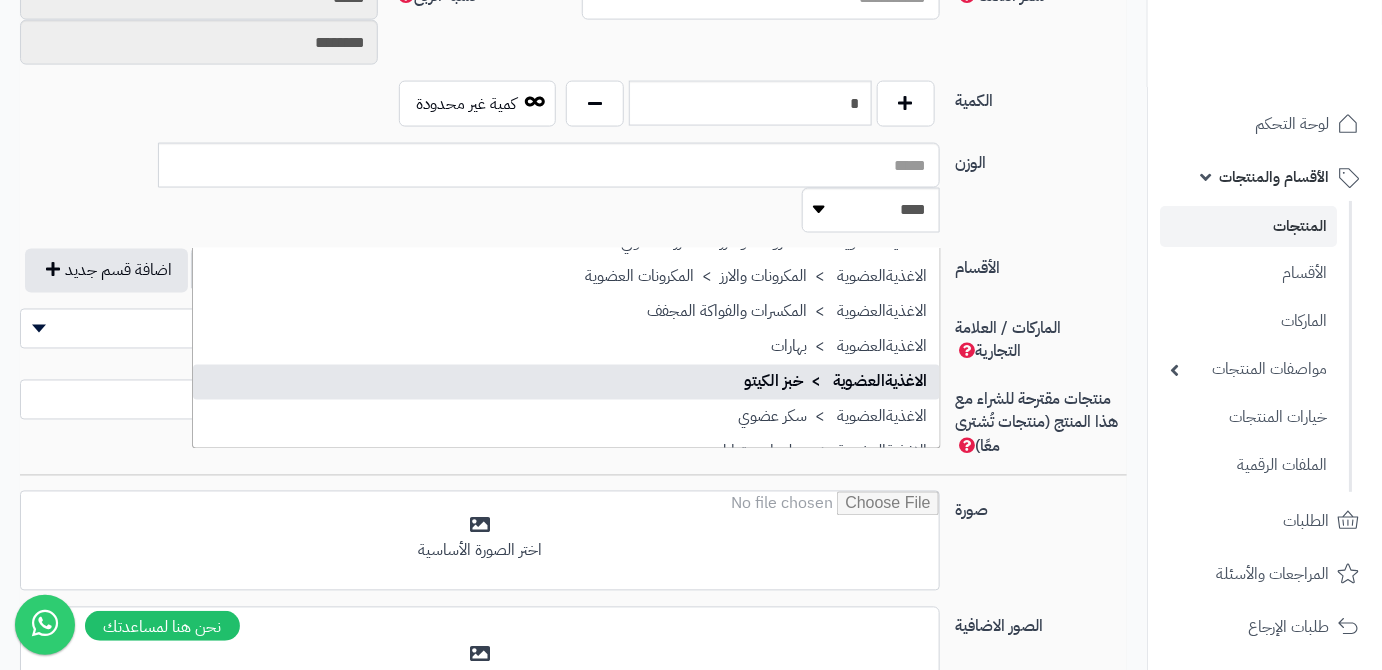select on "***" 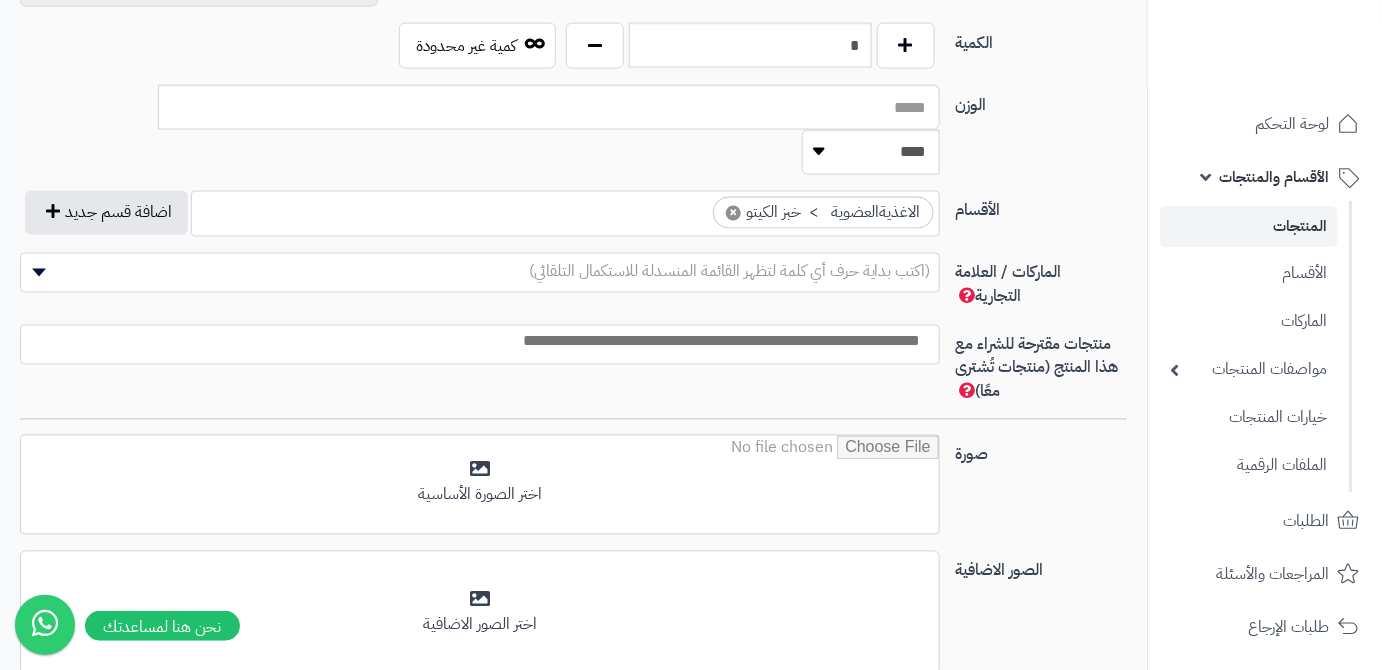 scroll, scrollTop: 1090, scrollLeft: 0, axis: vertical 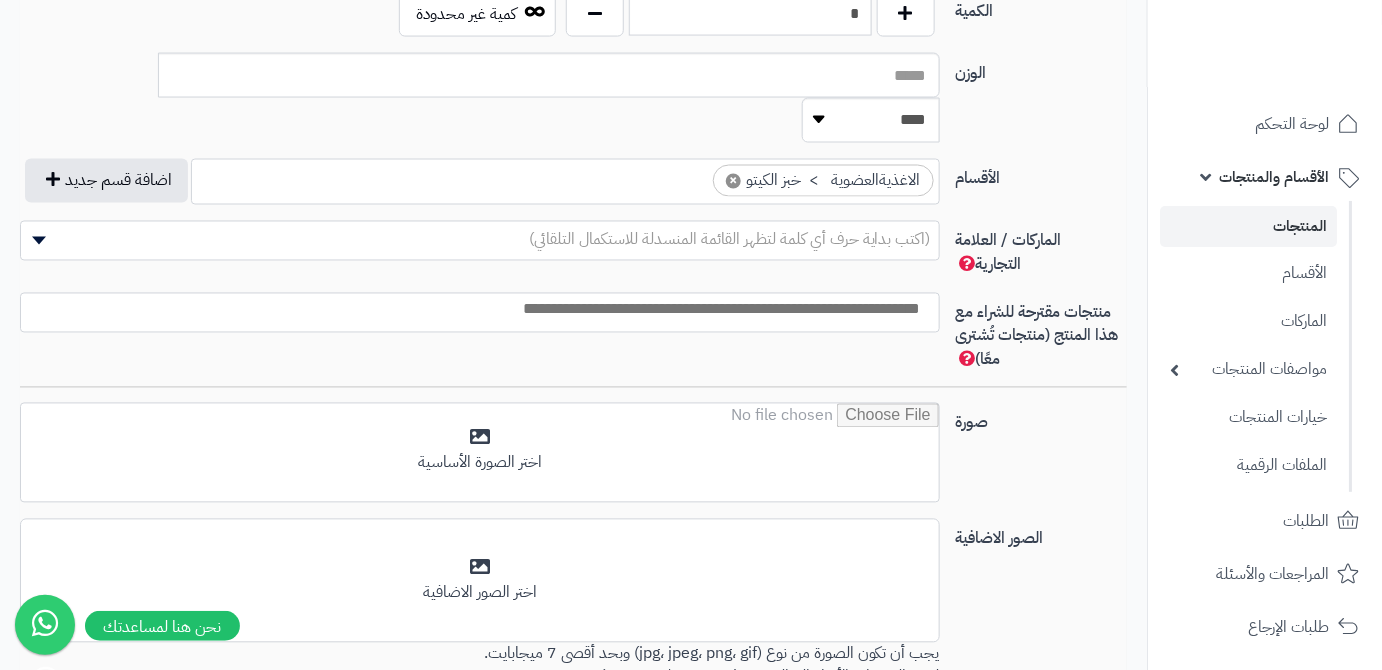 click at bounding box center [474, 310] 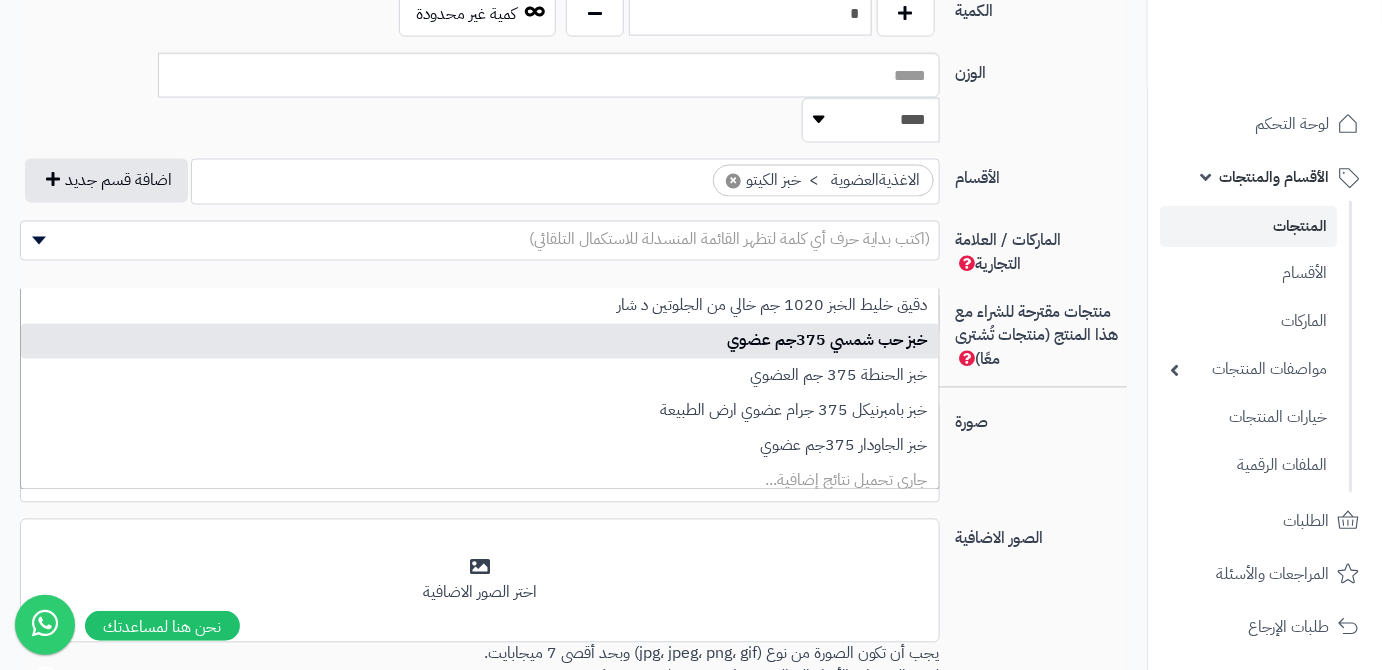 type on "***" 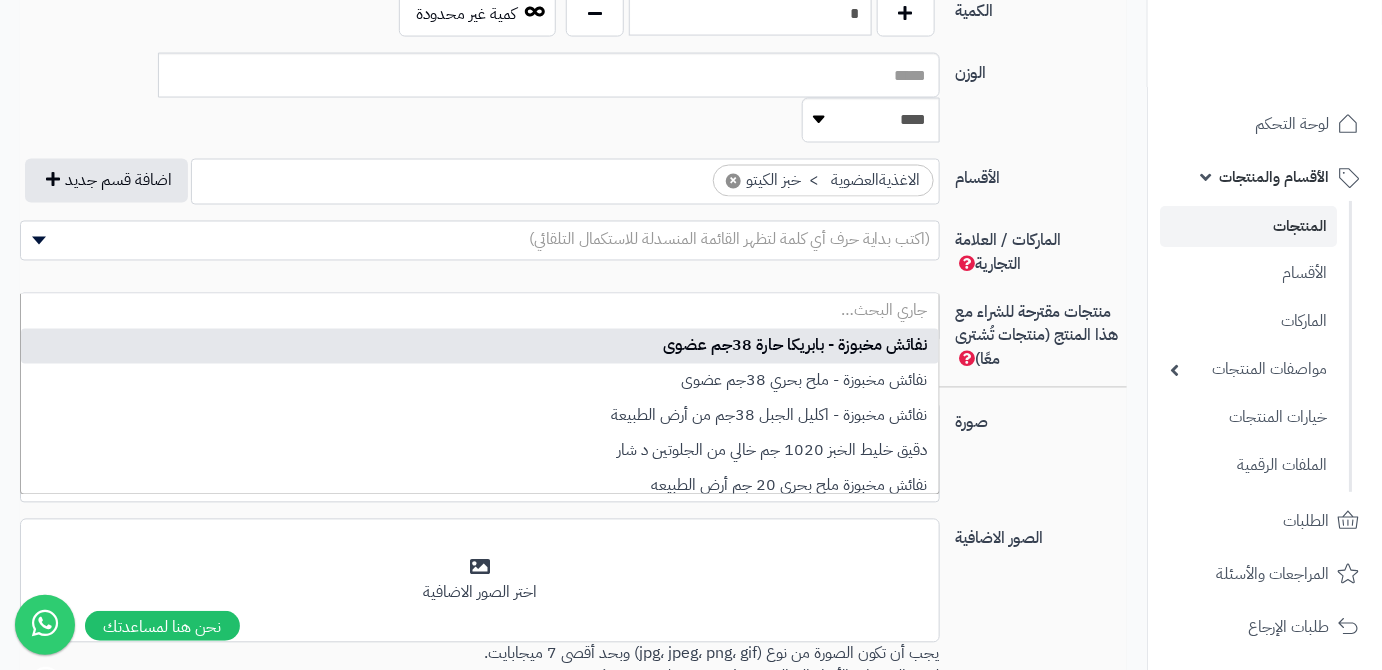 scroll, scrollTop: 0, scrollLeft: 0, axis: both 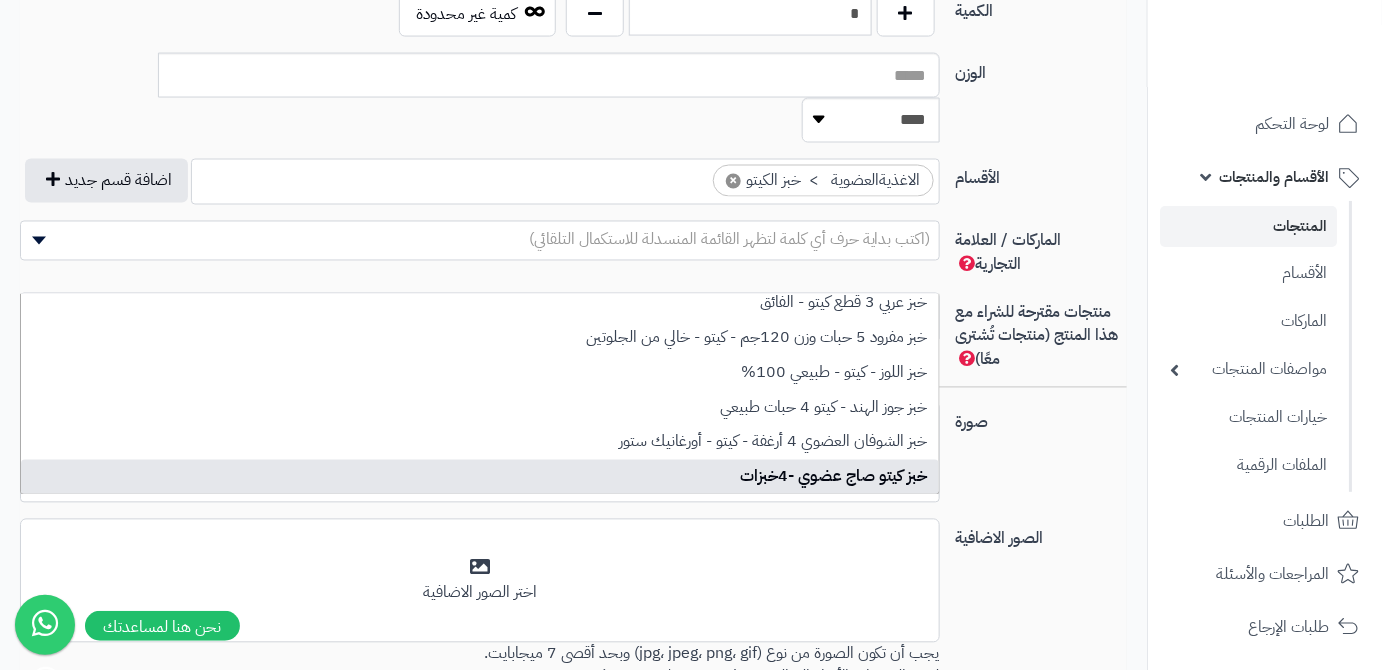 type on "***" 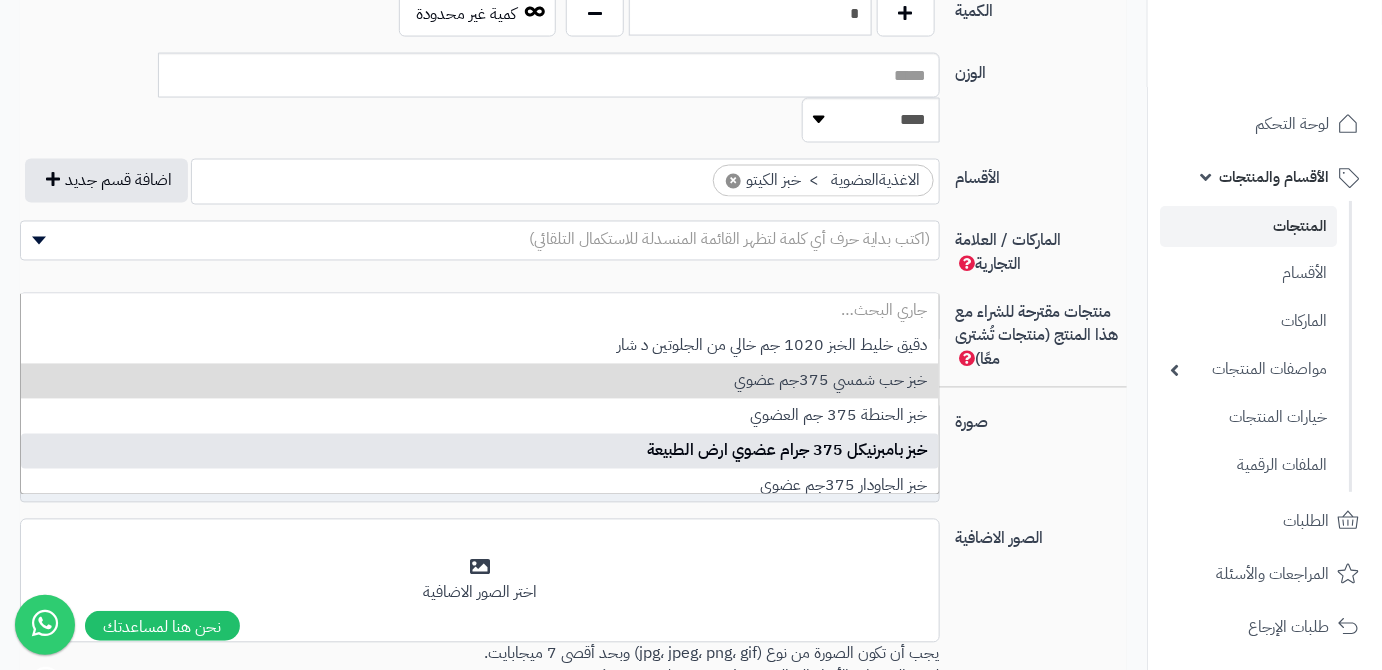 scroll, scrollTop: 0, scrollLeft: 0, axis: both 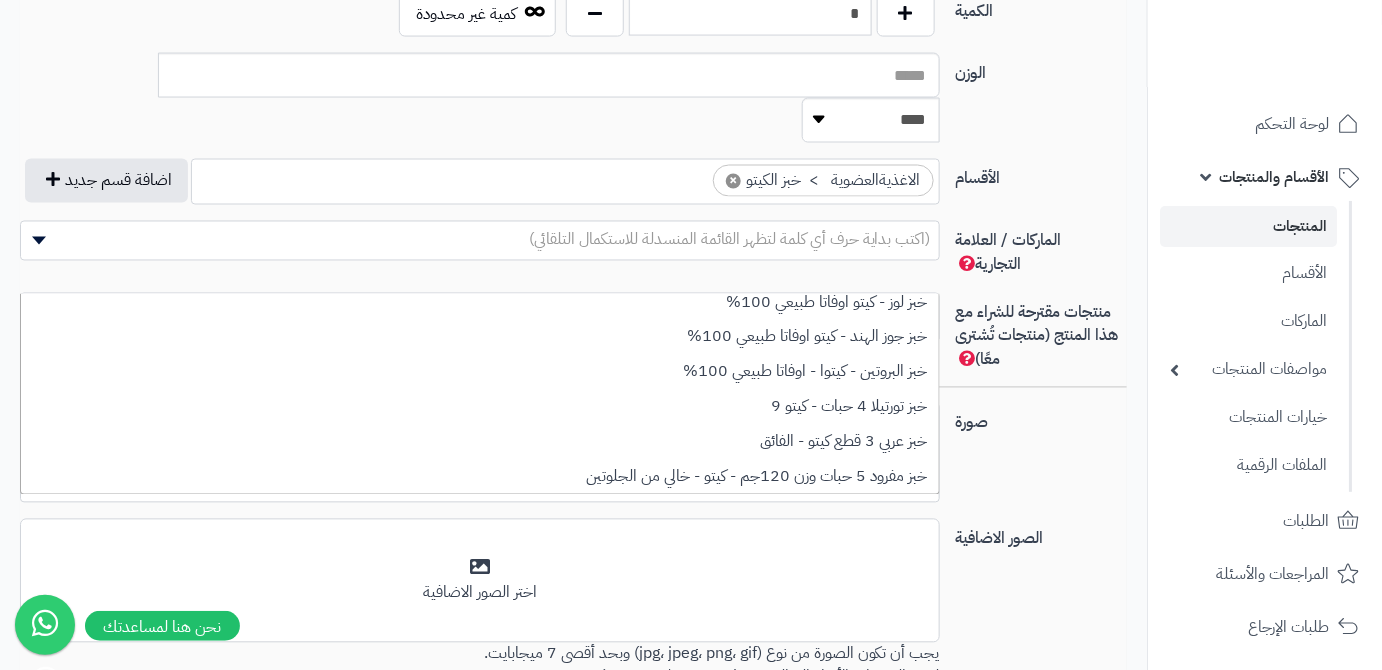 type on "***" 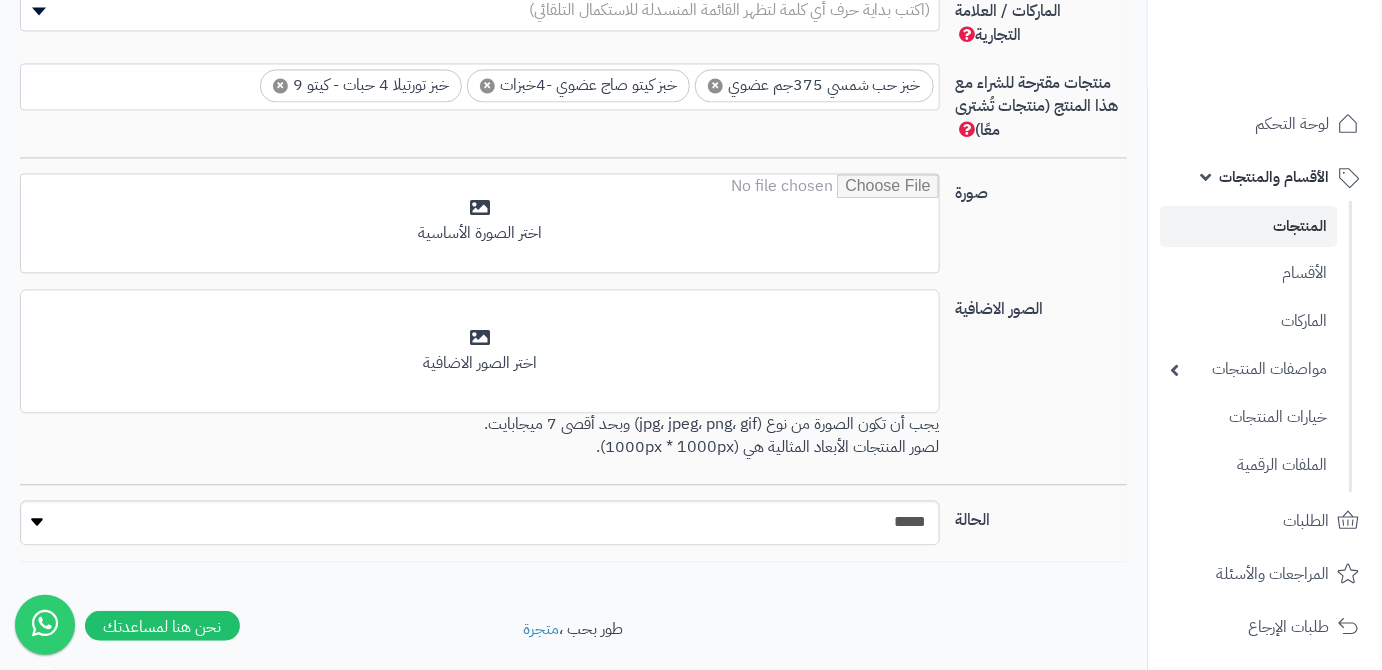 scroll, scrollTop: 1321, scrollLeft: 0, axis: vertical 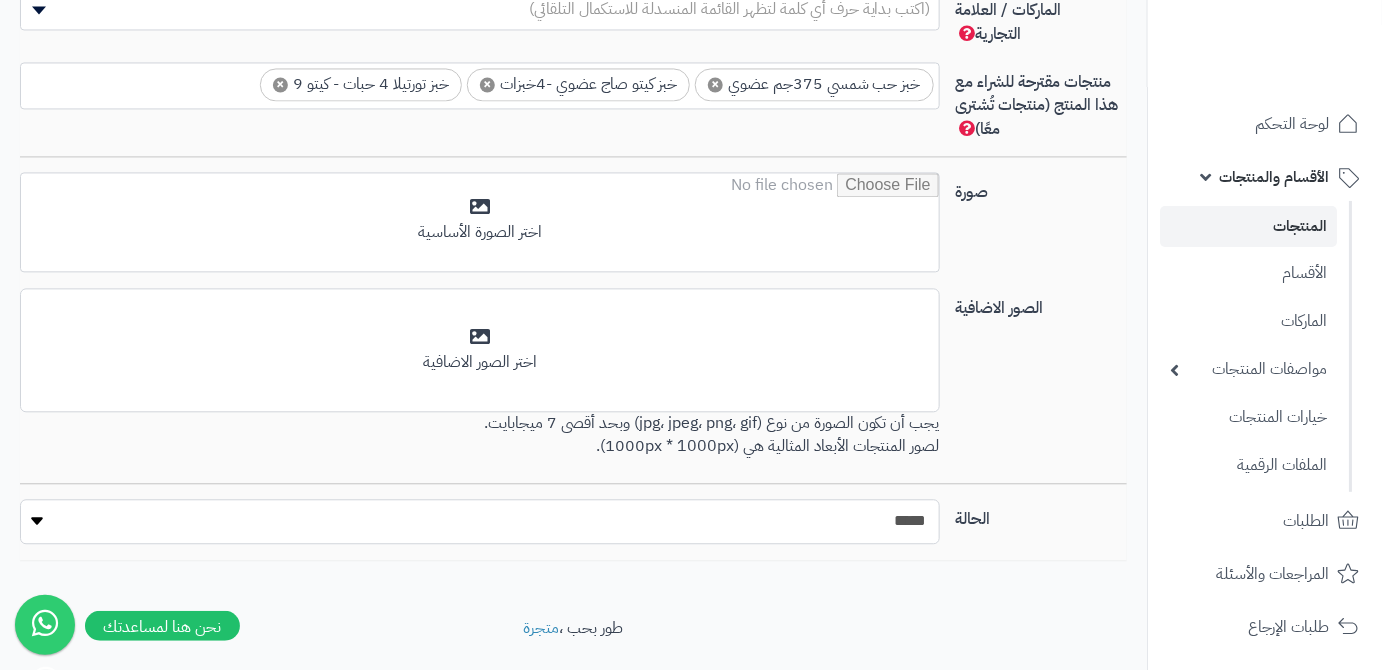 click on "***** ****" at bounding box center (480, 521) 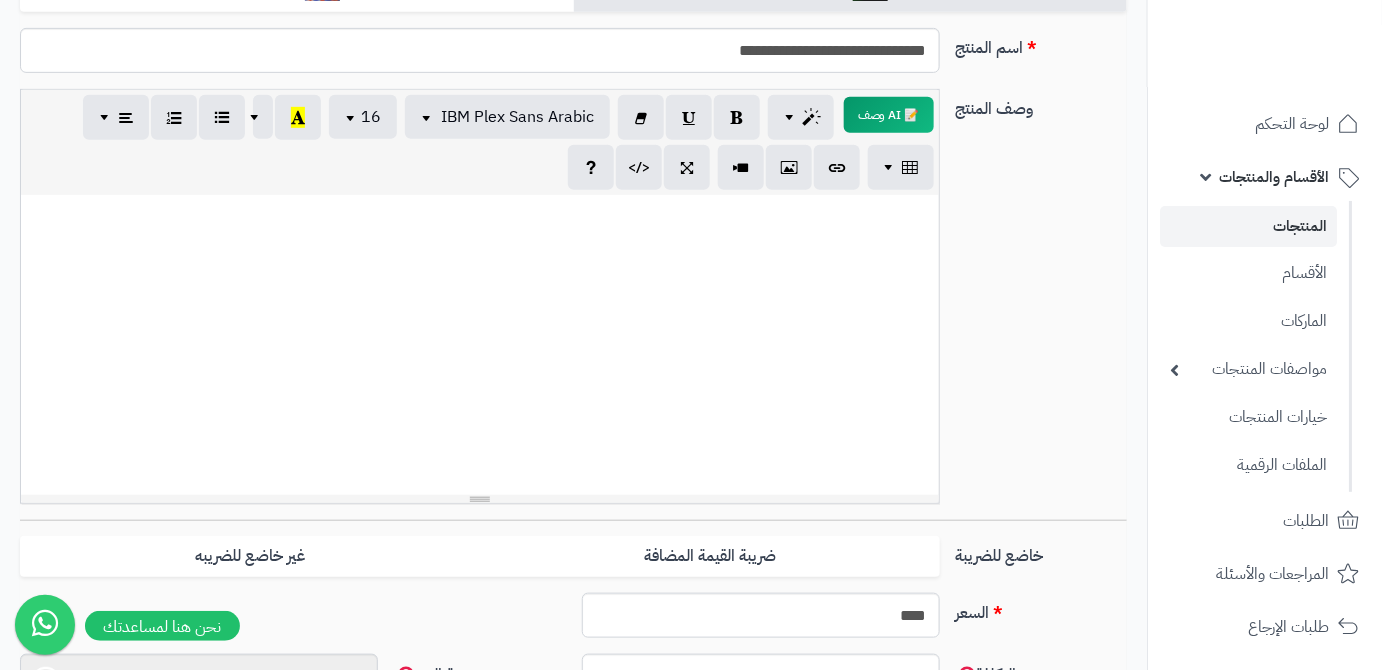scroll, scrollTop: 48, scrollLeft: 0, axis: vertical 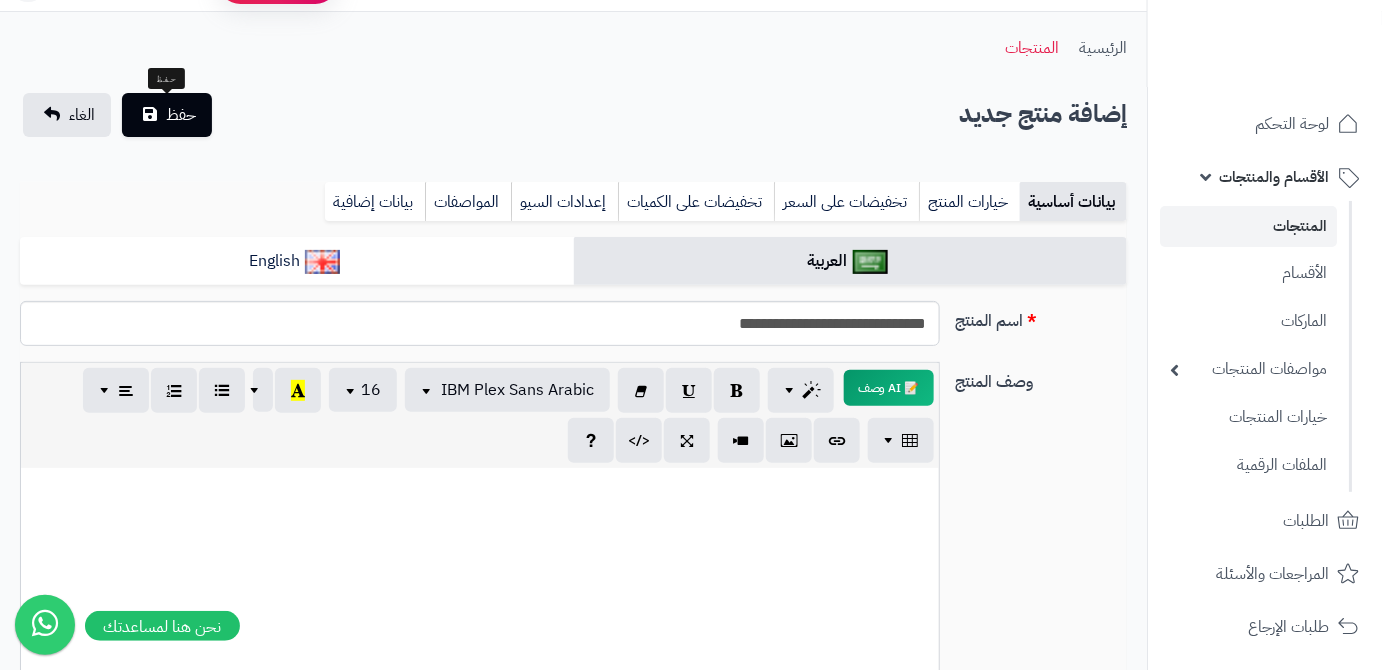 click on "**********" at bounding box center [573, 951] 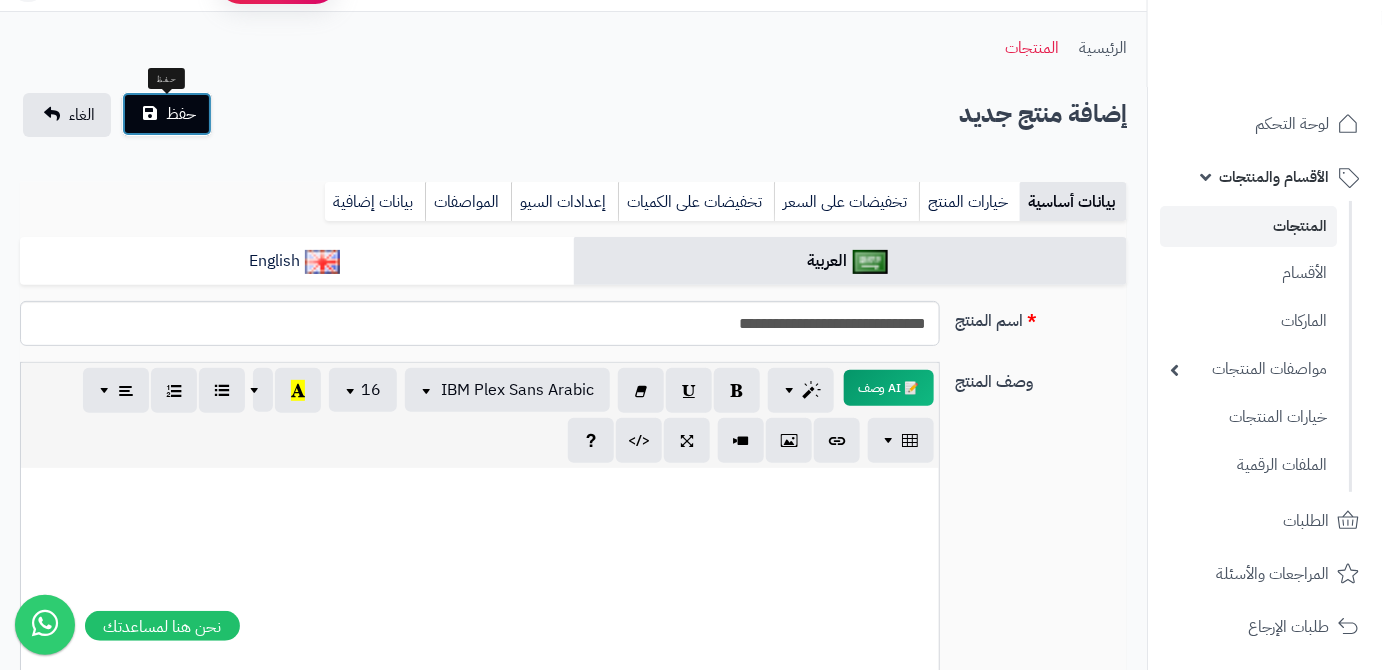 click on "حفظ" at bounding box center [167, 114] 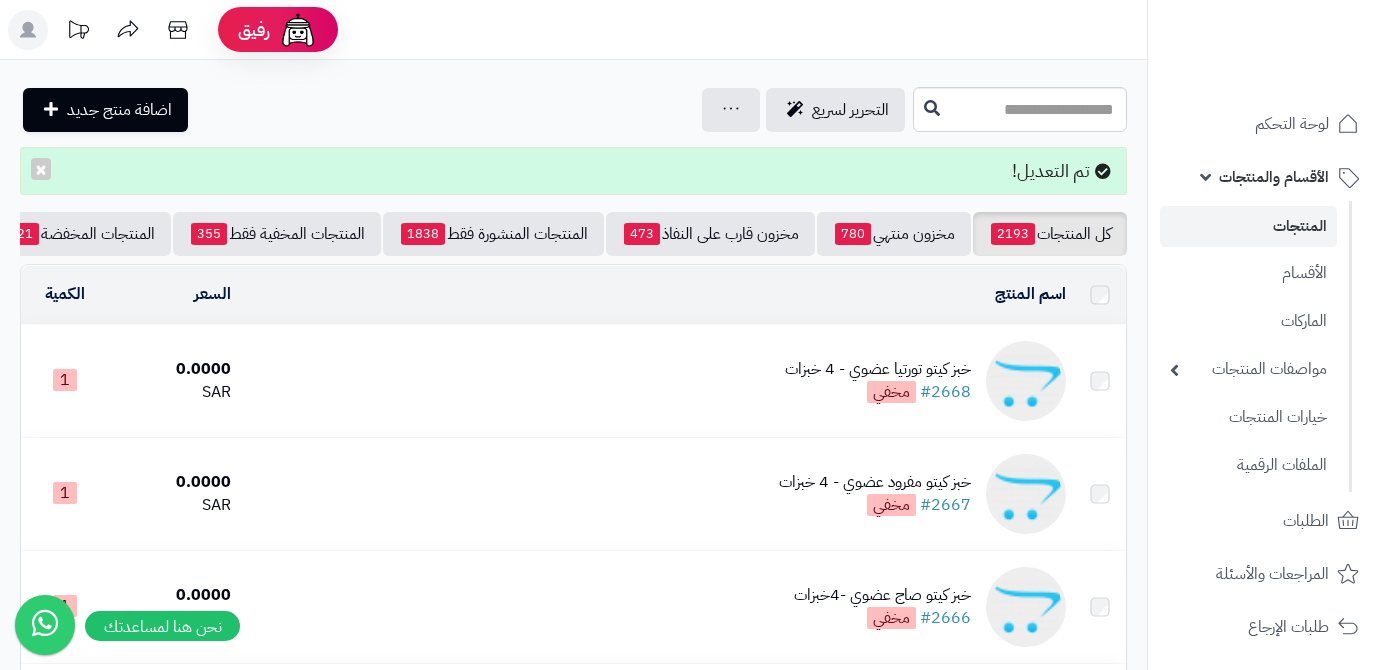 scroll, scrollTop: 0, scrollLeft: 0, axis: both 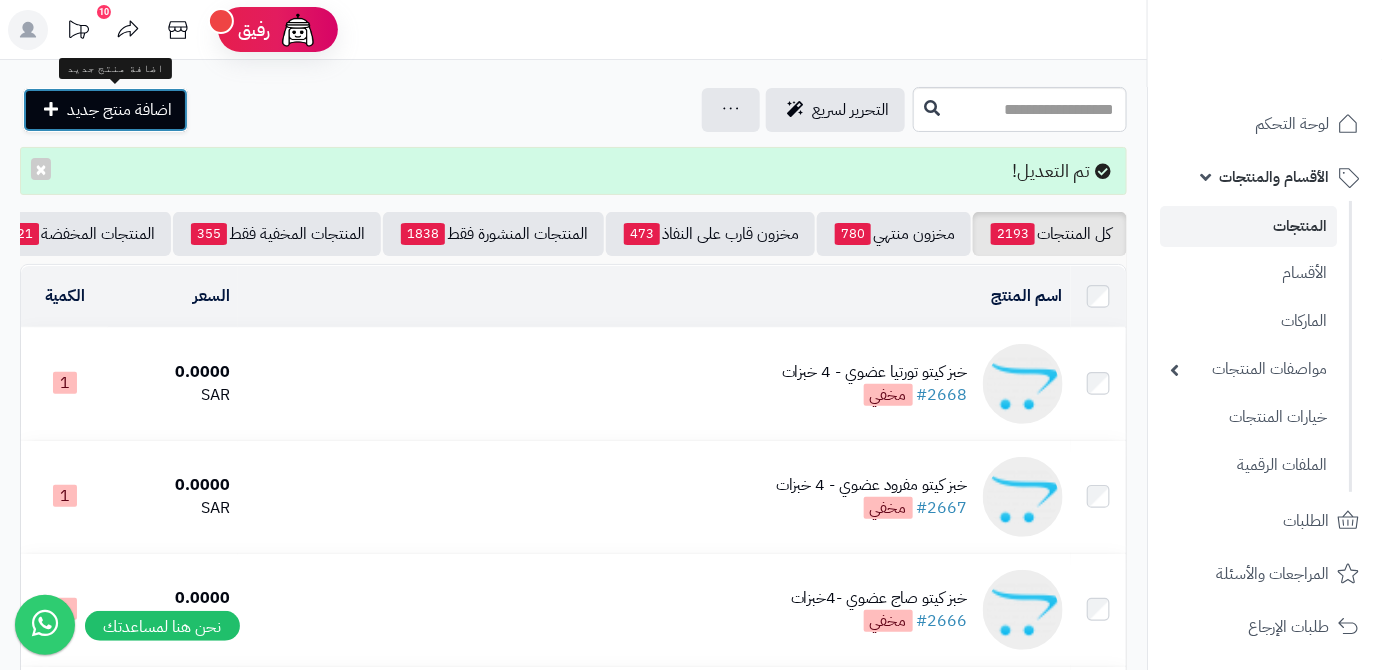 click on "اضافة منتج جديد" at bounding box center [105, 110] 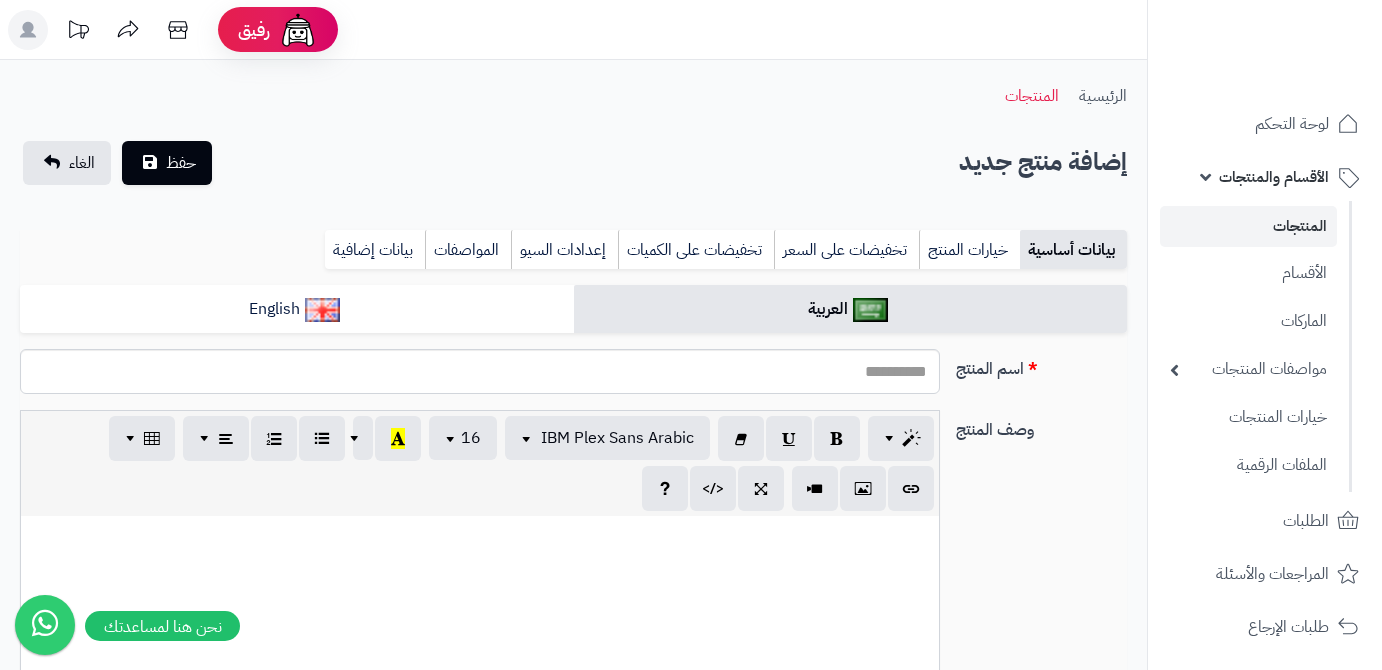 select 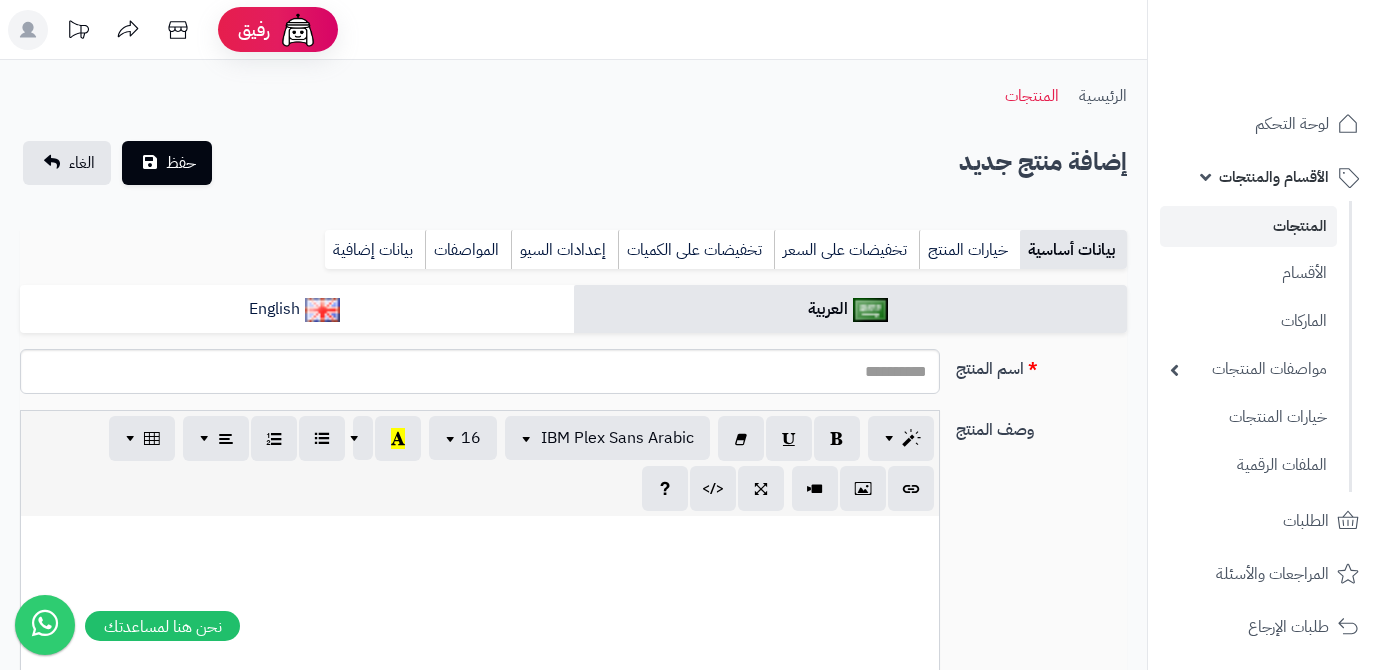 scroll, scrollTop: 0, scrollLeft: 0, axis: both 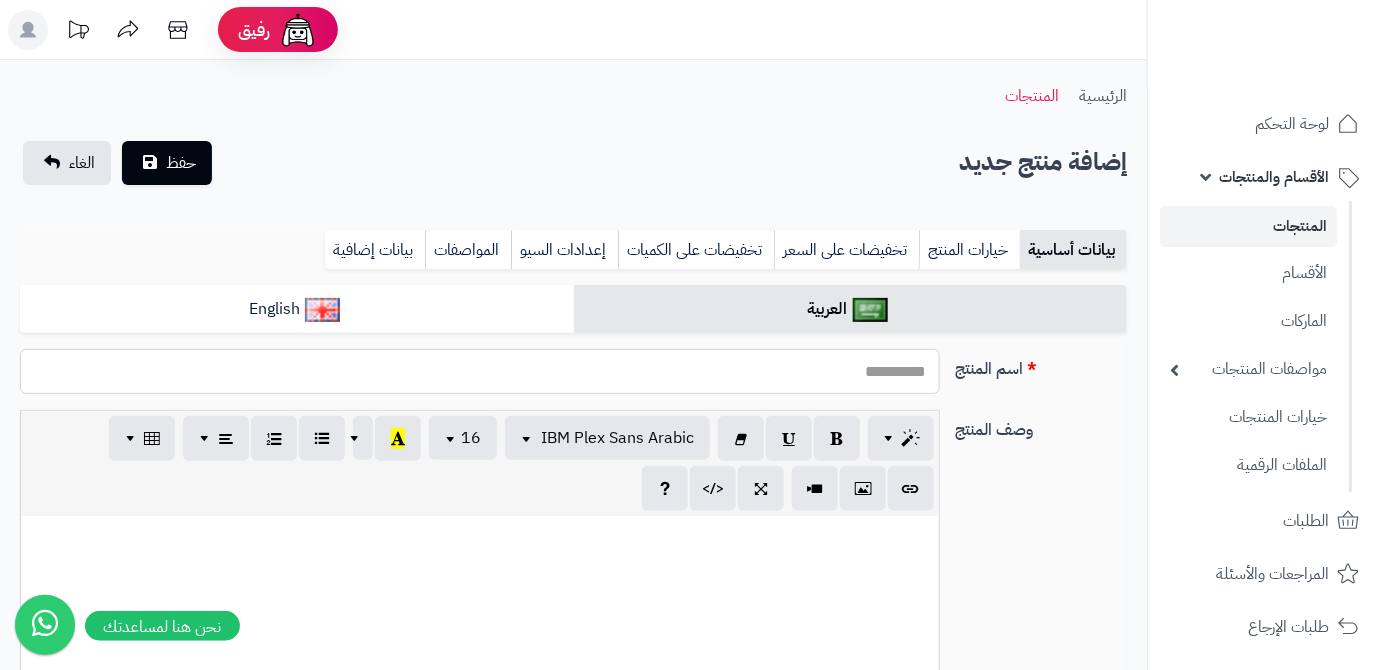 click on "اسم المنتج" at bounding box center (480, 371) 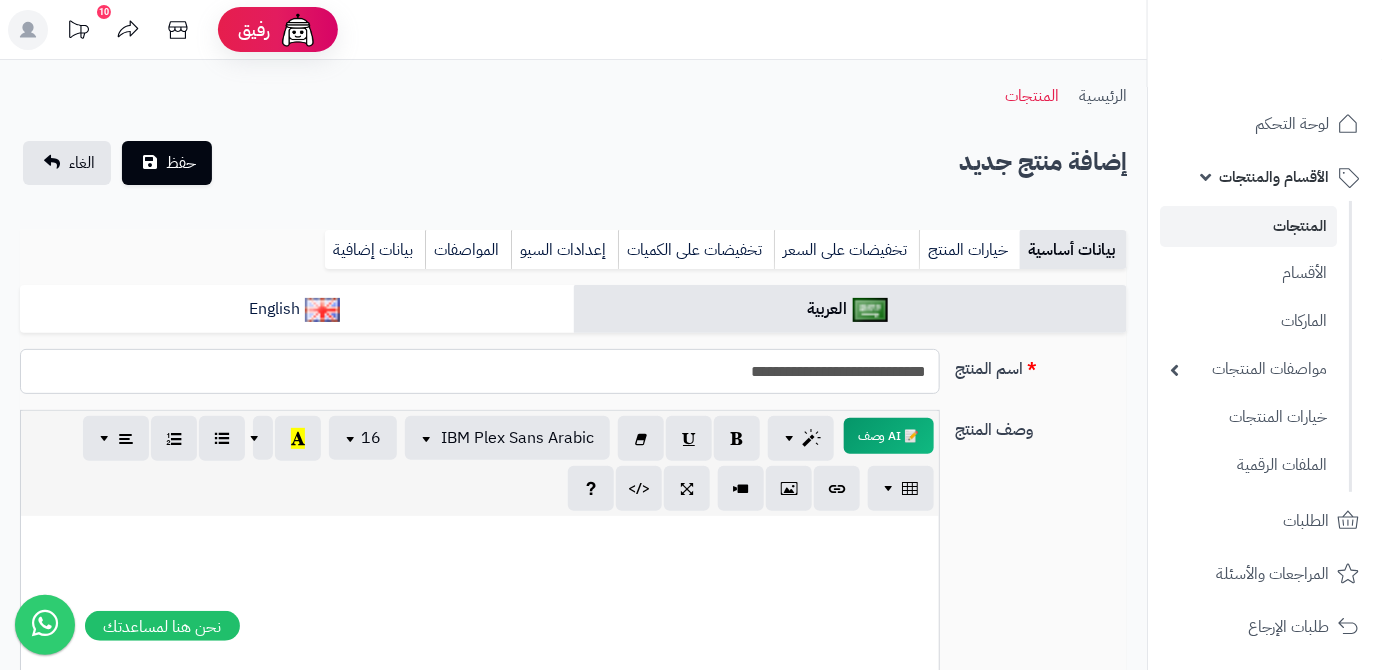 click on "**********" at bounding box center [480, 371] 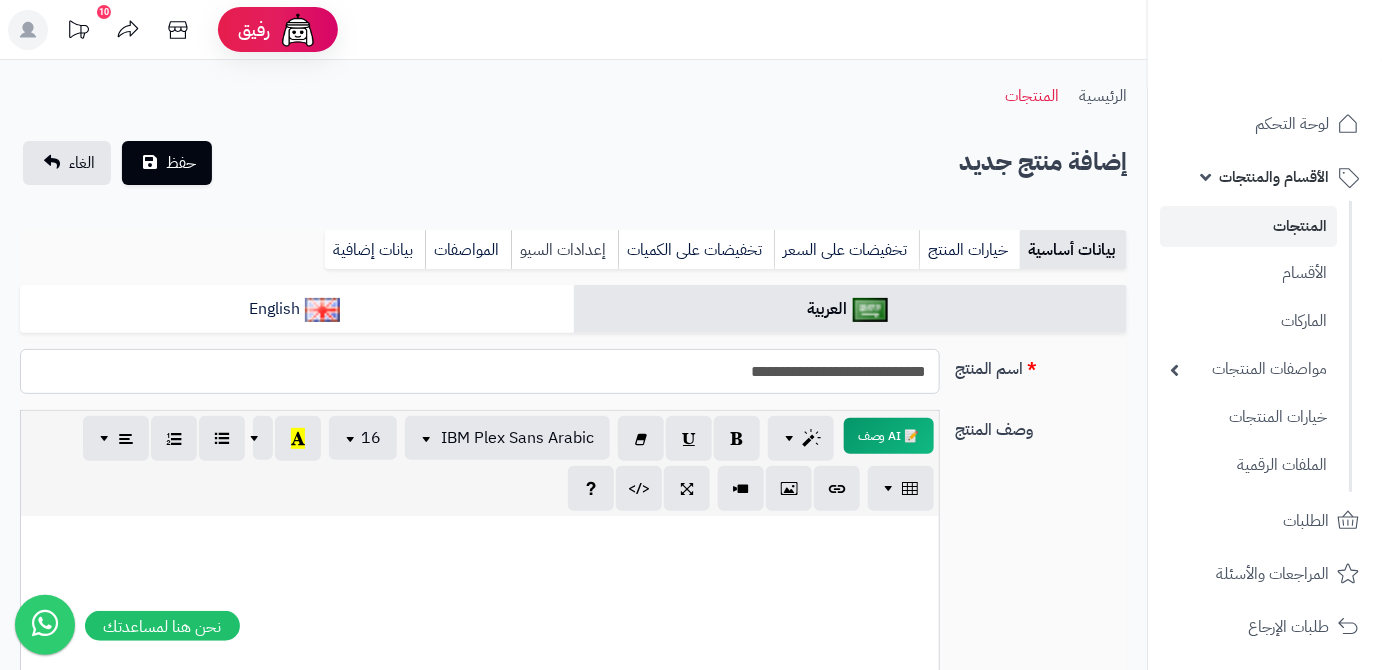 type on "**********" 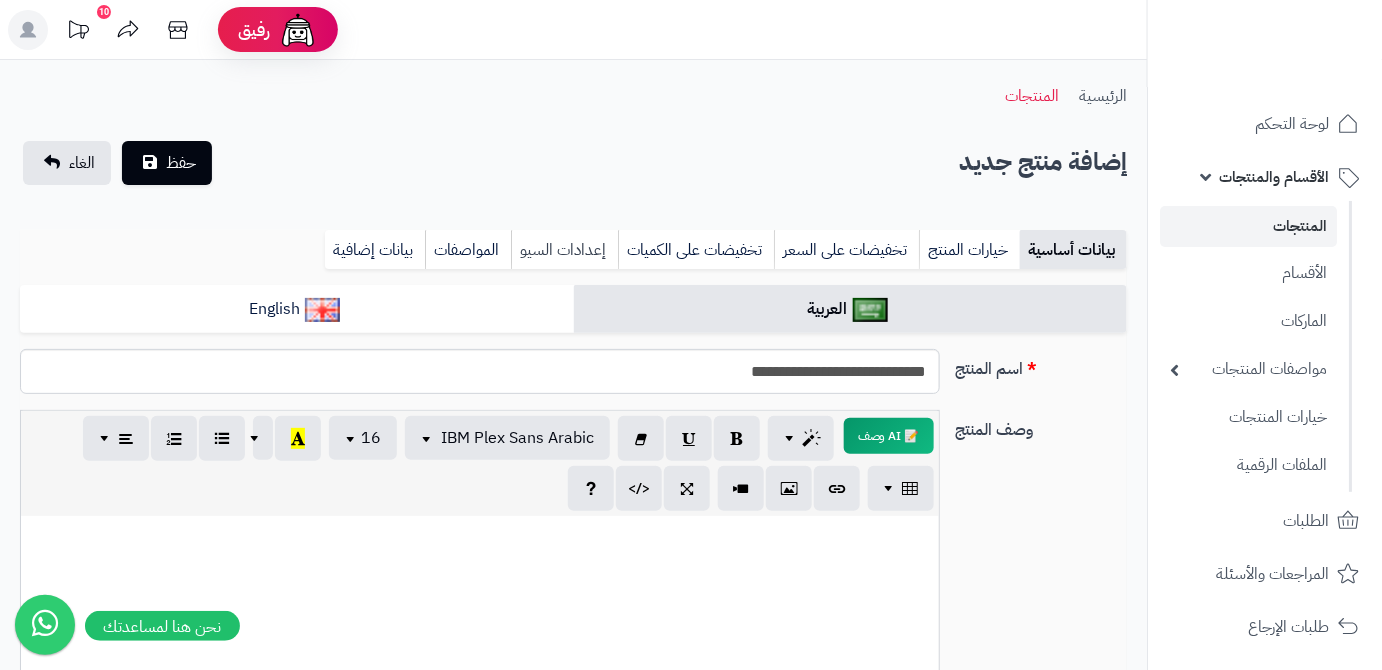 click on "إعدادات السيو" at bounding box center [564, 250] 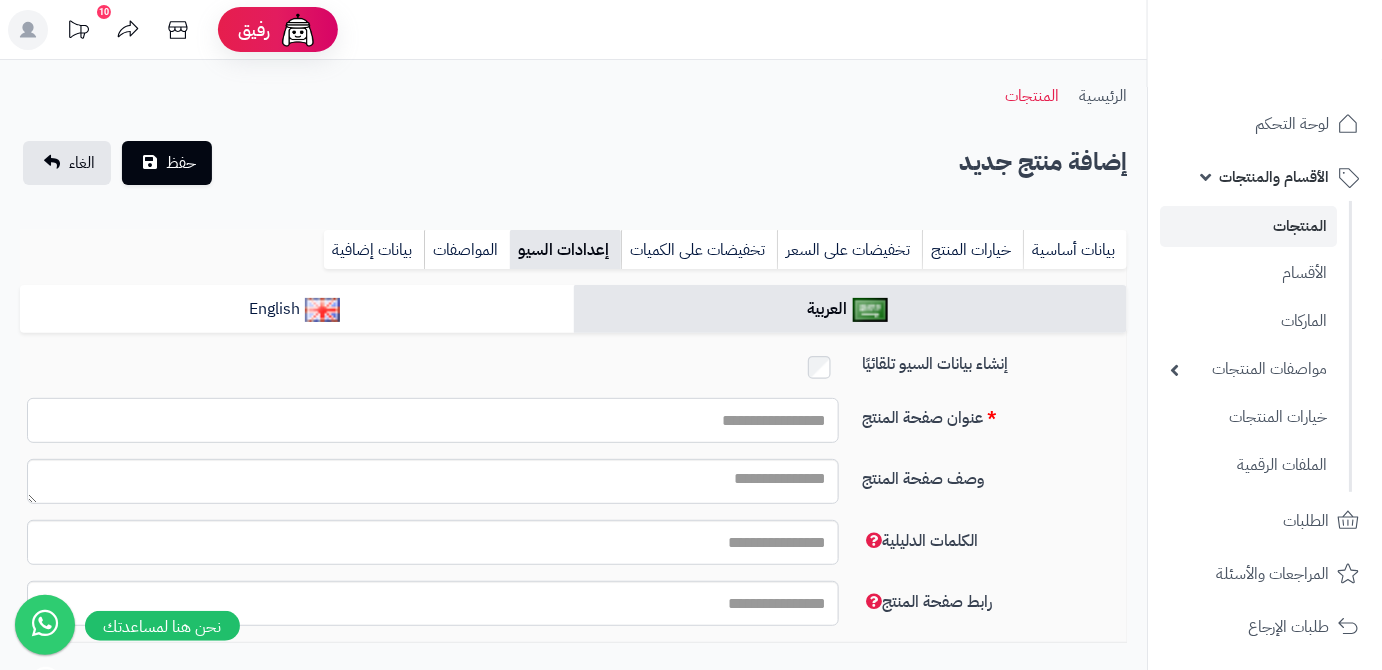 paste on "**********" 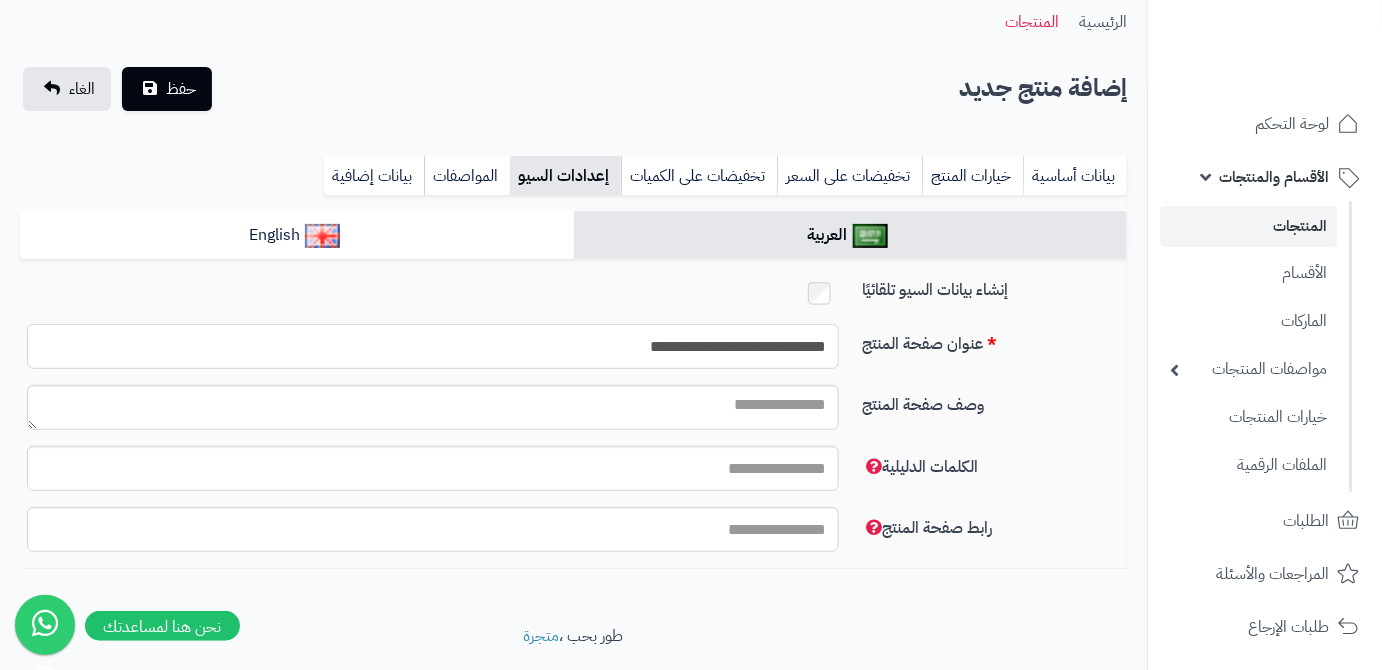 scroll, scrollTop: 131, scrollLeft: 0, axis: vertical 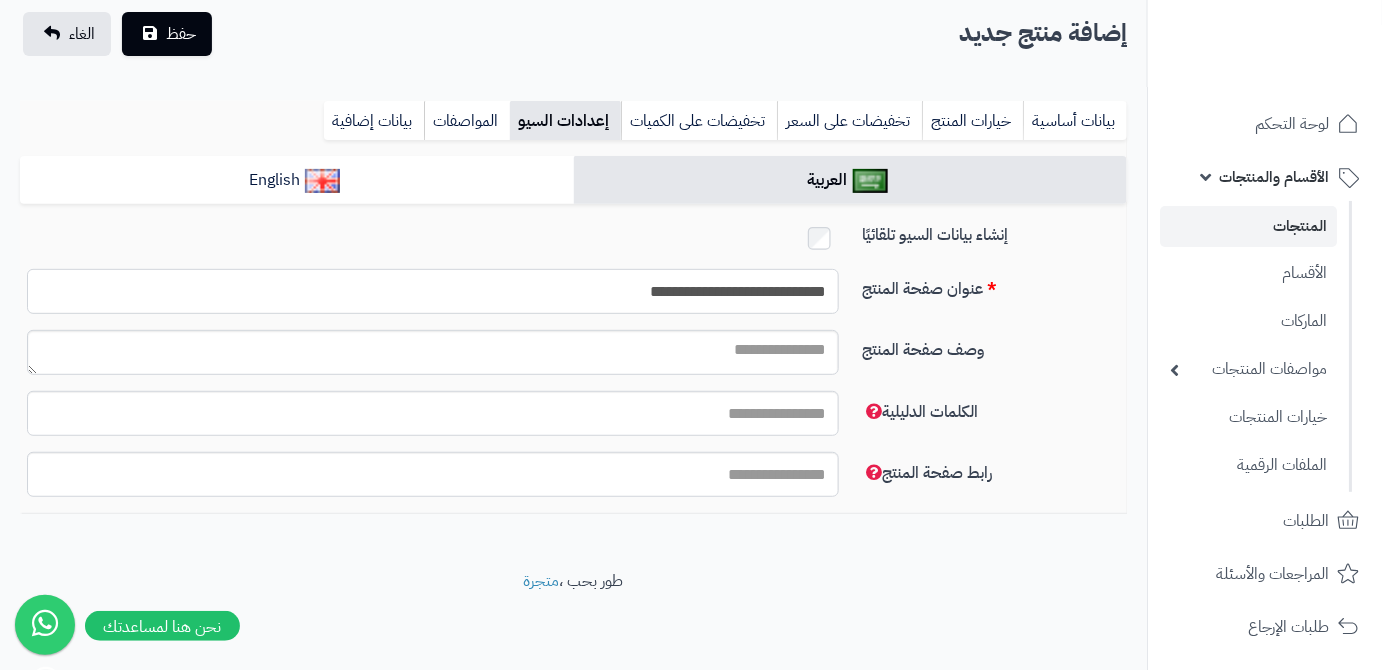 type on "**********" 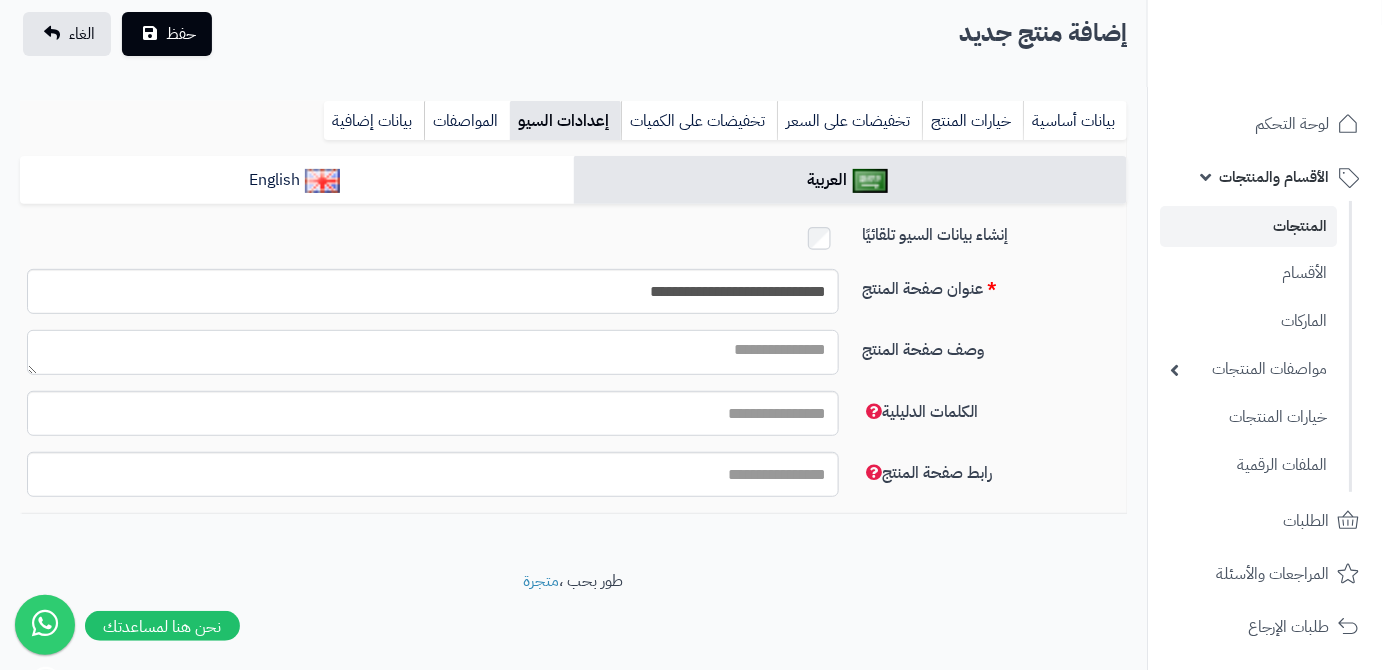 paste on "**********" 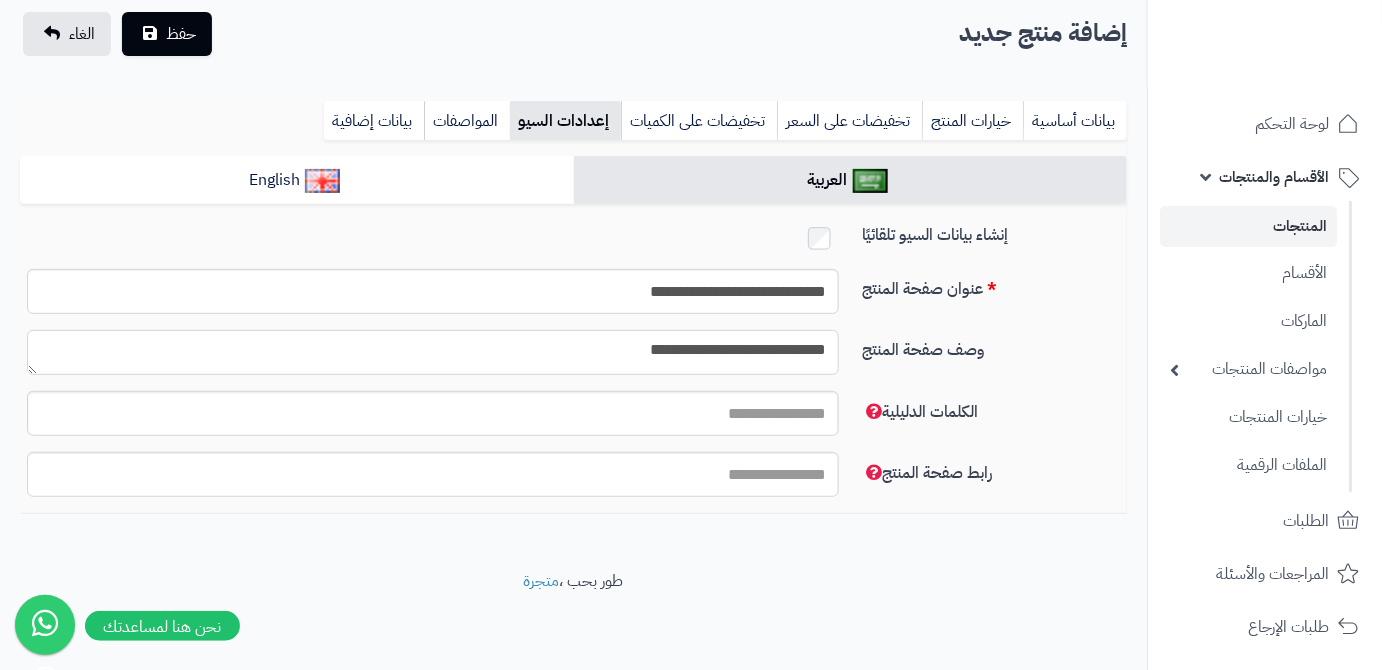 type on "**********" 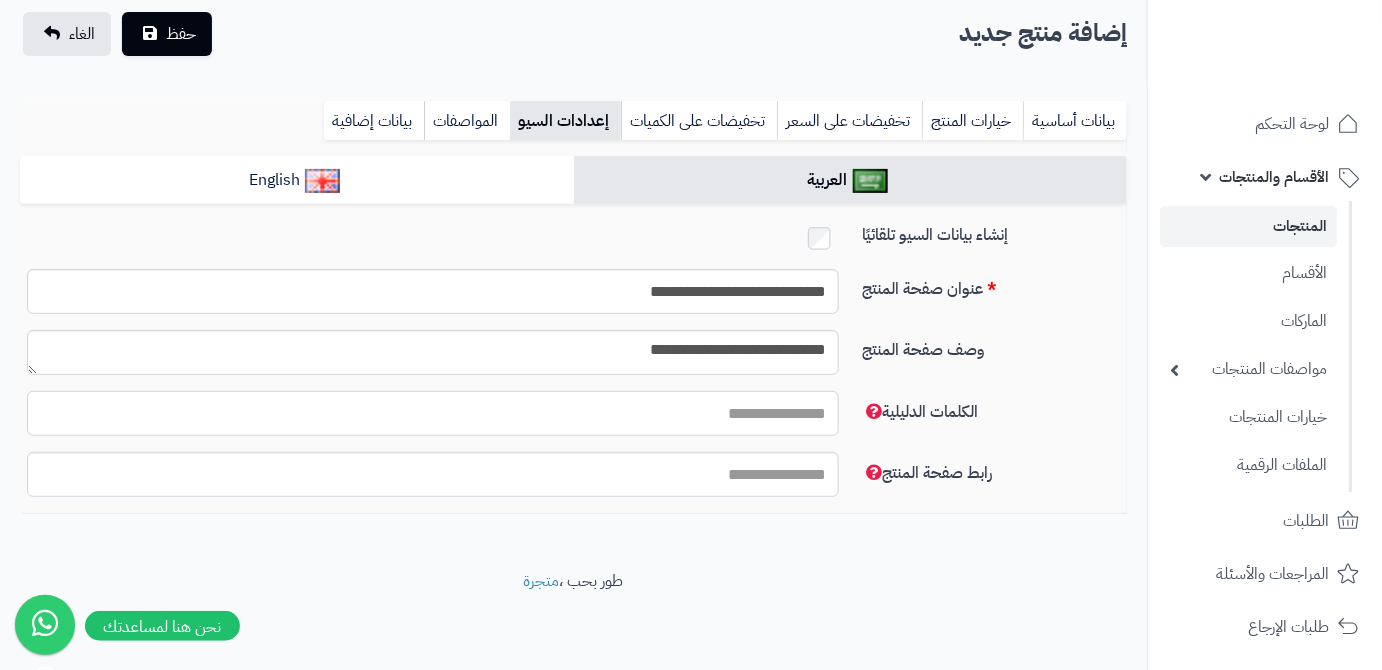 paste on "**********" 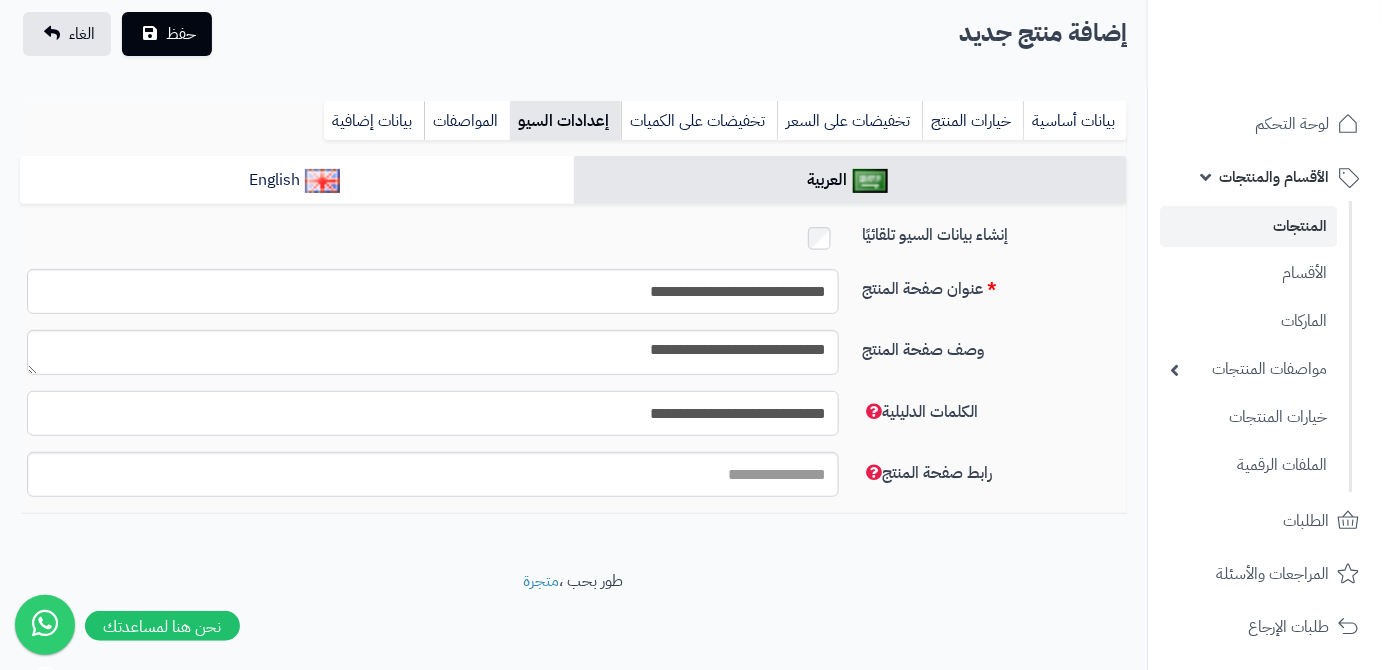 type on "**********" 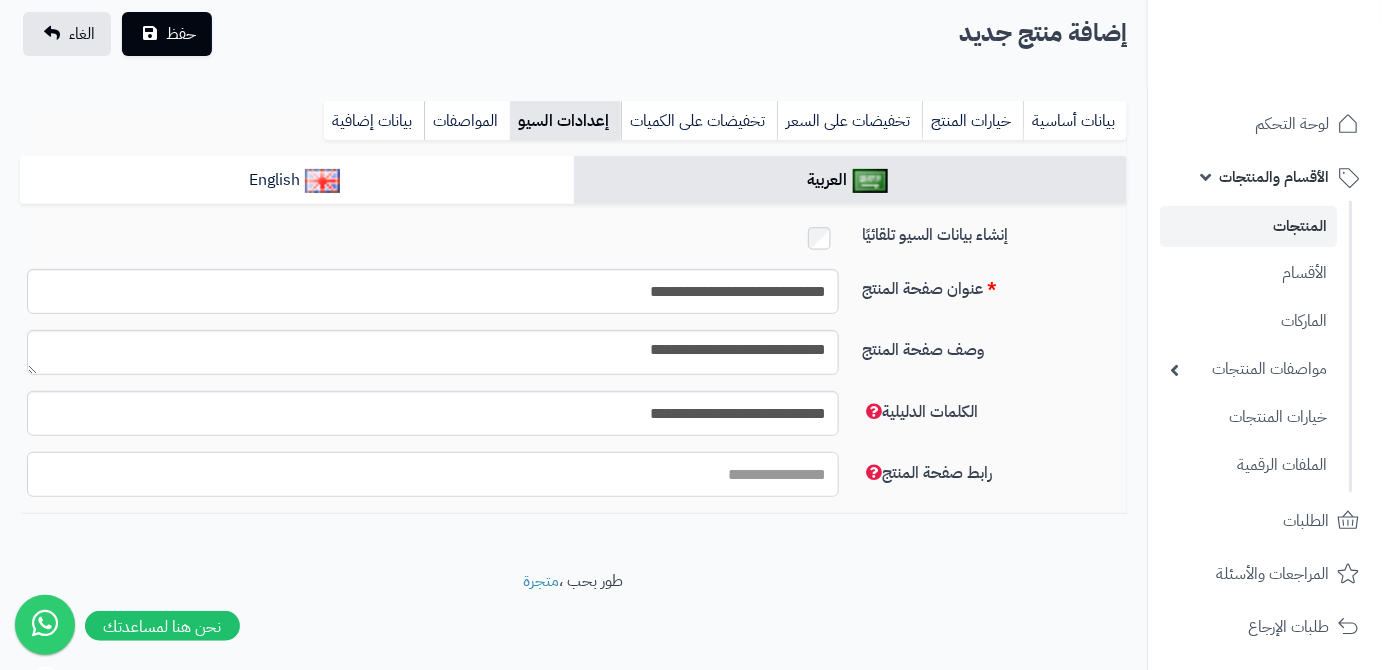 paste on "**********" 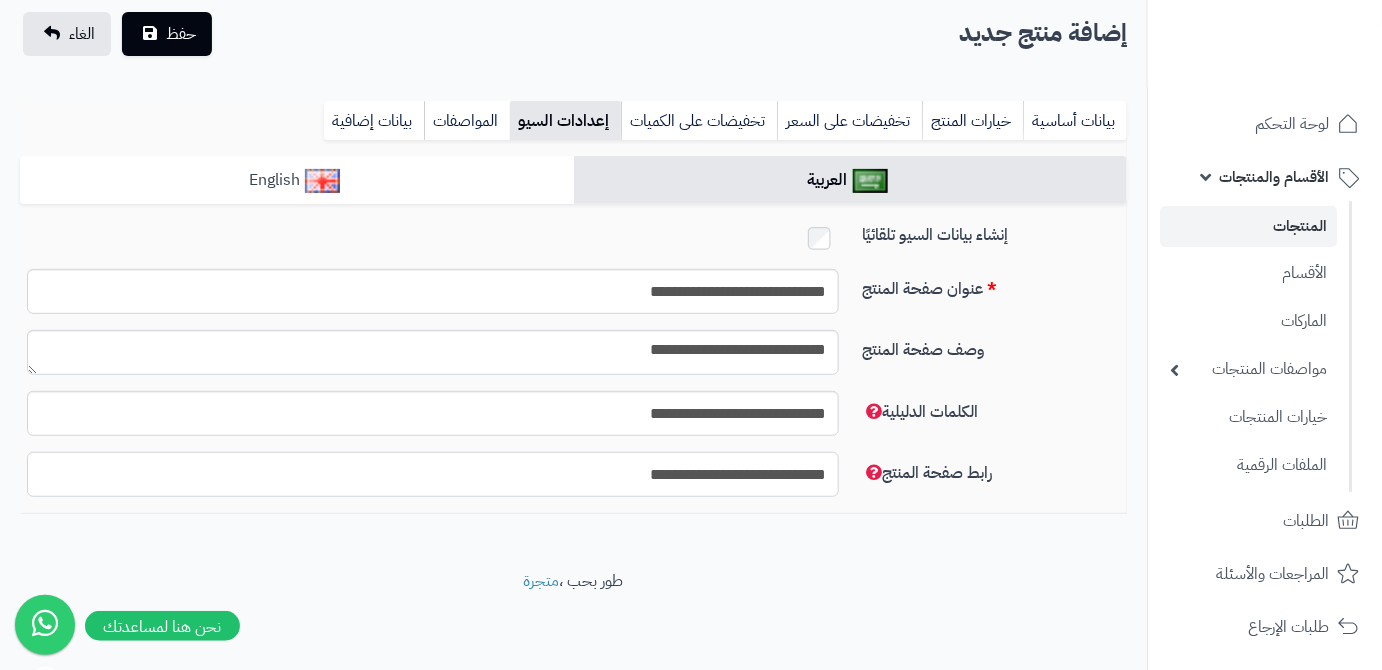 type on "**********" 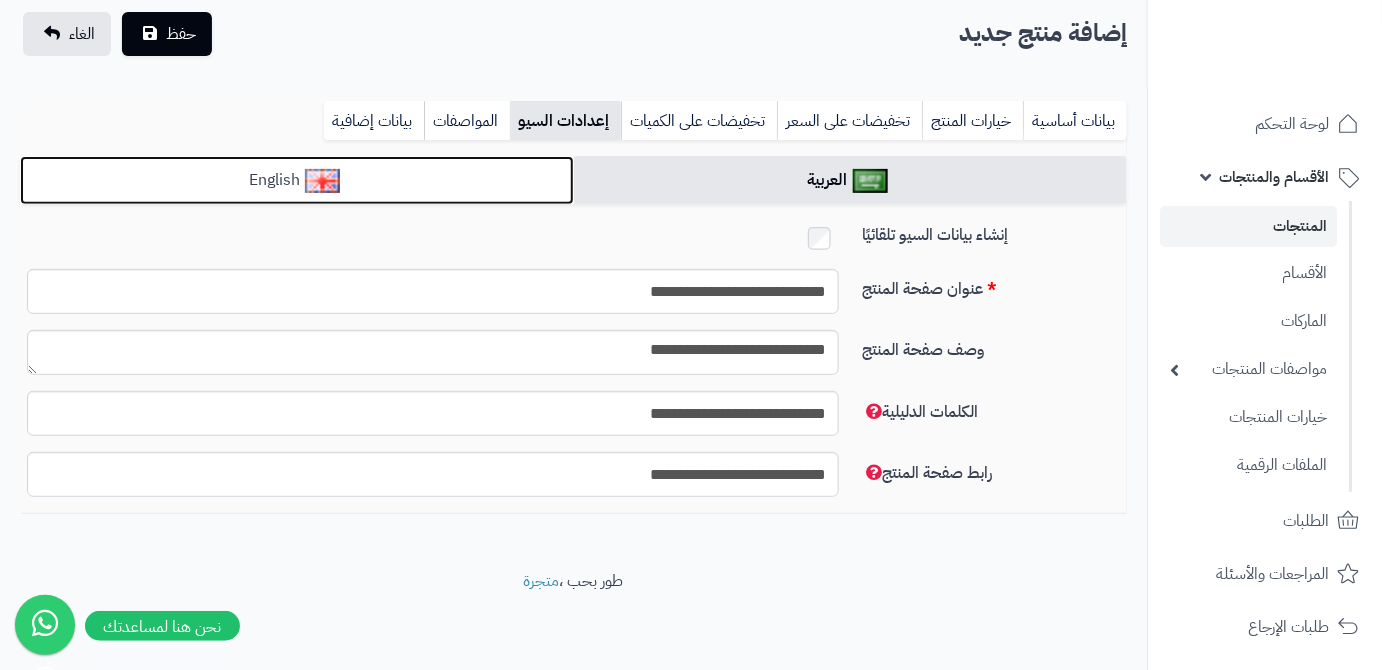 click on "English" at bounding box center [297, 180] 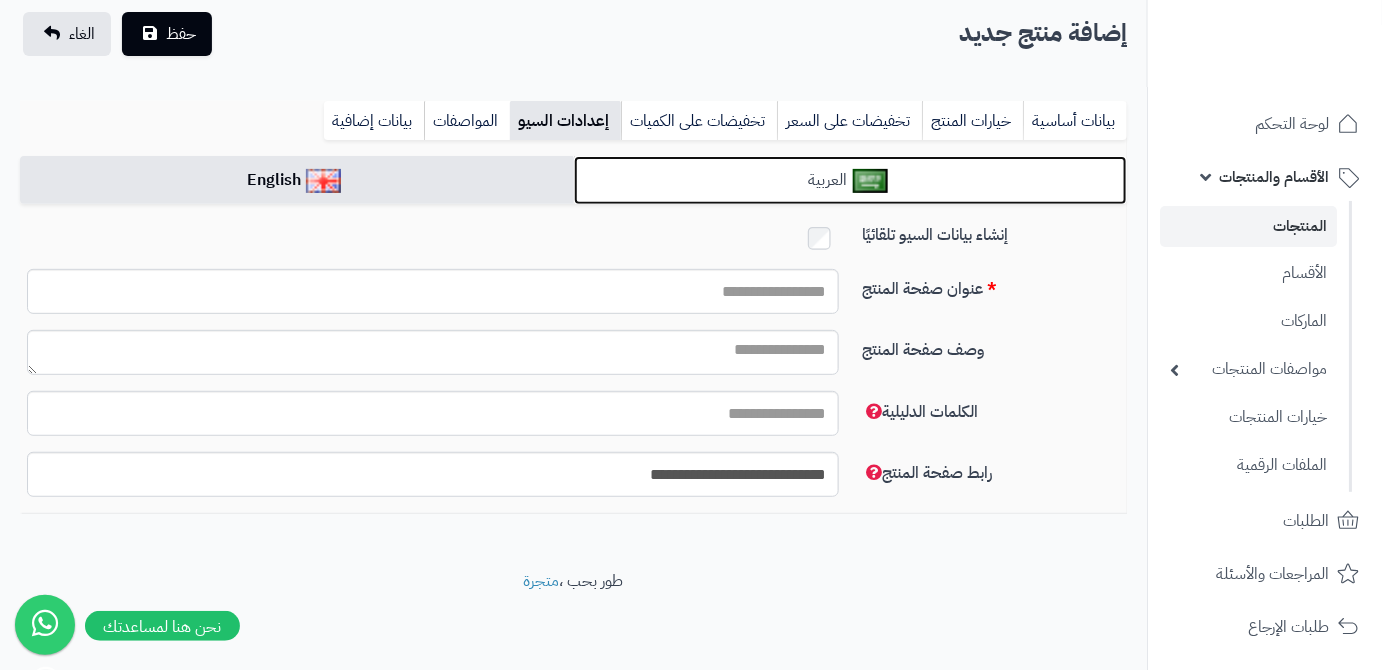 click on "العربية" at bounding box center (851, 180) 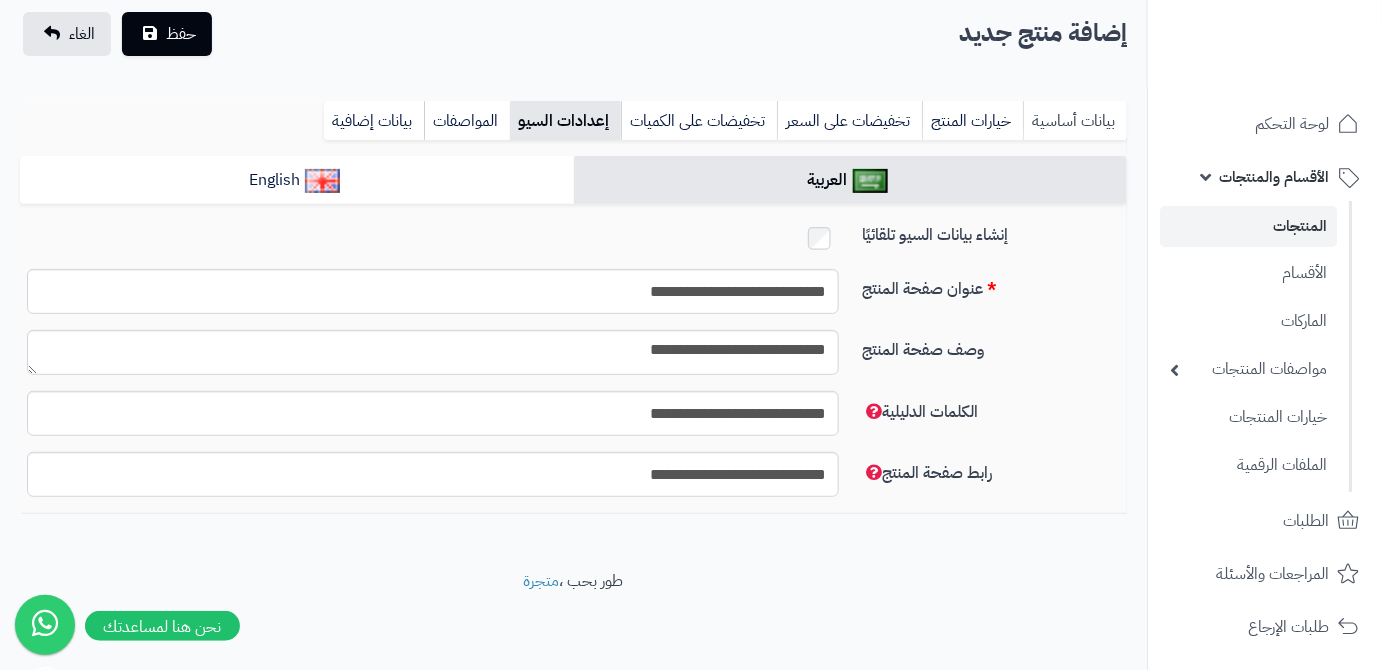 click on "بيانات أساسية" at bounding box center [1075, 121] 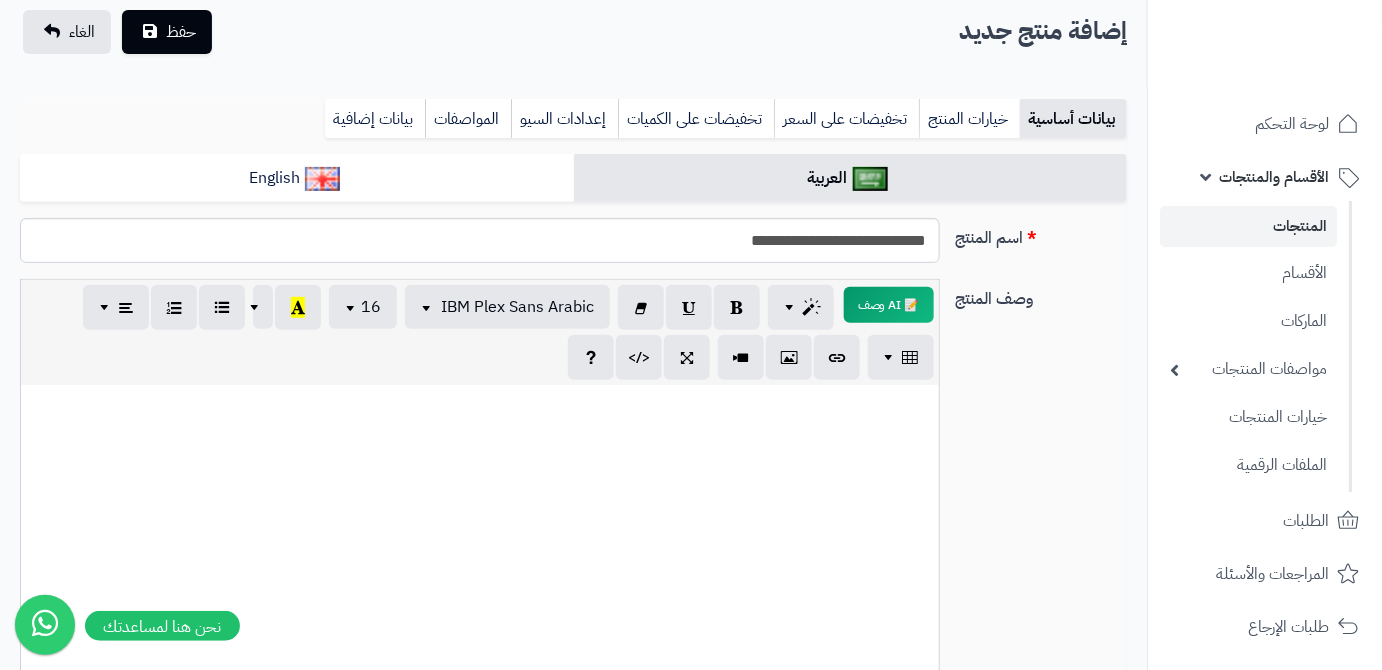 scroll, scrollTop: 0, scrollLeft: 0, axis: both 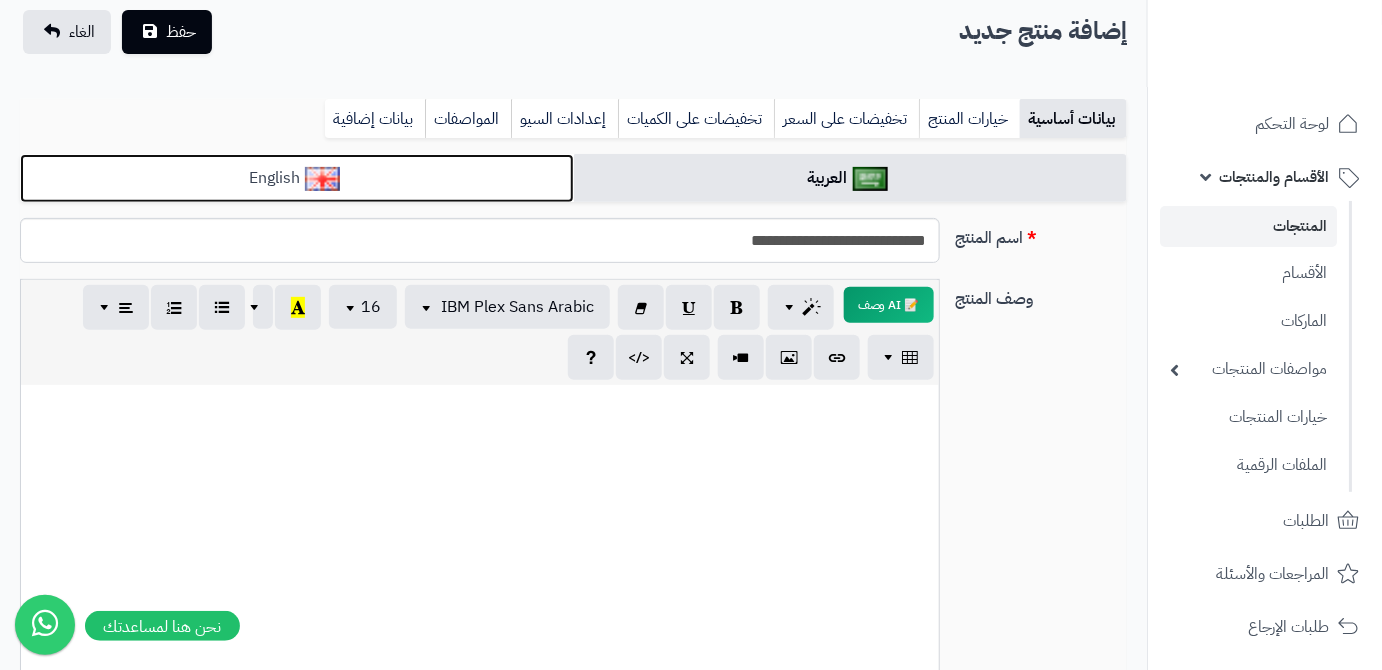 drag, startPoint x: 515, startPoint y: 170, endPoint x: 526, endPoint y: 189, distance: 21.954498 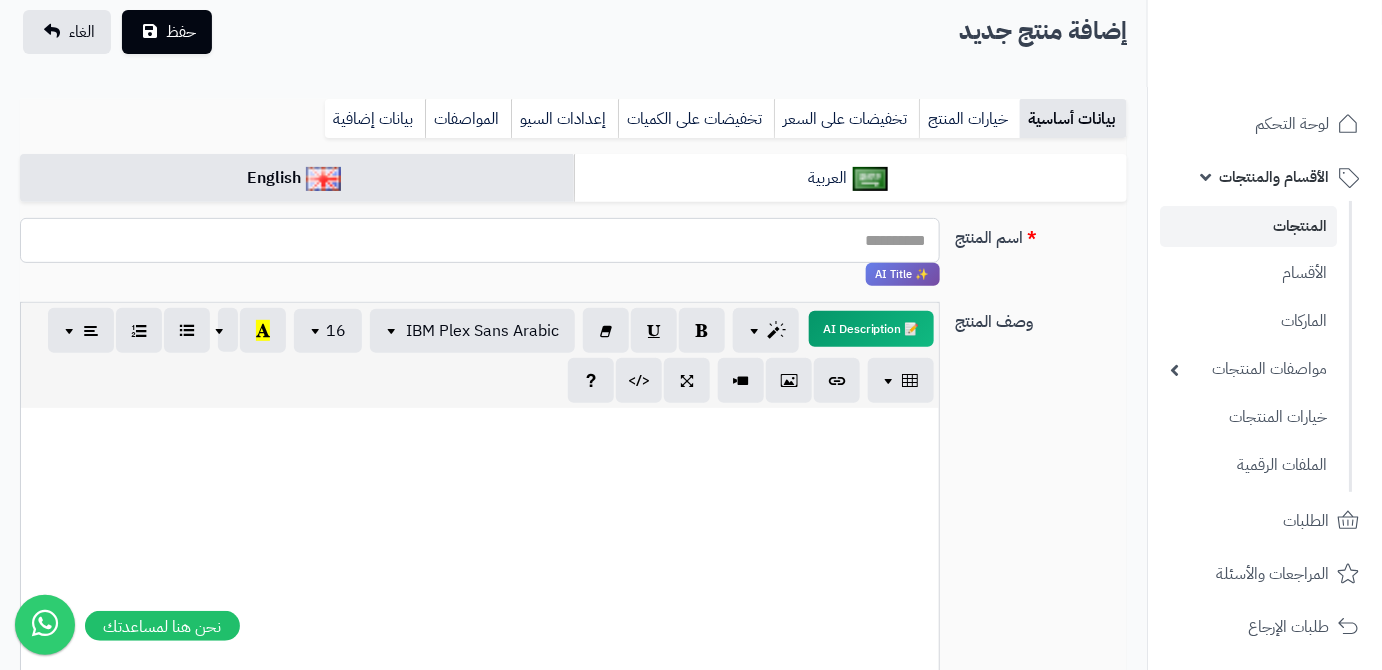 paste on "**********" 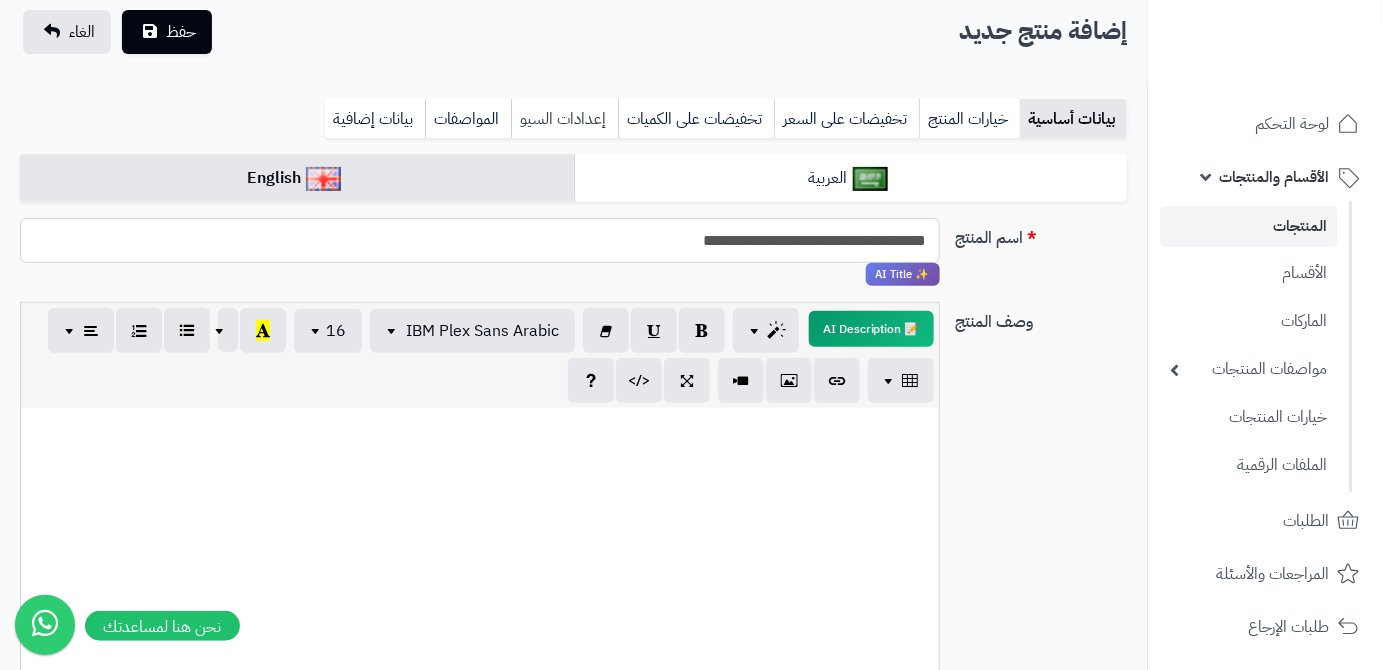 type on "**********" 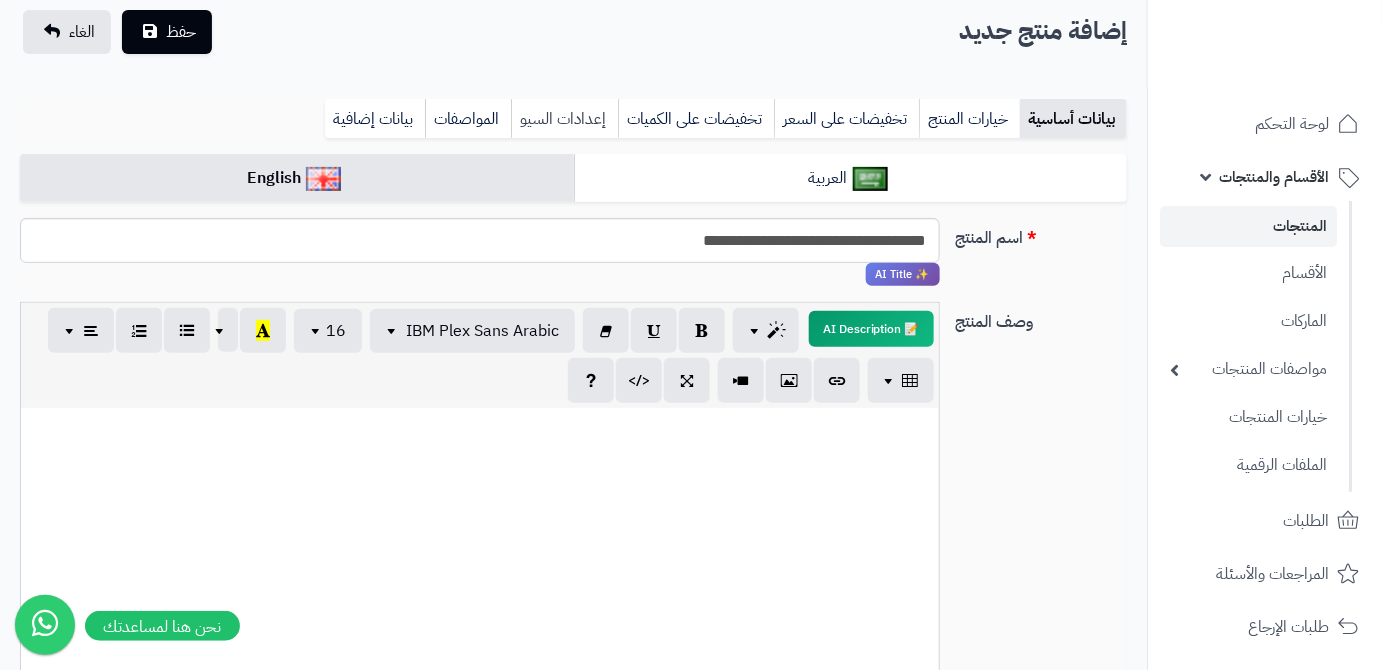 click on "إعدادات السيو" at bounding box center (564, 119) 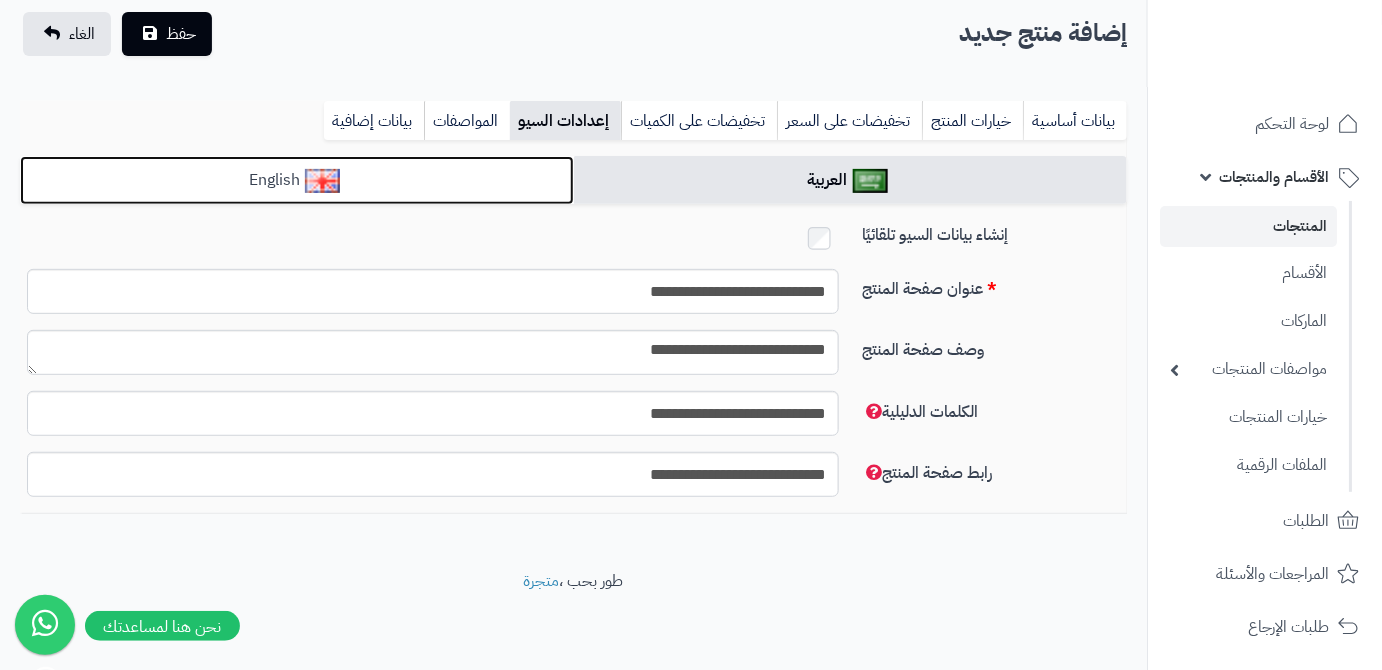 click on "English" at bounding box center [297, 180] 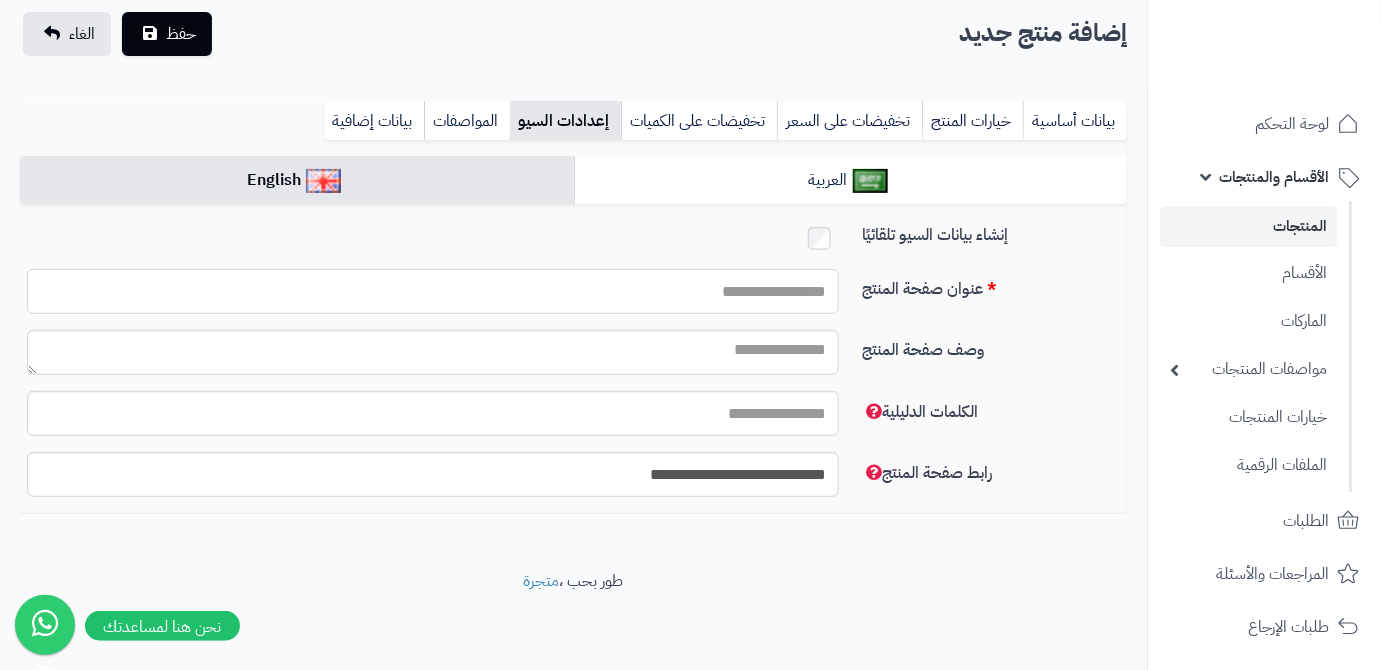 paste on "**********" 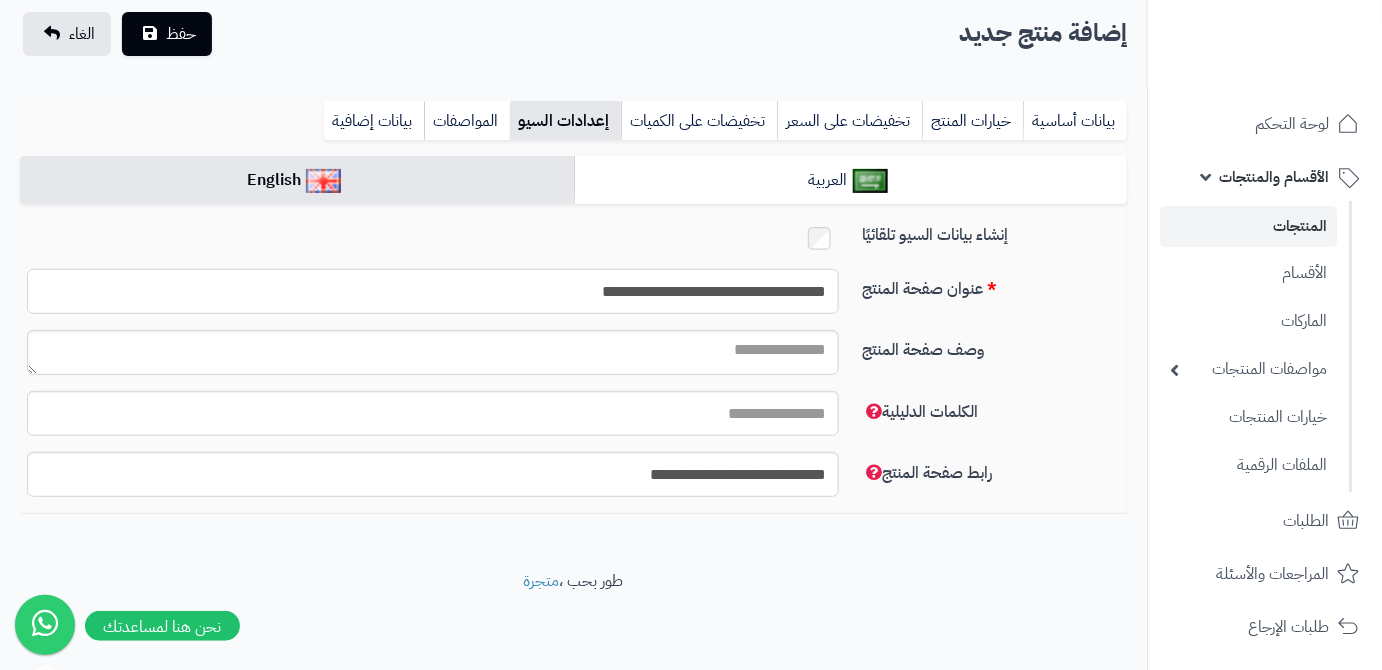 type on "**********" 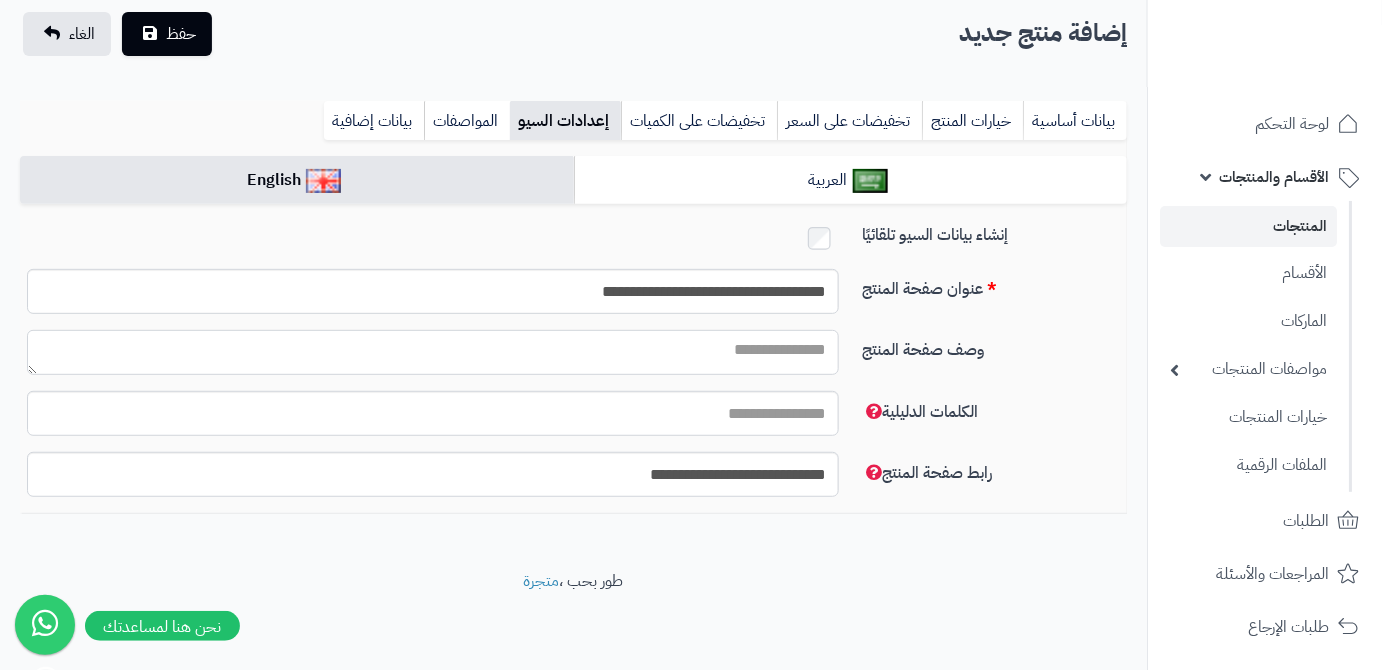 paste on "**********" 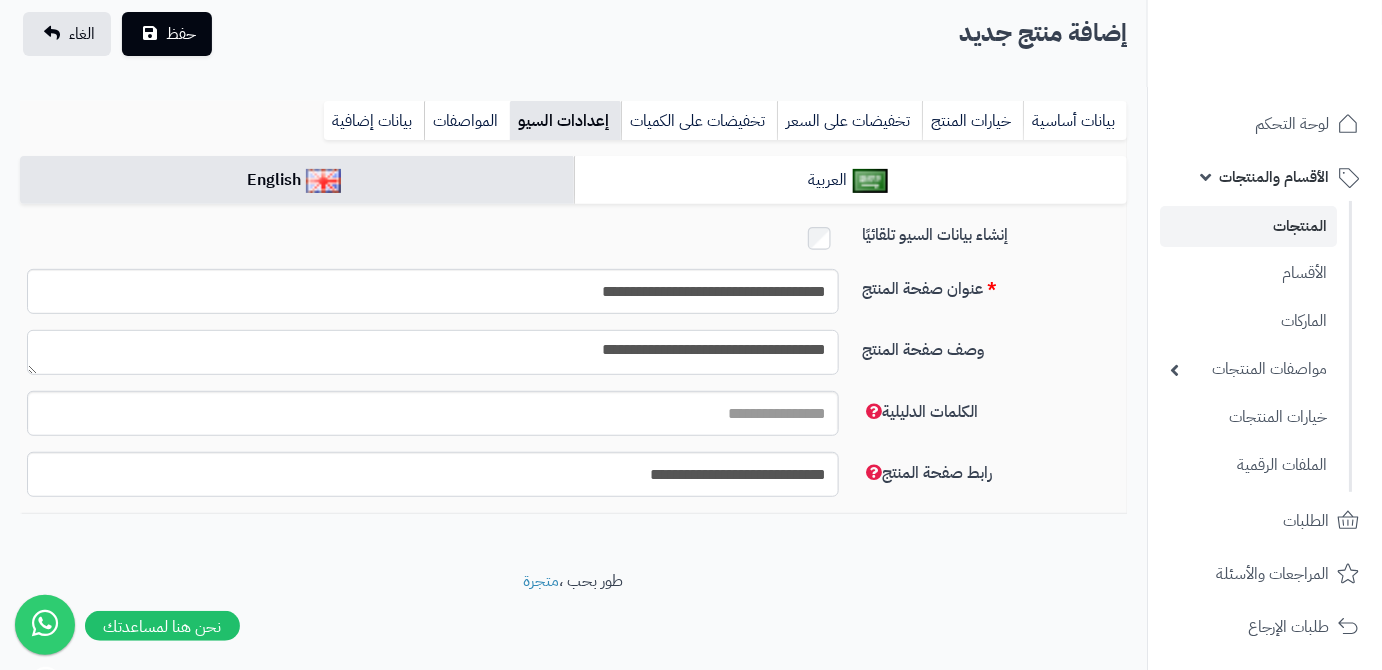 type on "**********" 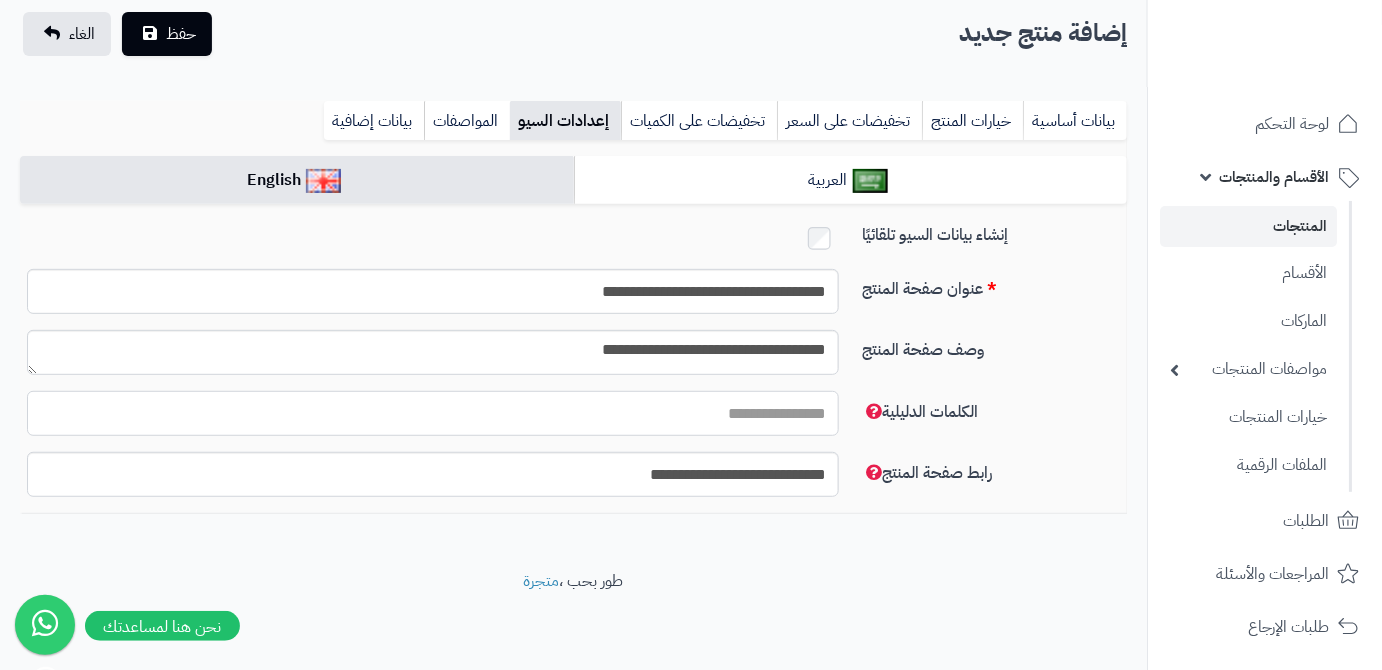 paste on "**********" 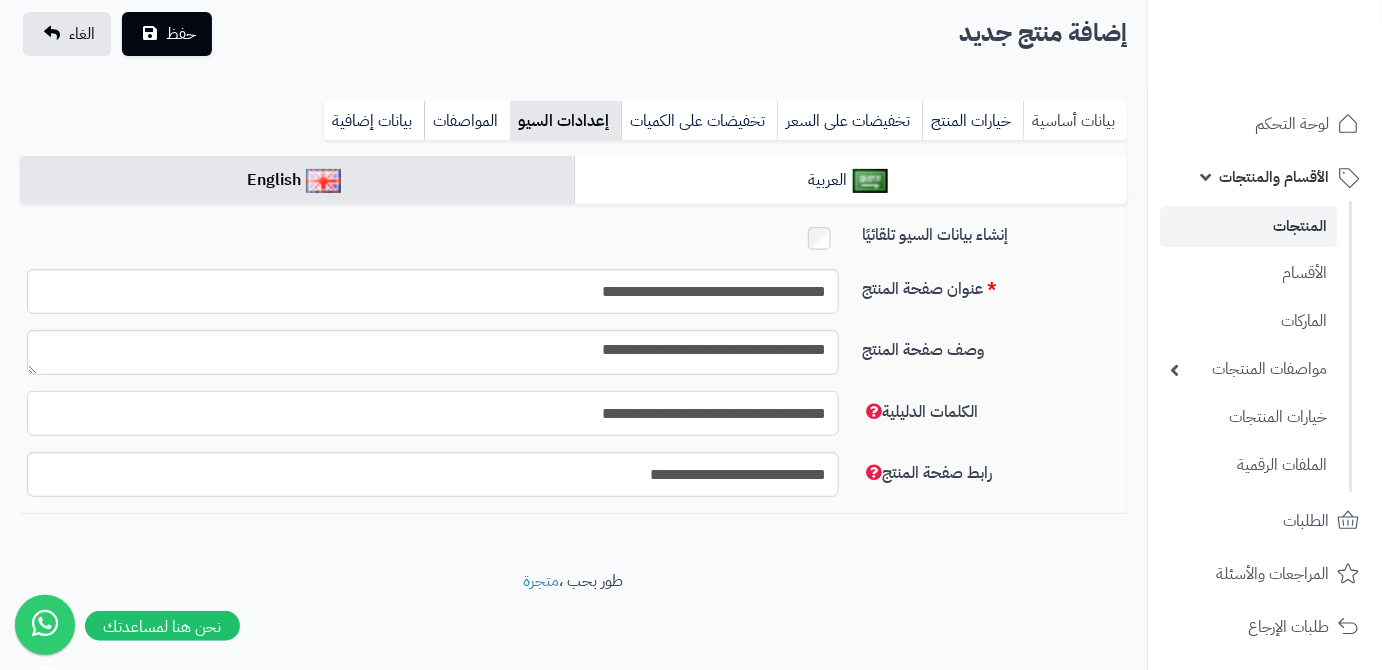 type on "**********" 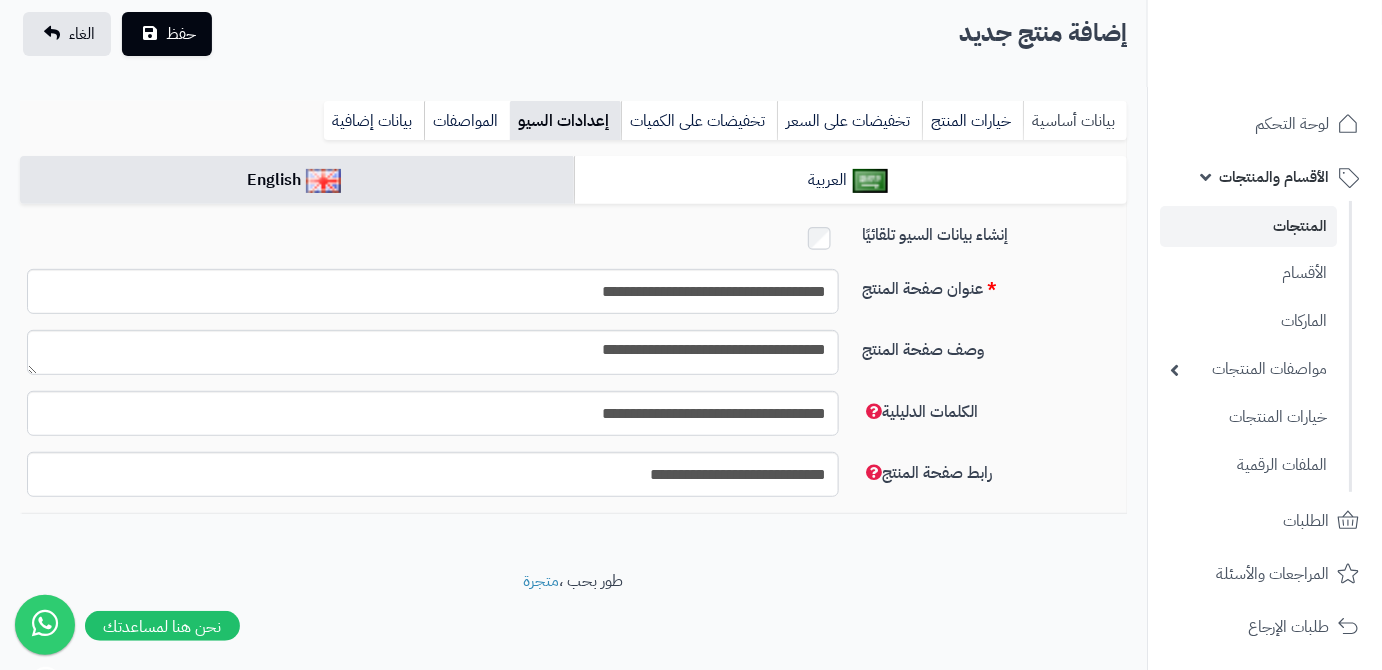 click on "بيانات أساسية" at bounding box center [1075, 121] 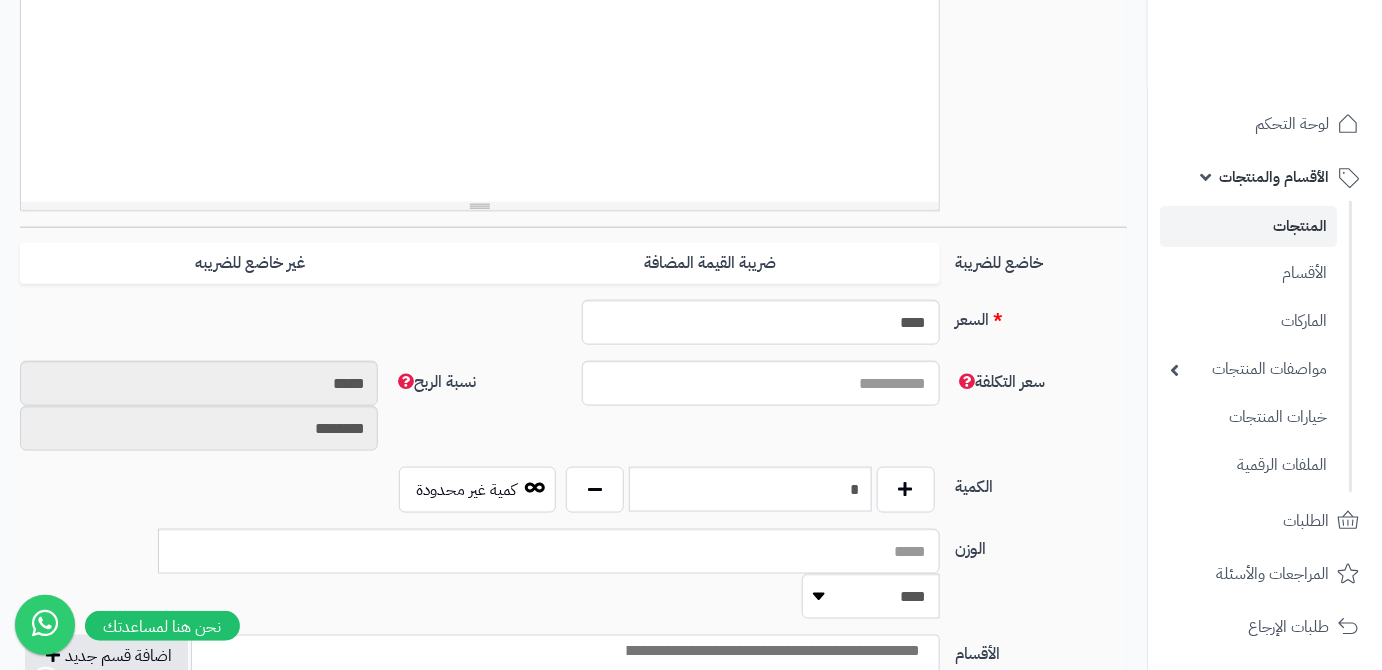scroll, scrollTop: 768, scrollLeft: 0, axis: vertical 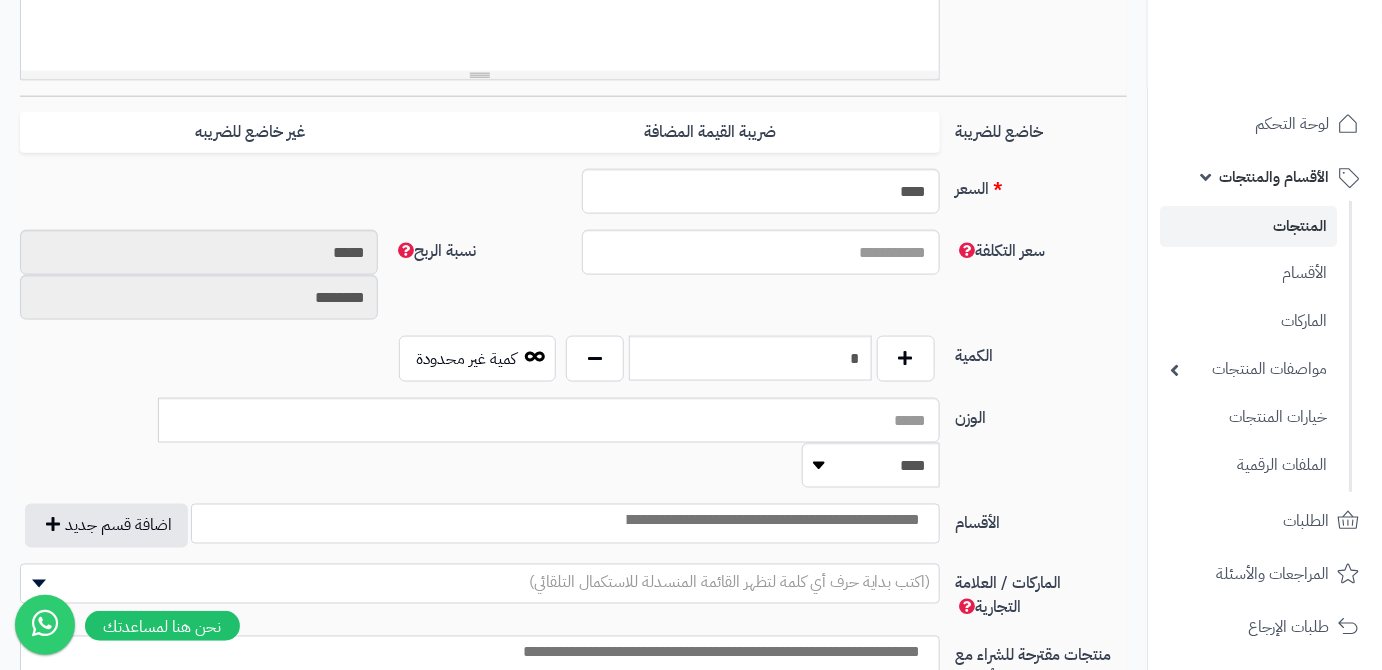 click at bounding box center [772, 521] 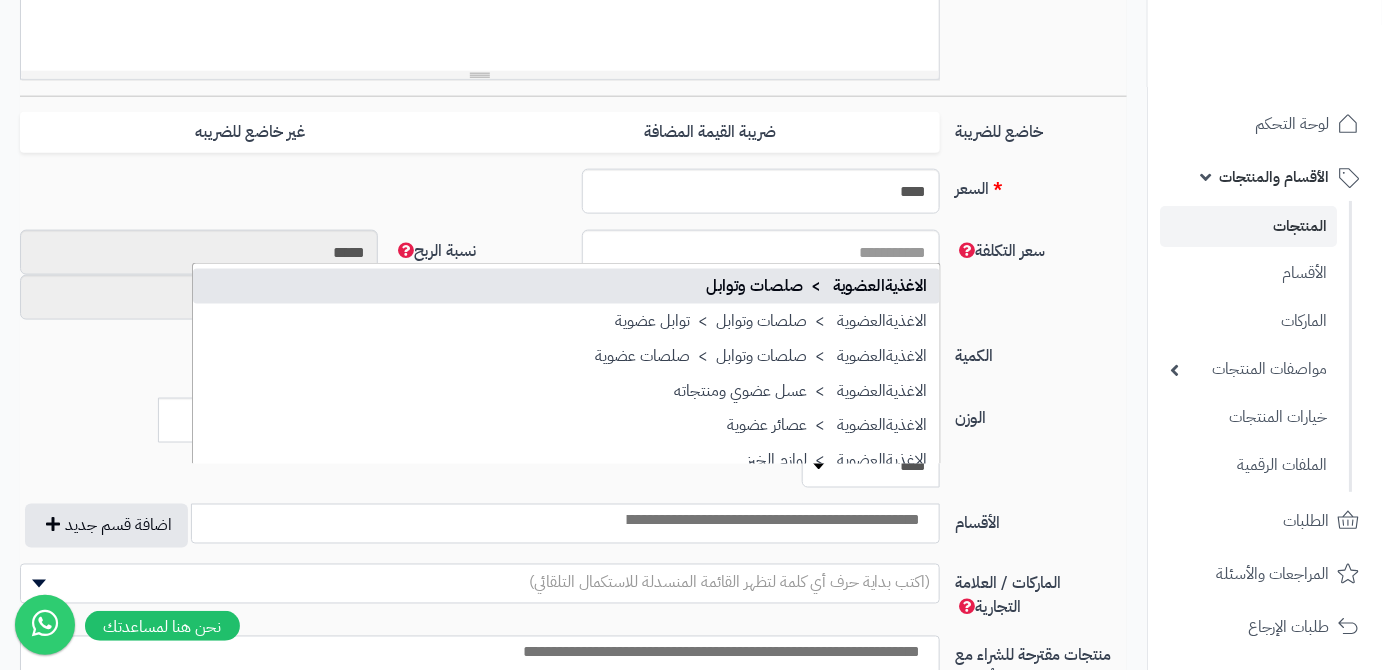 scroll, scrollTop: 636, scrollLeft: 0, axis: vertical 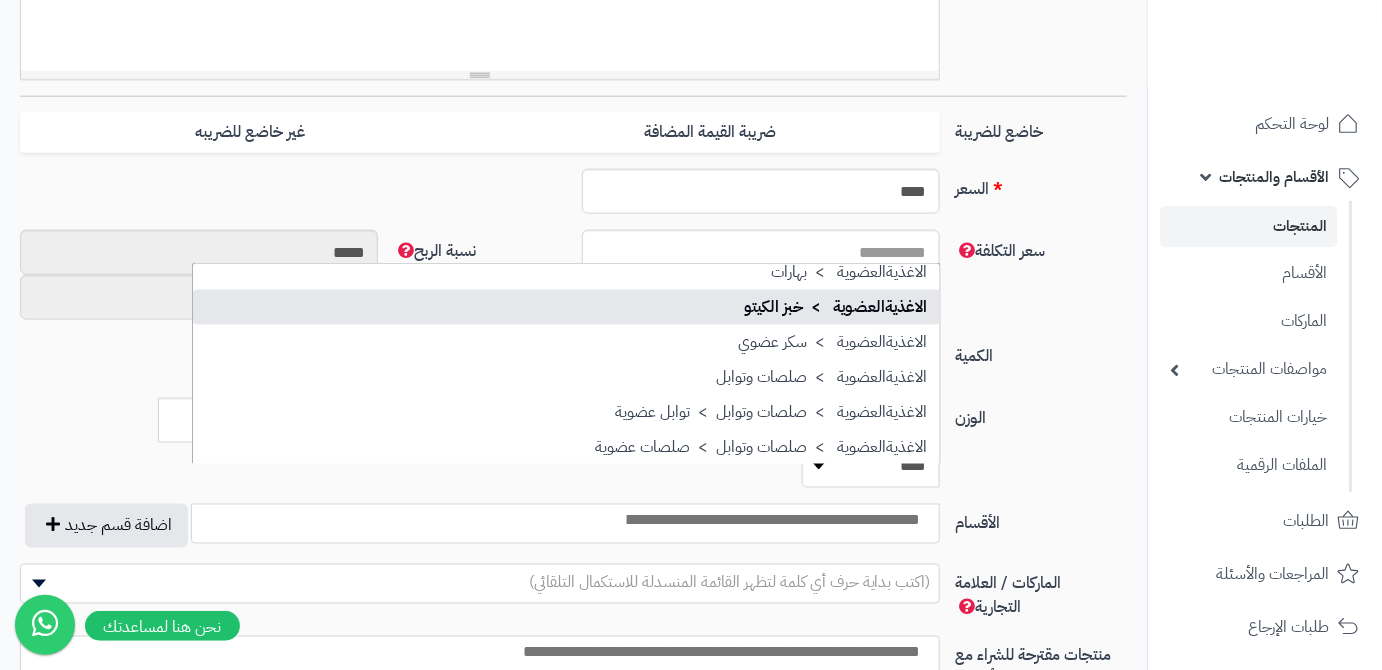 select on "***" 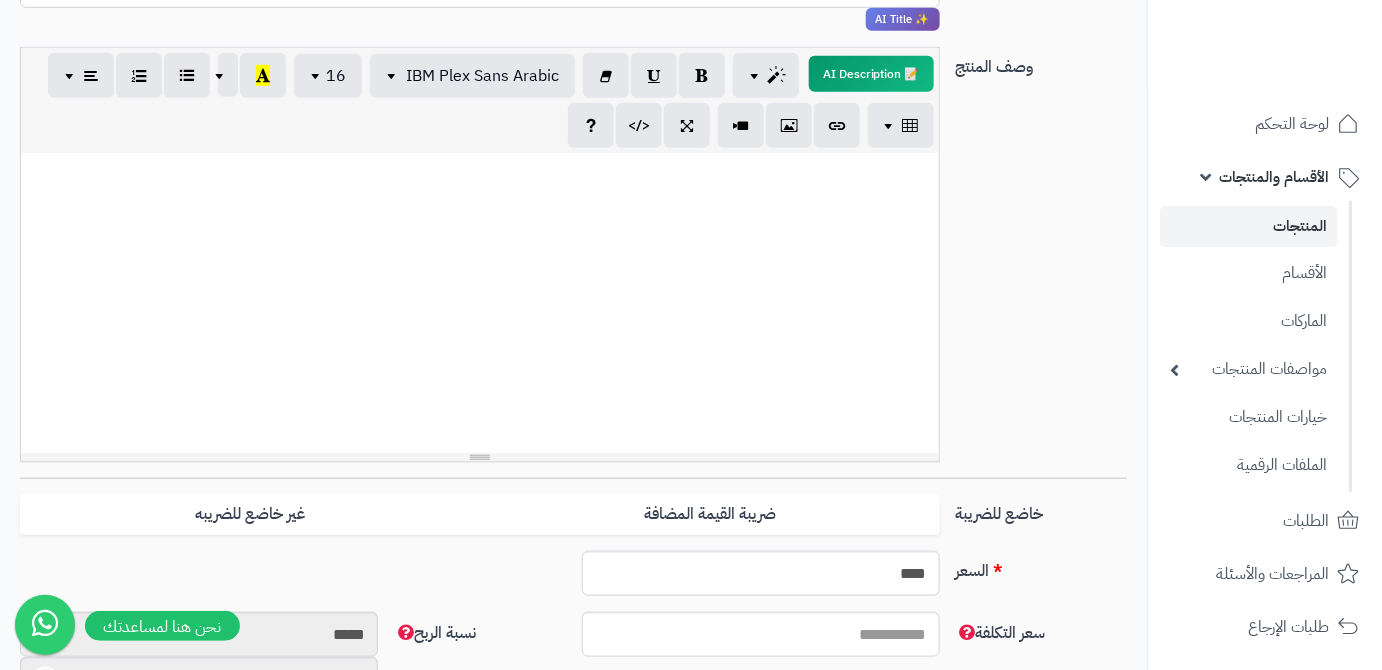 scroll, scrollTop: 313, scrollLeft: 0, axis: vertical 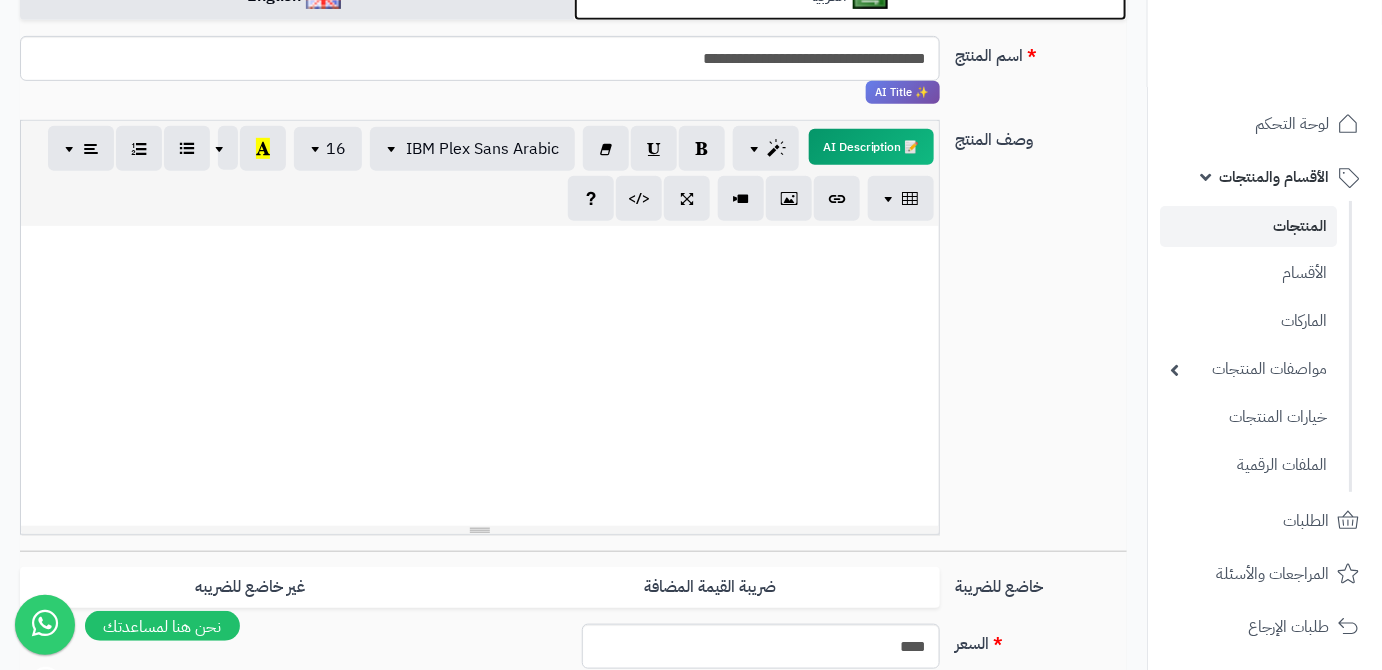 click on "العربية" at bounding box center [851, -4] 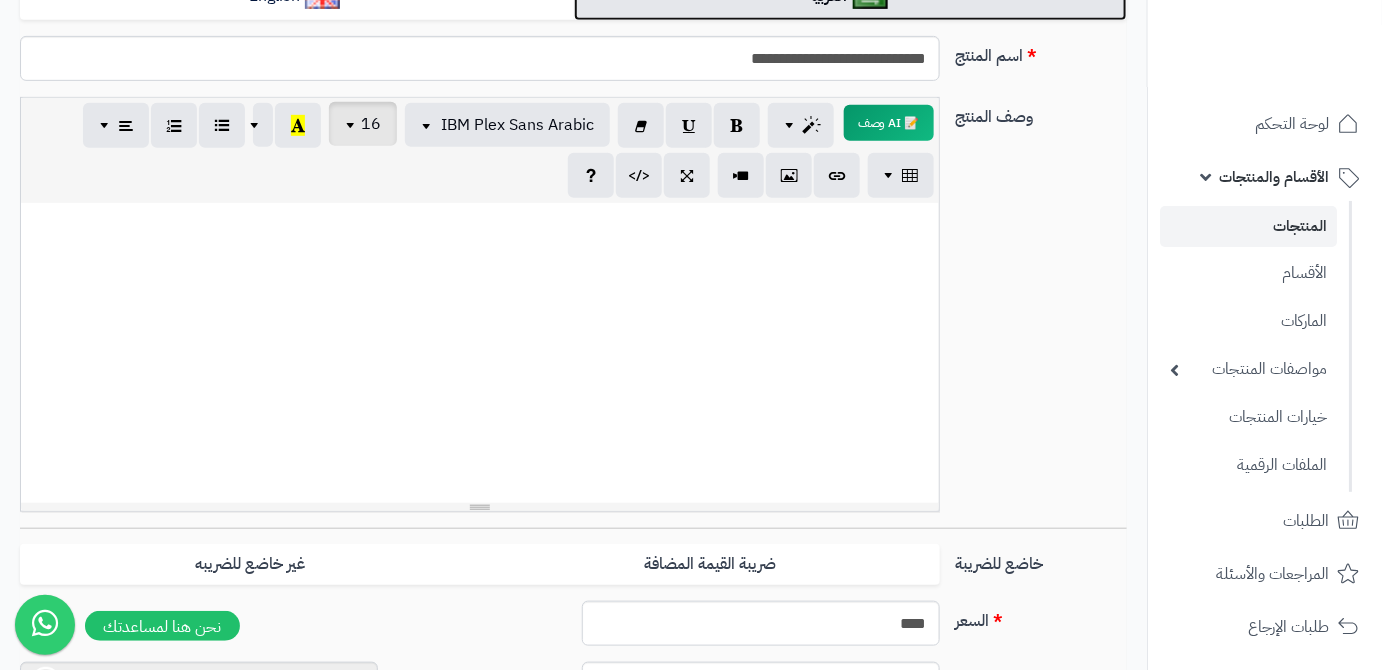scroll, scrollTop: 131, scrollLeft: 0, axis: vertical 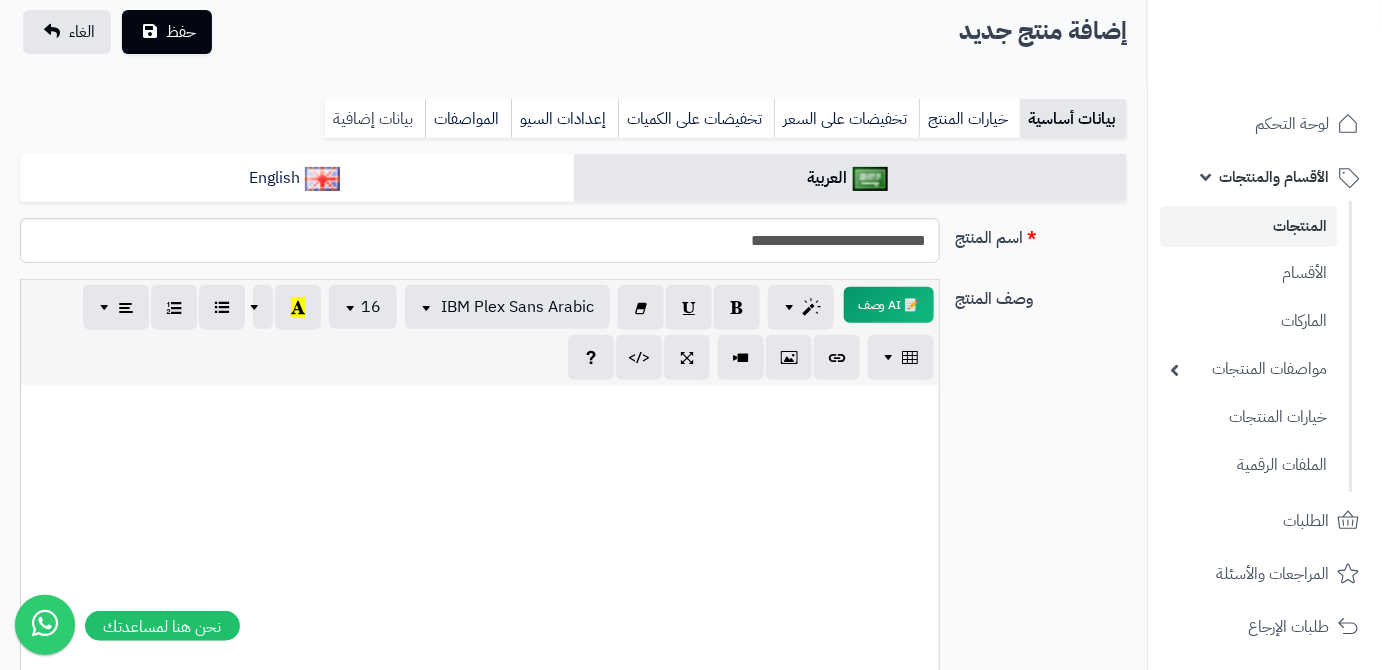 click on "بيانات إضافية" at bounding box center [375, 119] 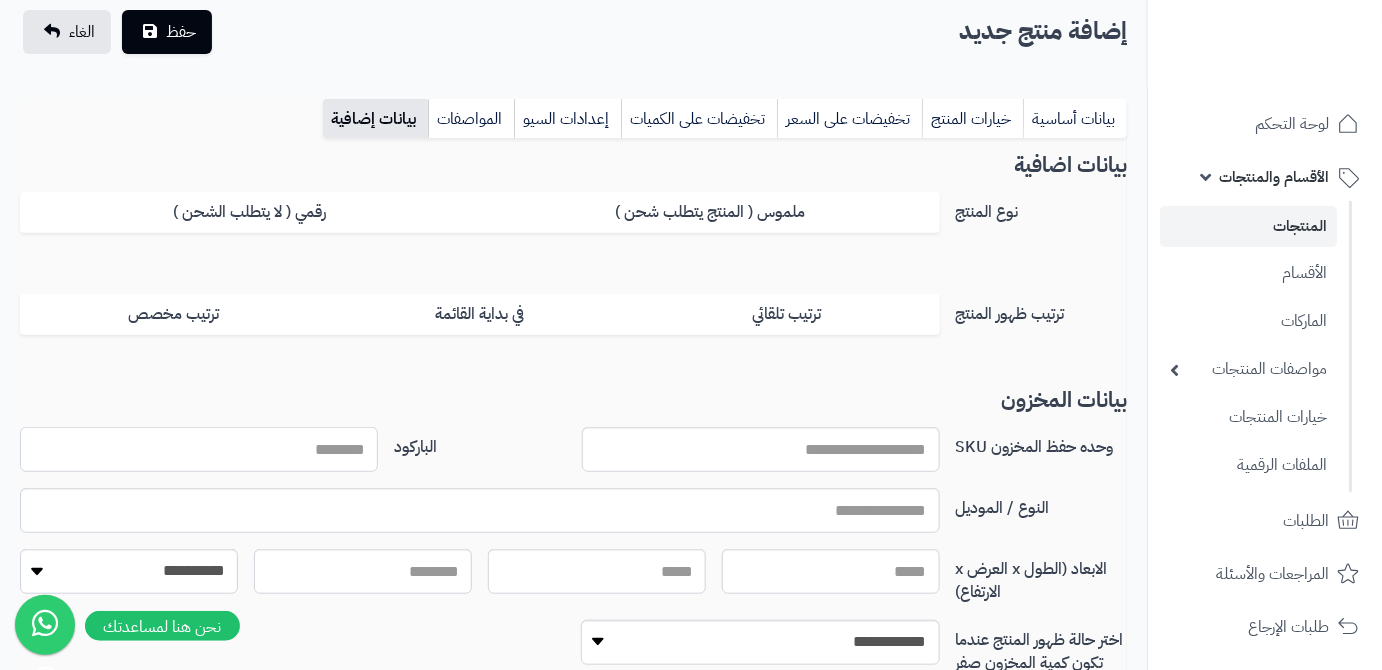 click on "الباركود" at bounding box center [199, 449] 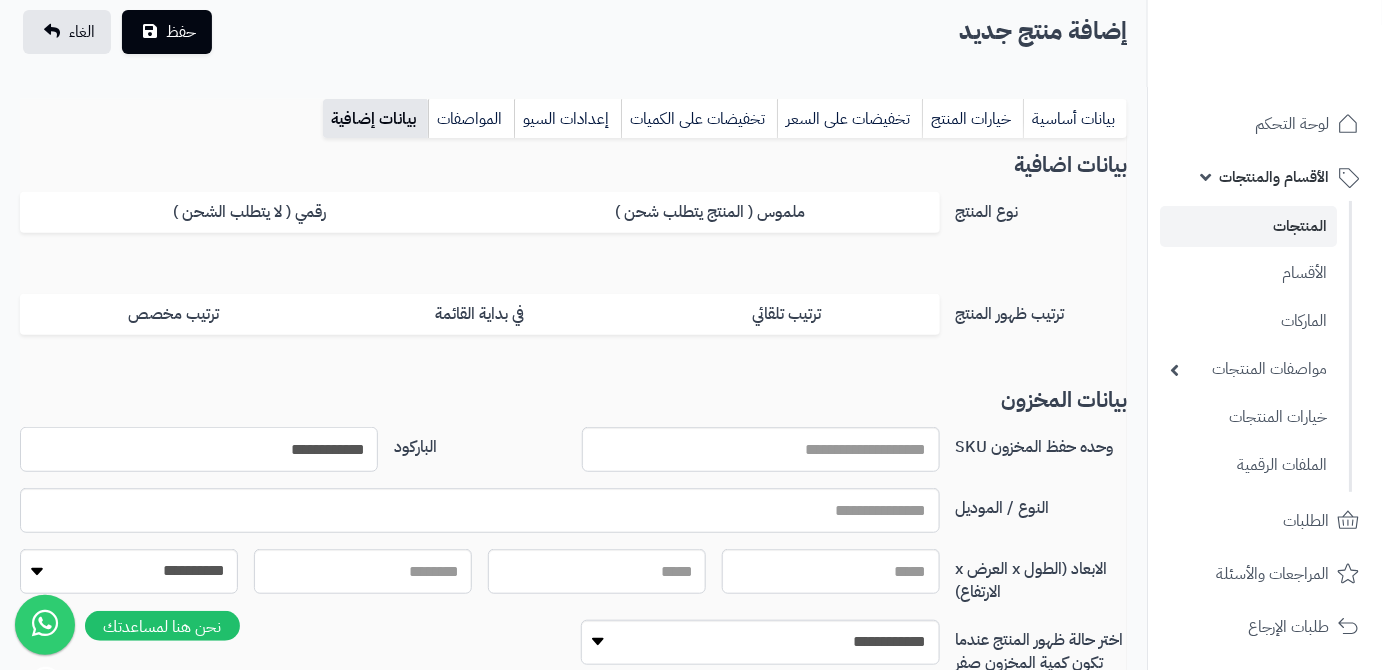 click on "**********" at bounding box center (199, 449) 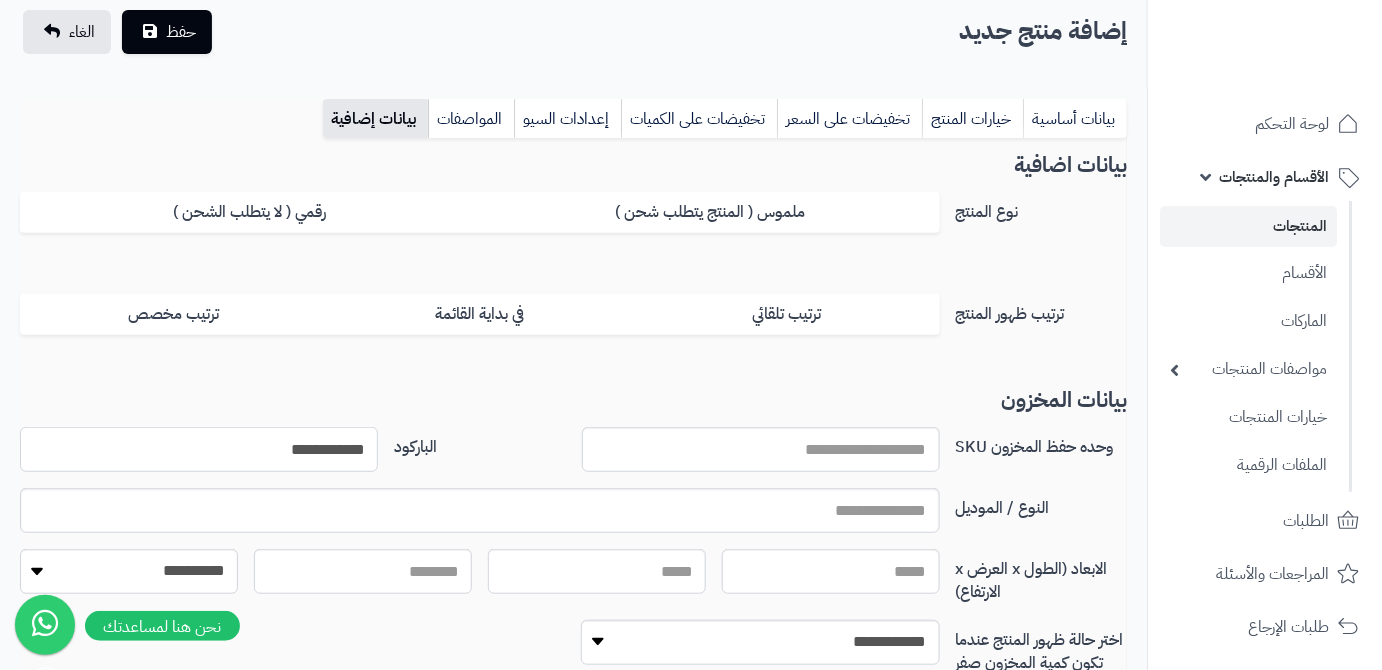 type on "**********" 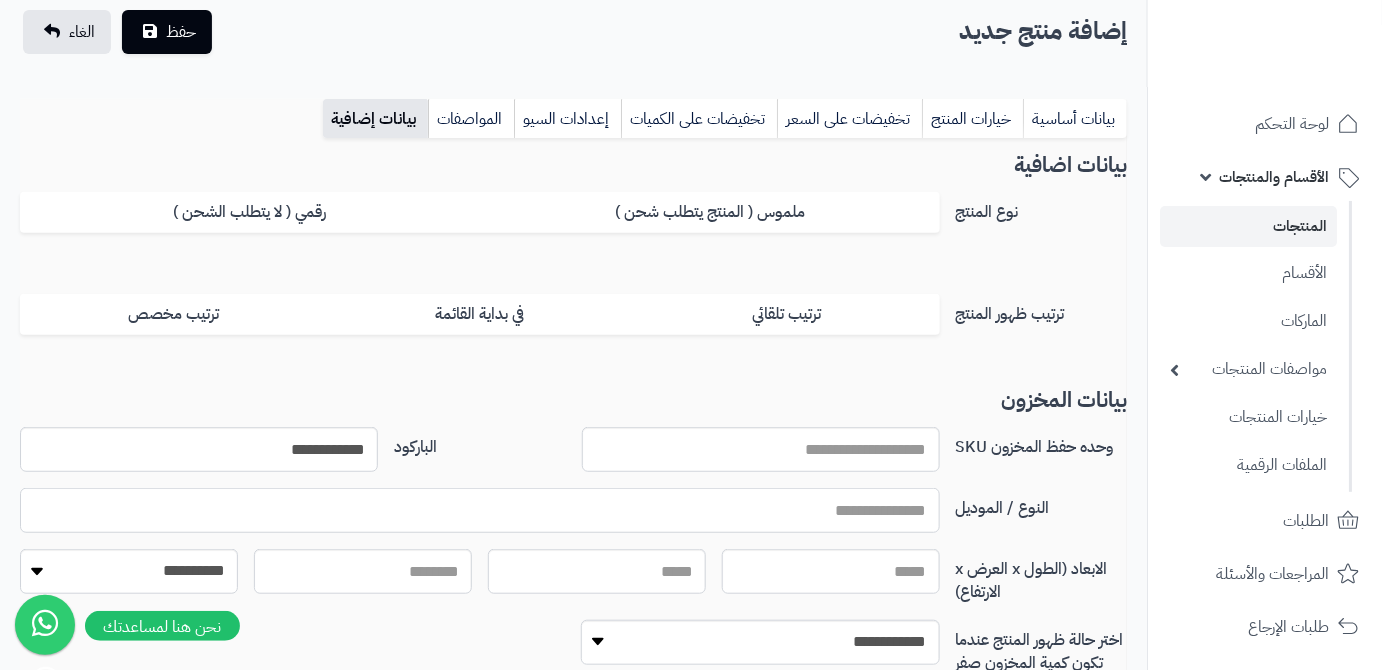paste on "**********" 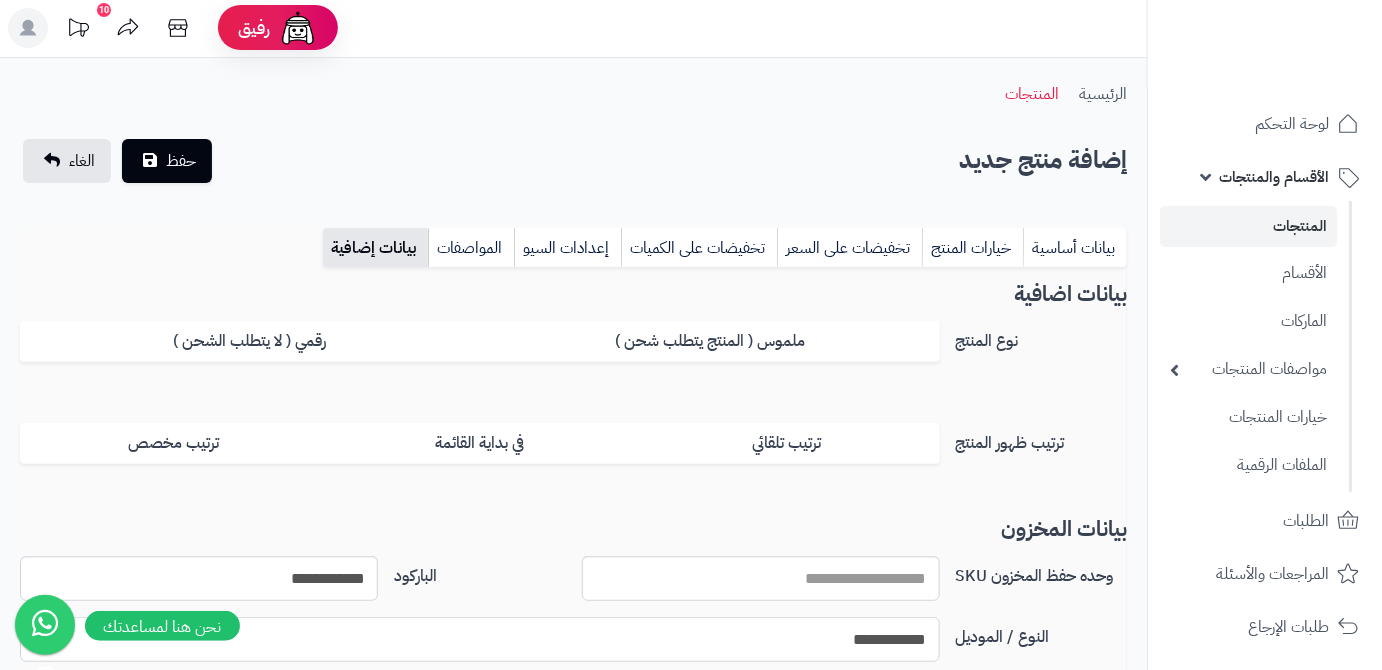 scroll, scrollTop: 0, scrollLeft: 0, axis: both 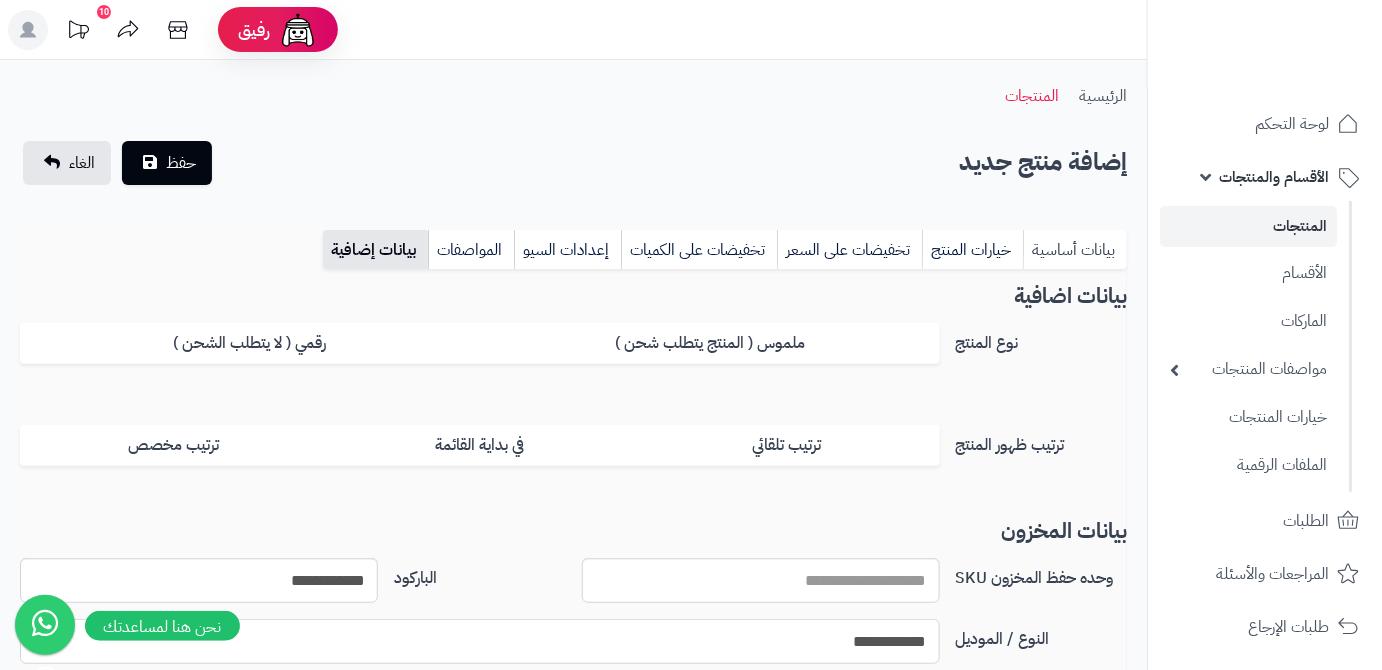type on "**********" 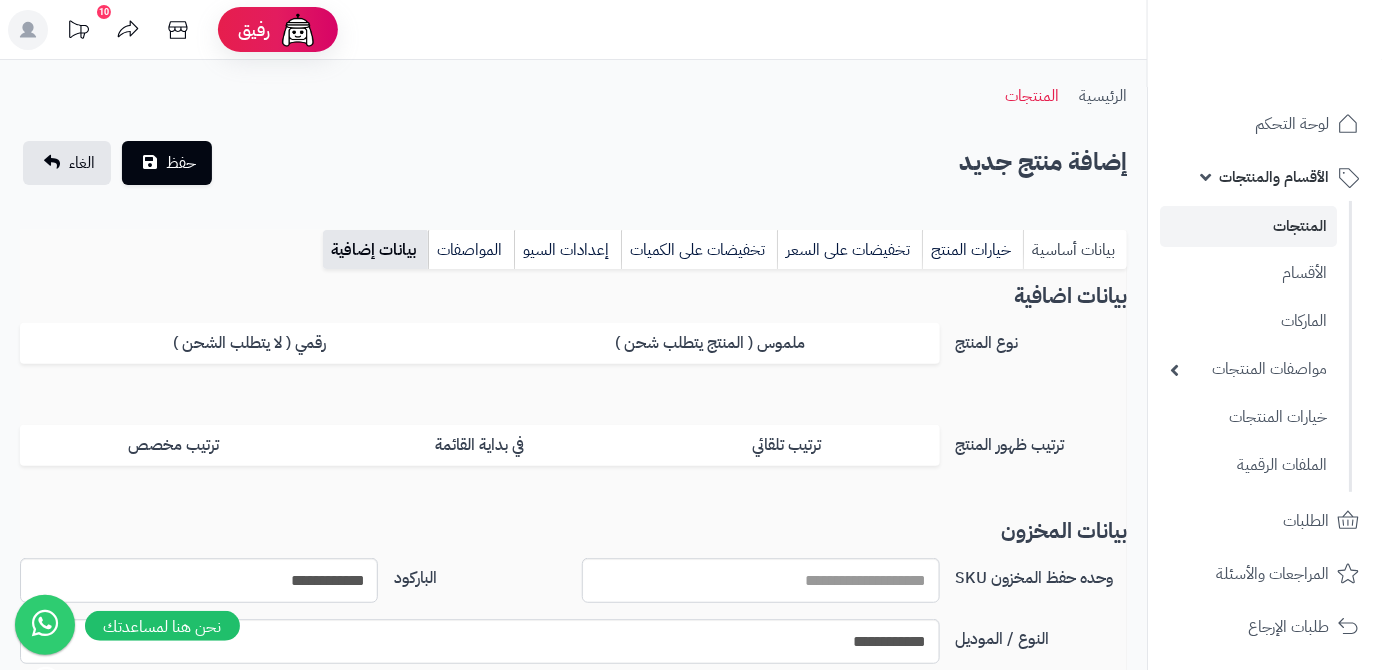 click on "بيانات أساسية" at bounding box center [1075, 250] 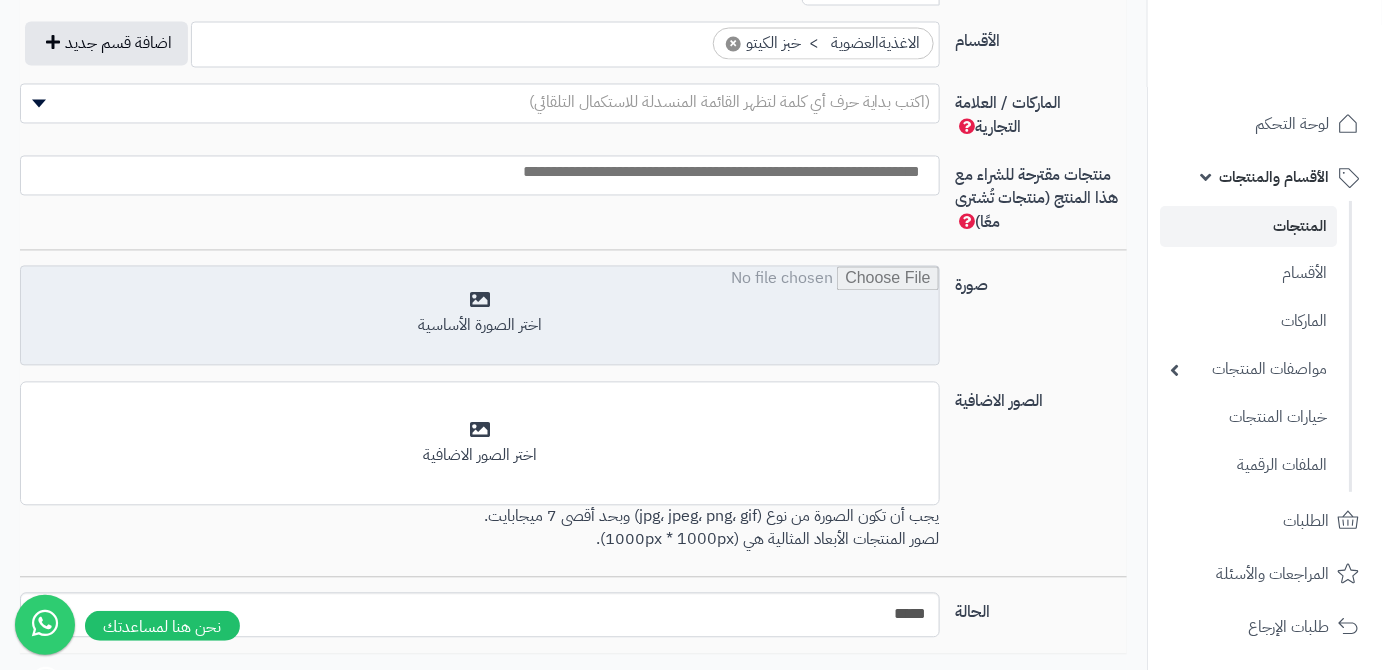 scroll, scrollTop: 1321, scrollLeft: 0, axis: vertical 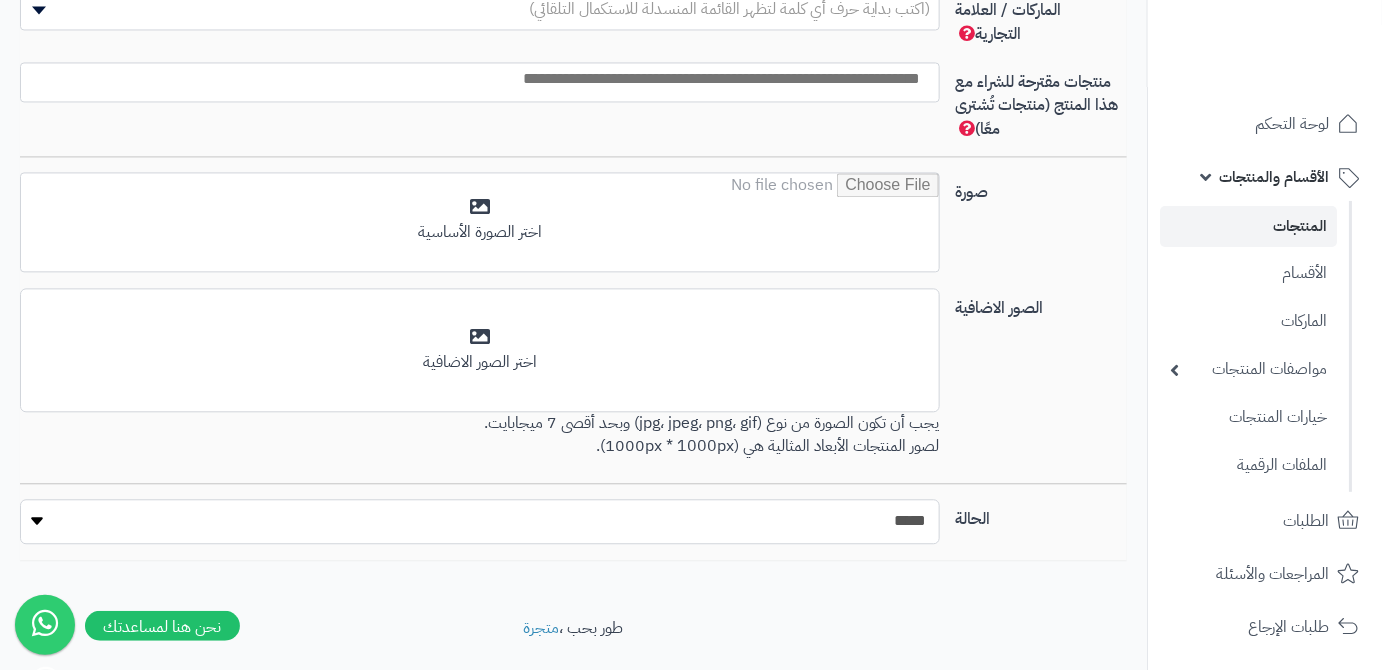 click on "***** ****" at bounding box center [480, 521] 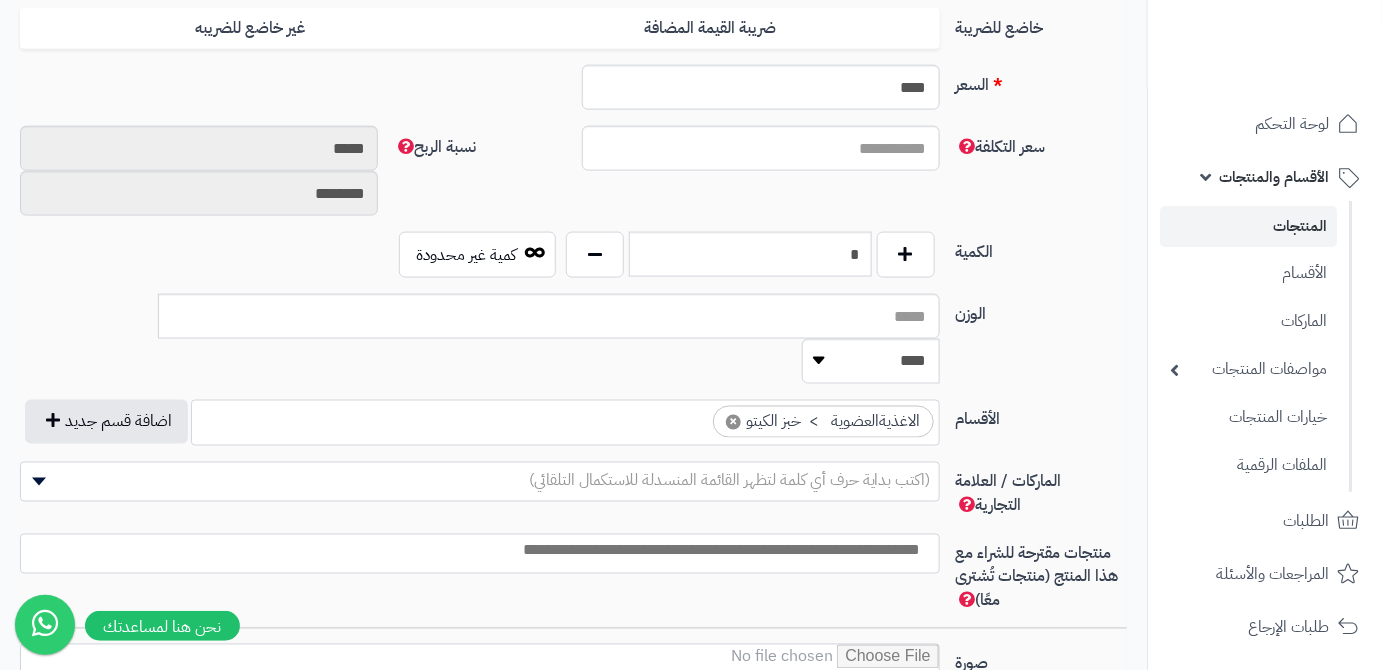 scroll, scrollTop: 957, scrollLeft: 0, axis: vertical 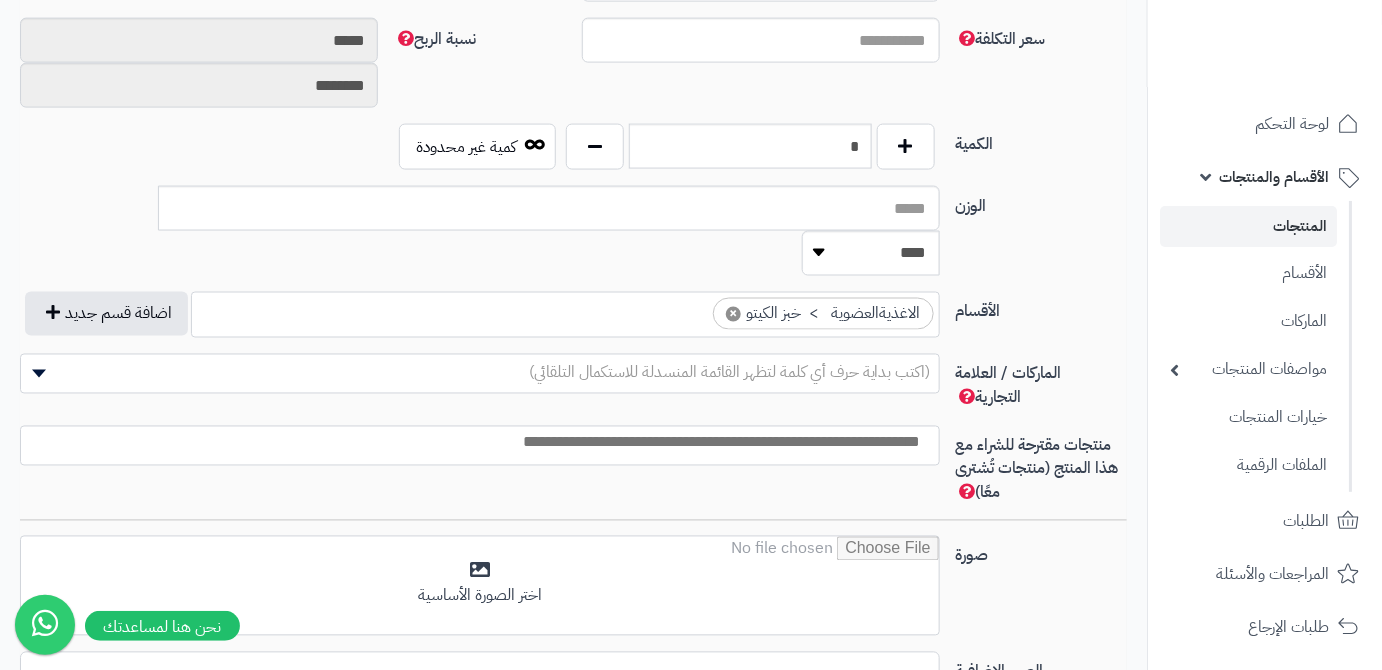 click at bounding box center [474, 443] 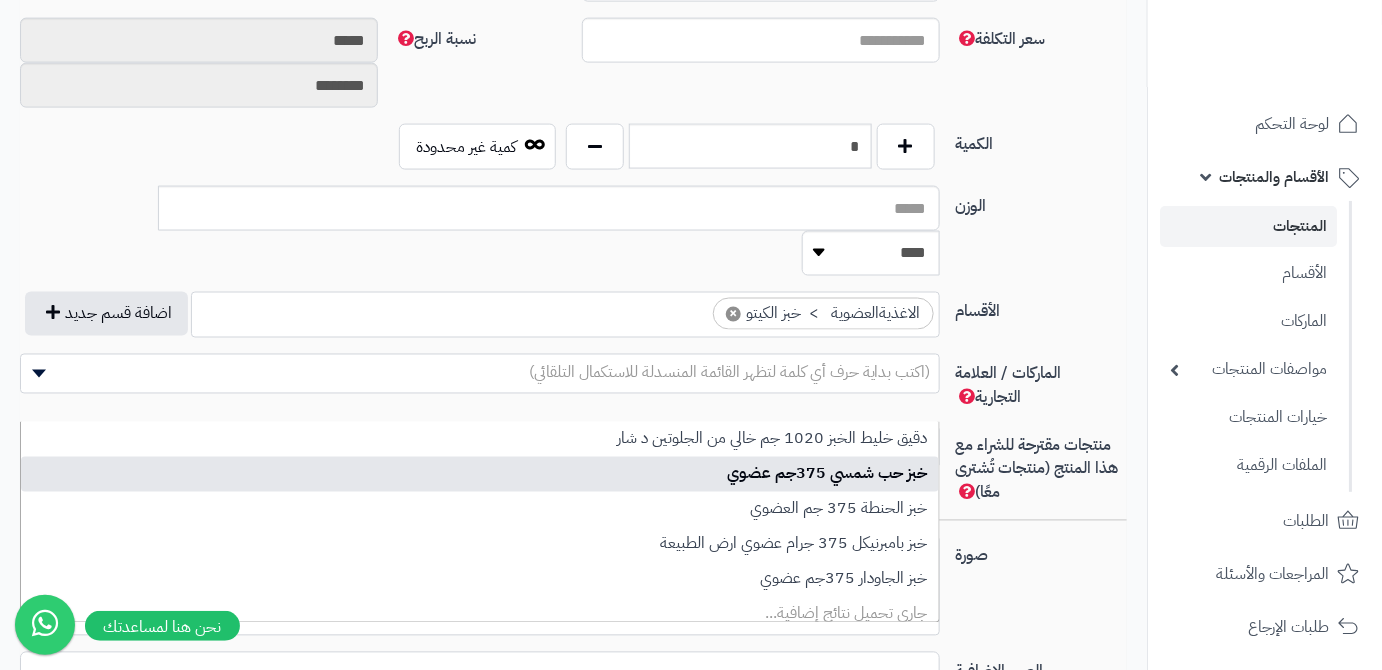 type on "***" 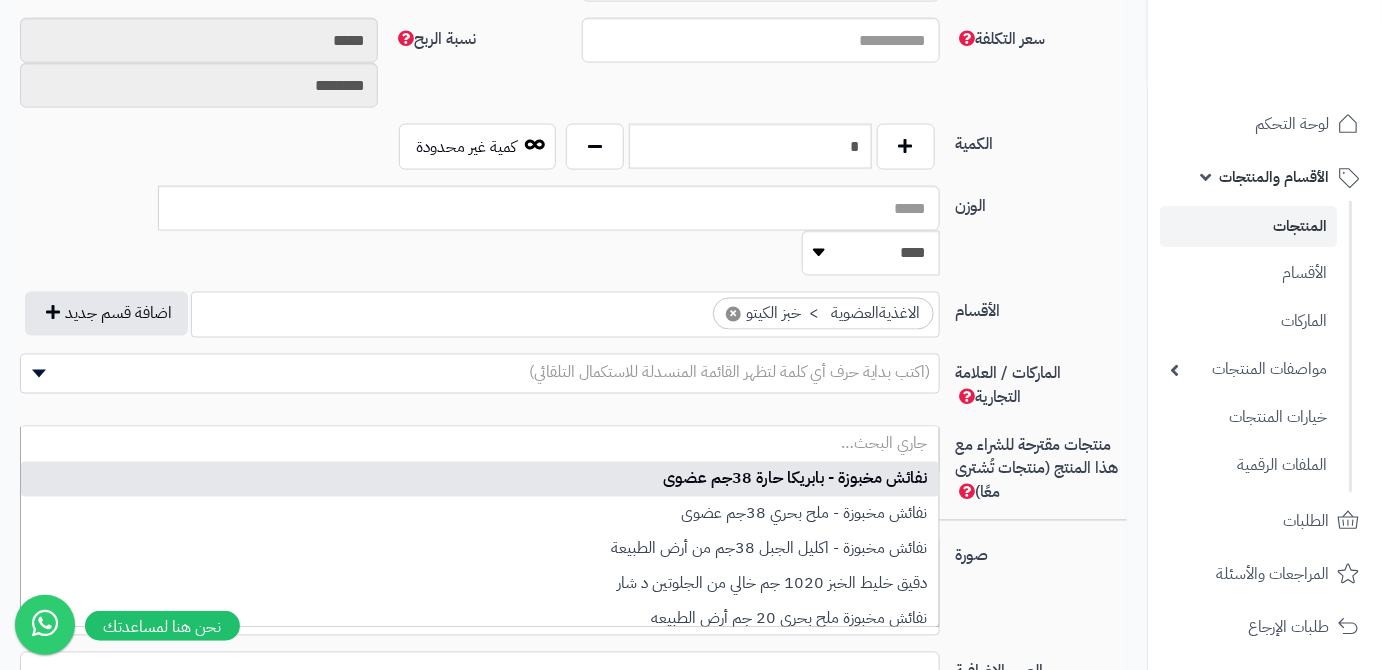 scroll, scrollTop: 0, scrollLeft: 0, axis: both 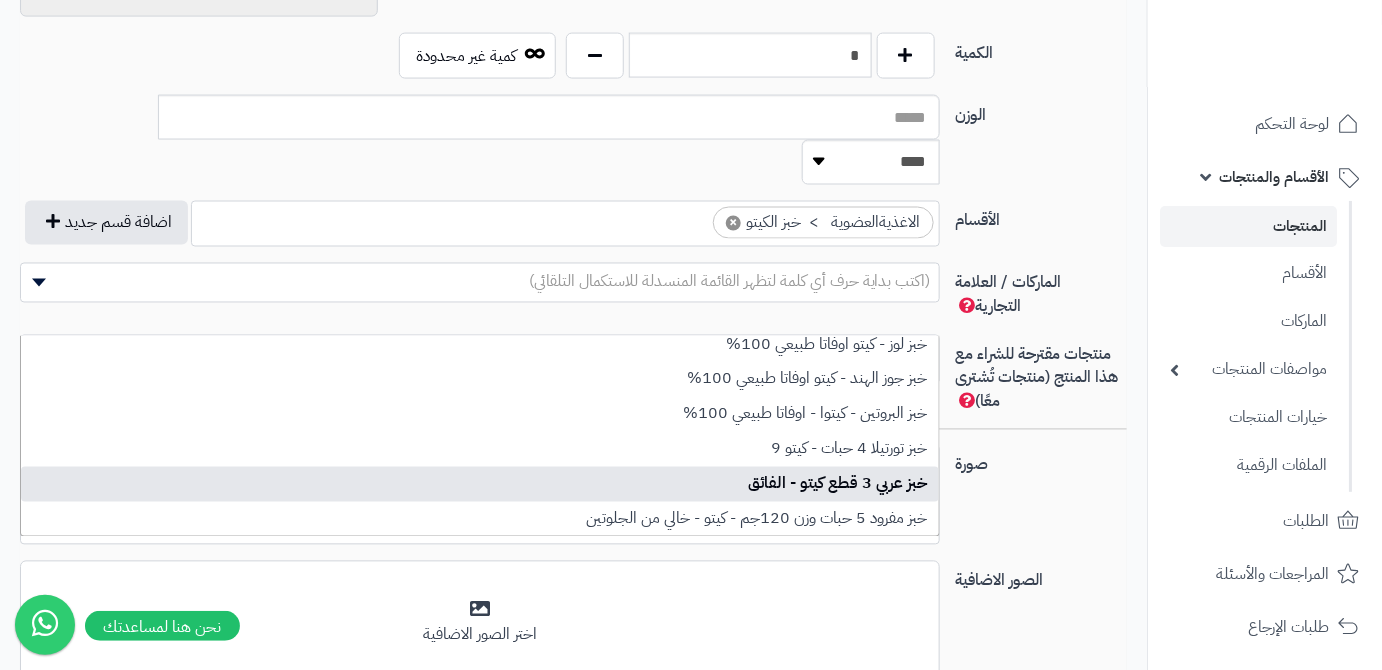 type on "***" 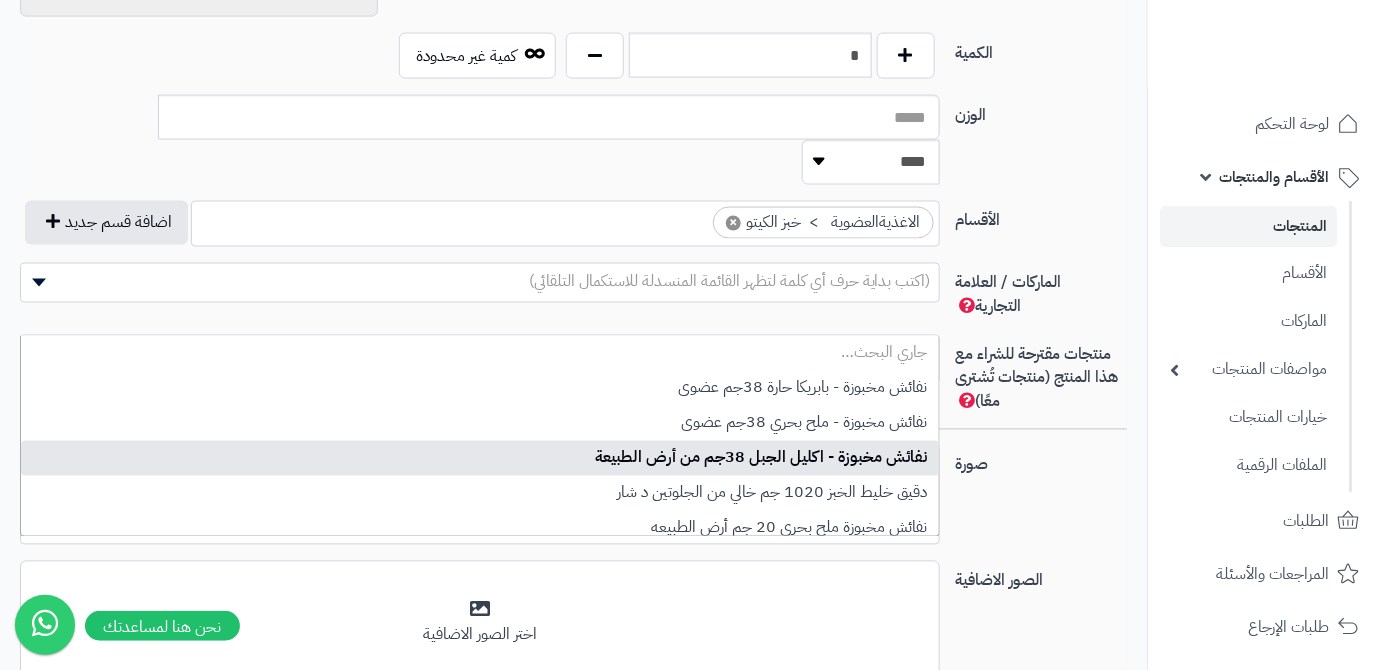 scroll, scrollTop: 0, scrollLeft: 0, axis: both 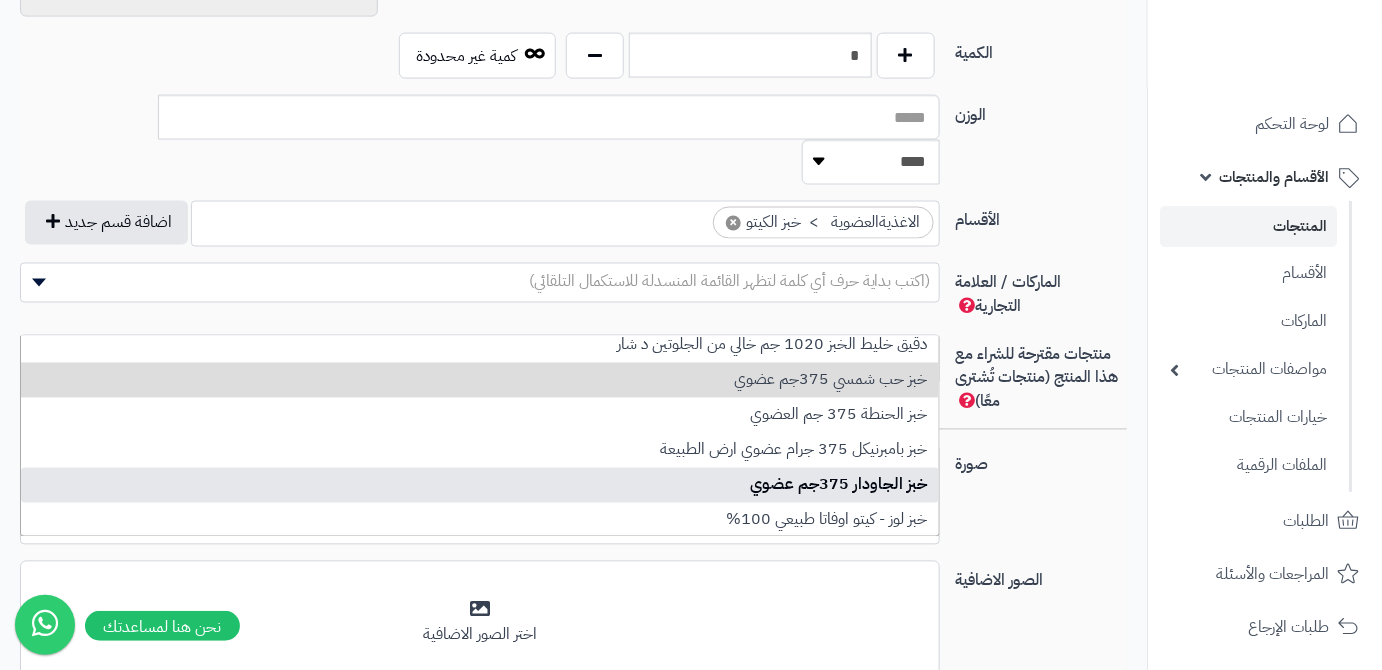 type on "***" 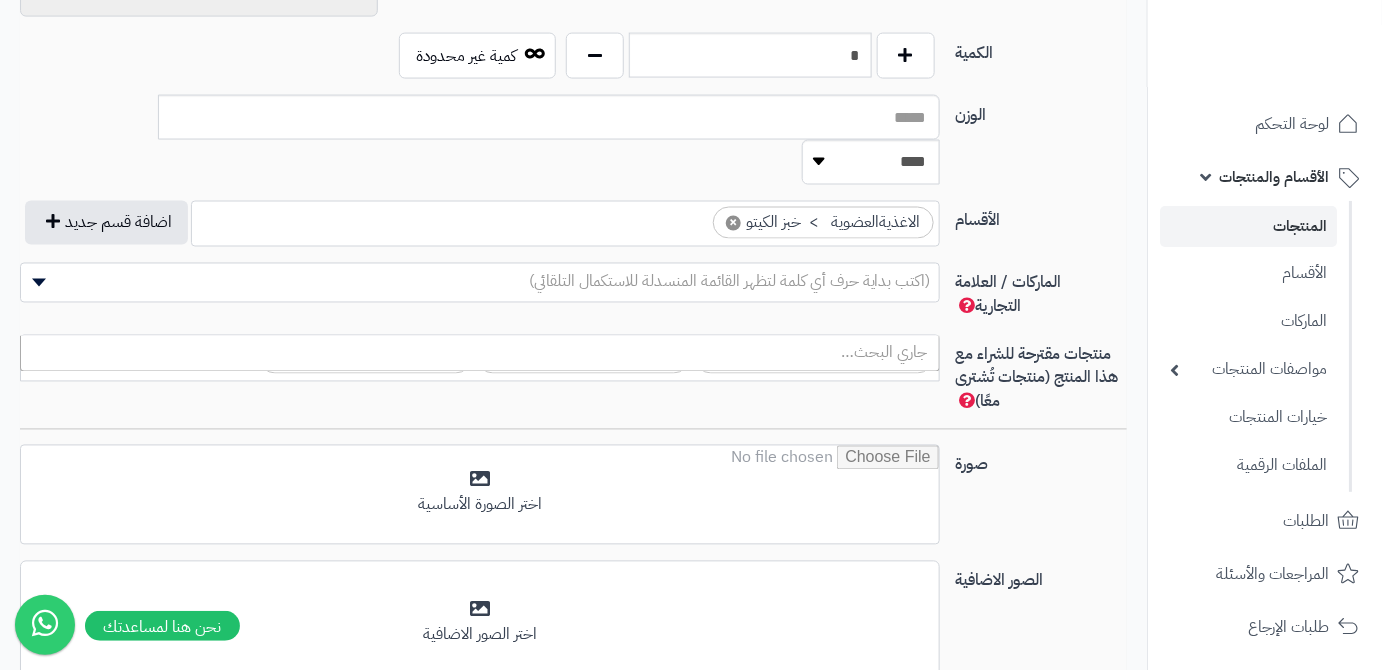 scroll, scrollTop: 0, scrollLeft: 0, axis: both 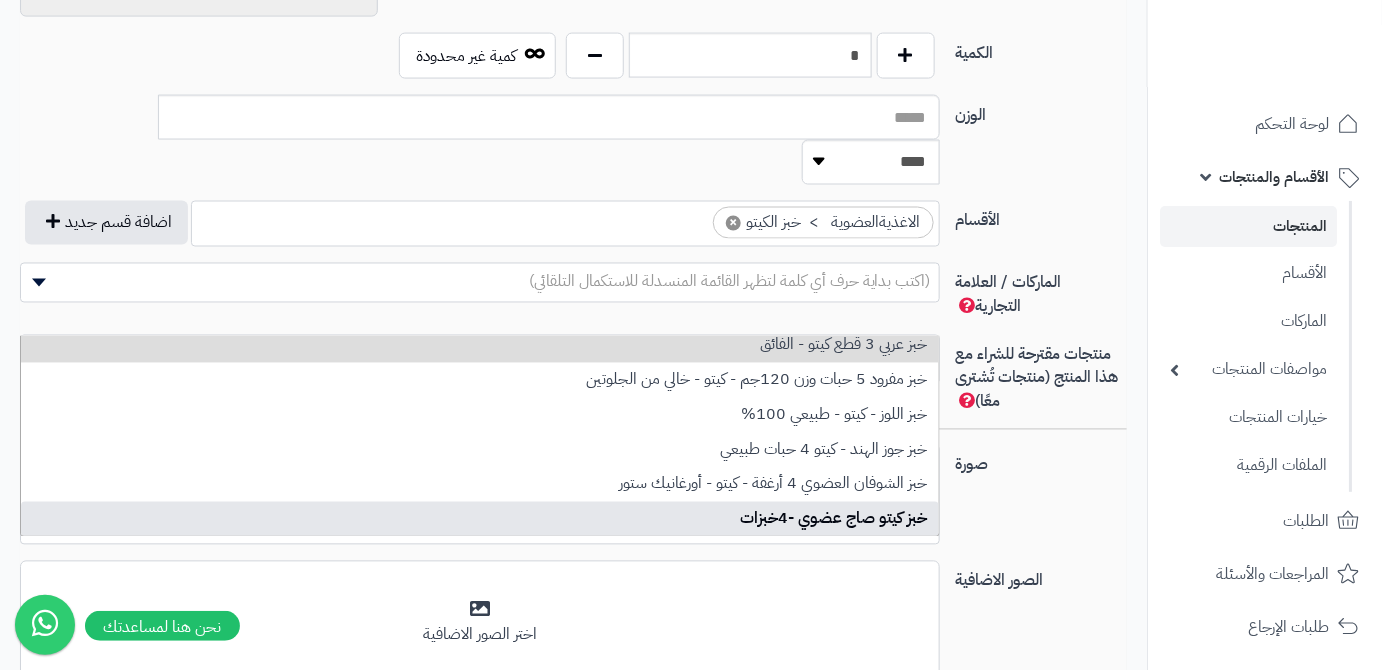 type on "***" 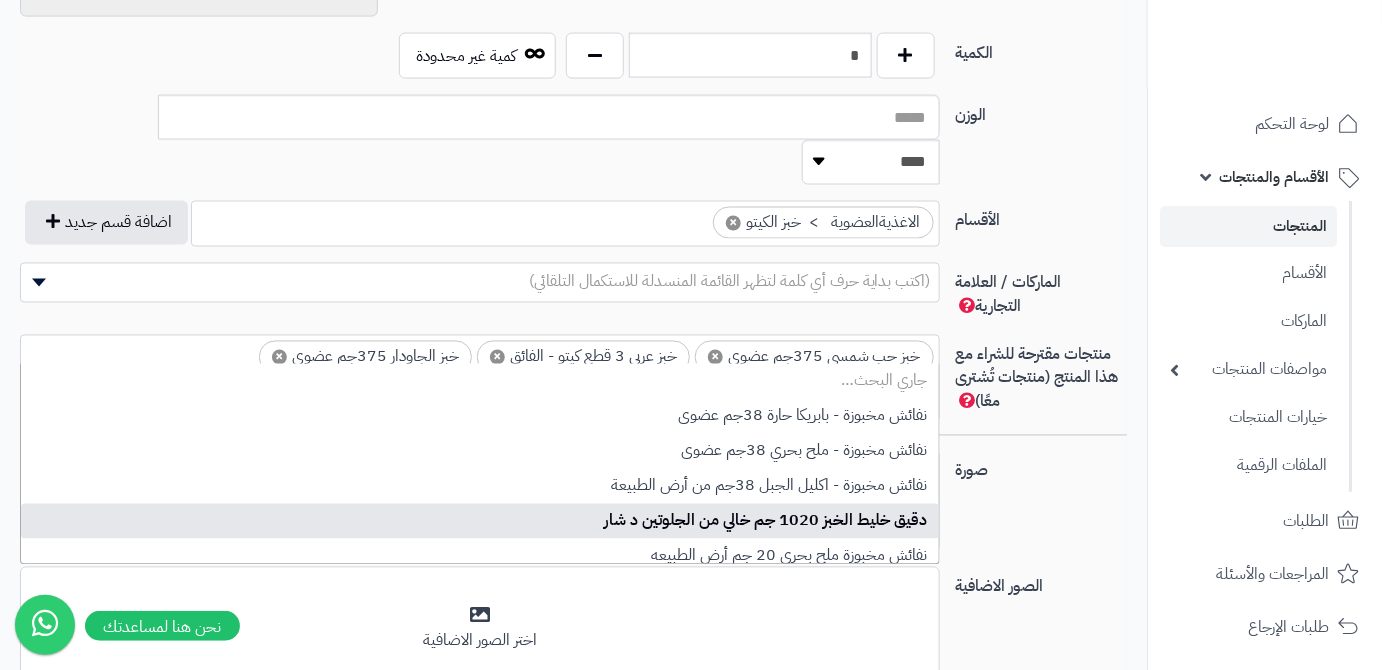 scroll, scrollTop: 0, scrollLeft: 0, axis: both 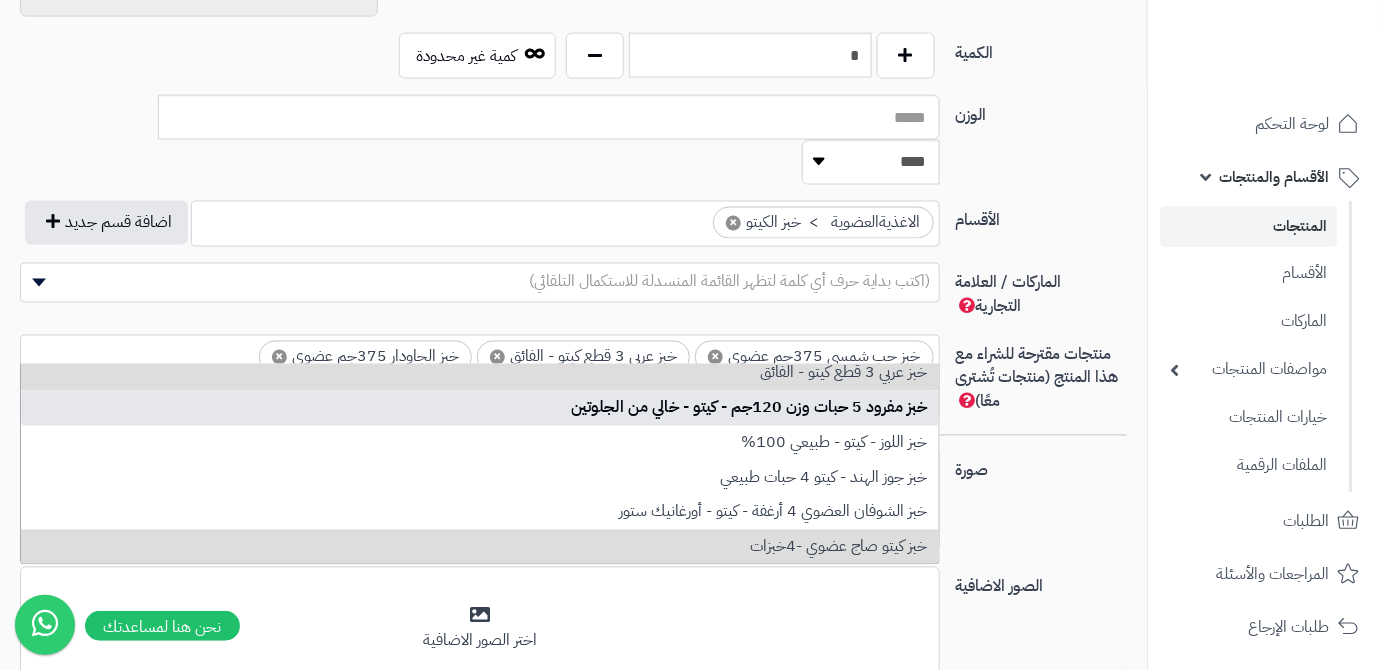 type on "***" 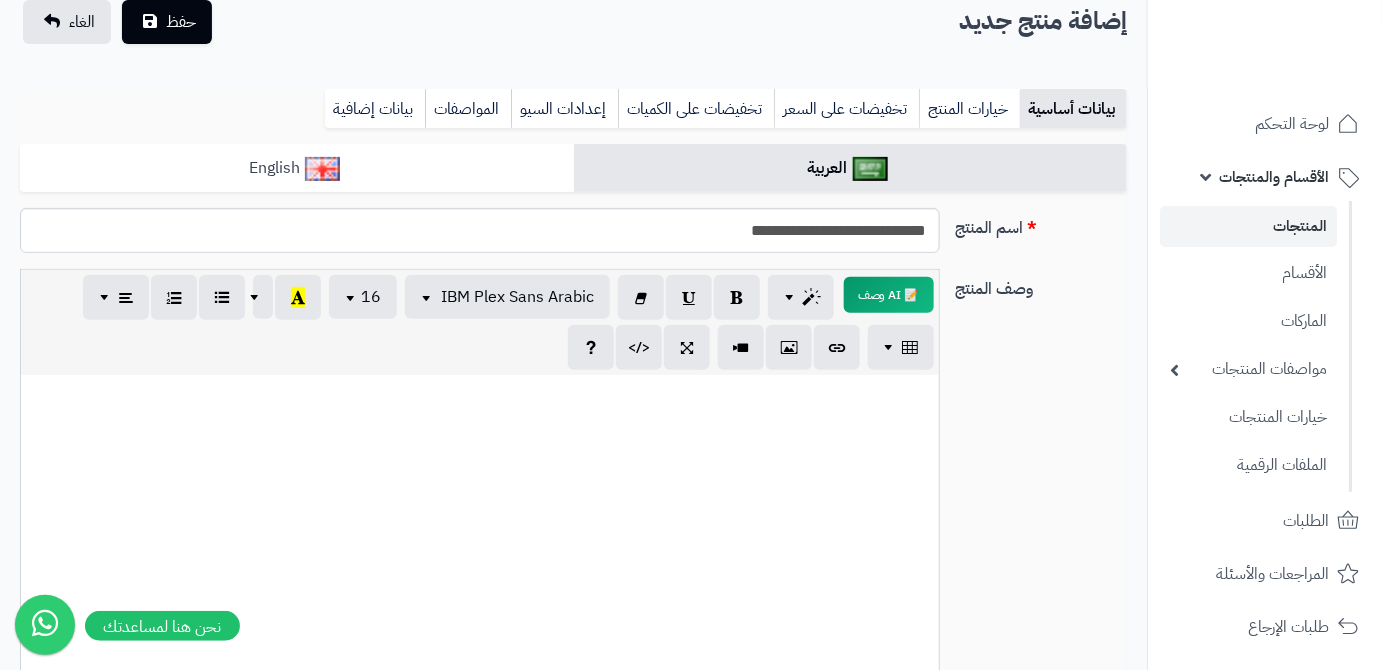 scroll, scrollTop: 139, scrollLeft: 0, axis: vertical 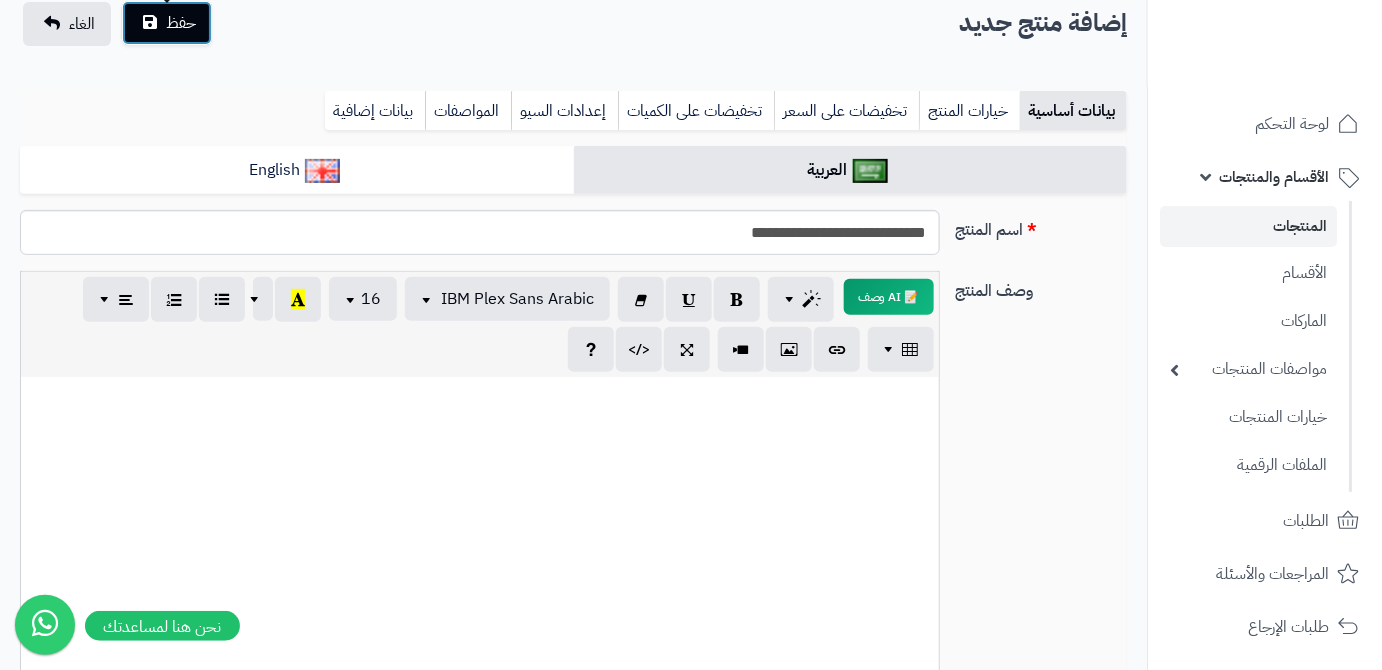 click on "حفظ" at bounding box center [181, 23] 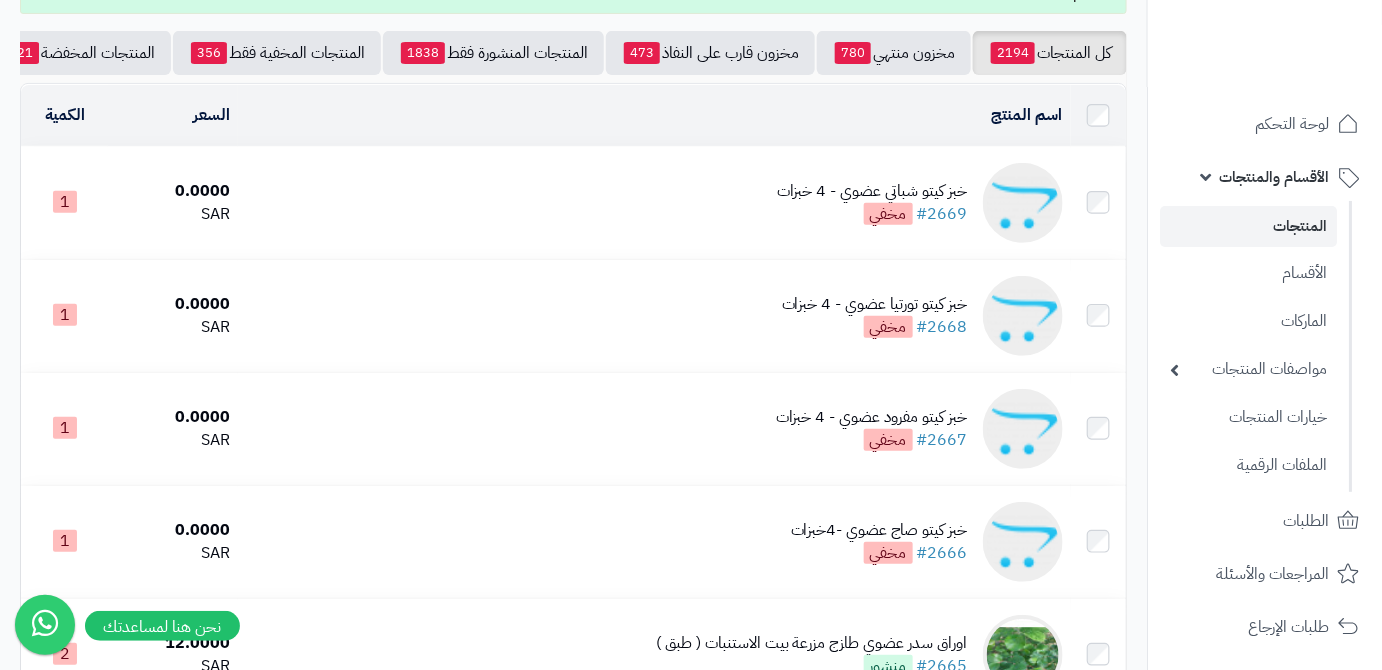 scroll, scrollTop: 272, scrollLeft: 0, axis: vertical 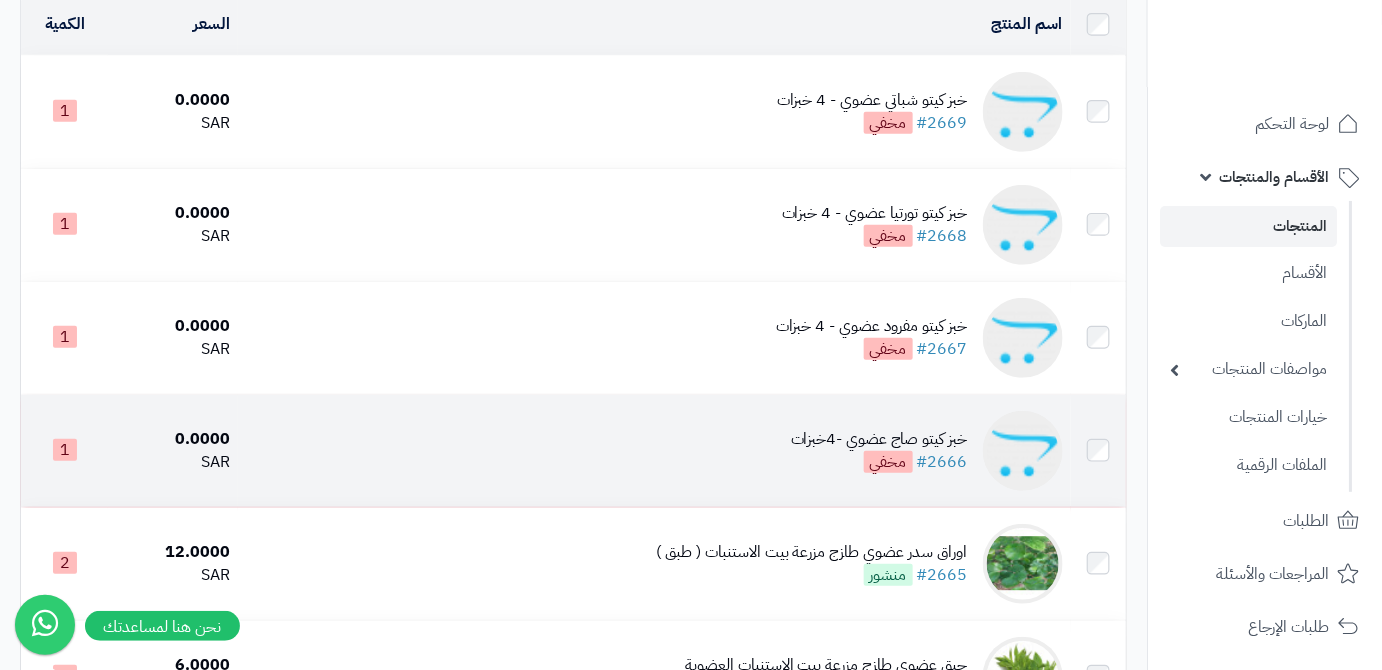 click on "خبز كيتو صاج عضوي  -4خبزات" at bounding box center (879, 439) 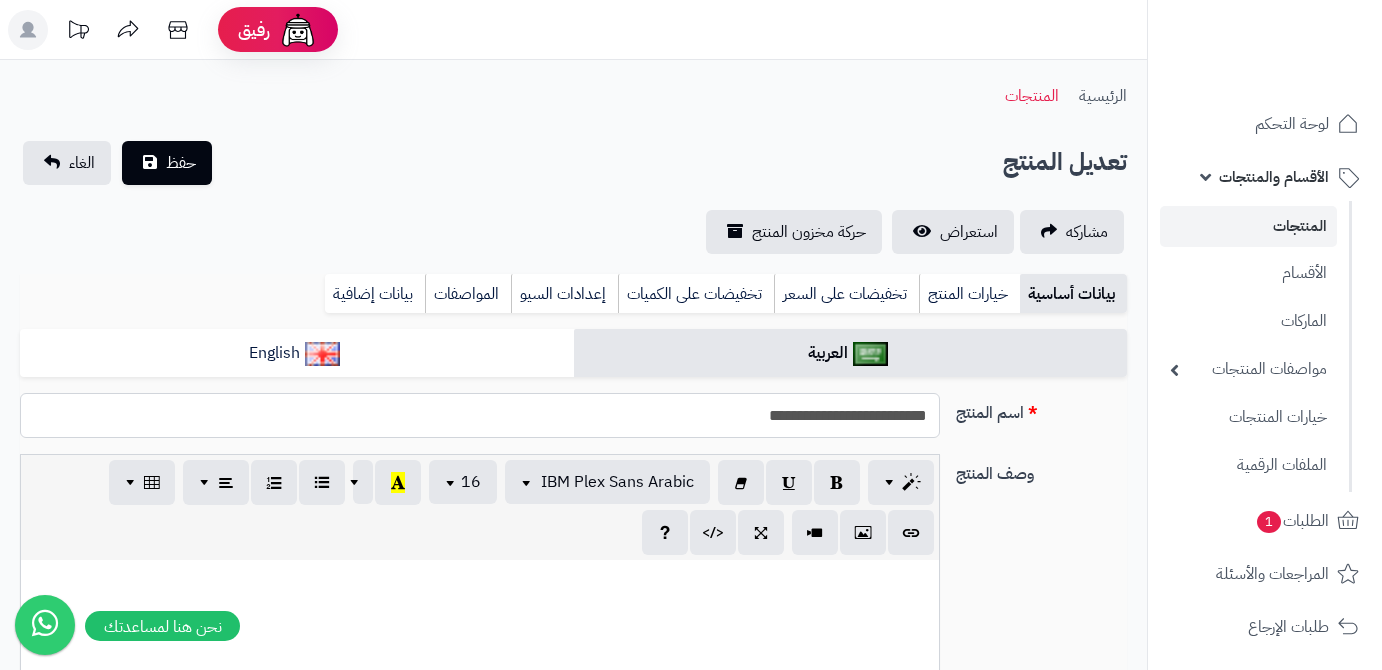click on "**********" at bounding box center [480, 415] 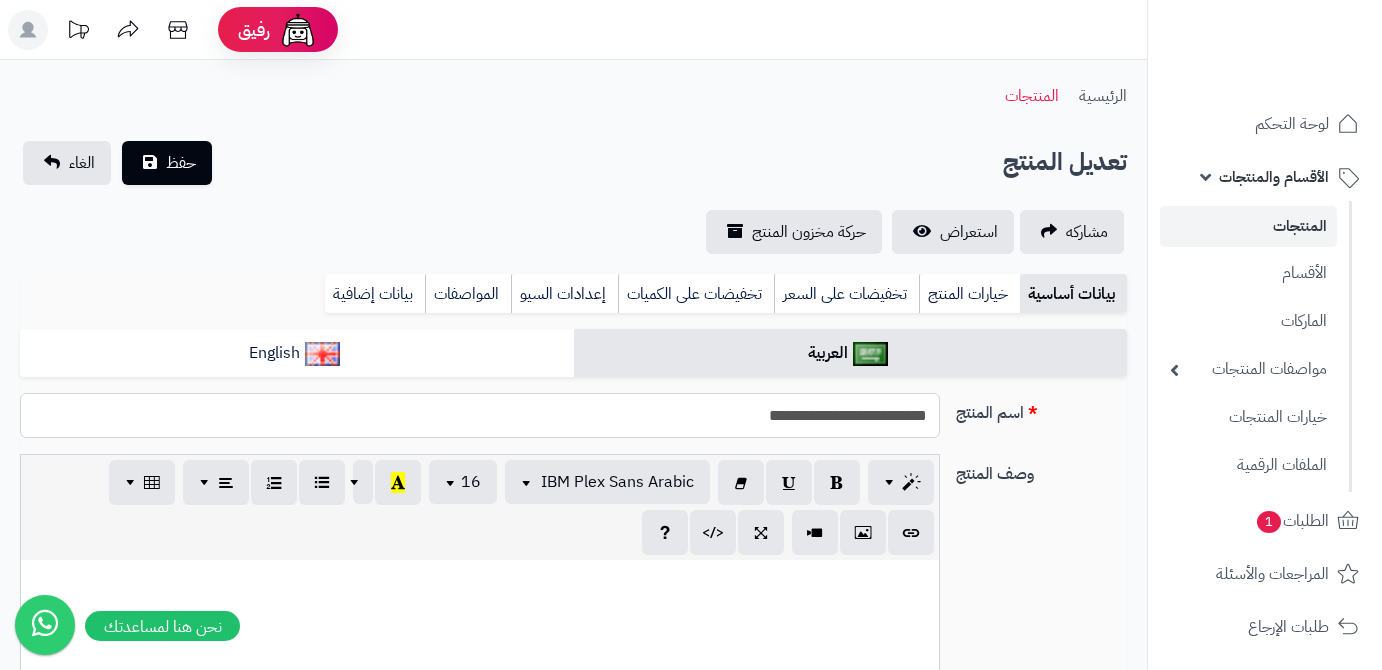 scroll, scrollTop: 0, scrollLeft: 0, axis: both 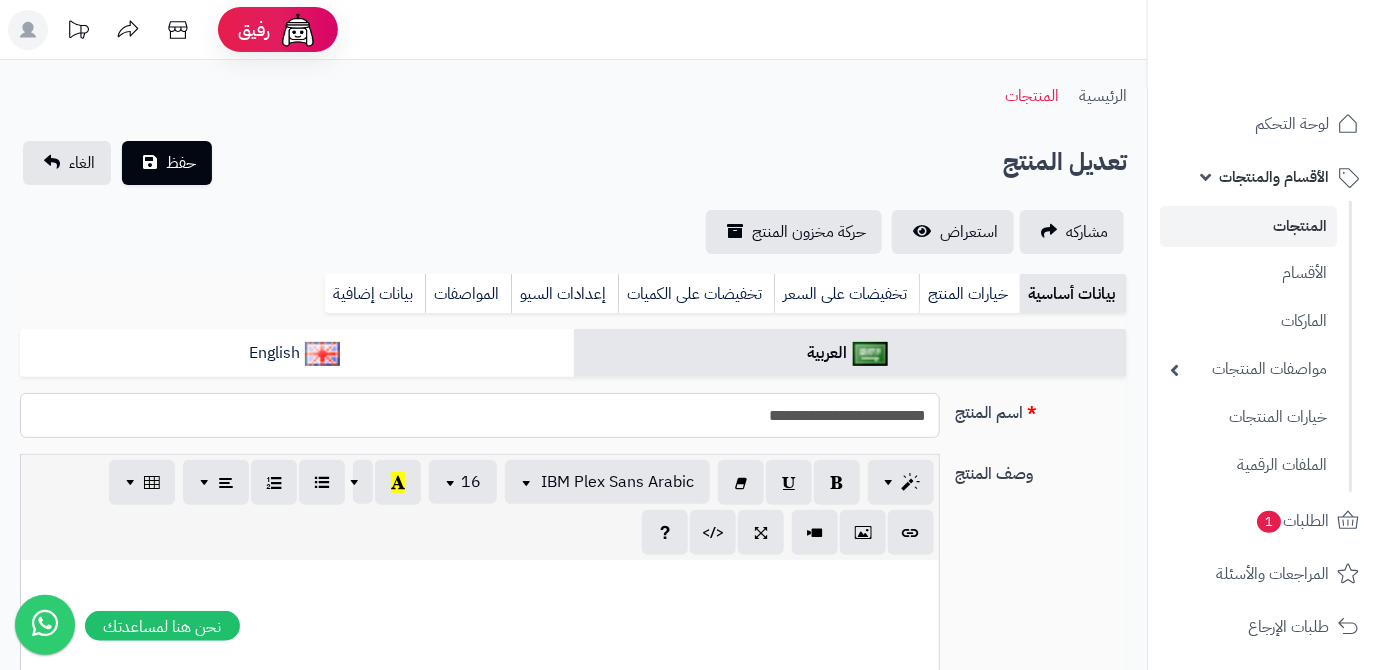 click on "**********" at bounding box center (480, 415) 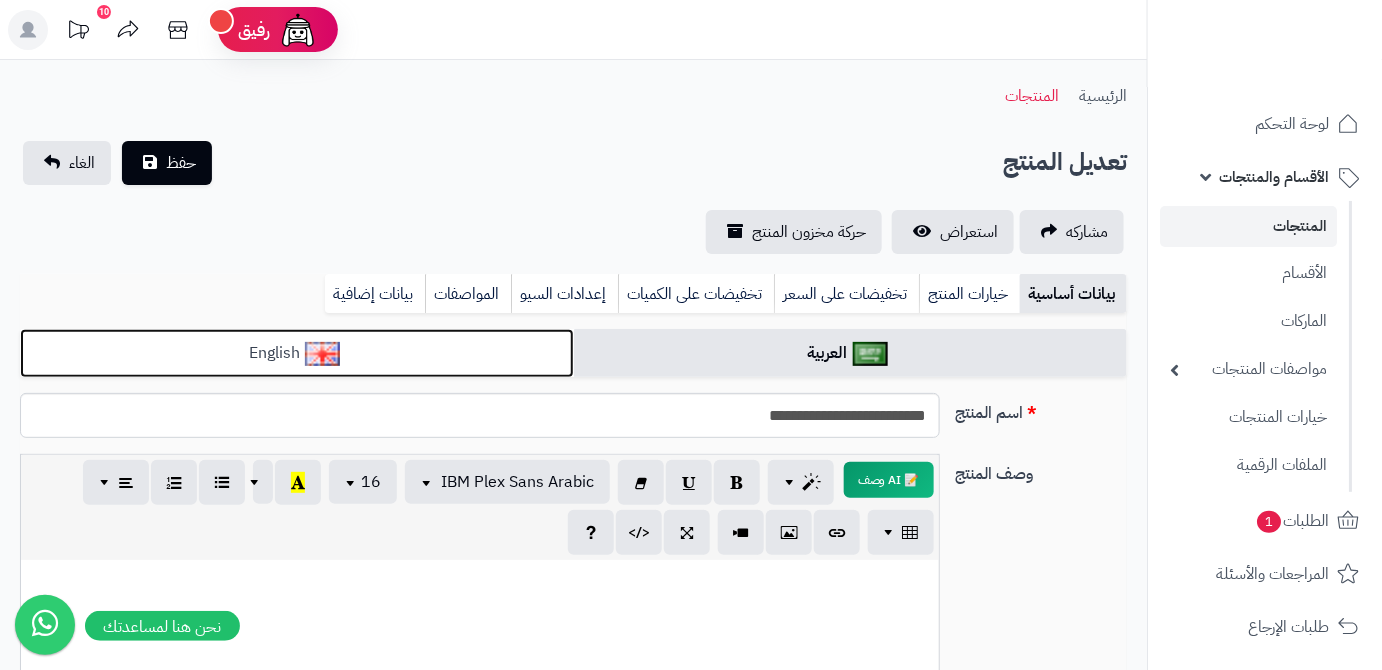 click on "English" at bounding box center (297, 353) 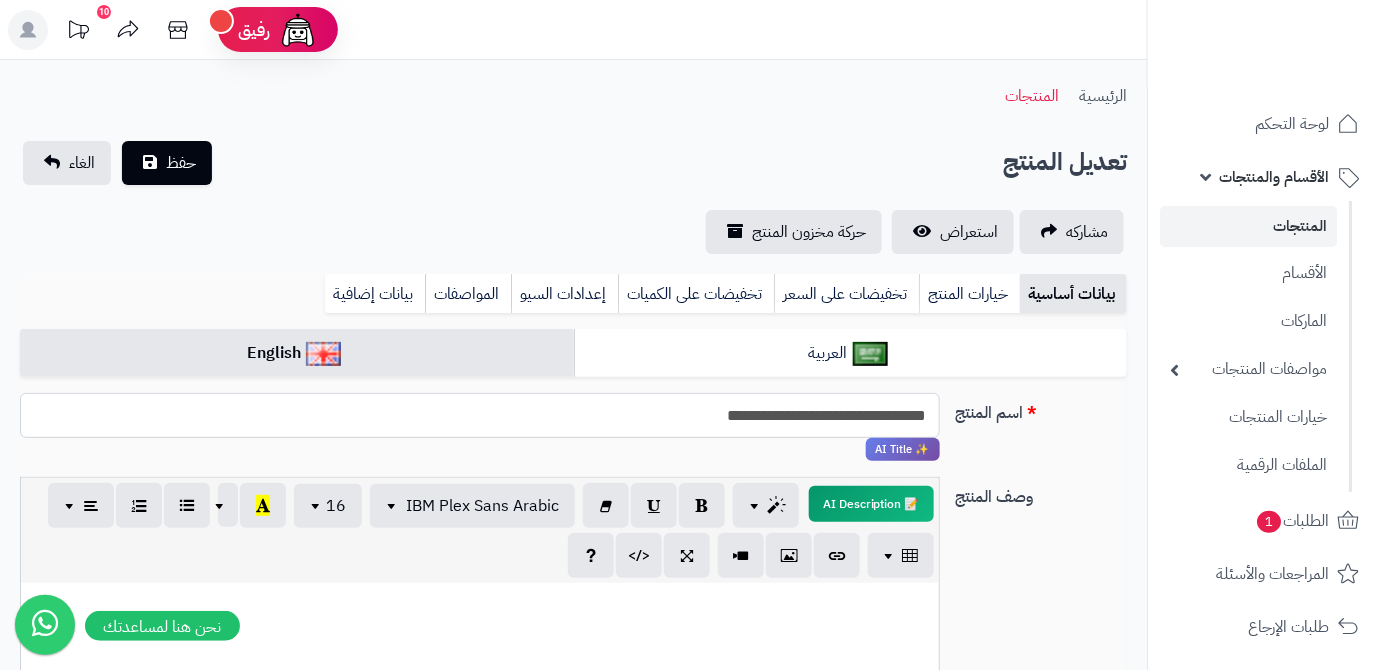 click on "**********" at bounding box center [480, 415] 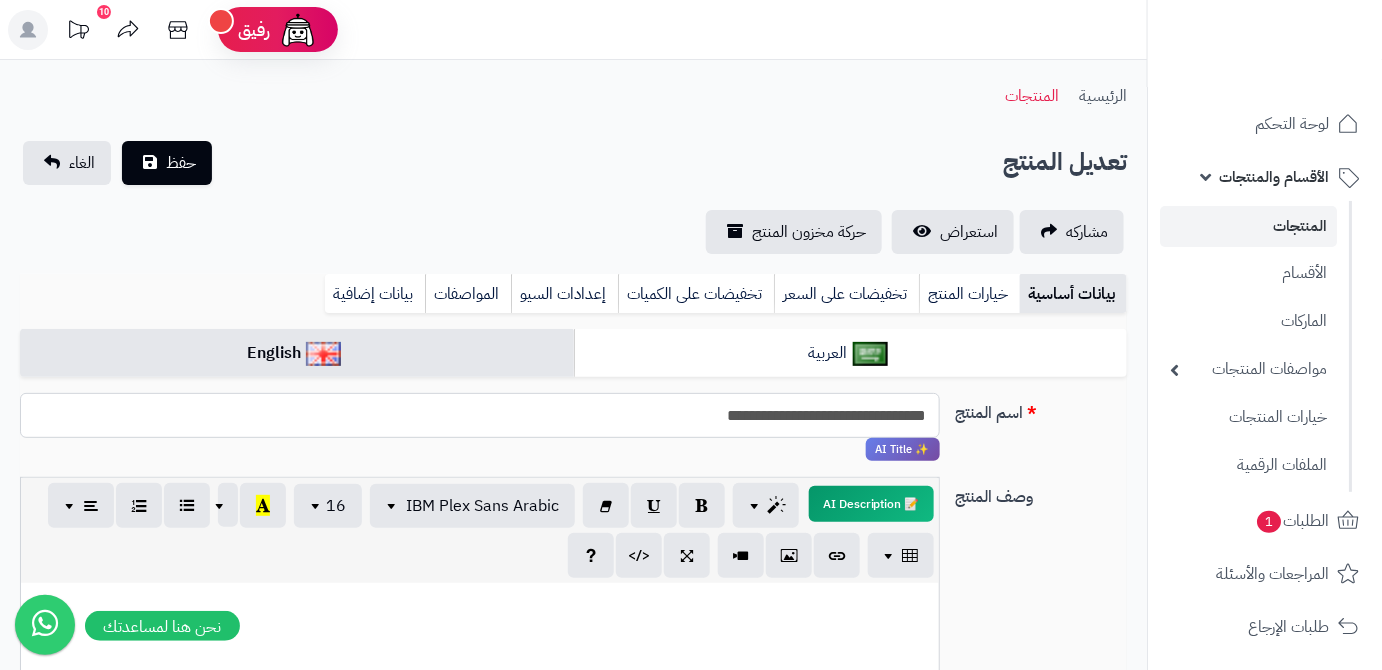 click on "**********" at bounding box center (480, 415) 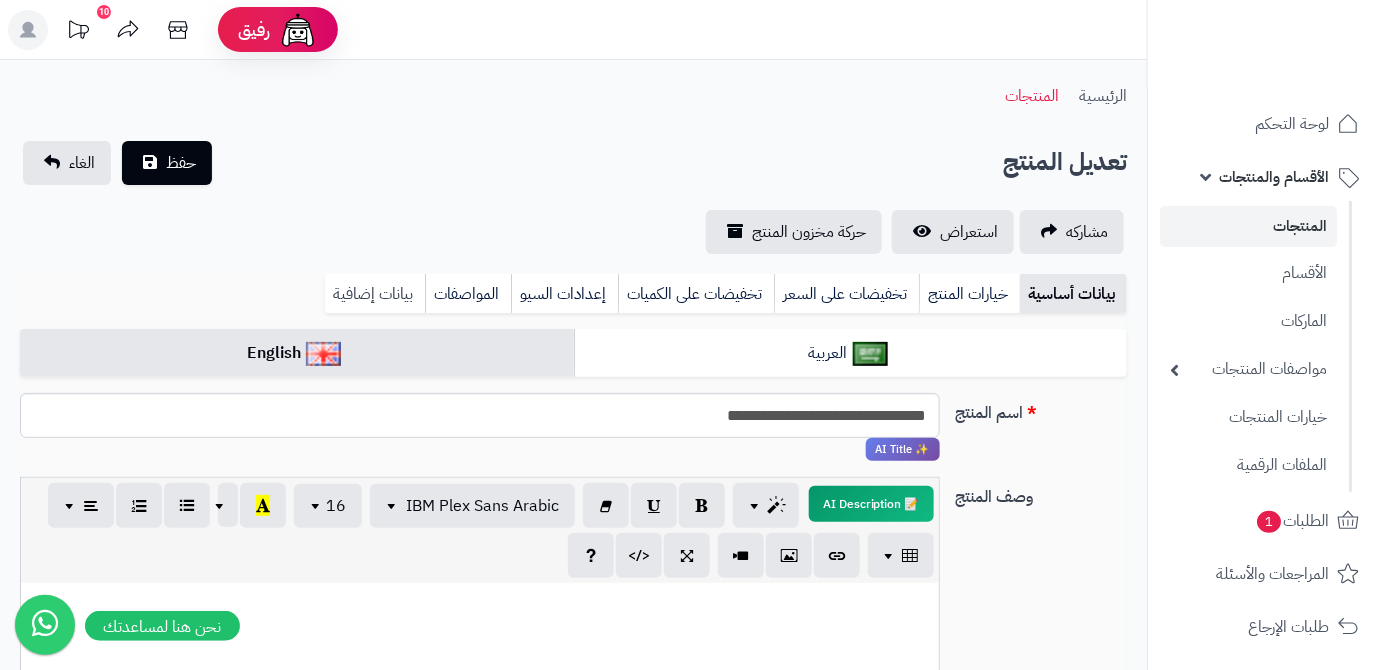 click on "بيانات إضافية" at bounding box center [375, 294] 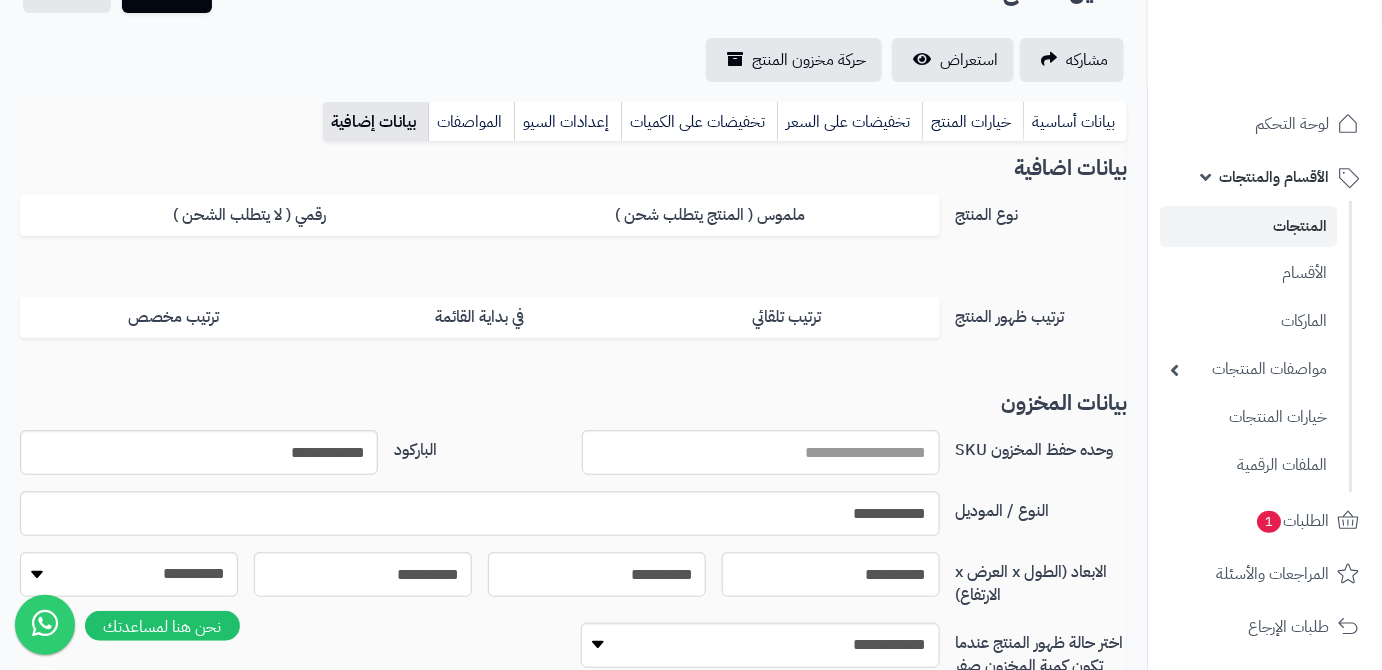 scroll, scrollTop: 181, scrollLeft: 0, axis: vertical 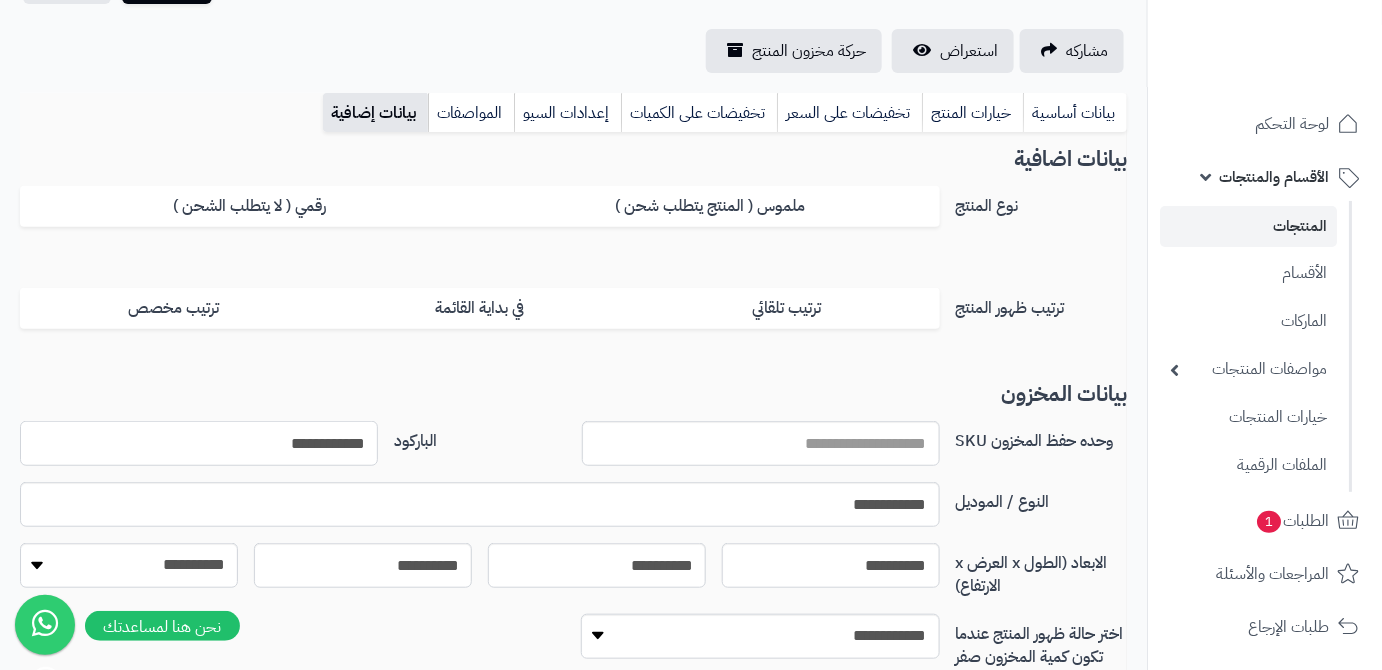 click on "**********" at bounding box center [199, 443] 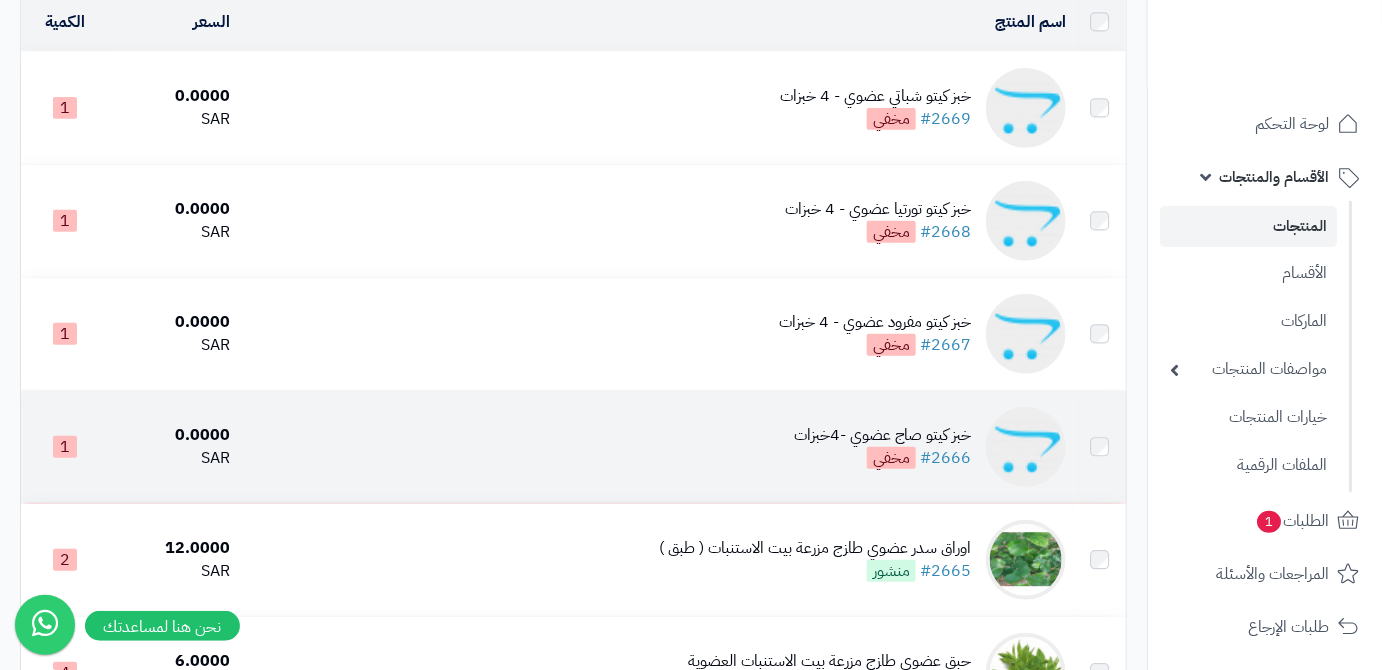 scroll, scrollTop: 208, scrollLeft: 0, axis: vertical 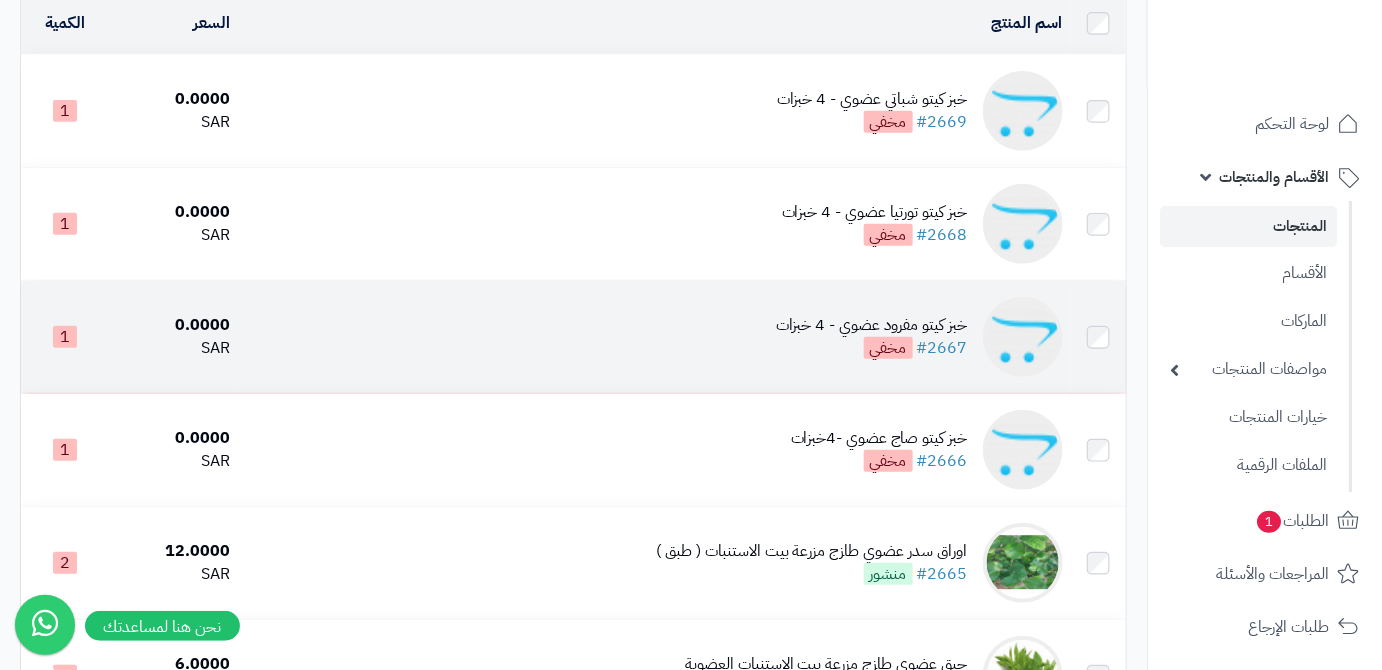 click on "خبز كيتو مفرود عضوي - 4 خبزات" at bounding box center (872, 325) 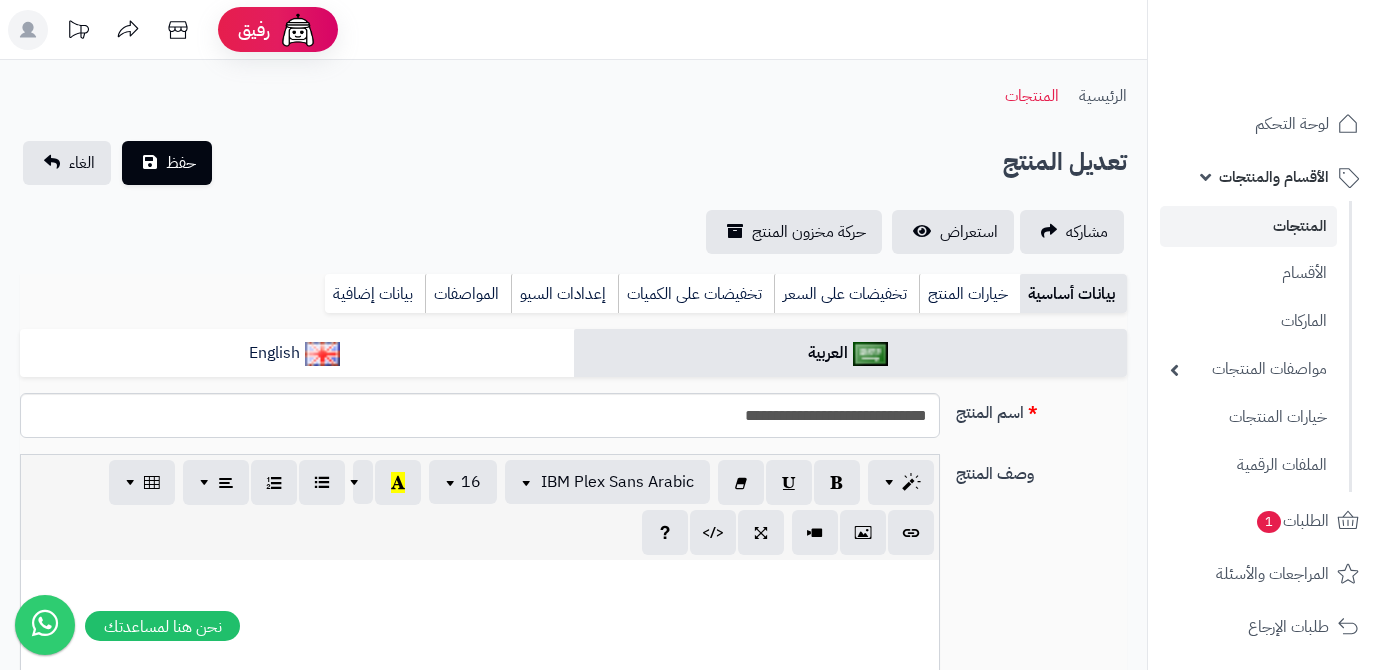 scroll, scrollTop: 0, scrollLeft: 0, axis: both 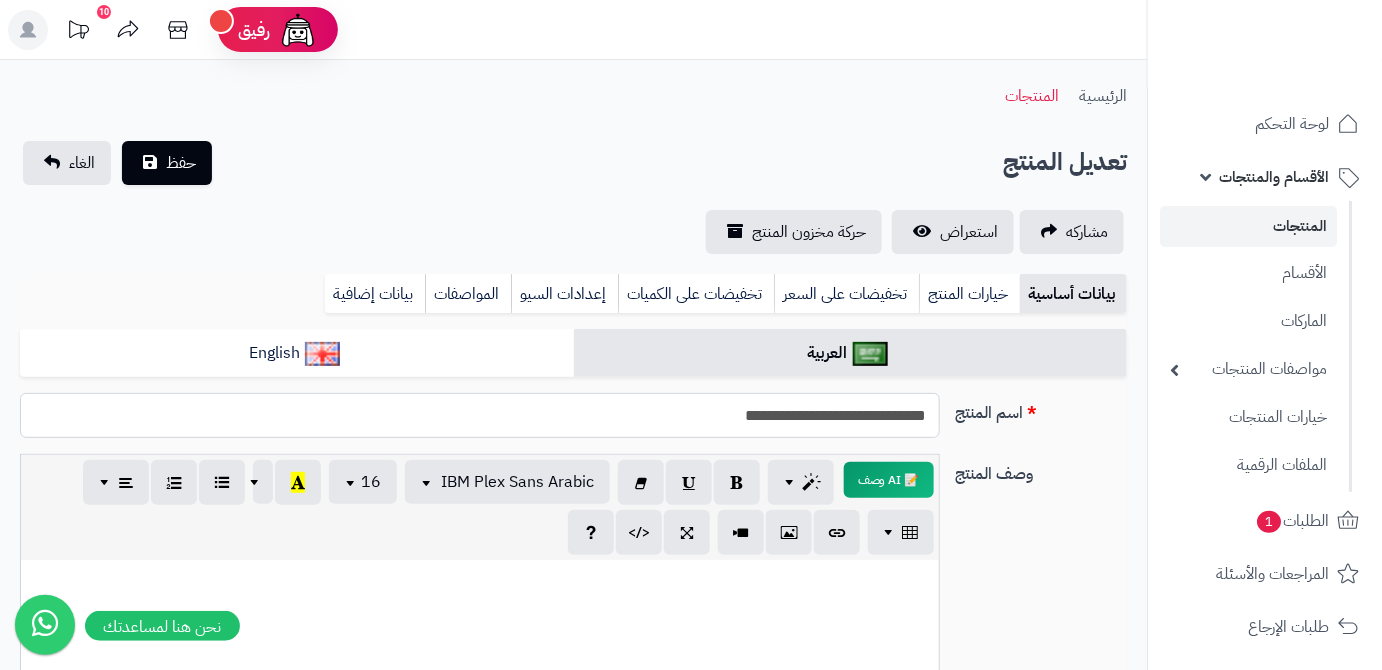 click on "**********" at bounding box center [480, 415] 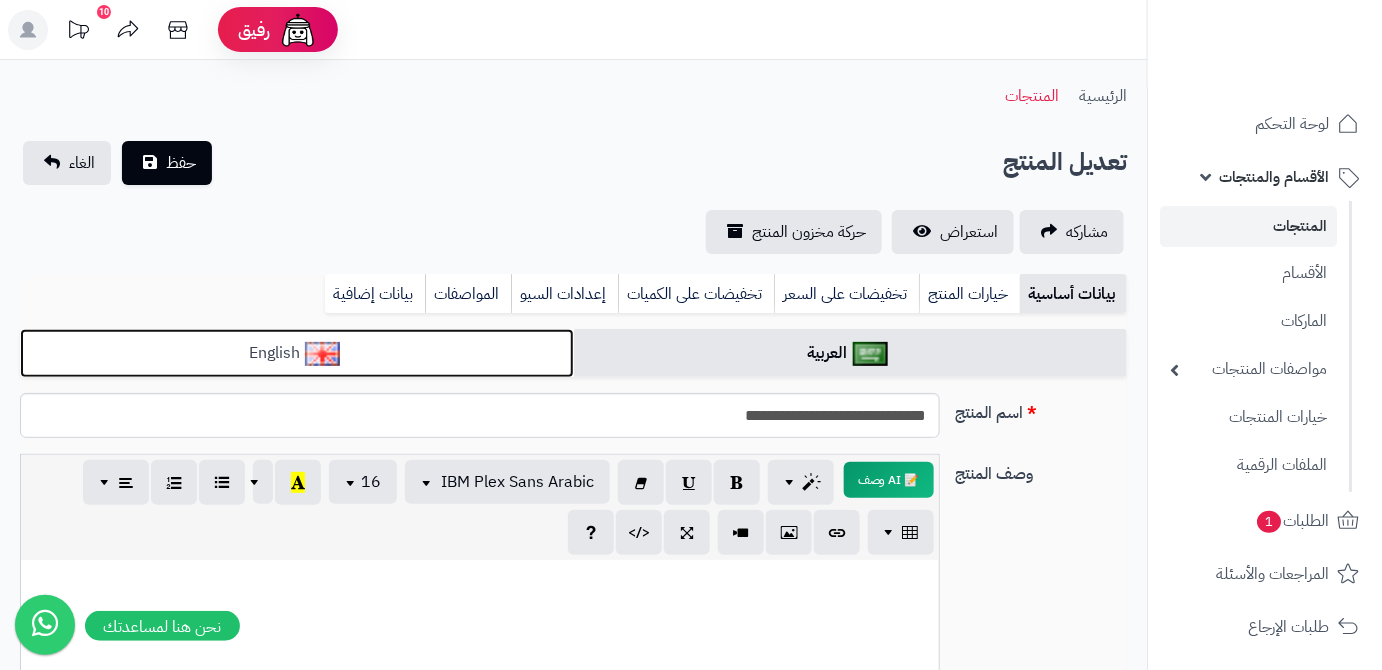click on "English" at bounding box center (297, 353) 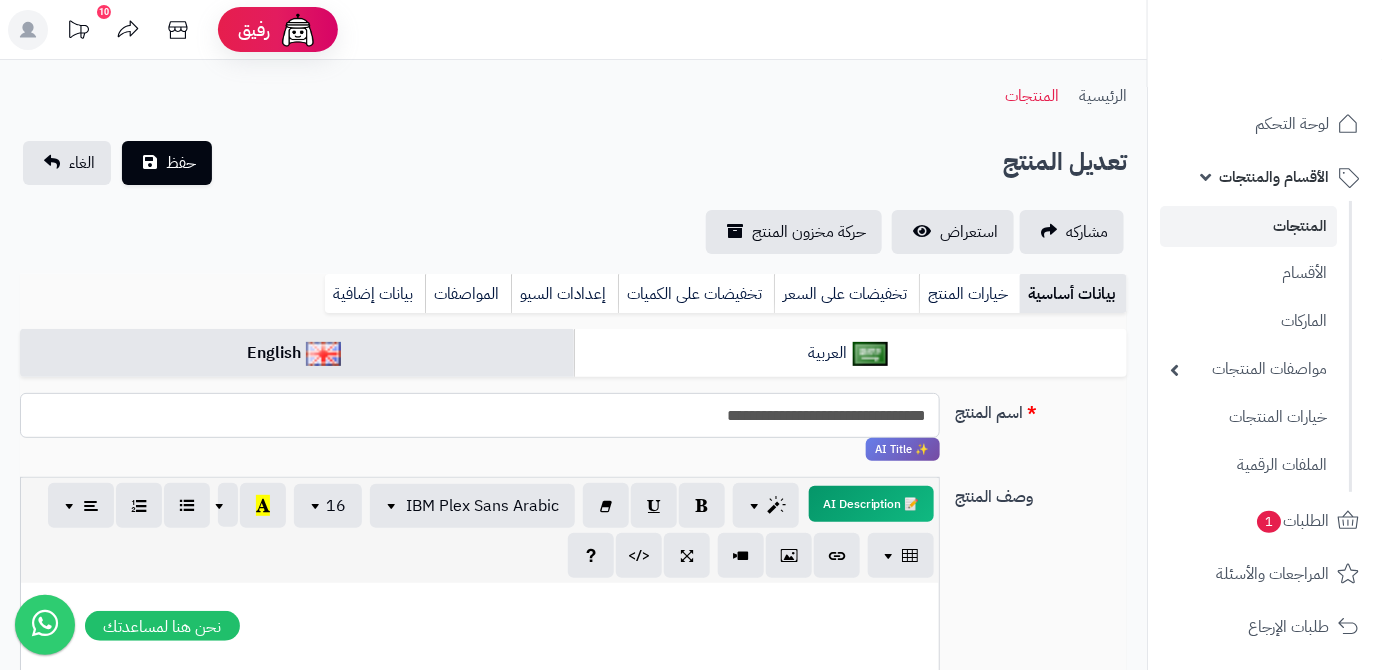 click on "**********" at bounding box center [480, 415] 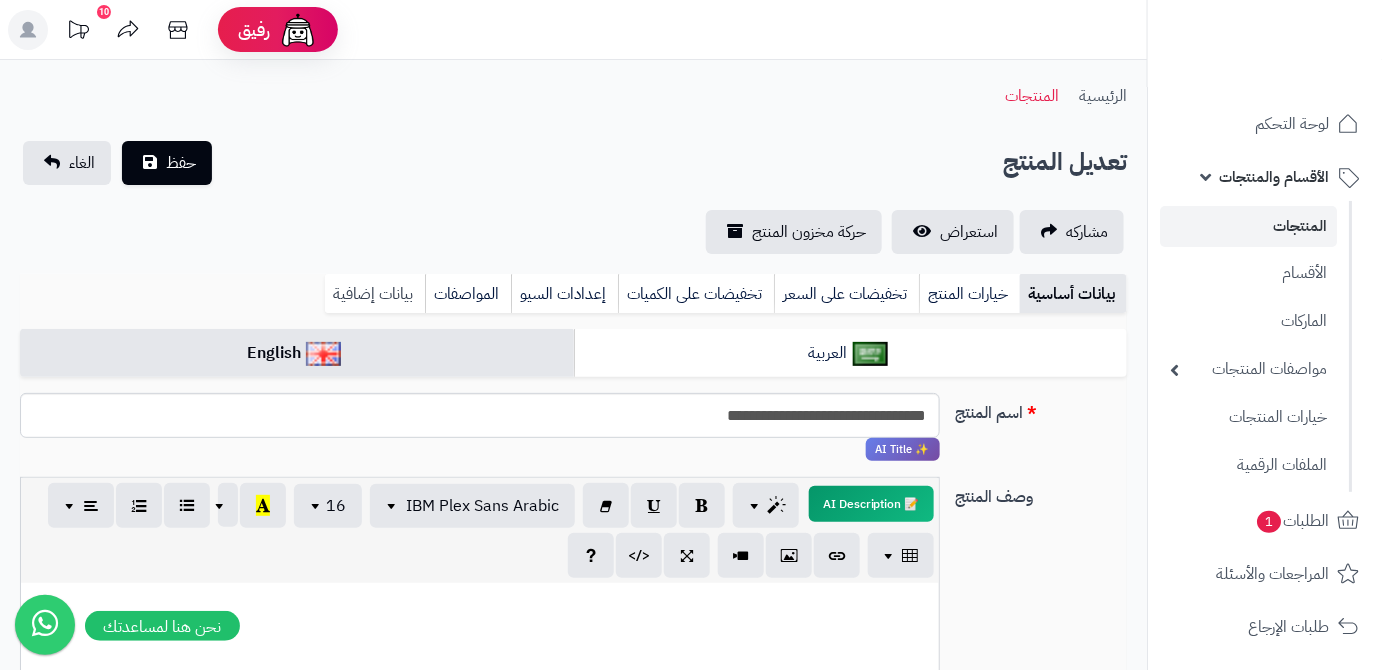 click on "بيانات إضافية" at bounding box center [375, 294] 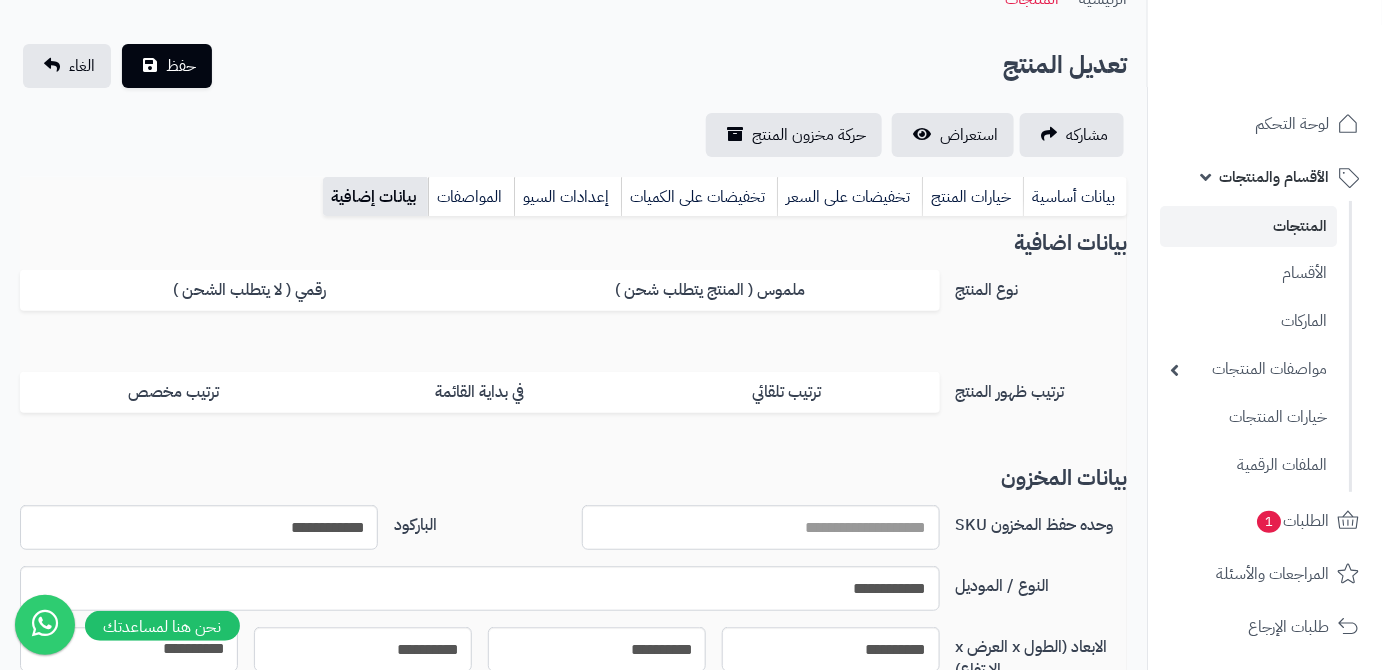 scroll, scrollTop: 181, scrollLeft: 0, axis: vertical 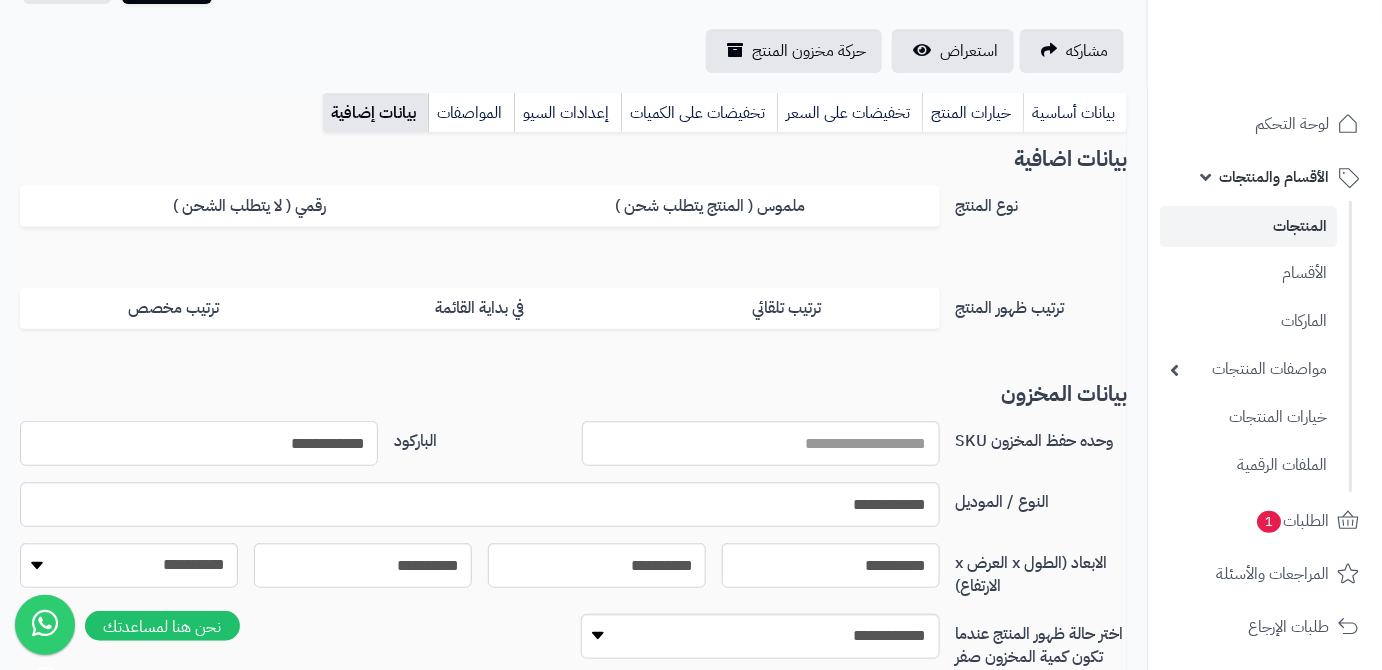 click on "**********" at bounding box center [199, 443] 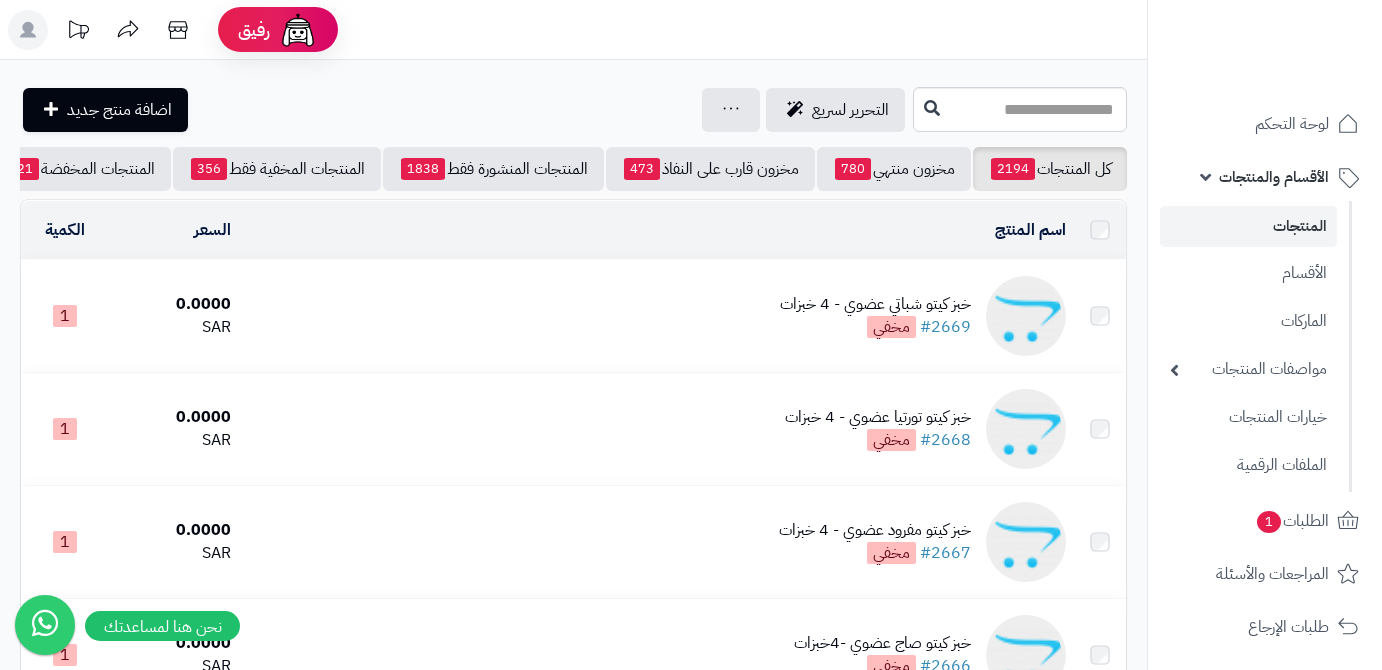 scroll, scrollTop: 208, scrollLeft: 0, axis: vertical 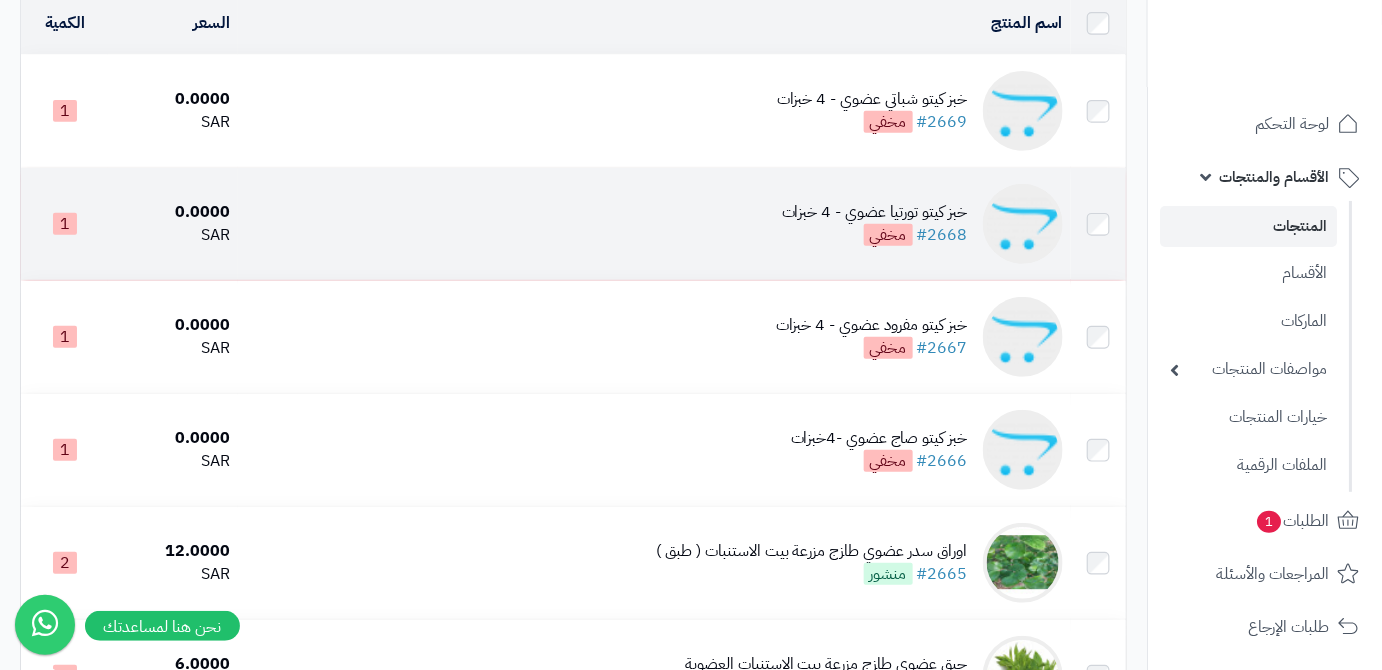 click on "خبز كيتو تورتيا عضوي - 4 خبزات" at bounding box center [875, 212] 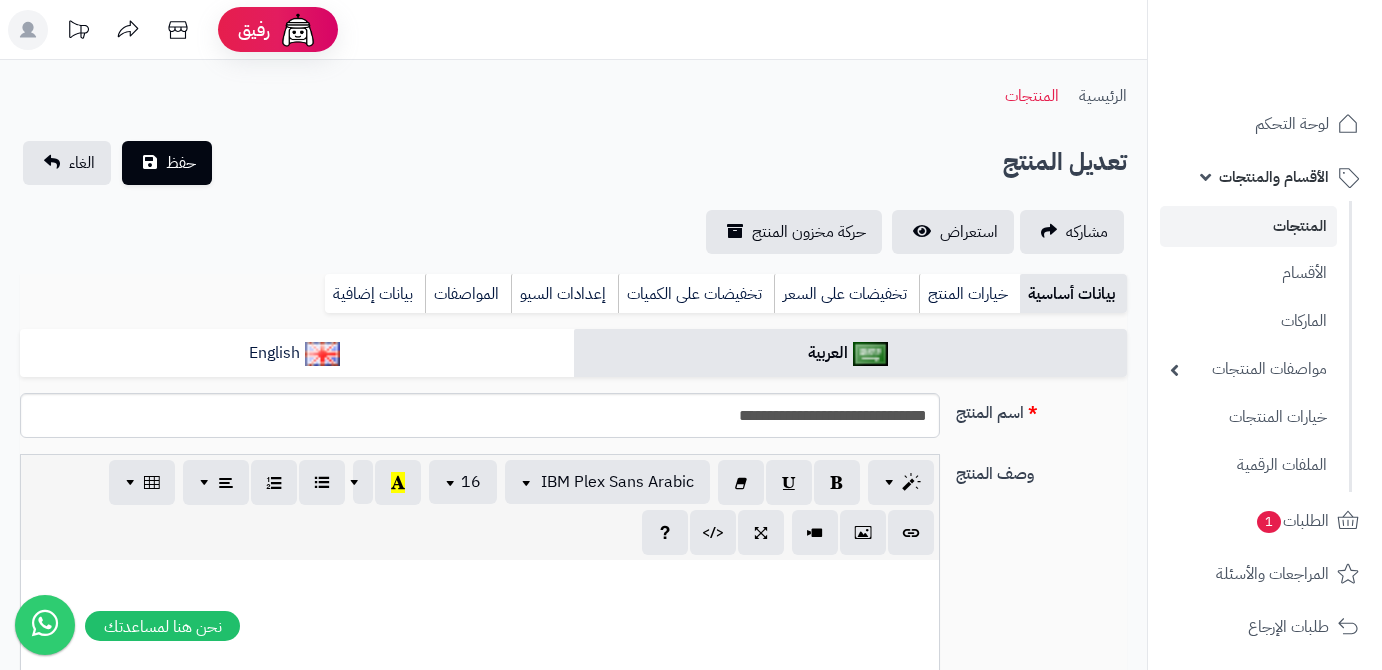 scroll, scrollTop: 0, scrollLeft: 0, axis: both 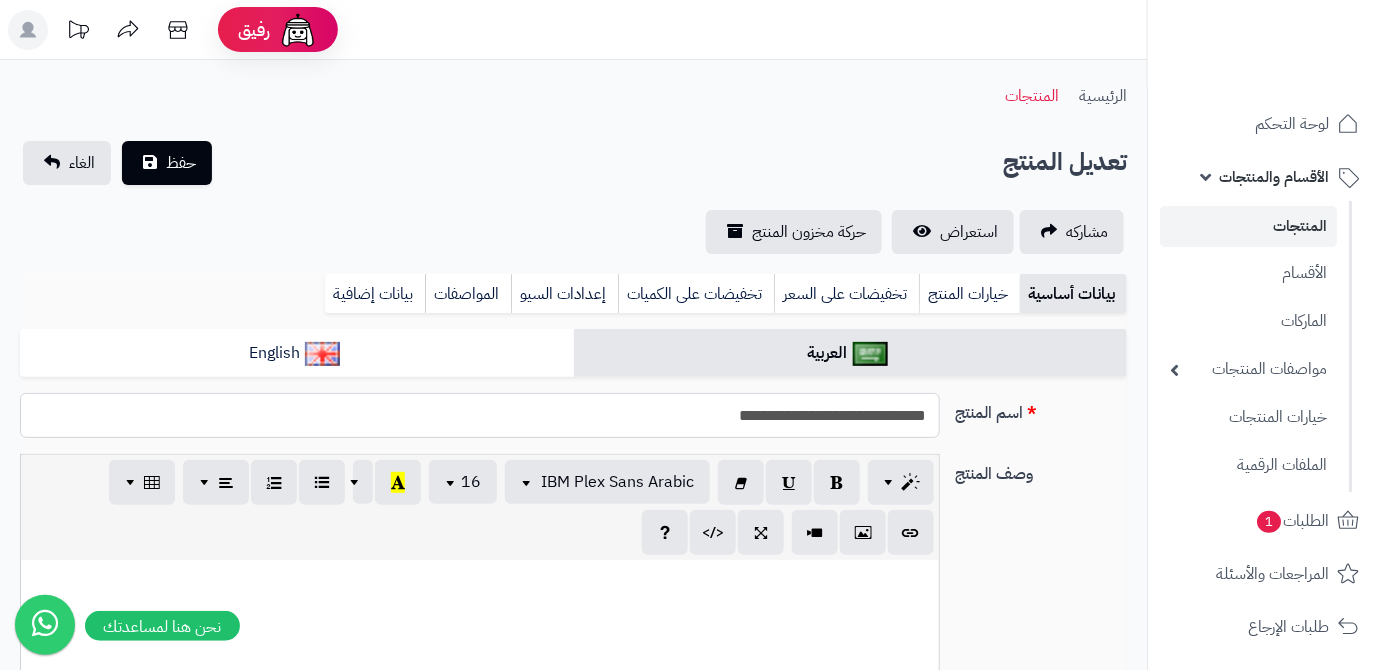 click on "**********" at bounding box center [480, 415] 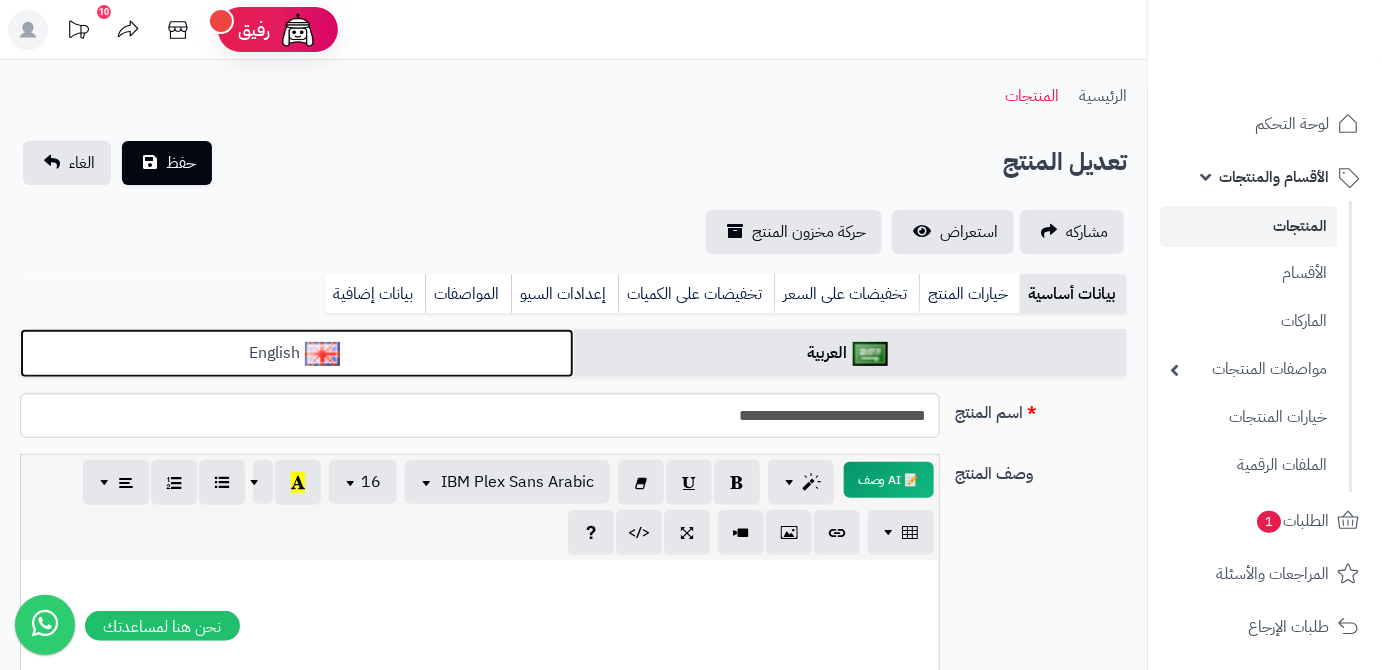 click on "English" at bounding box center [297, 353] 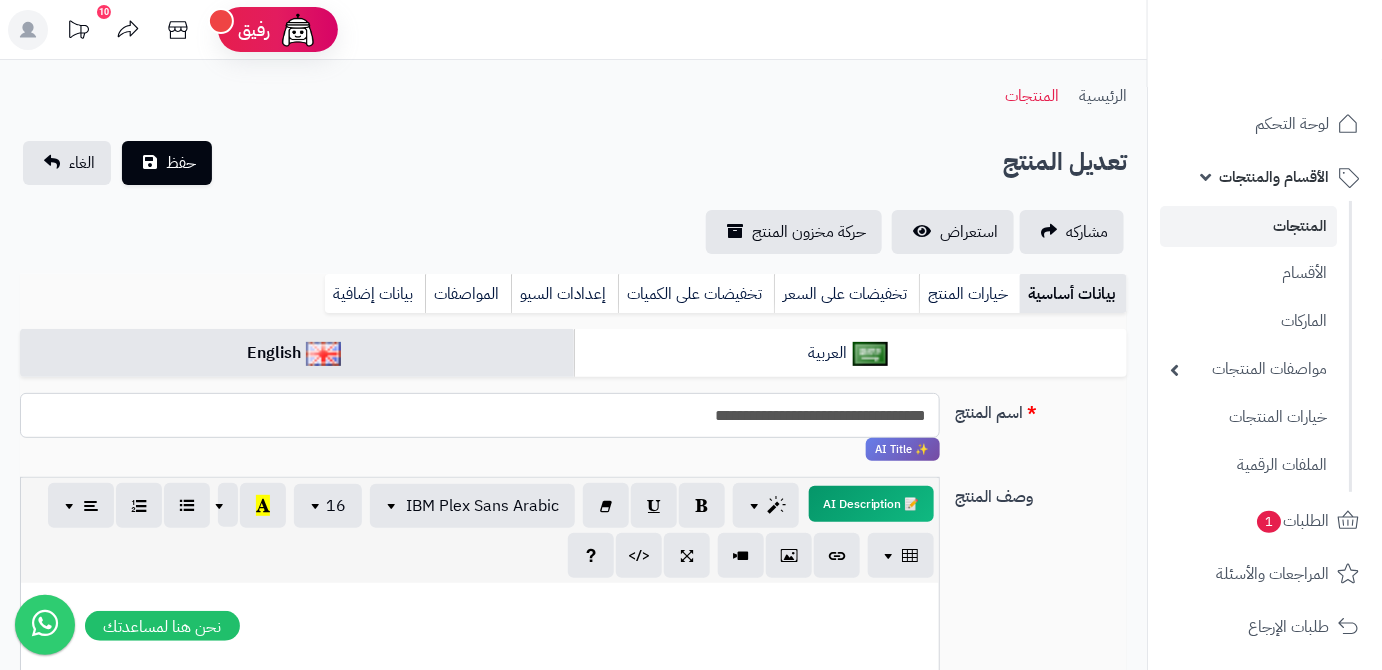 click on "**********" at bounding box center (480, 415) 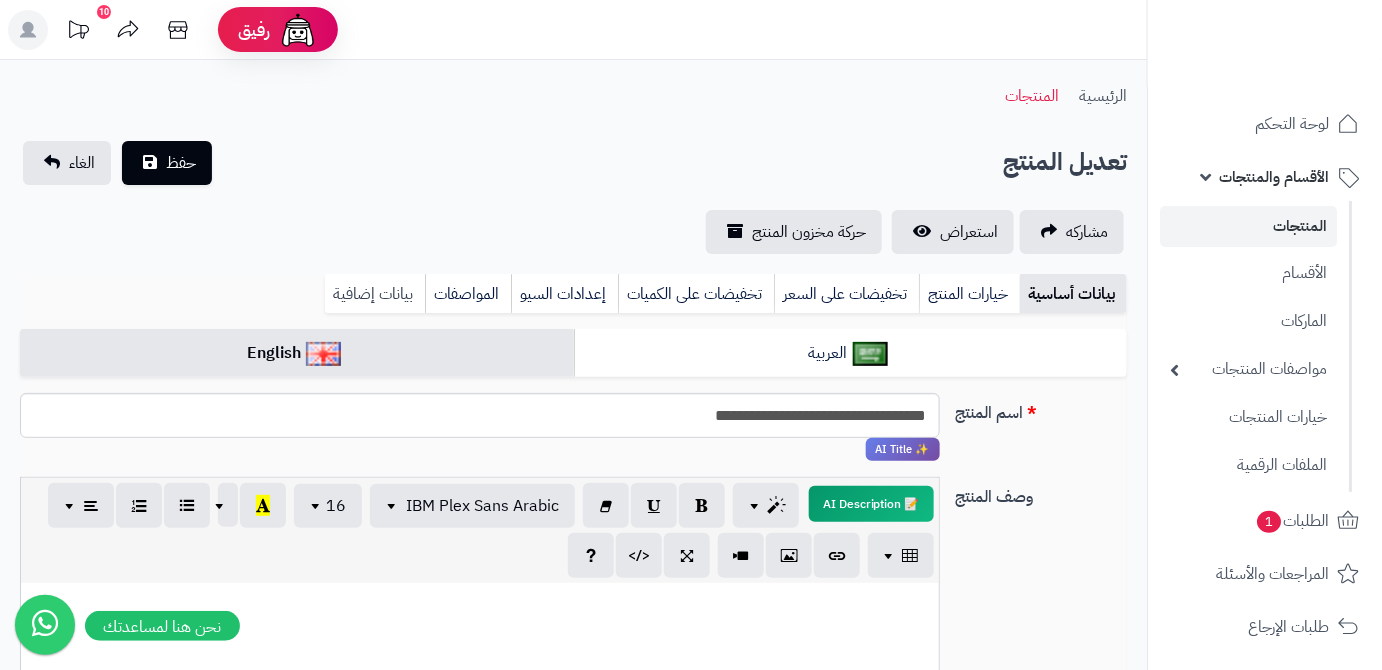 click on "بيانات إضافية" at bounding box center (375, 294) 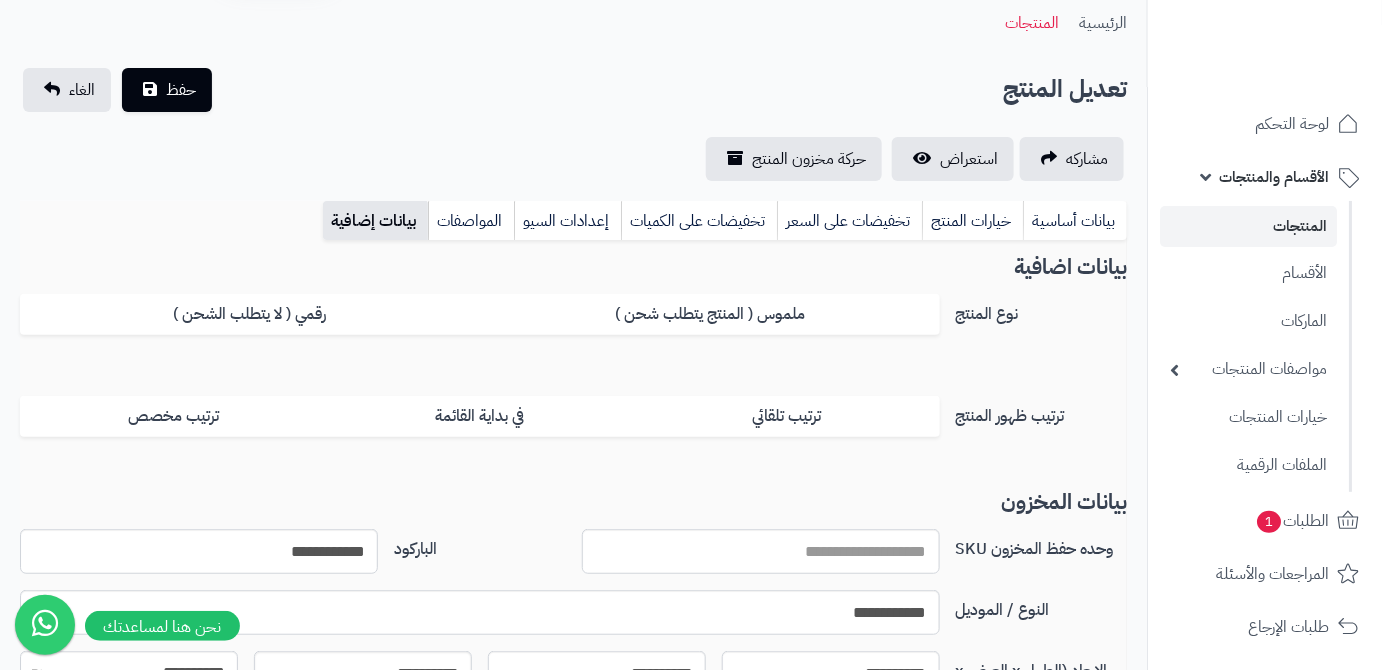 scroll, scrollTop: 181, scrollLeft: 0, axis: vertical 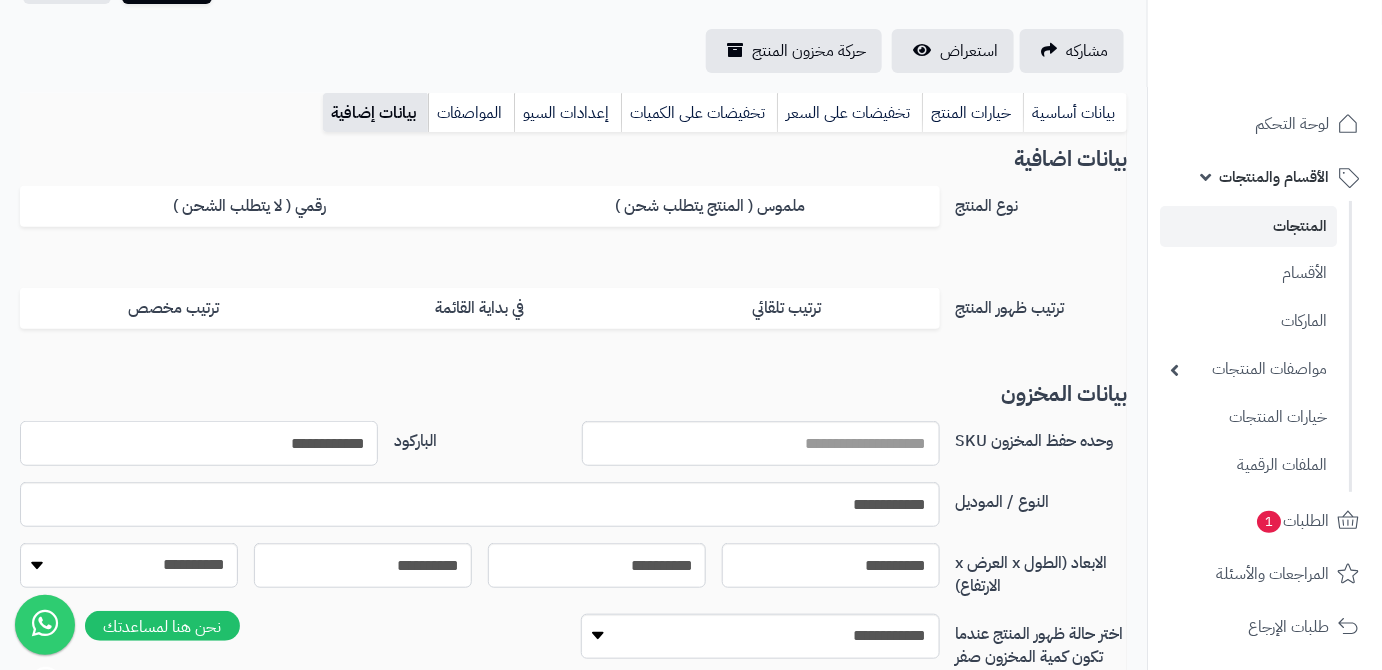 click on "**********" at bounding box center (199, 443) 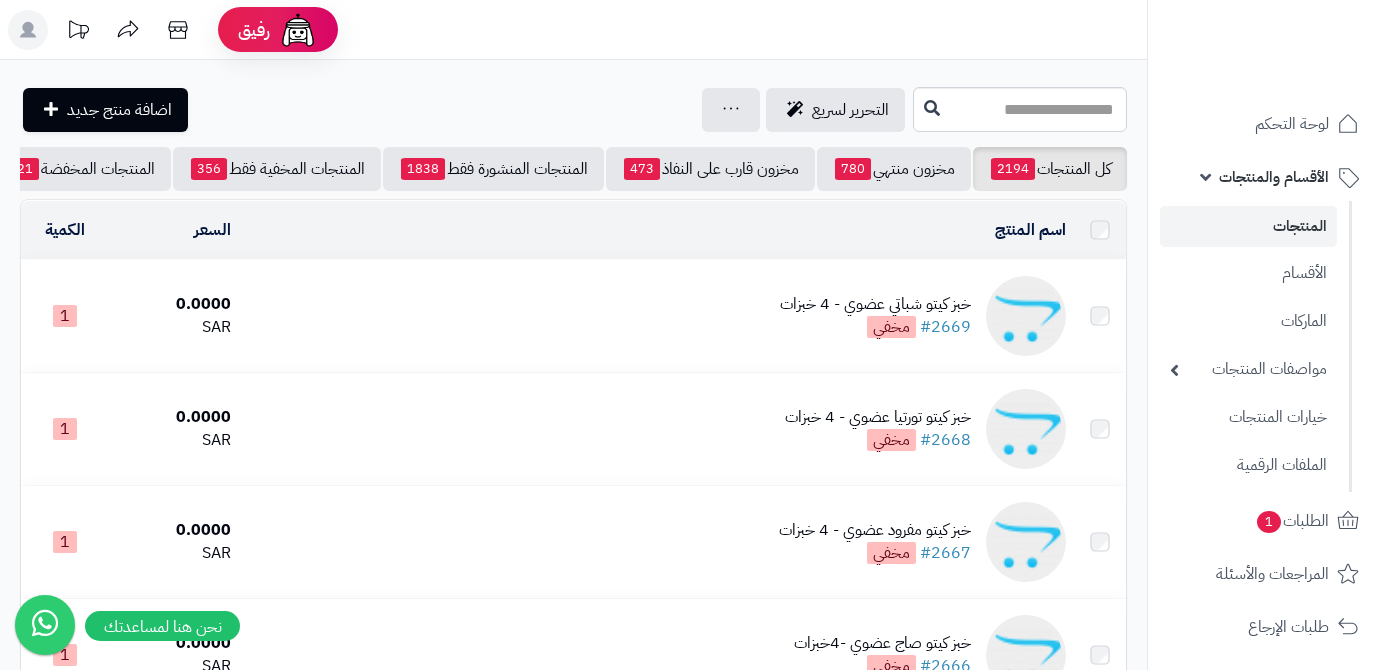 scroll, scrollTop: 208, scrollLeft: 0, axis: vertical 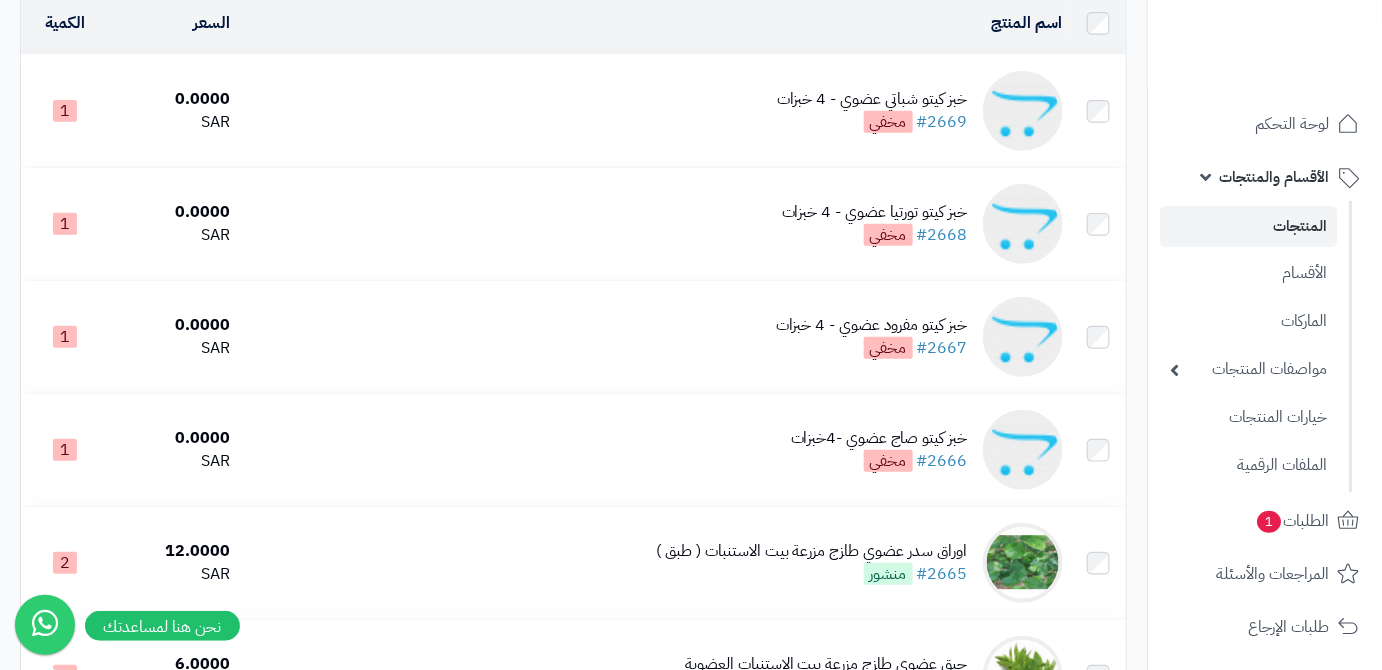 click on "خبز كيتو شباتي عضوي - 4 خبزات" at bounding box center [872, 99] 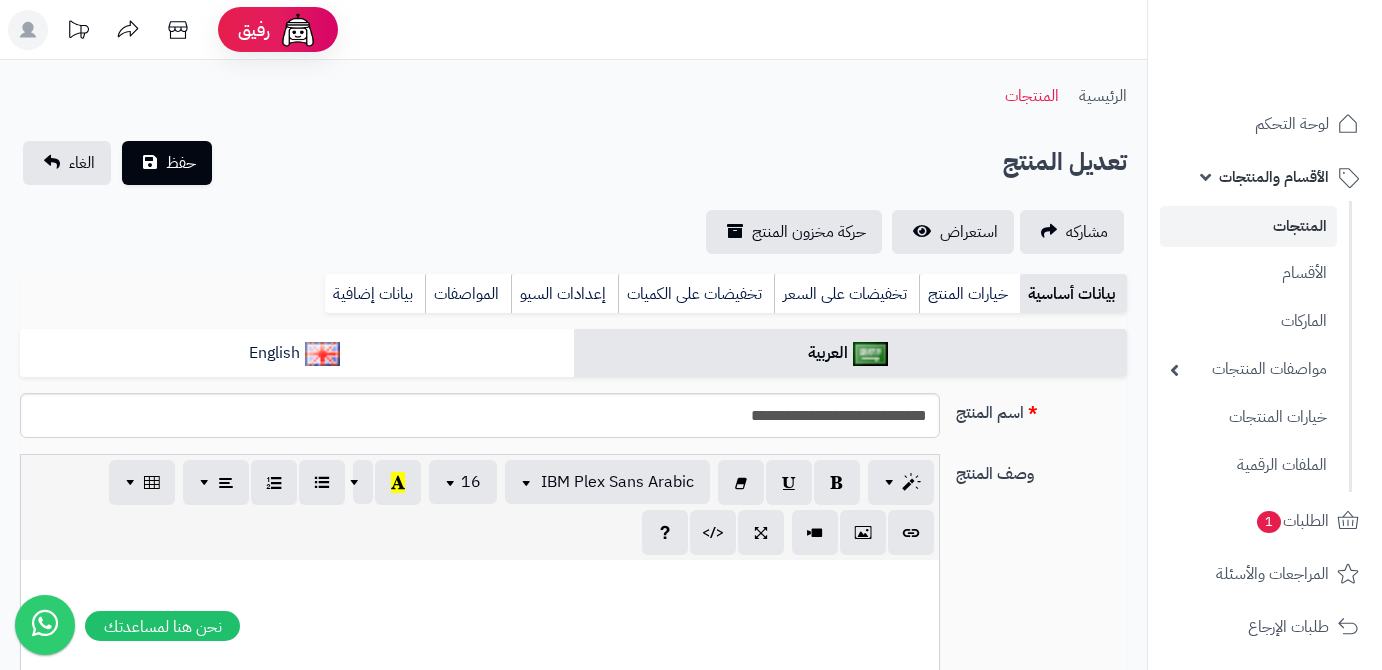 scroll, scrollTop: 0, scrollLeft: 0, axis: both 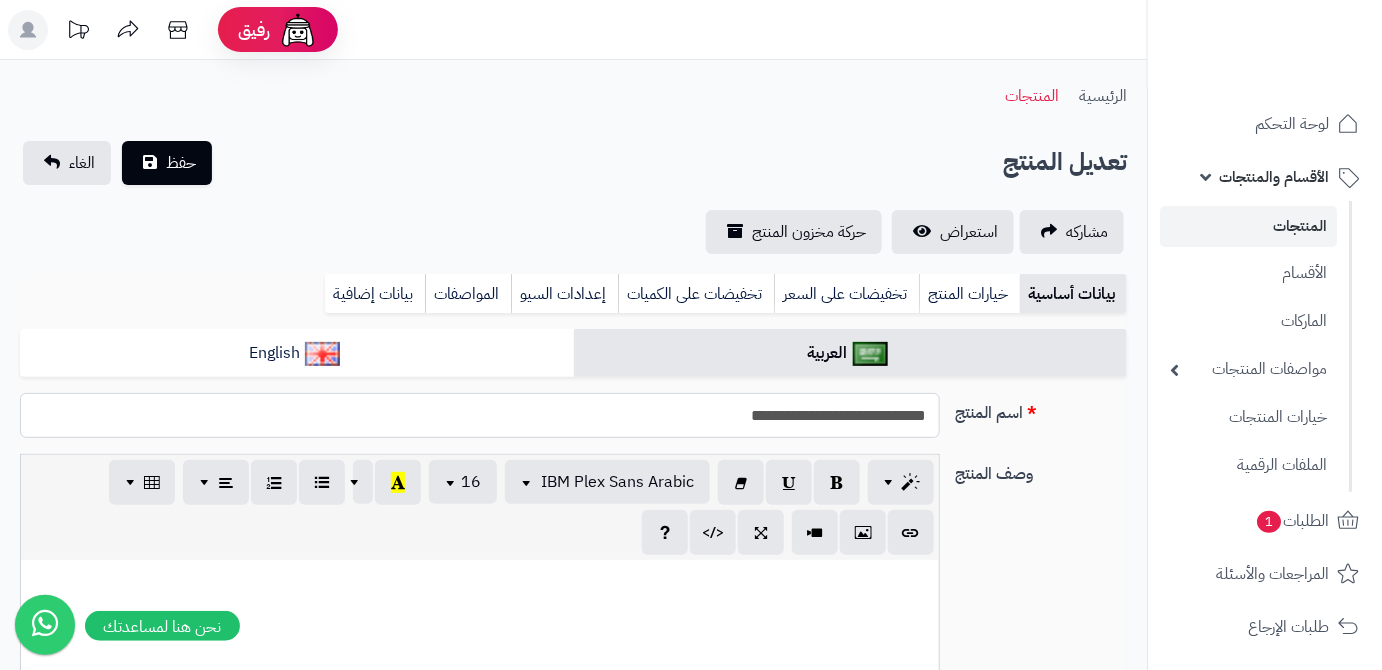 click on "**********" at bounding box center [480, 415] 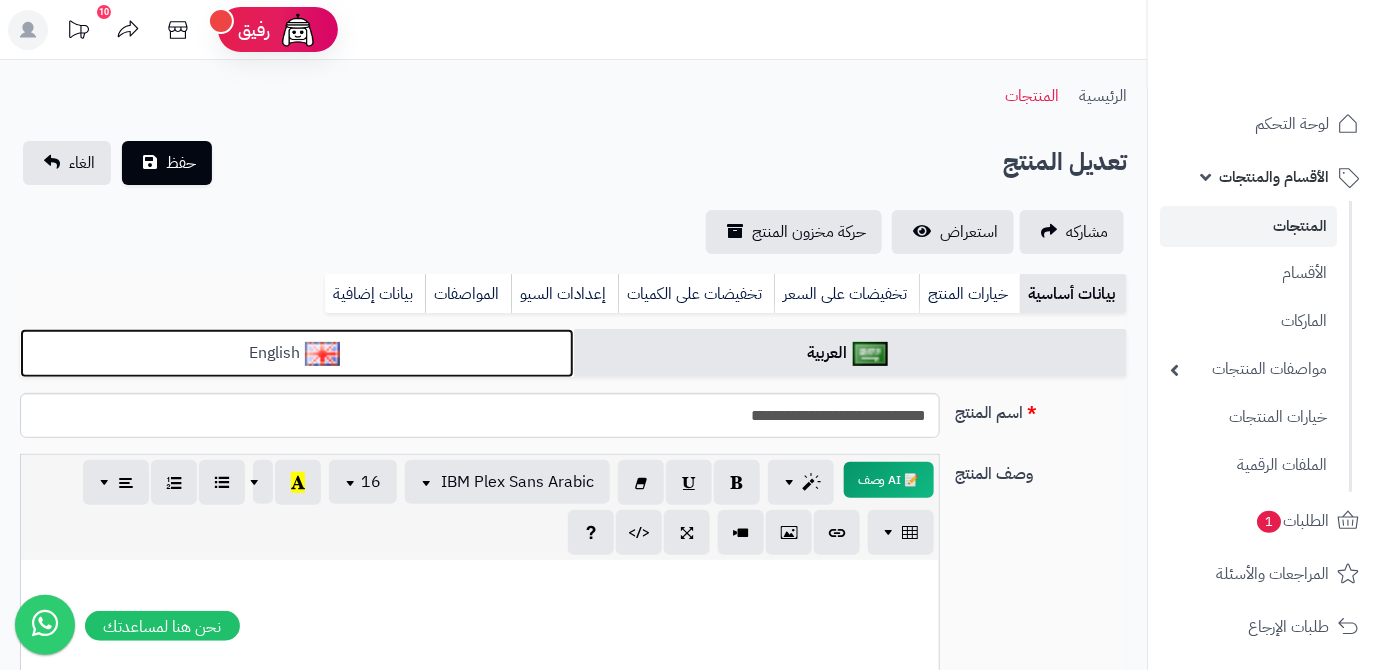click on "English" at bounding box center [297, 353] 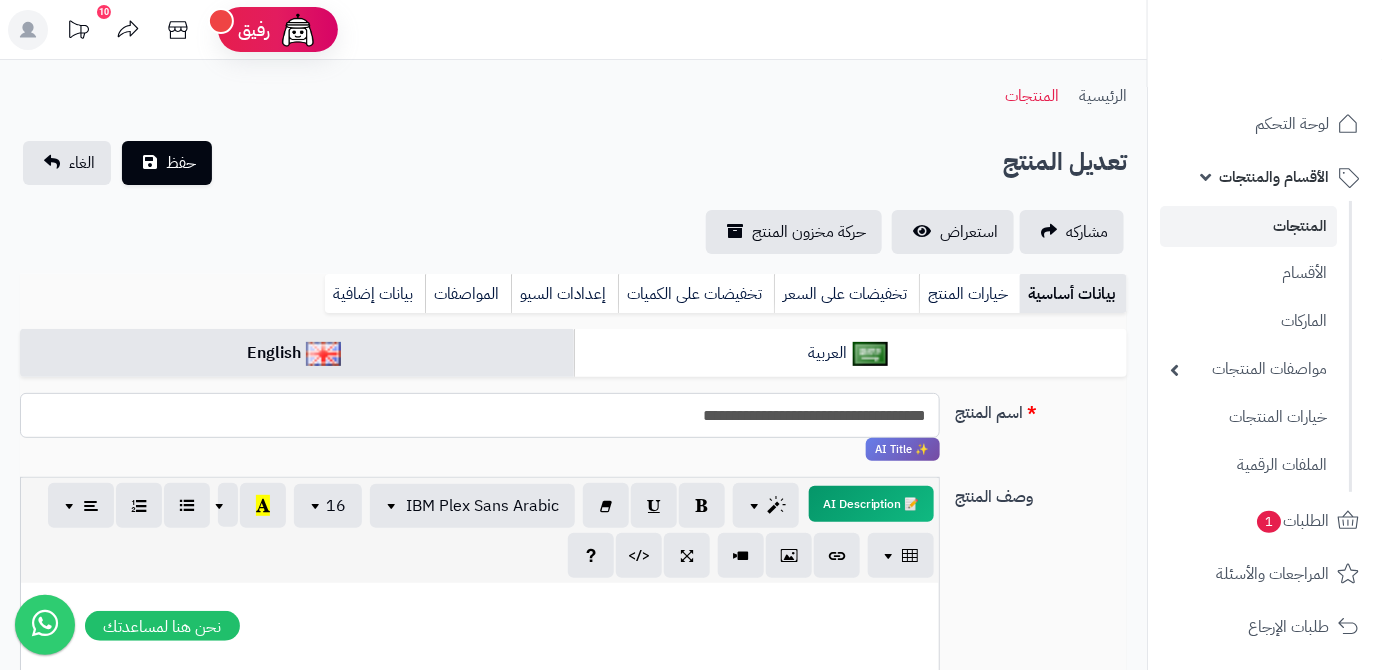 click on "**********" at bounding box center [480, 415] 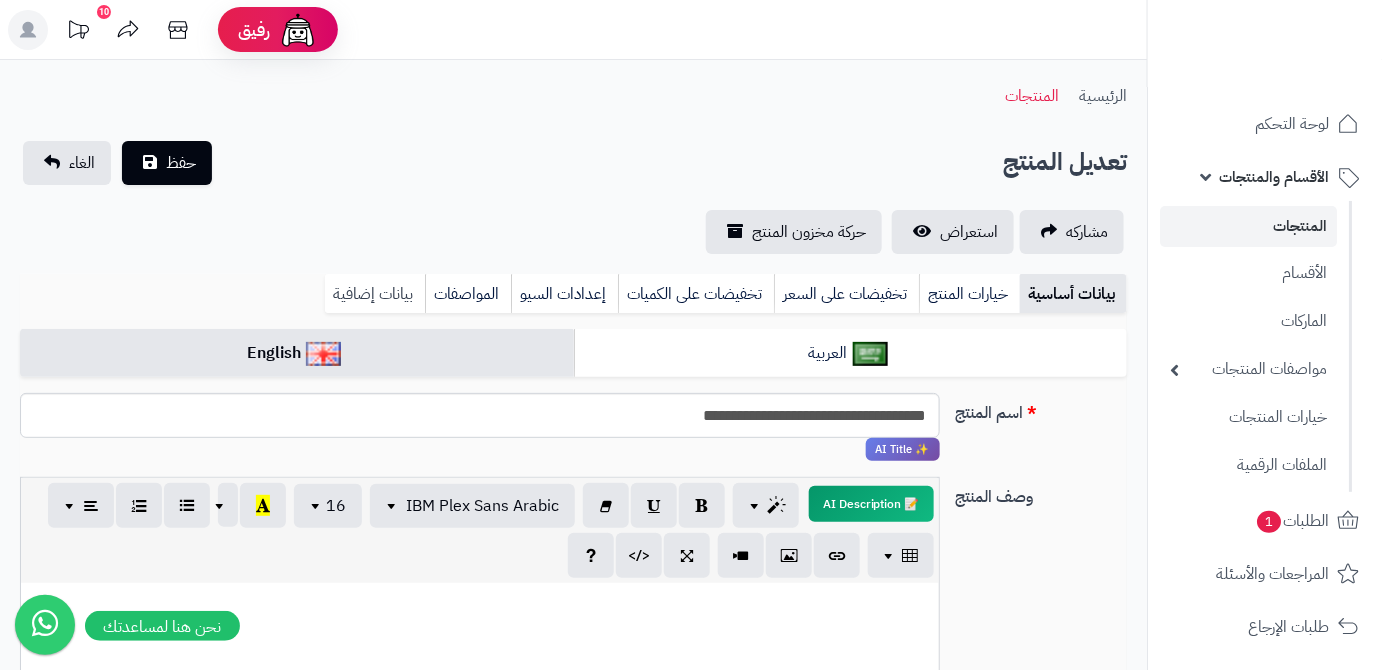 click on "بيانات إضافية" at bounding box center [375, 294] 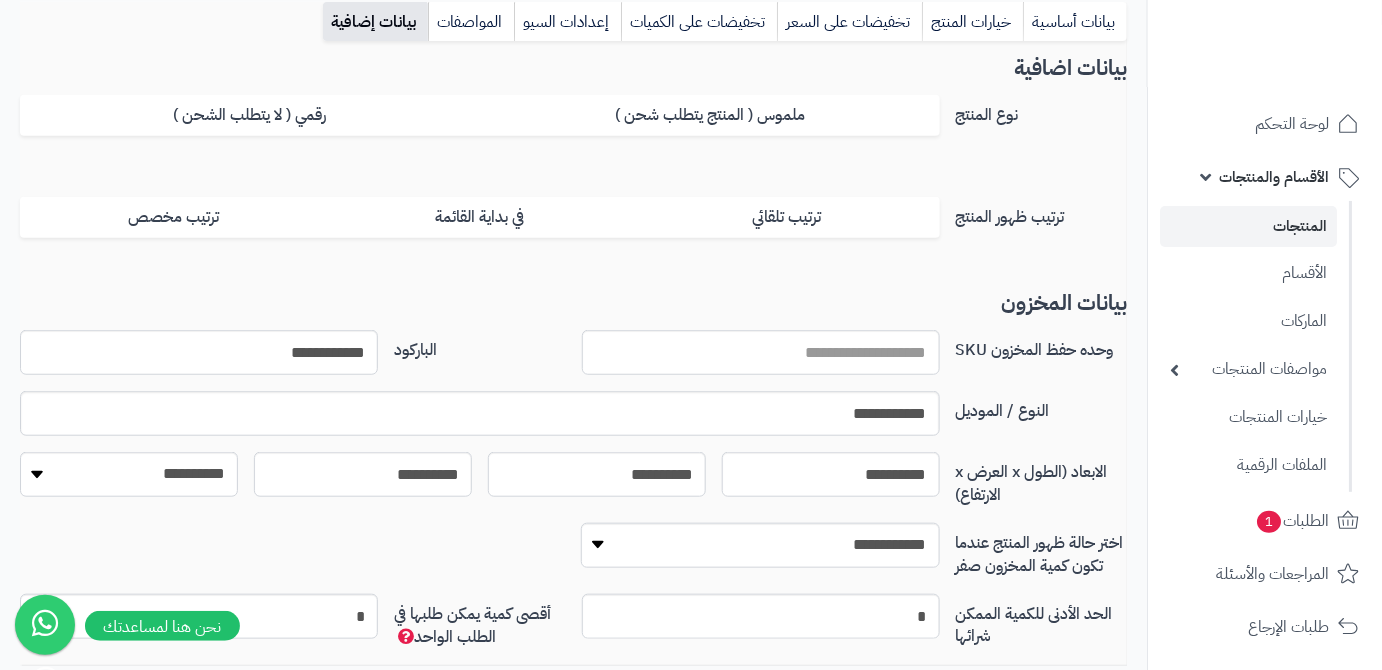 scroll, scrollTop: 272, scrollLeft: 0, axis: vertical 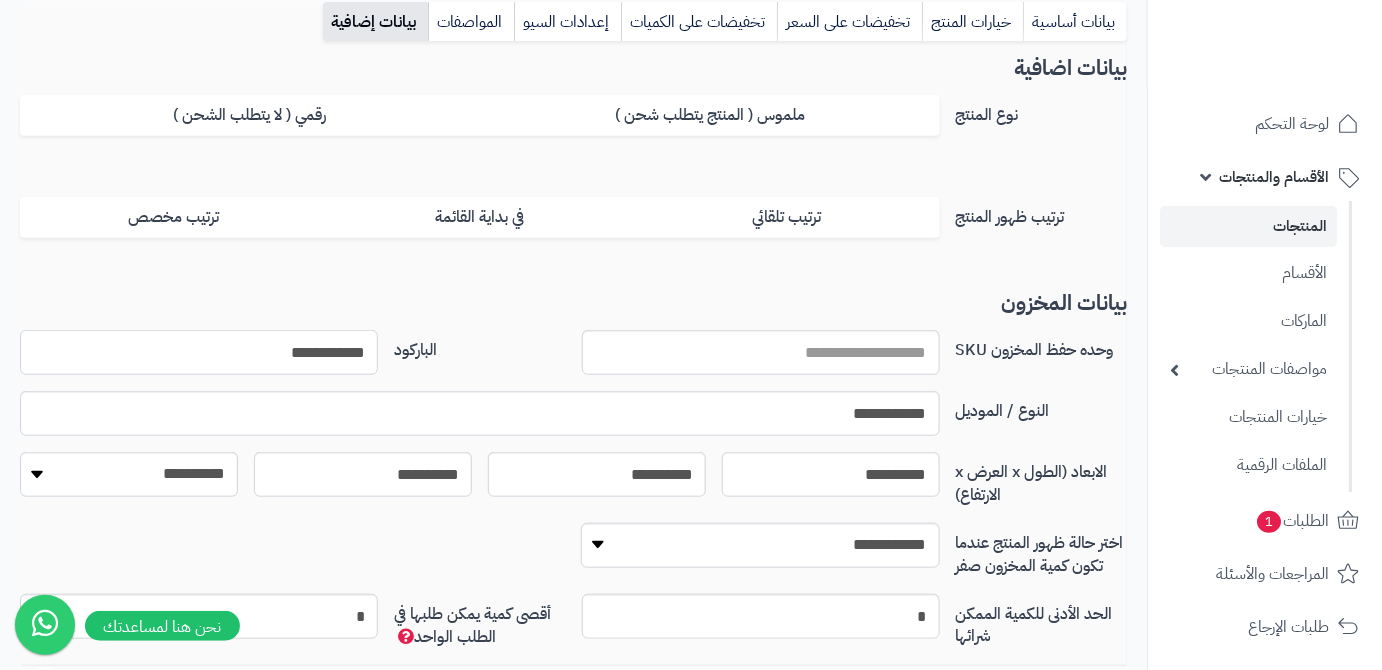 click on "**********" 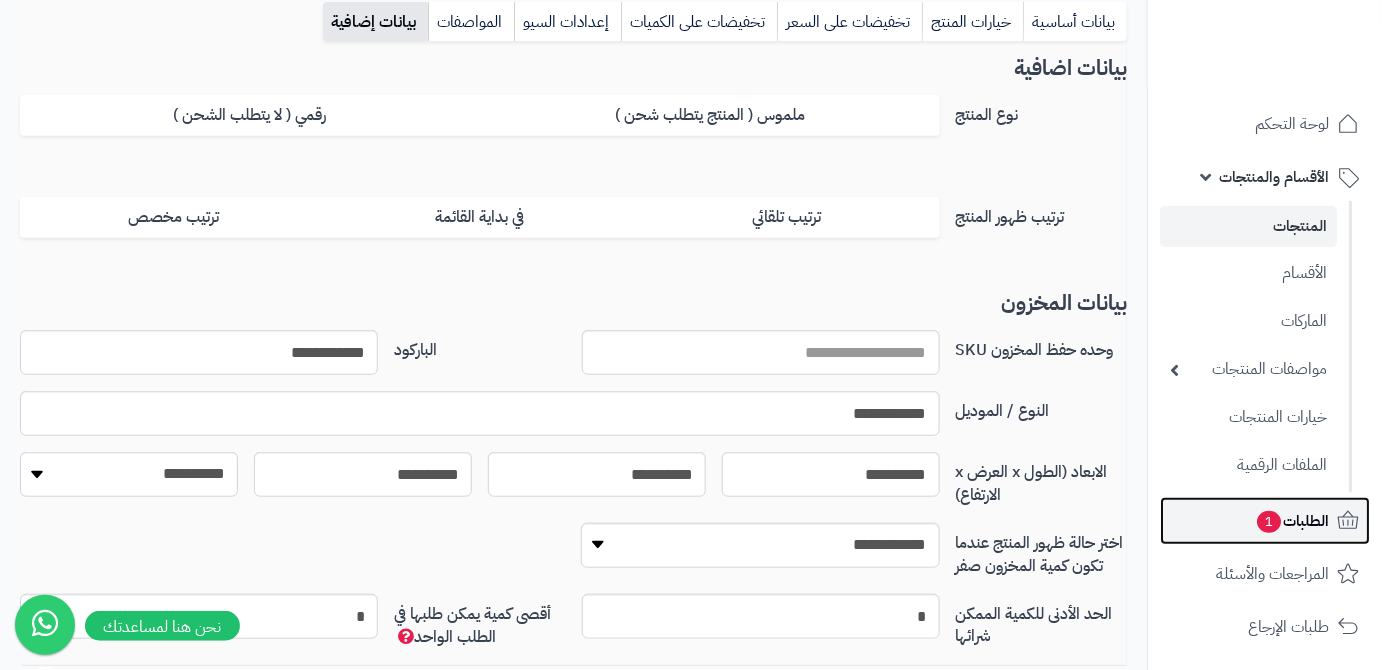 click on "الطلبات  1" 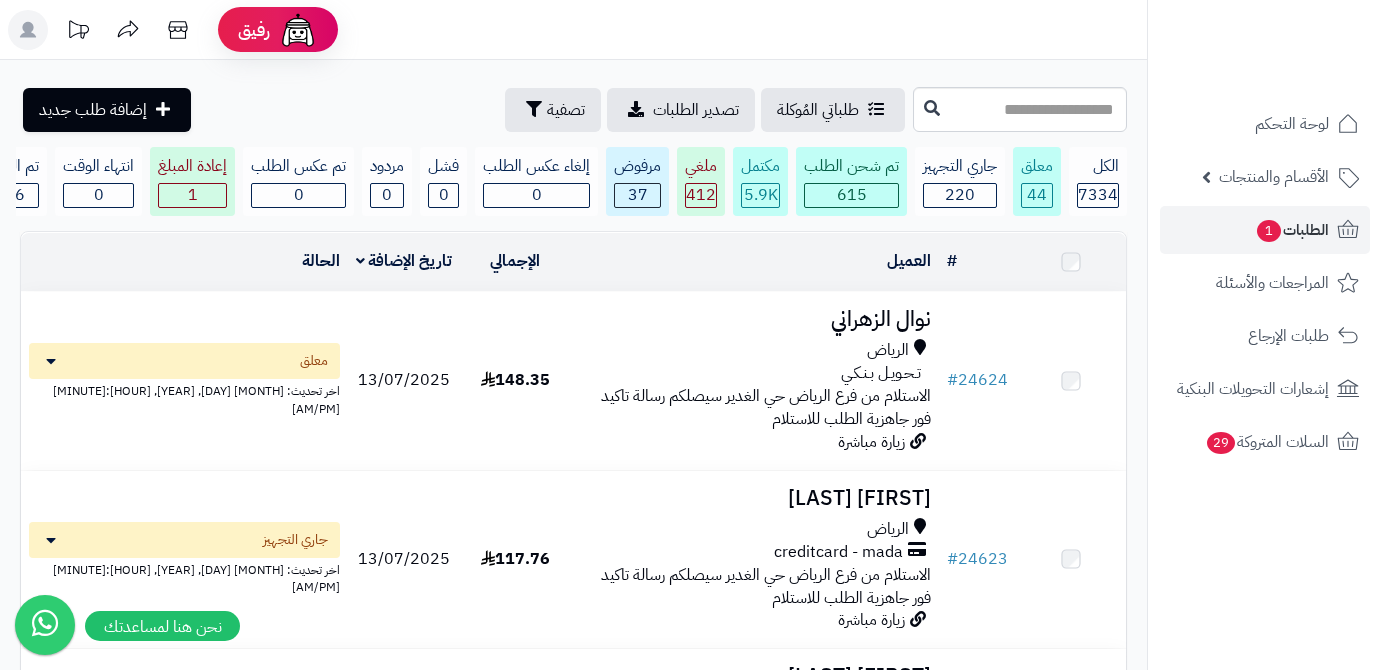scroll, scrollTop: 0, scrollLeft: 0, axis: both 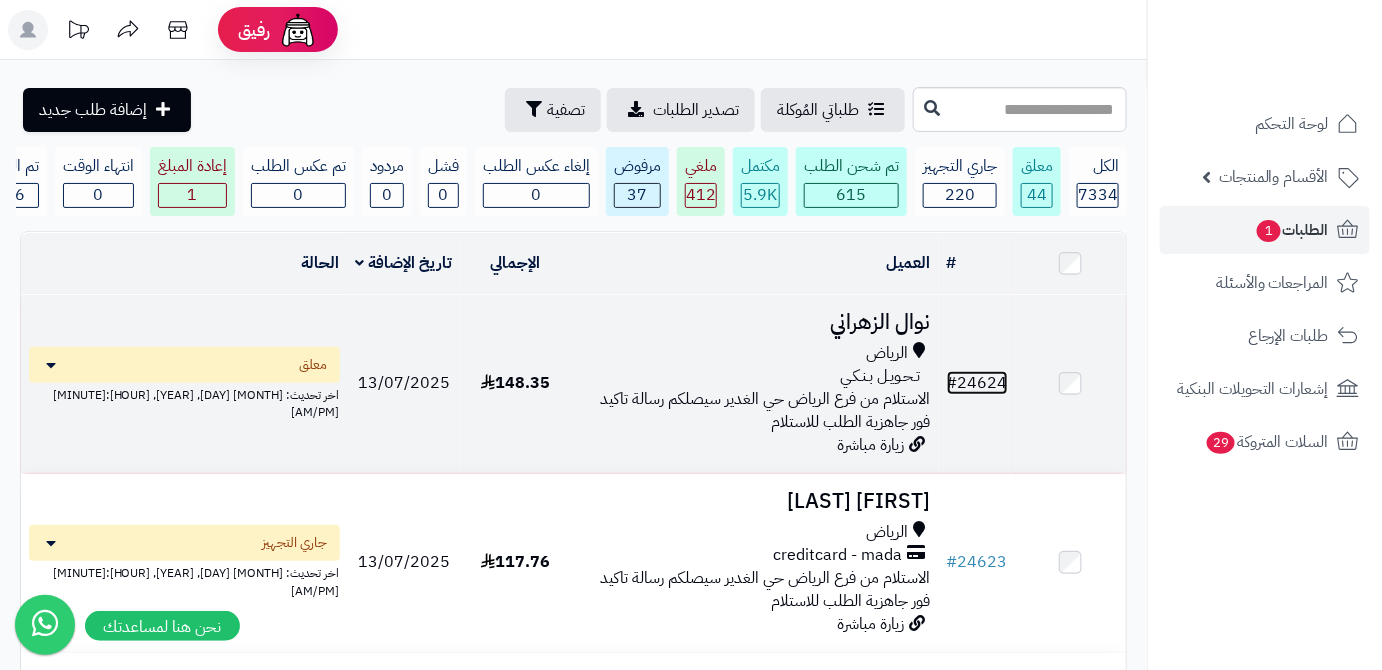 click on "[NUMBER]" at bounding box center [977, 383] 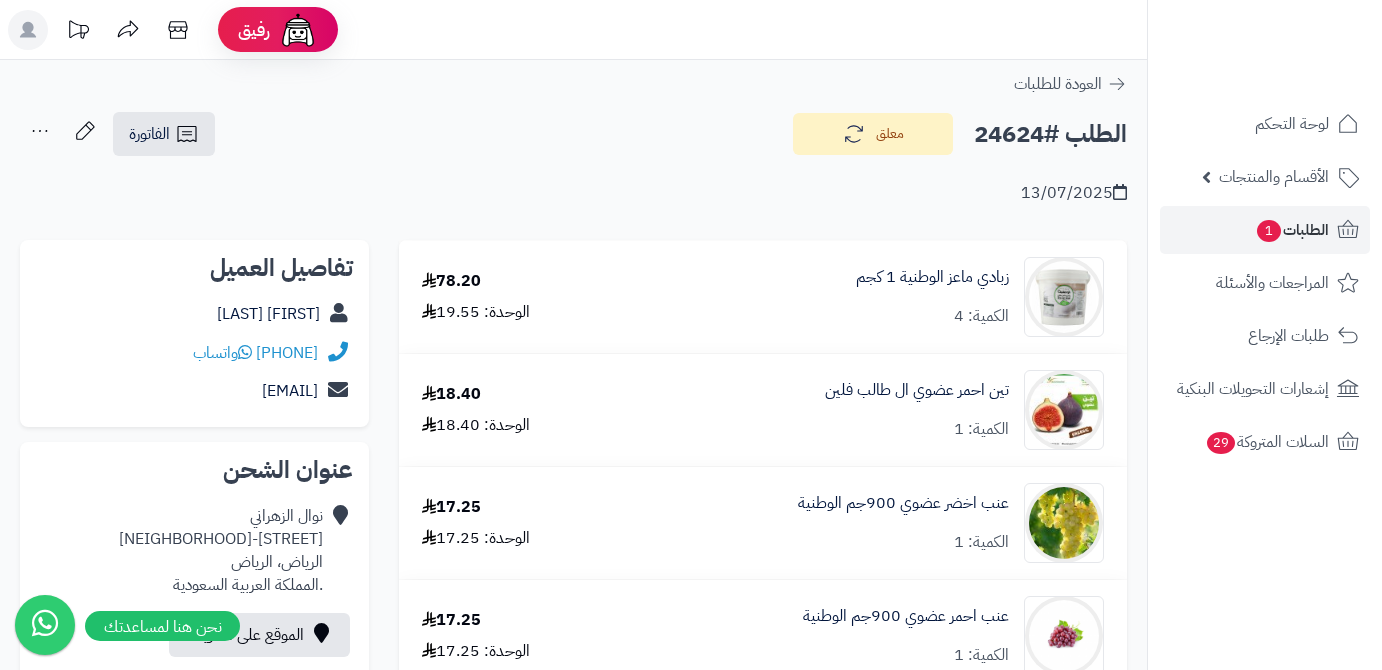 scroll, scrollTop: 0, scrollLeft: 0, axis: both 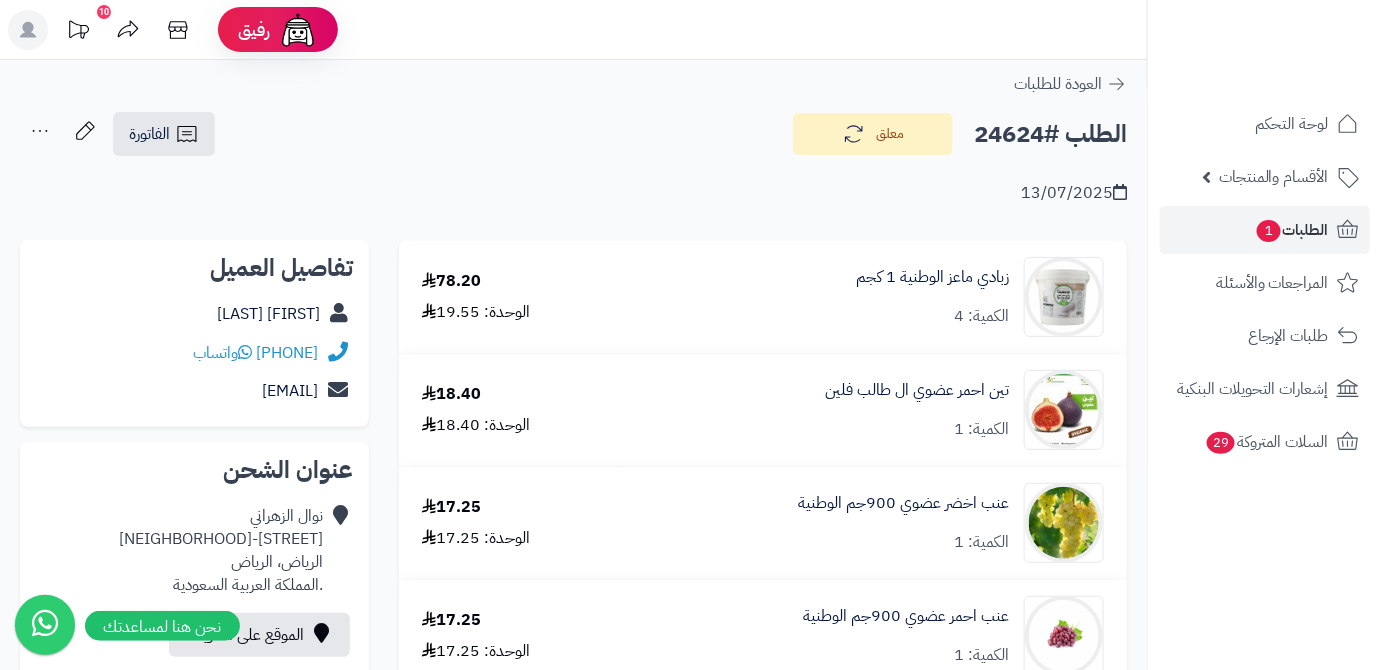 click on "الطلب #24624" at bounding box center (1050, 134) 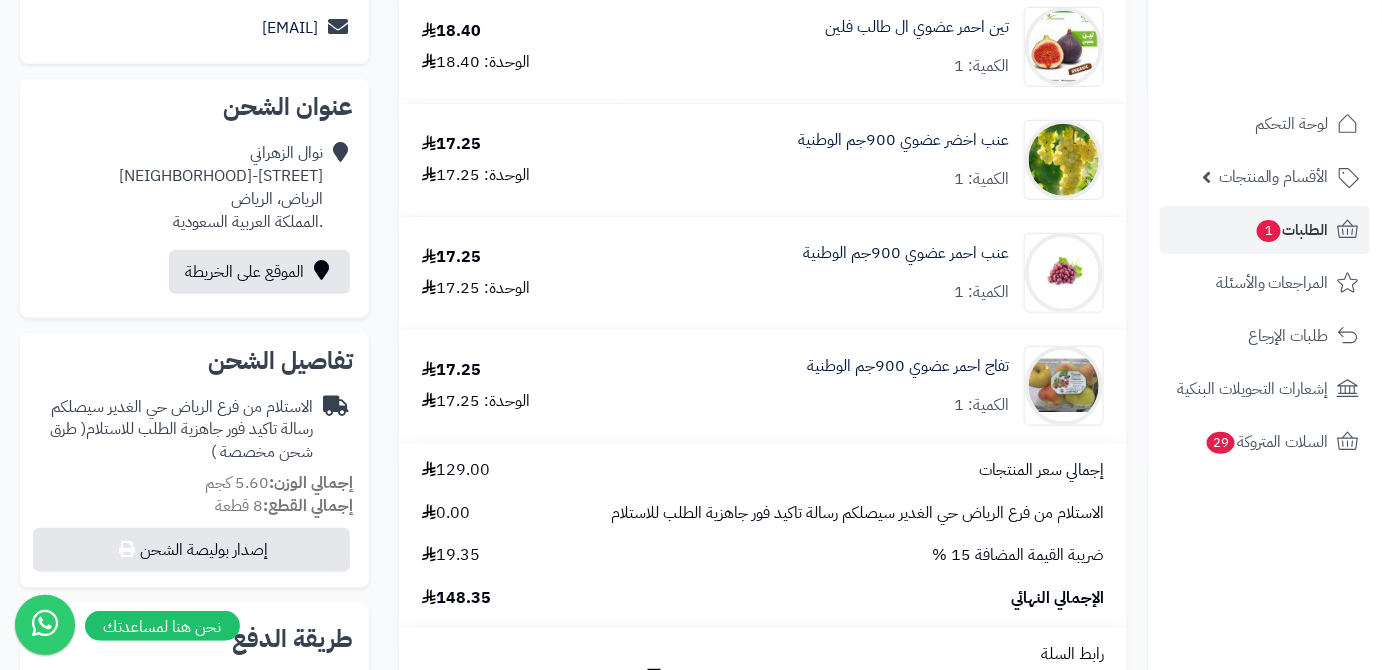scroll, scrollTop: 545, scrollLeft: 0, axis: vertical 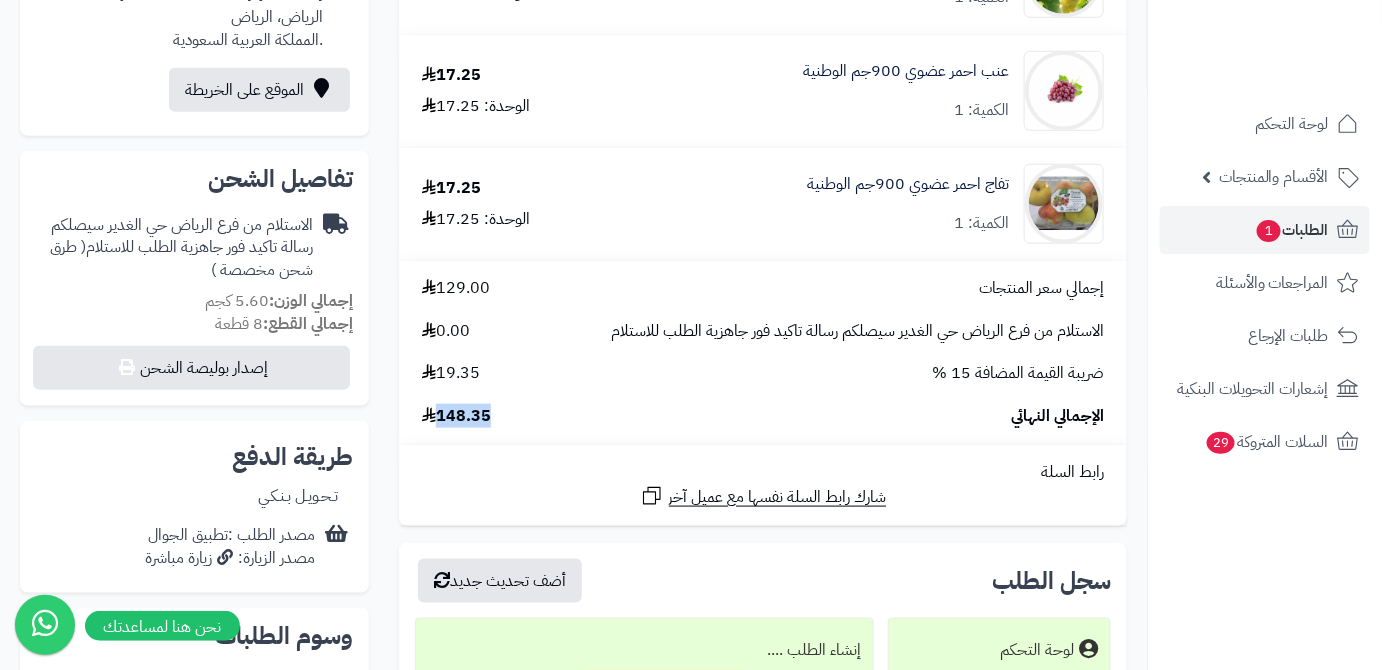 drag, startPoint x: 503, startPoint y: 423, endPoint x: 444, endPoint y: 424, distance: 59.008472 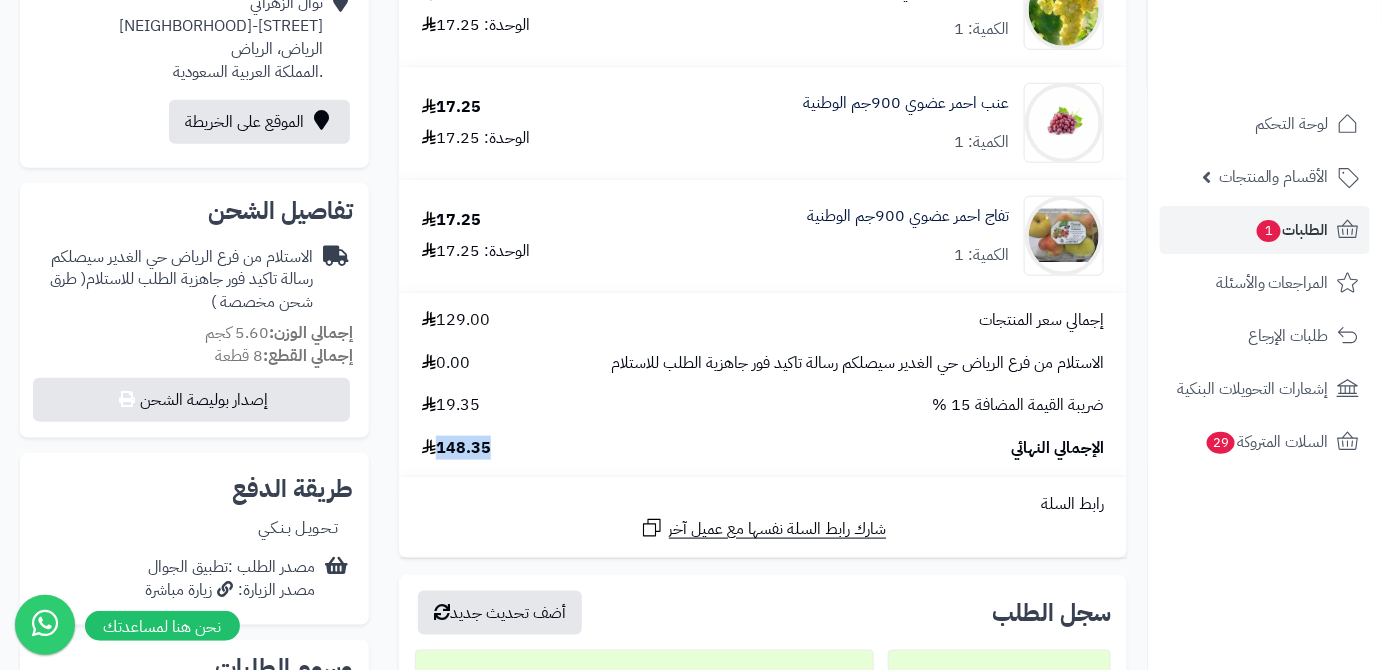 scroll, scrollTop: 545, scrollLeft: 0, axis: vertical 